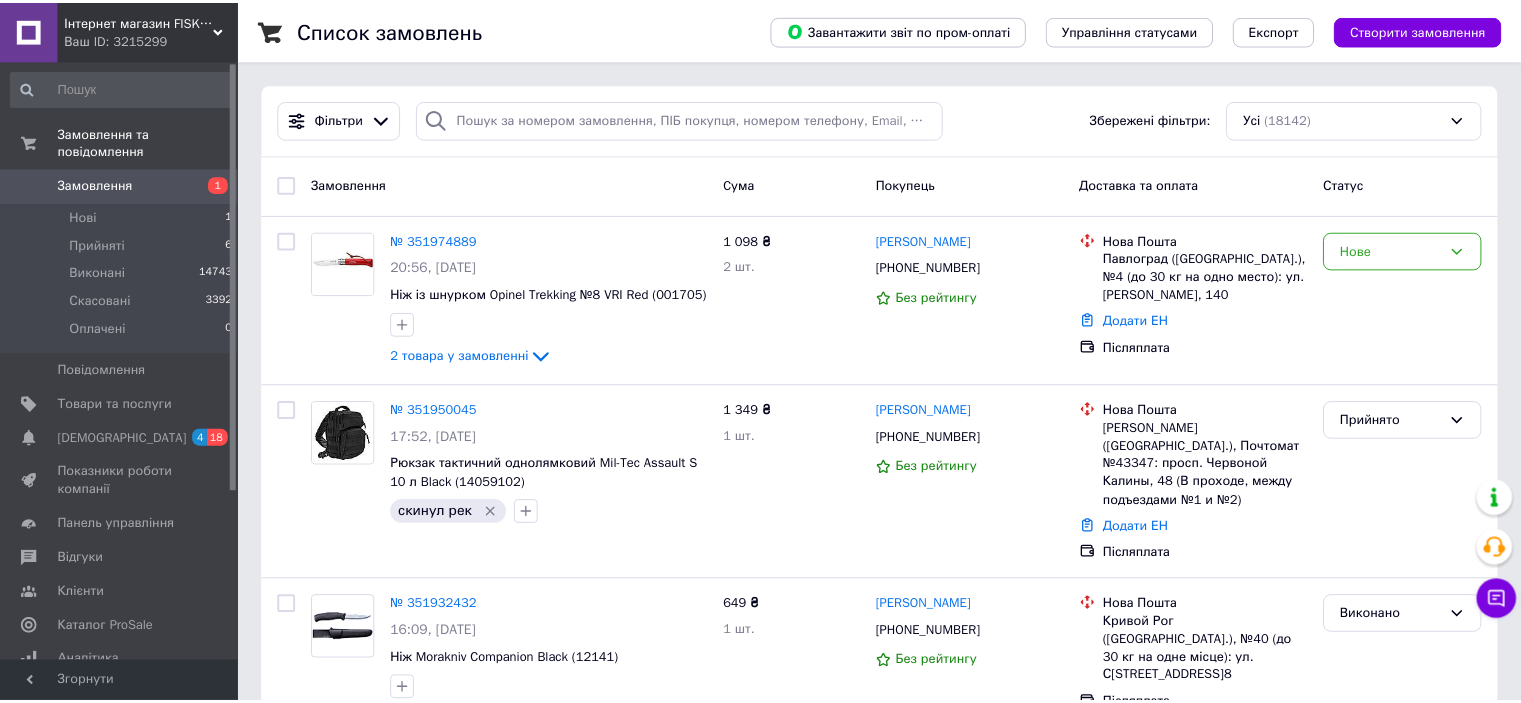 scroll, scrollTop: 0, scrollLeft: 0, axis: both 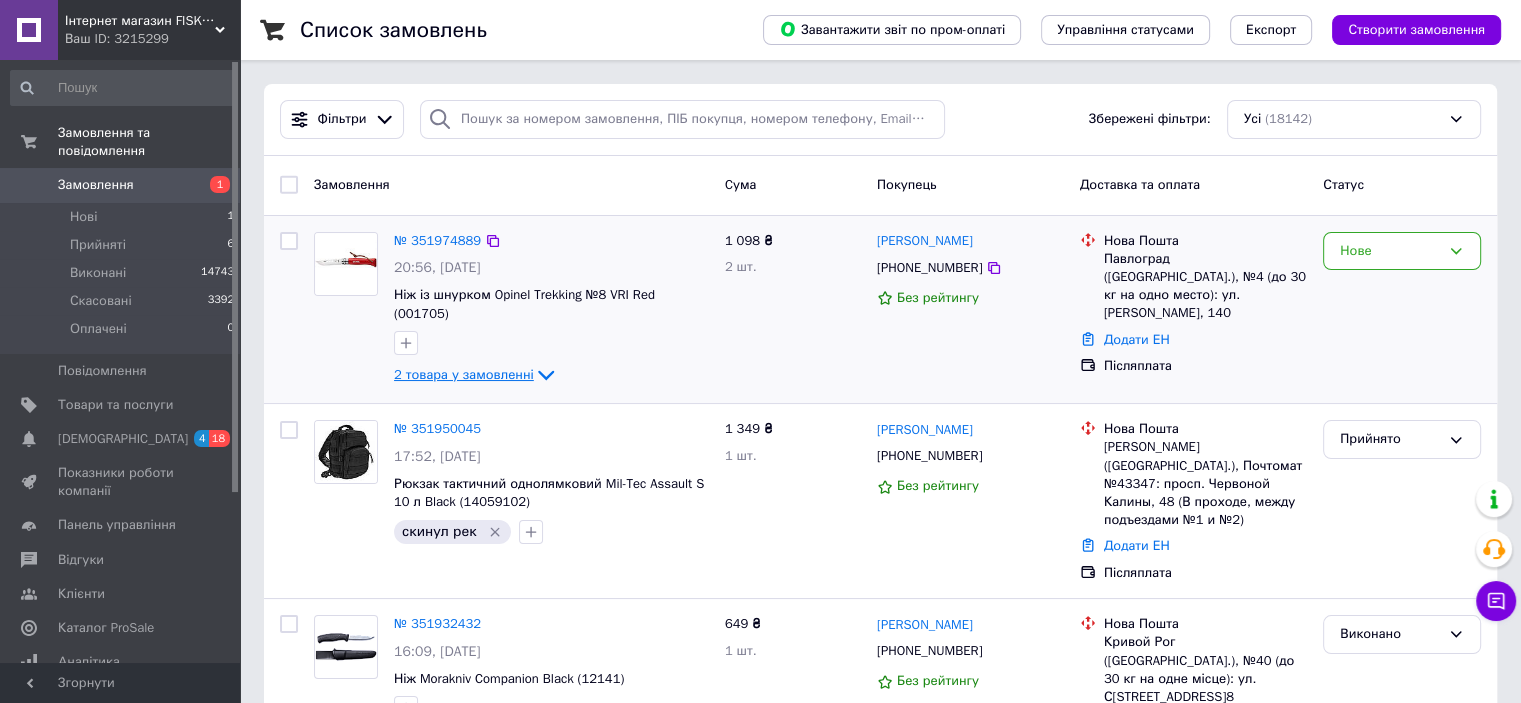 click on "2 товара у замовленні" at bounding box center (464, 374) 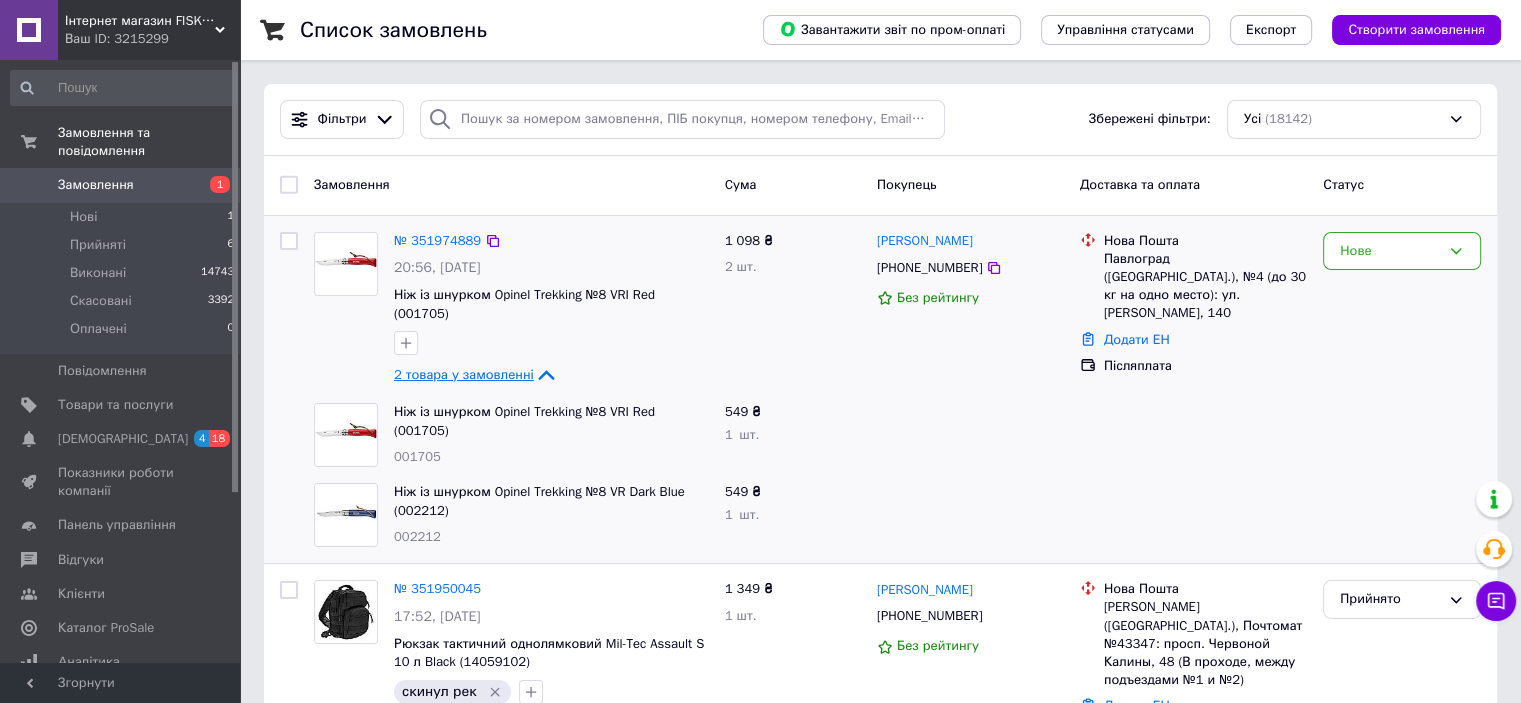 click on "2 товара у замовленні" at bounding box center (464, 374) 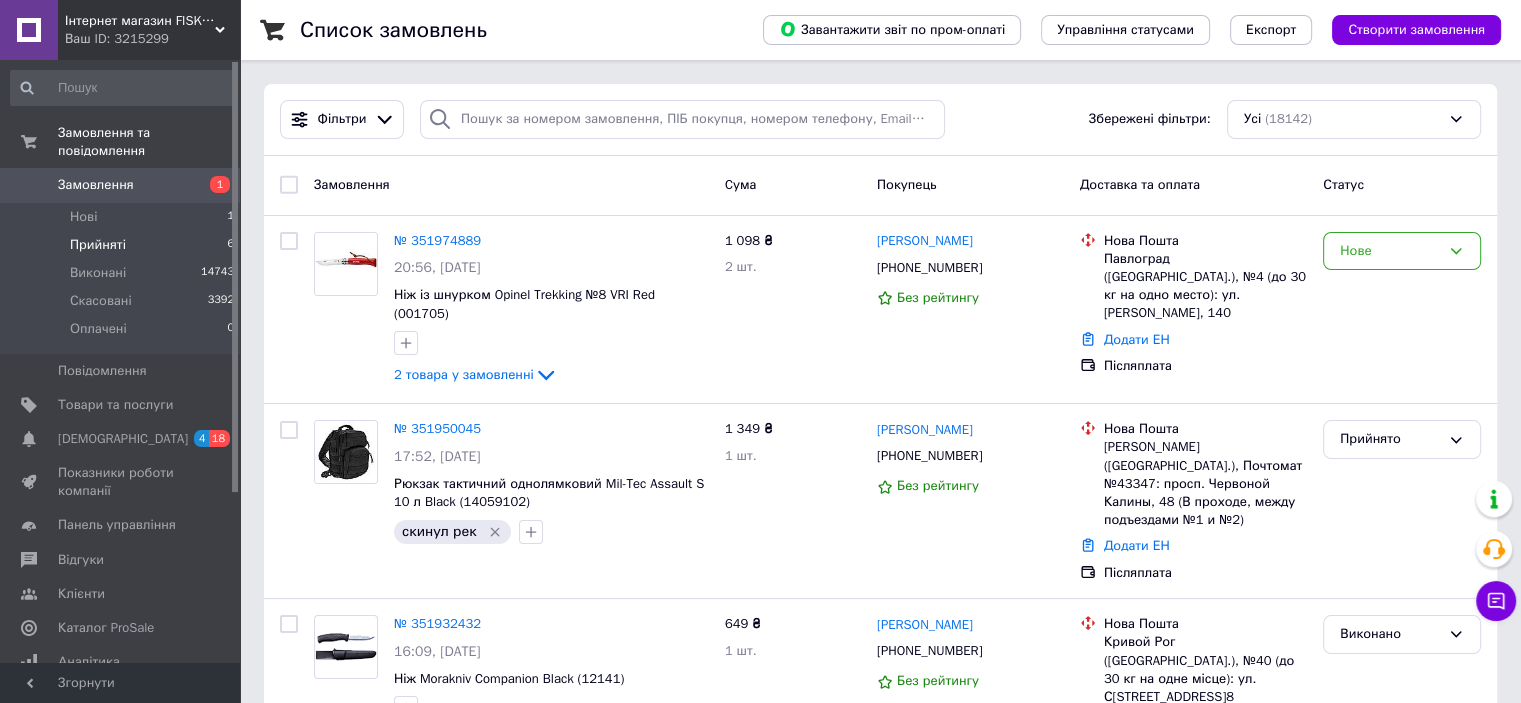 click on "Прийняті 6" at bounding box center [123, 245] 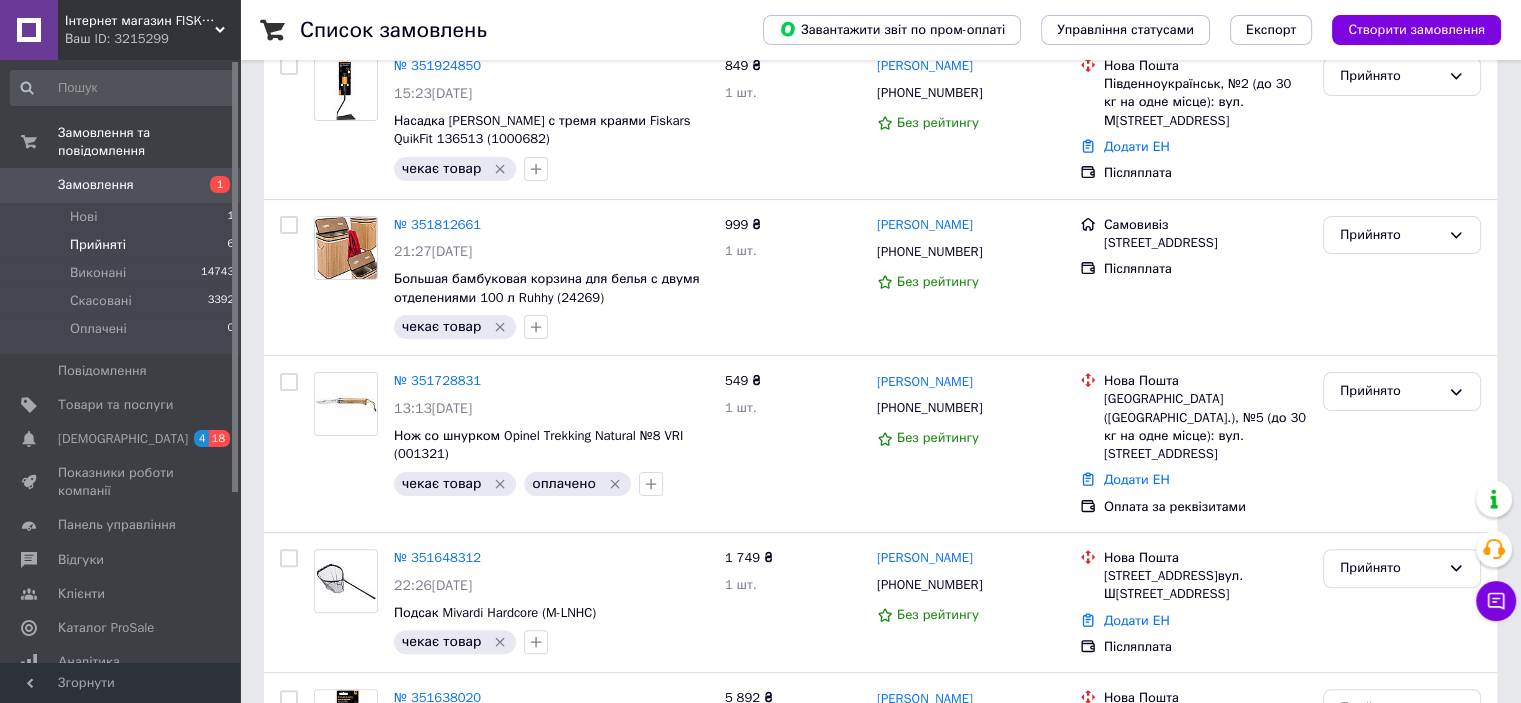 scroll, scrollTop: 582, scrollLeft: 0, axis: vertical 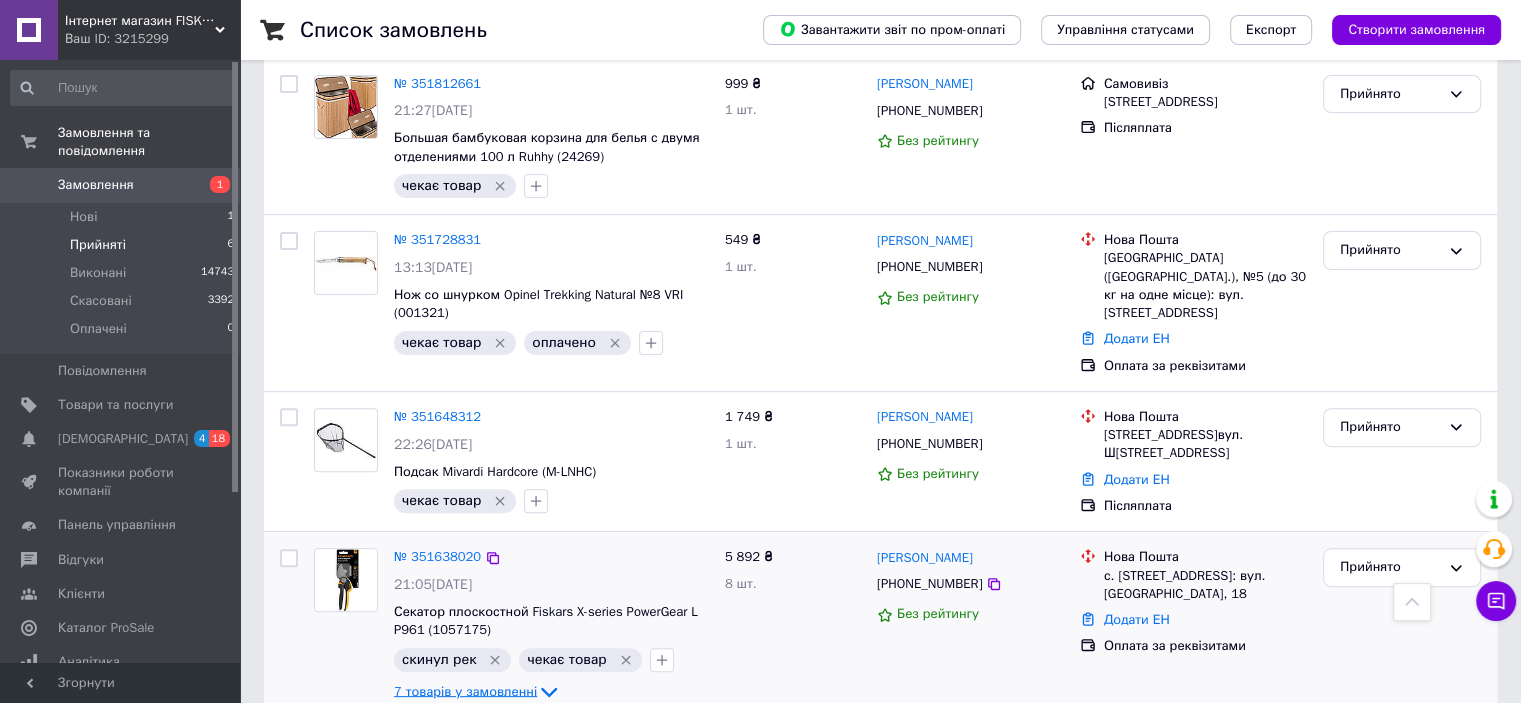 click on "7 товарів у замовленні" at bounding box center [465, 691] 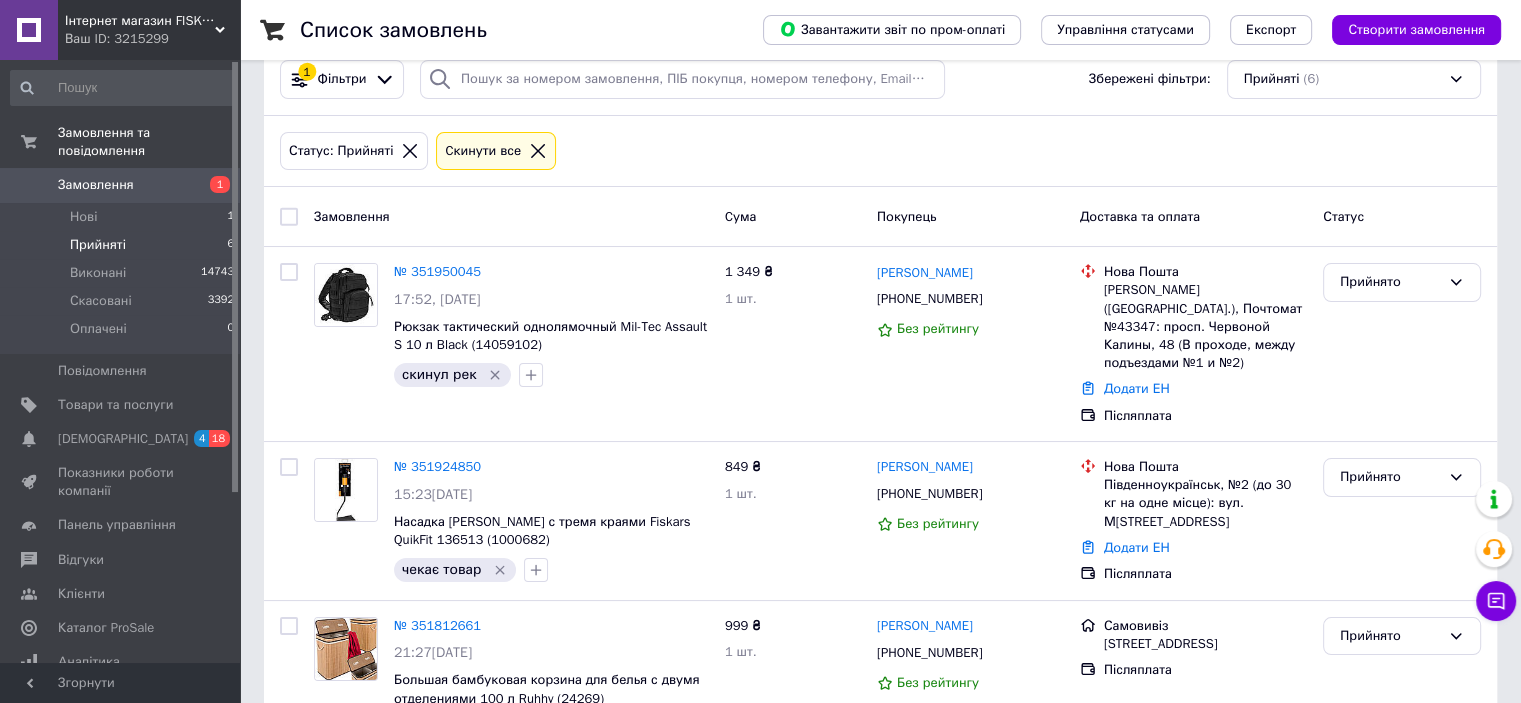 scroll, scrollTop: 0, scrollLeft: 0, axis: both 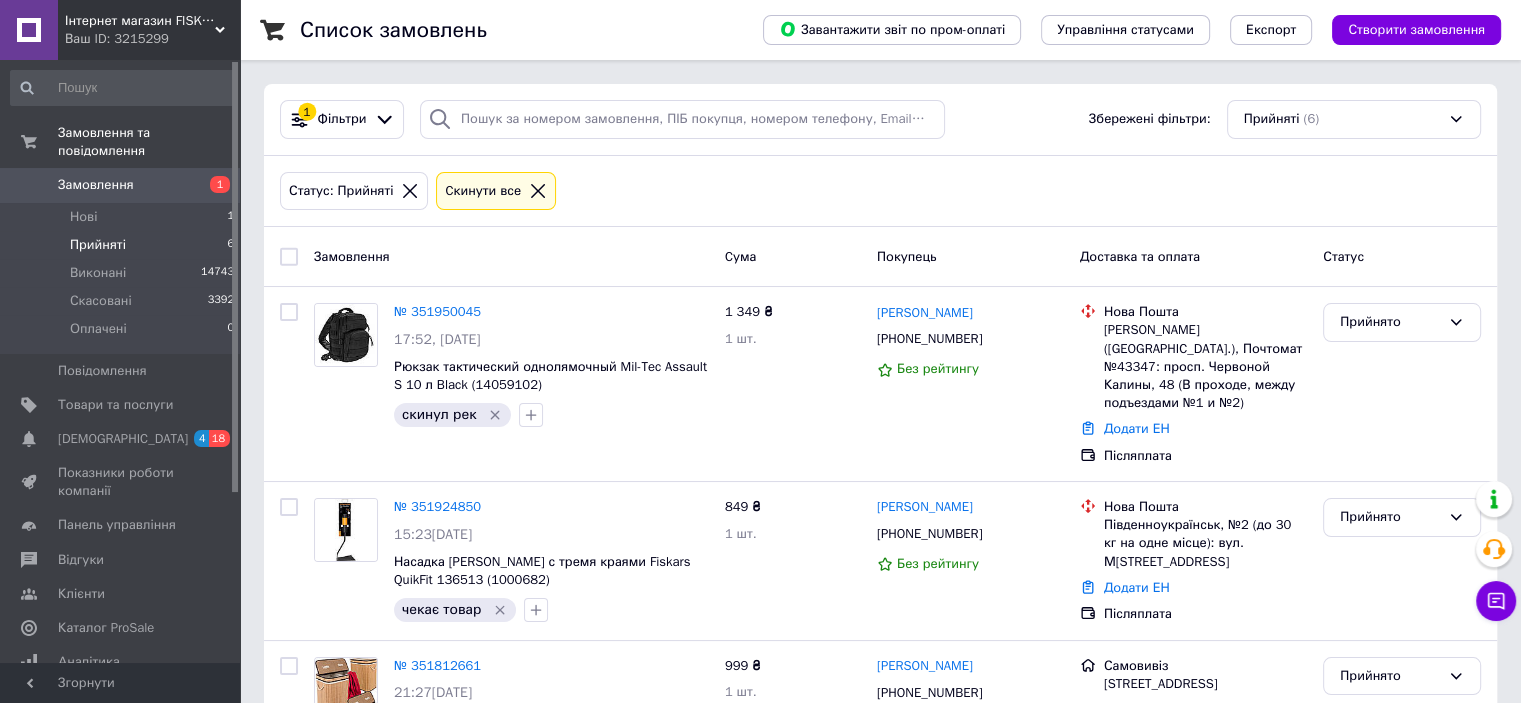 click on "Прийняті 6" at bounding box center [123, 245] 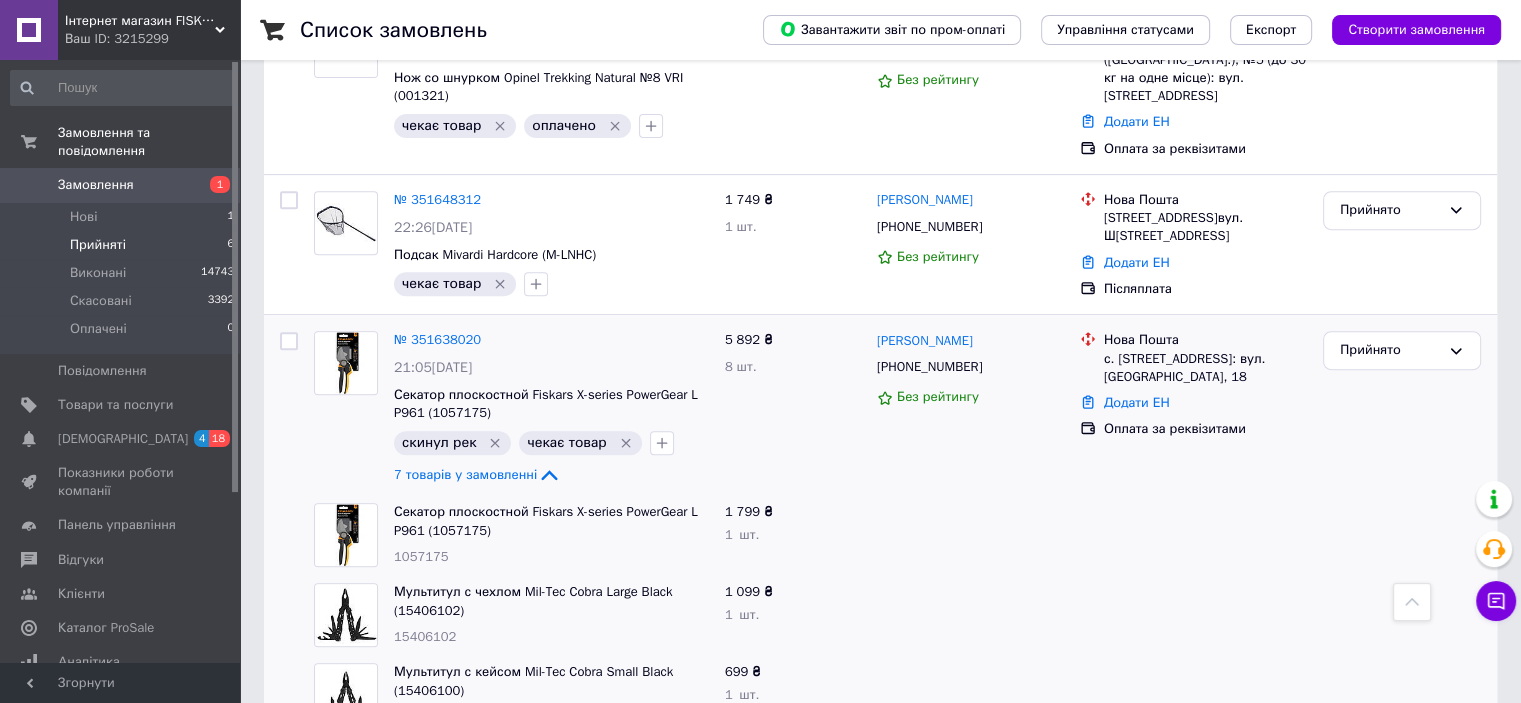 scroll, scrollTop: 800, scrollLeft: 0, axis: vertical 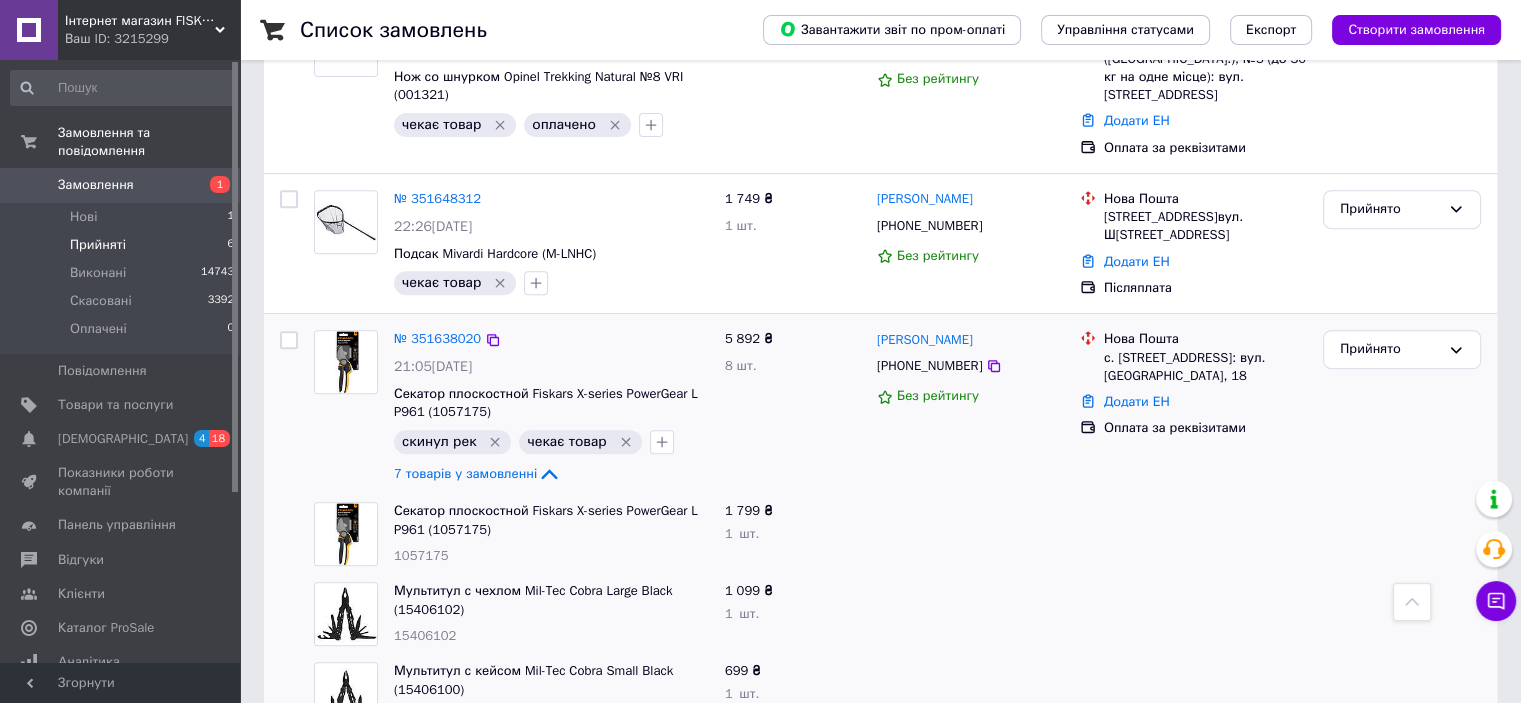 click on "7 товарів у замовленні" 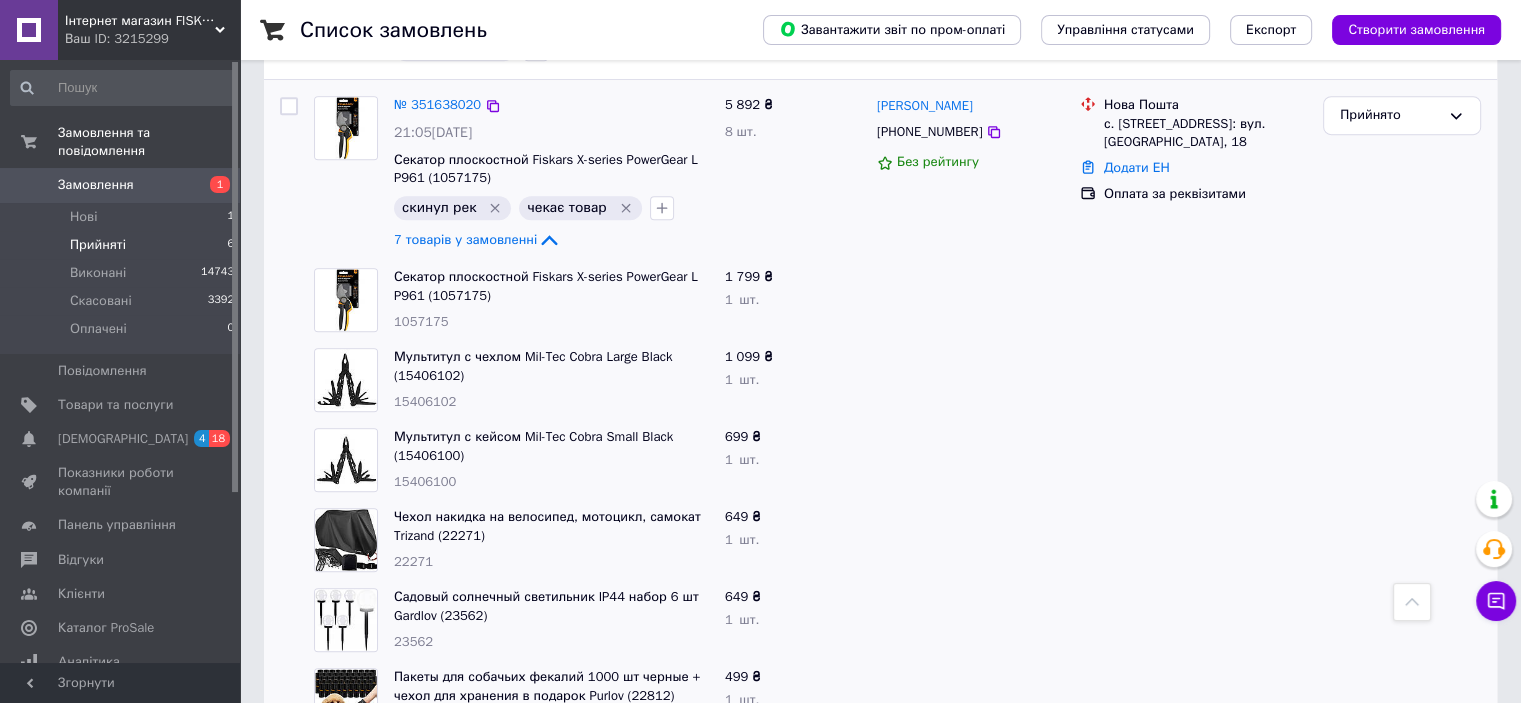 scroll, scrollTop: 1143, scrollLeft: 0, axis: vertical 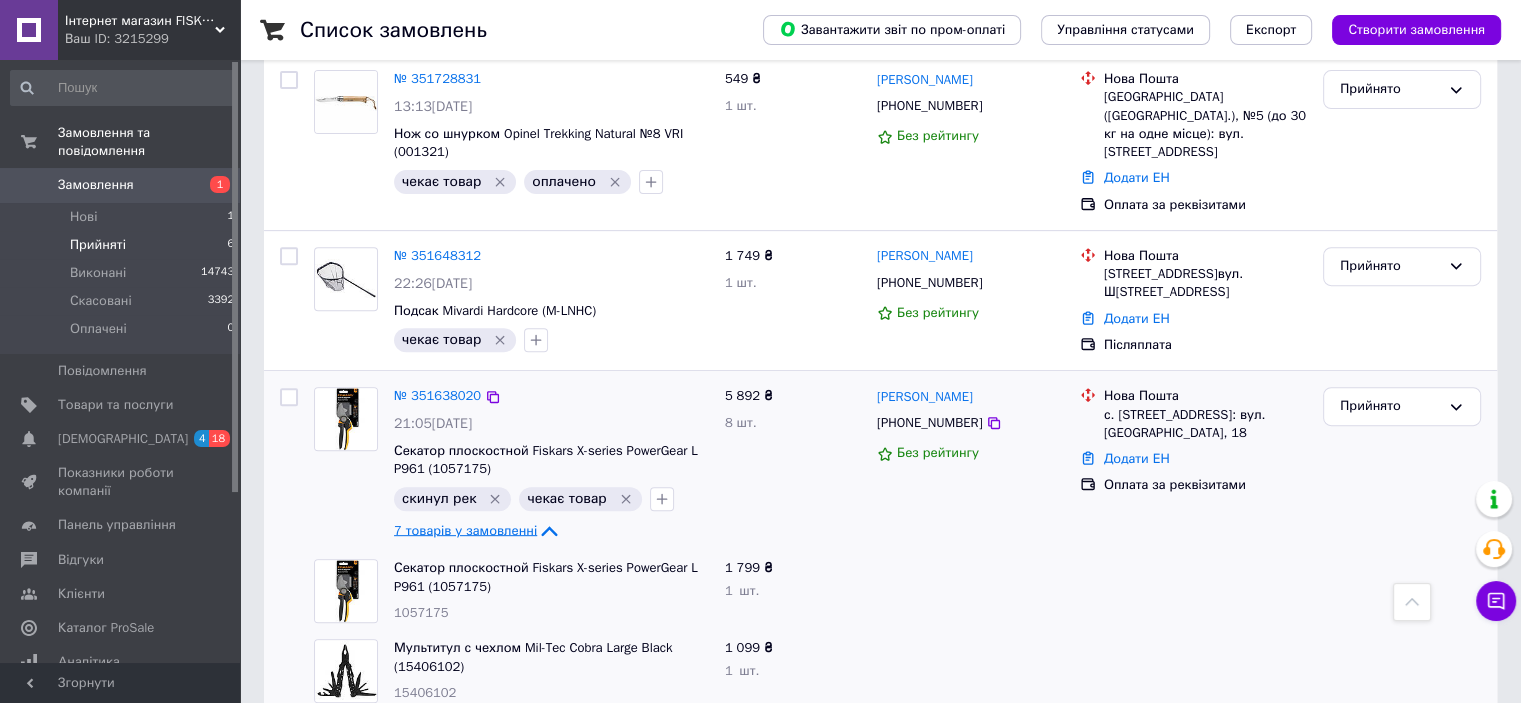 click on "7 товарів у замовленні" at bounding box center (465, 530) 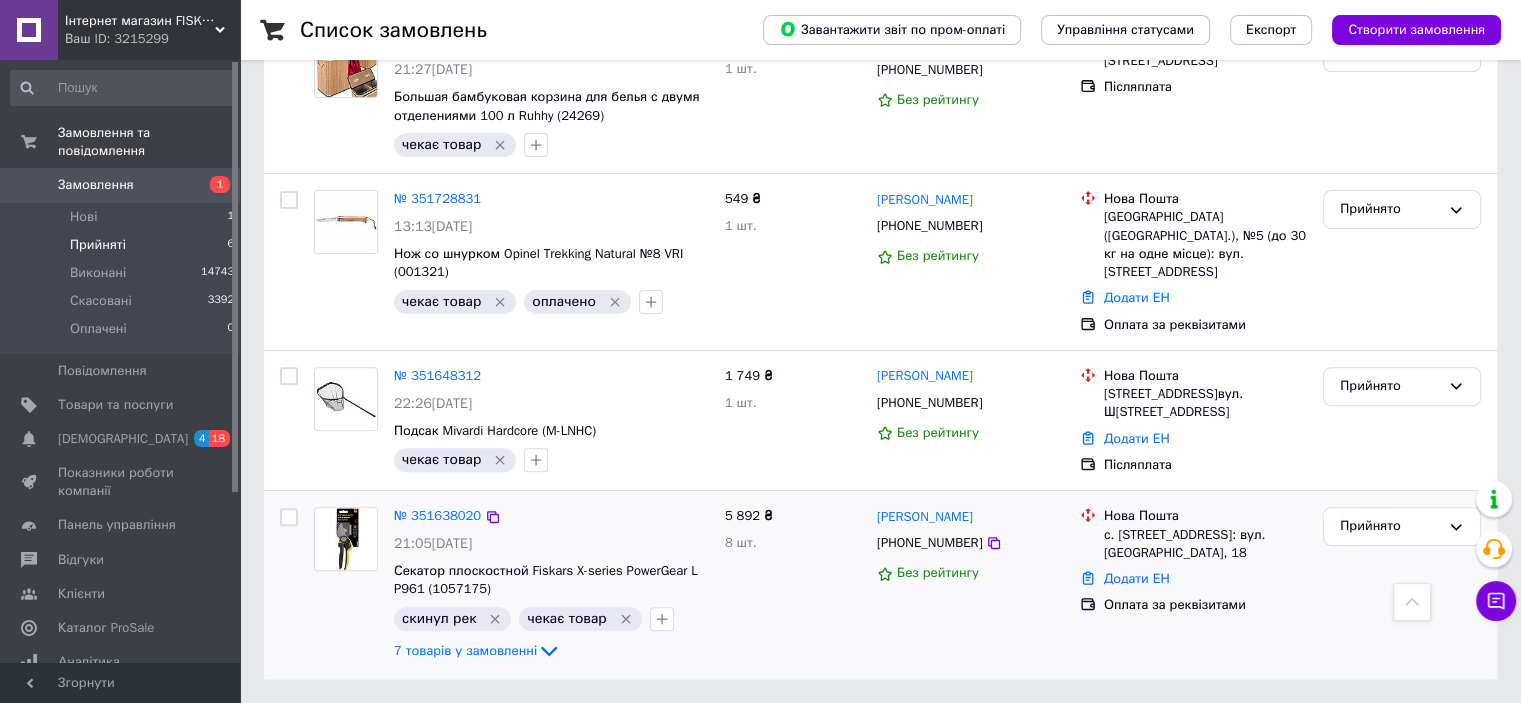 scroll, scrollTop: 582, scrollLeft: 0, axis: vertical 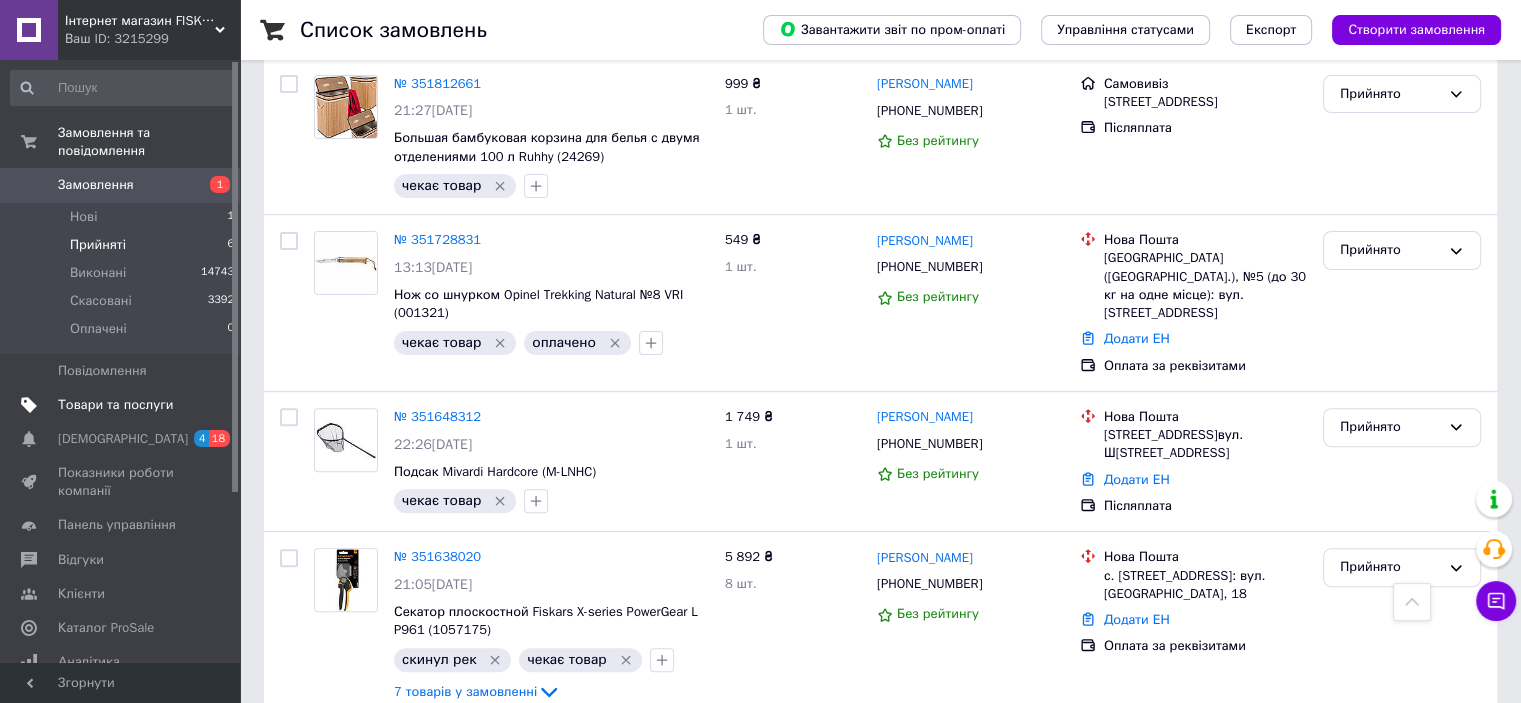 click on "Товари та послуги" at bounding box center (123, 405) 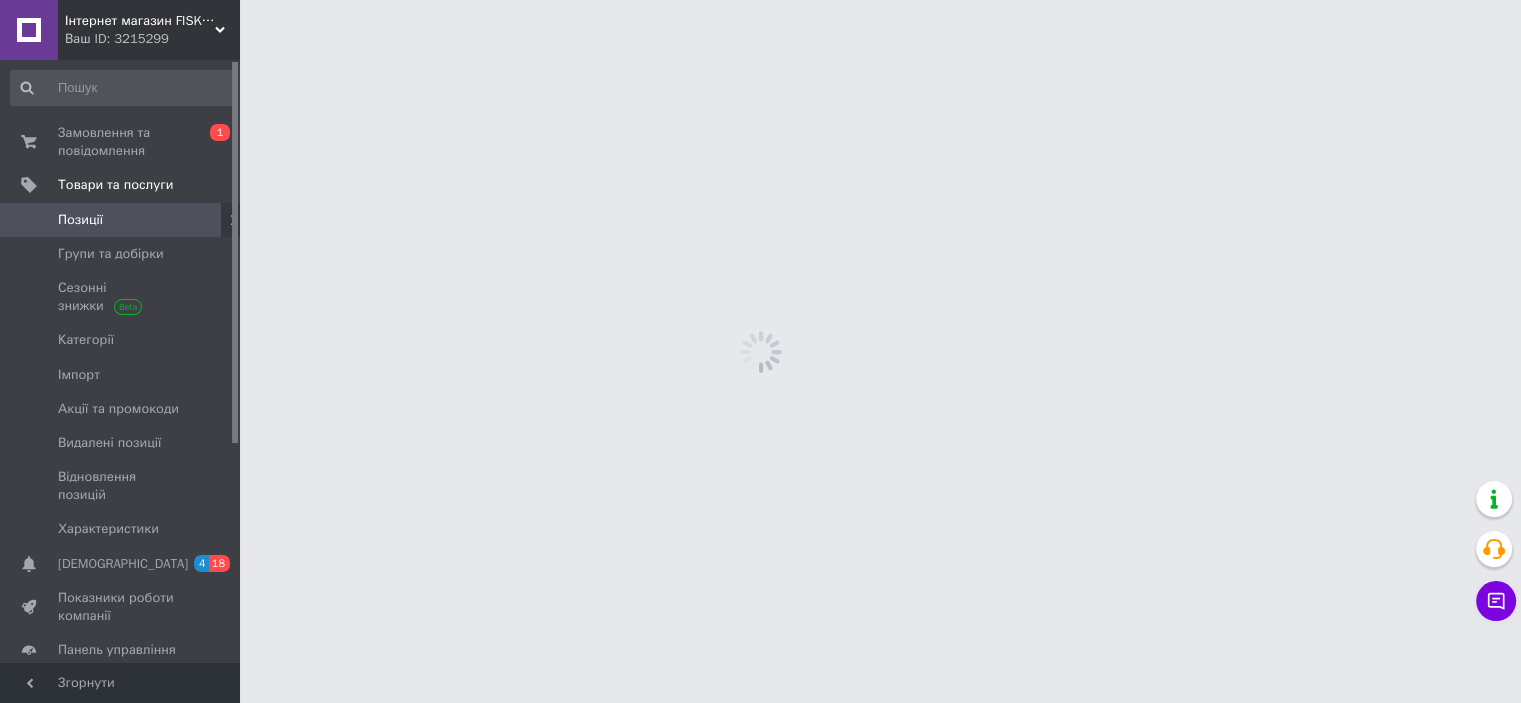 scroll, scrollTop: 0, scrollLeft: 0, axis: both 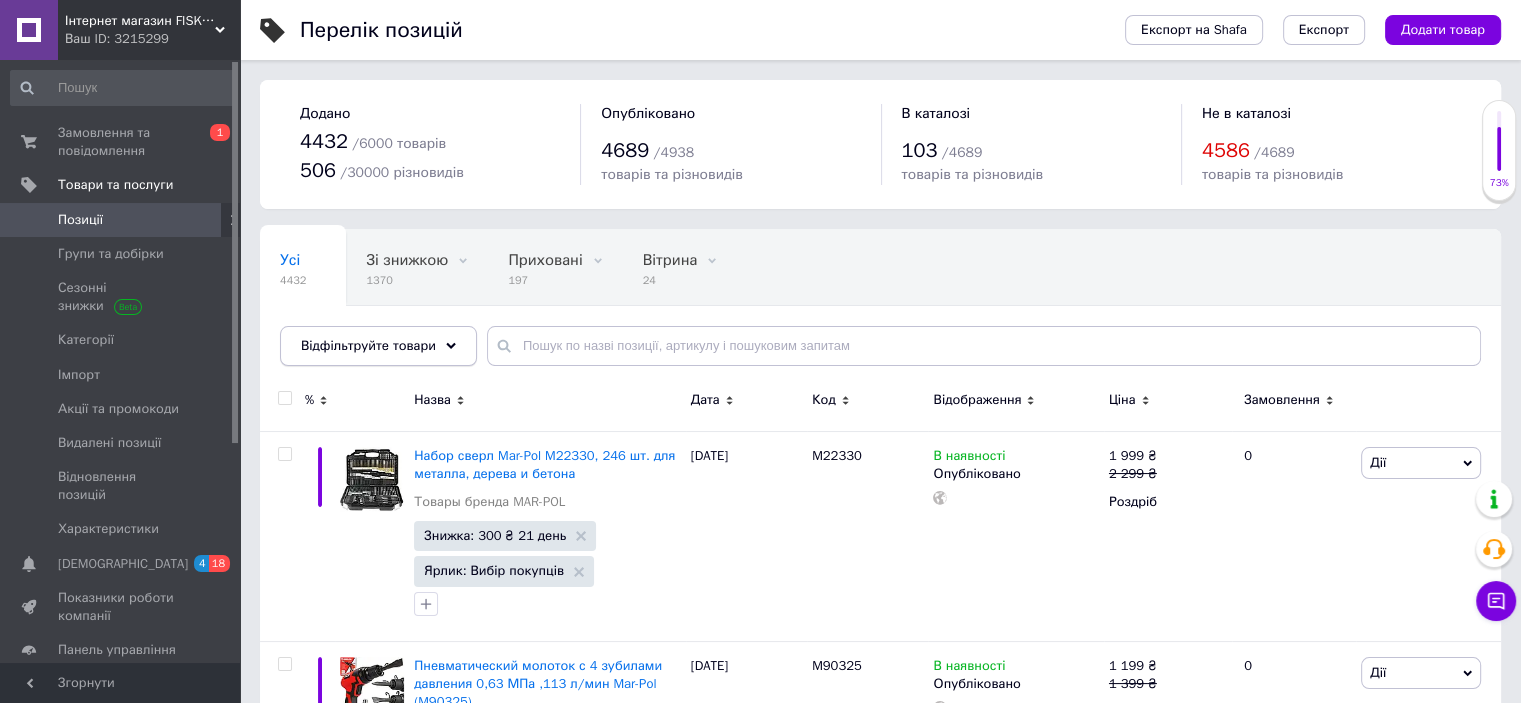 click on "Відфільтруйте товари" at bounding box center [378, 346] 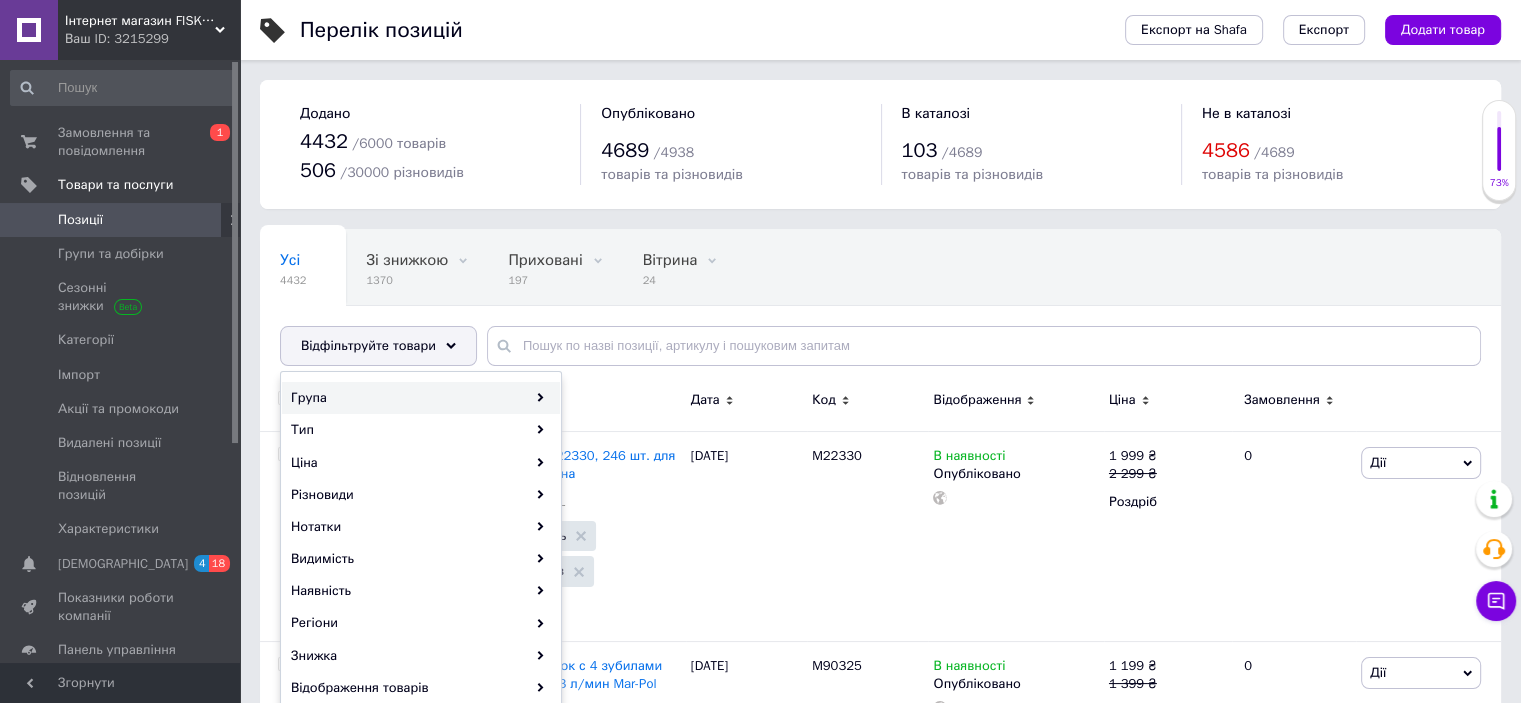 click on "Група" at bounding box center (421, 398) 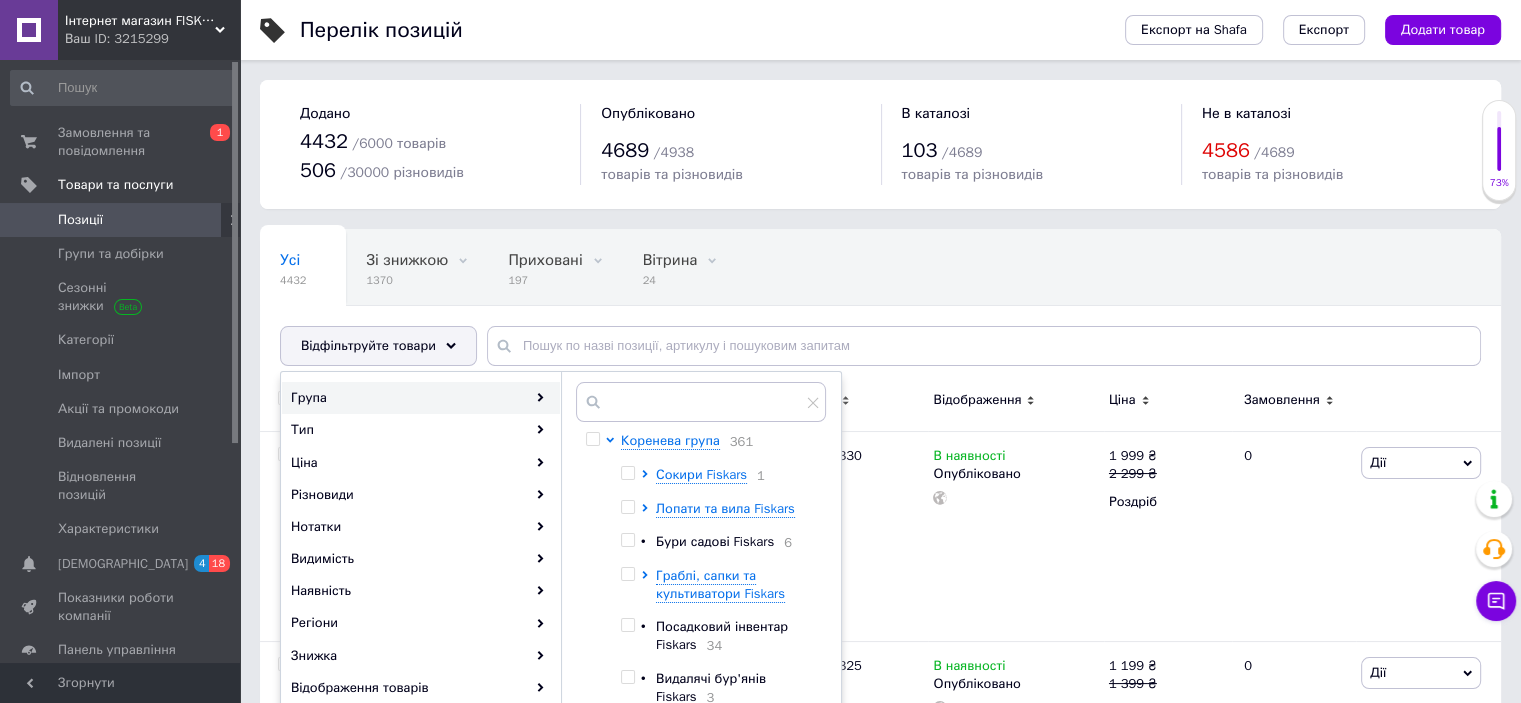scroll, scrollTop: 133, scrollLeft: 0, axis: vertical 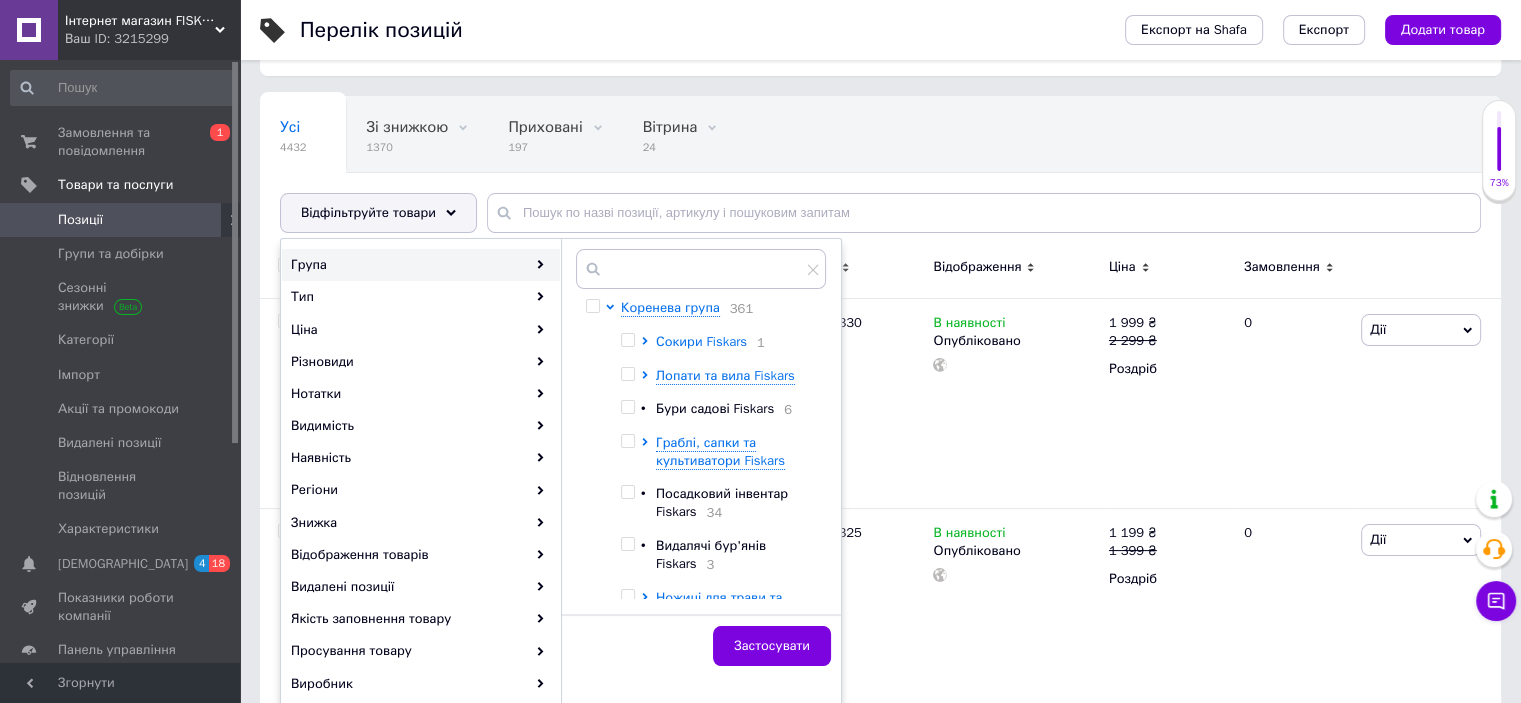 click on "Сокири Fiskars" at bounding box center [701, 341] 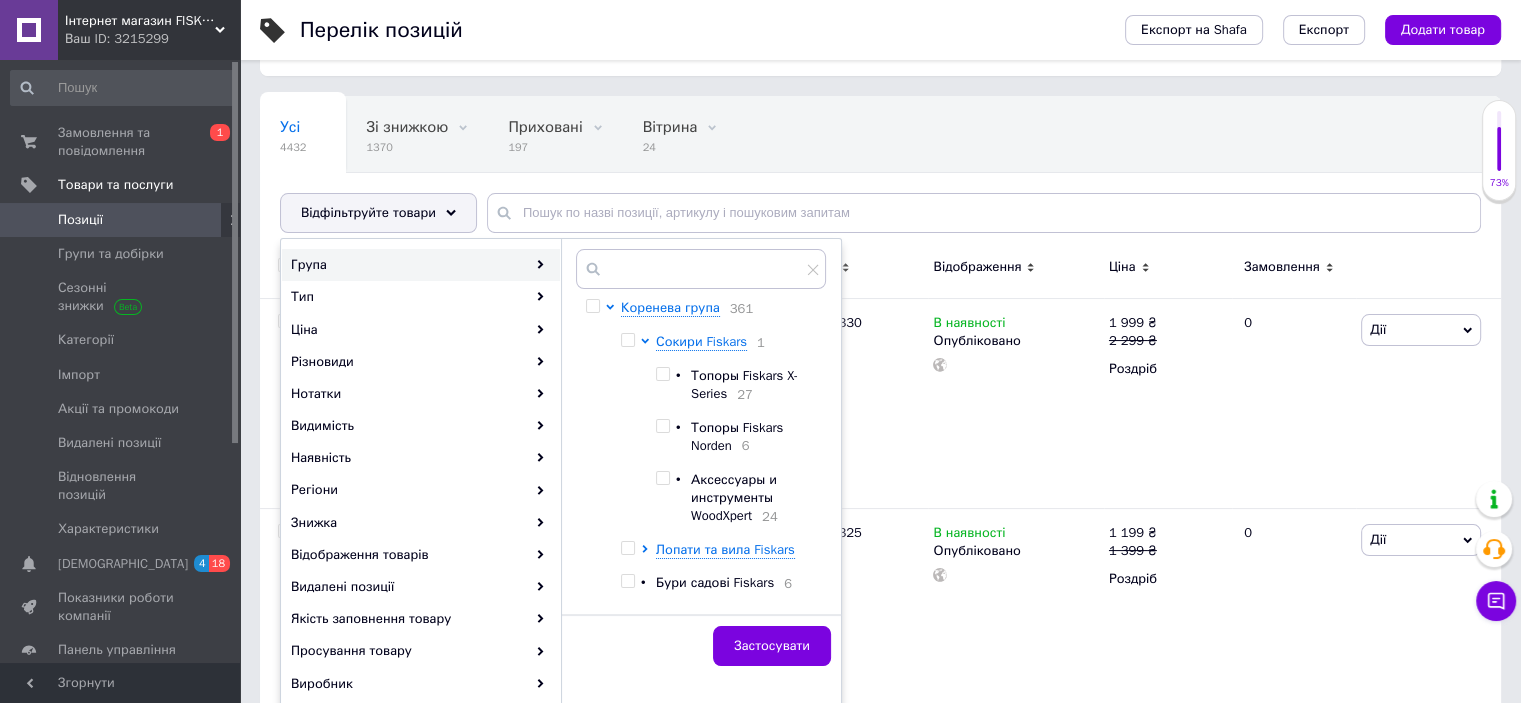 click at bounding box center (627, 340) 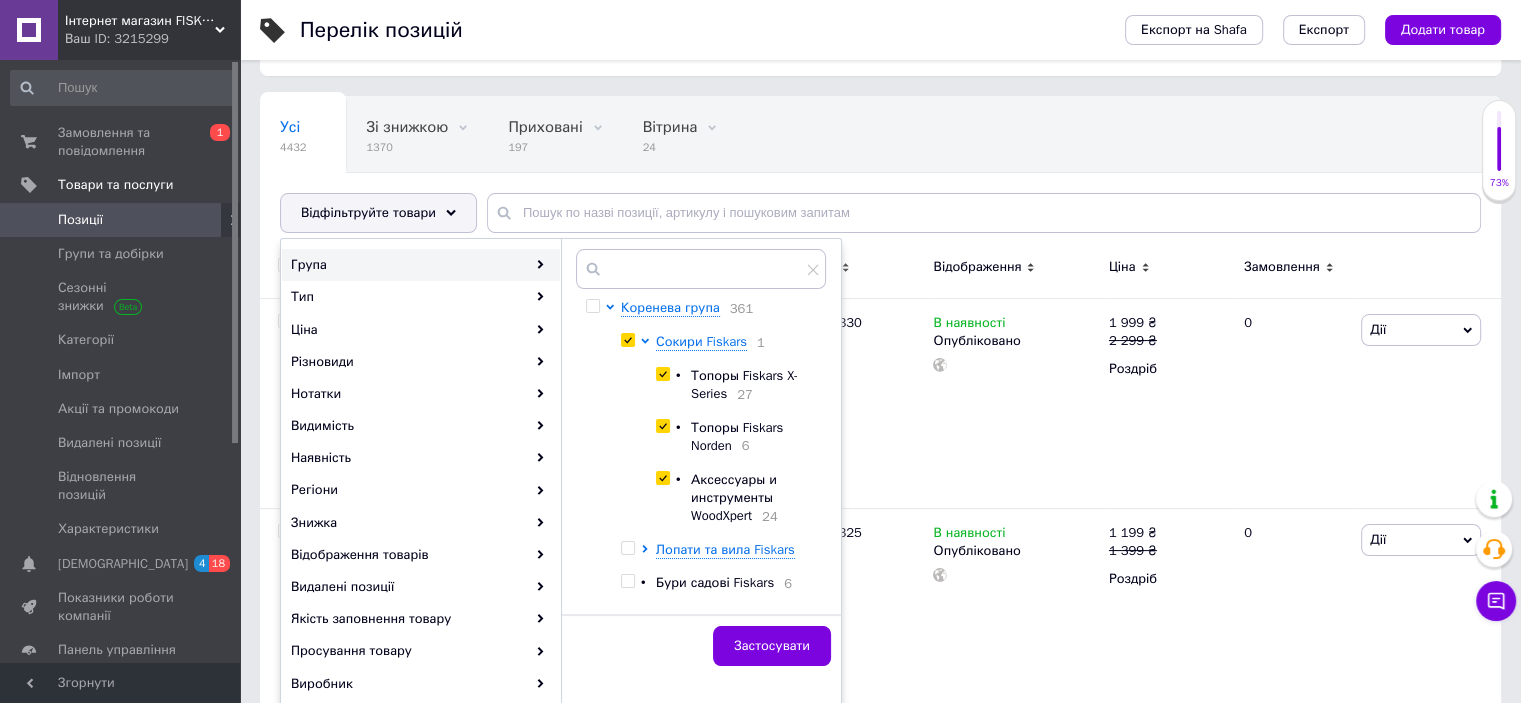 checkbox on "true" 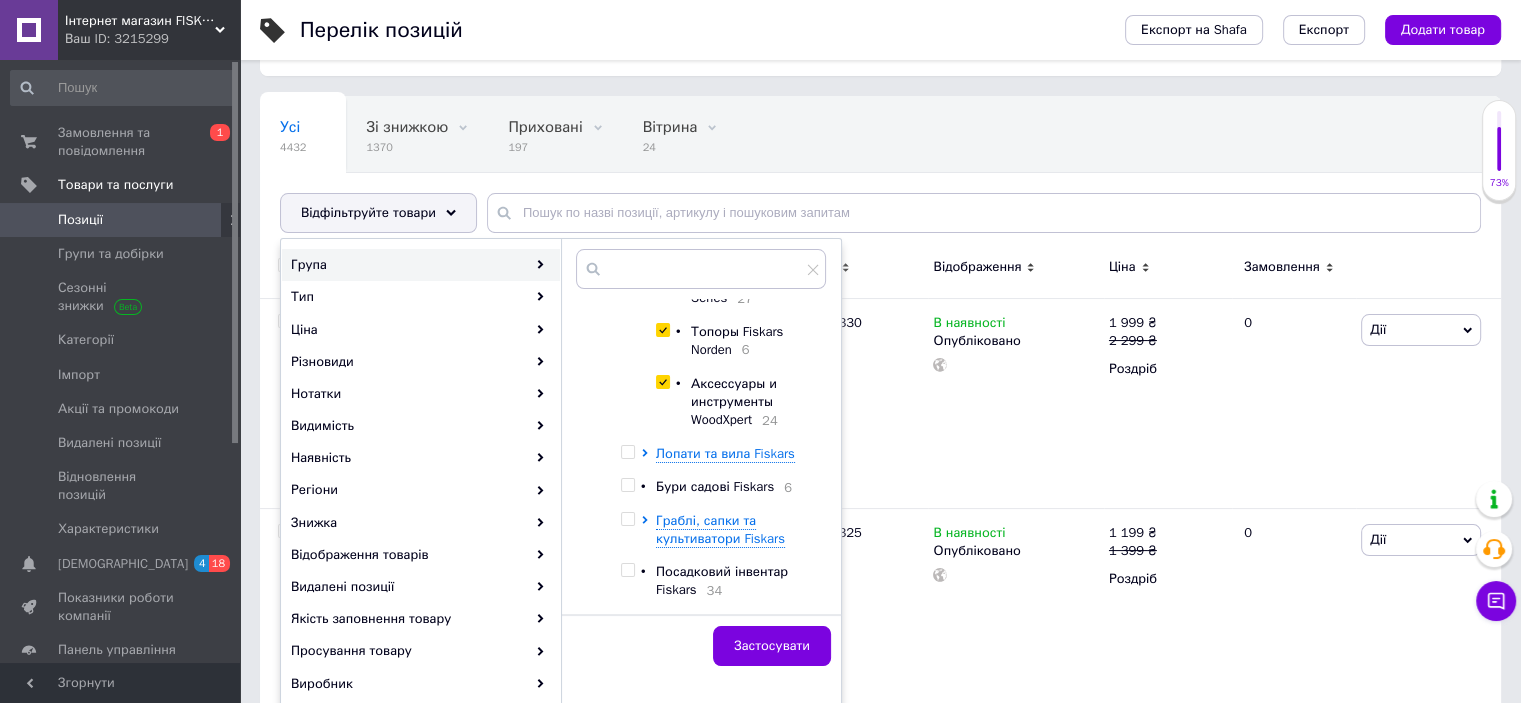 scroll, scrollTop: 133, scrollLeft: 0, axis: vertical 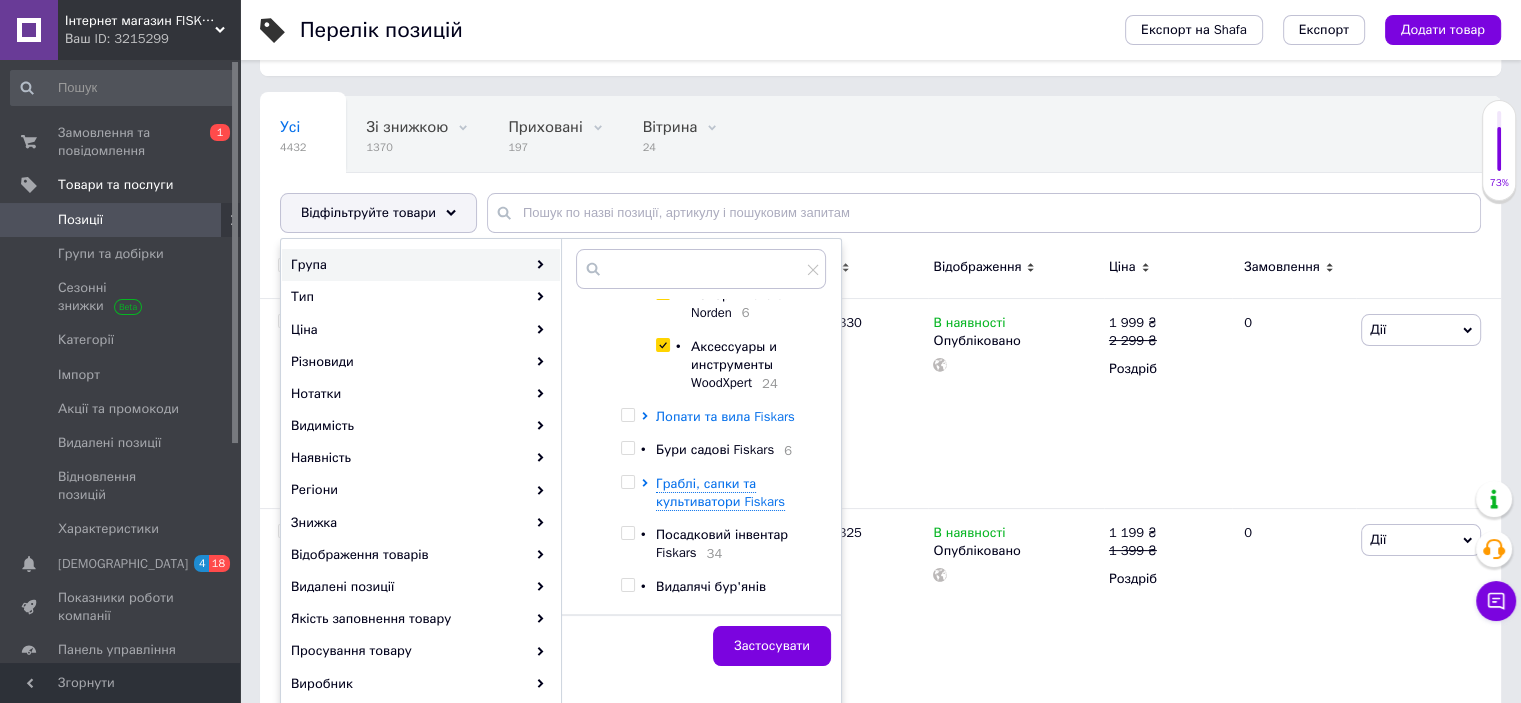 click on "Лопати та вила Fiskars" at bounding box center (725, 416) 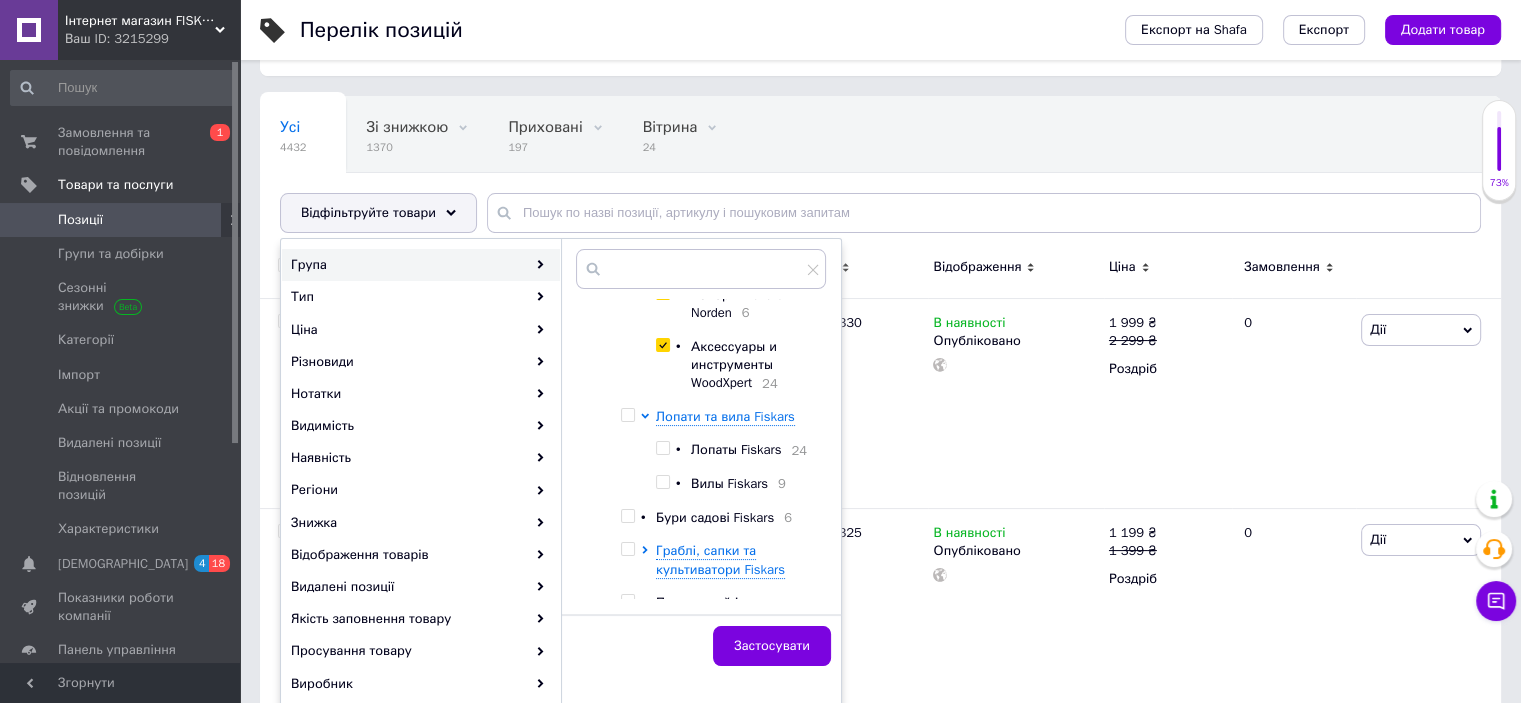 click at bounding box center (627, 415) 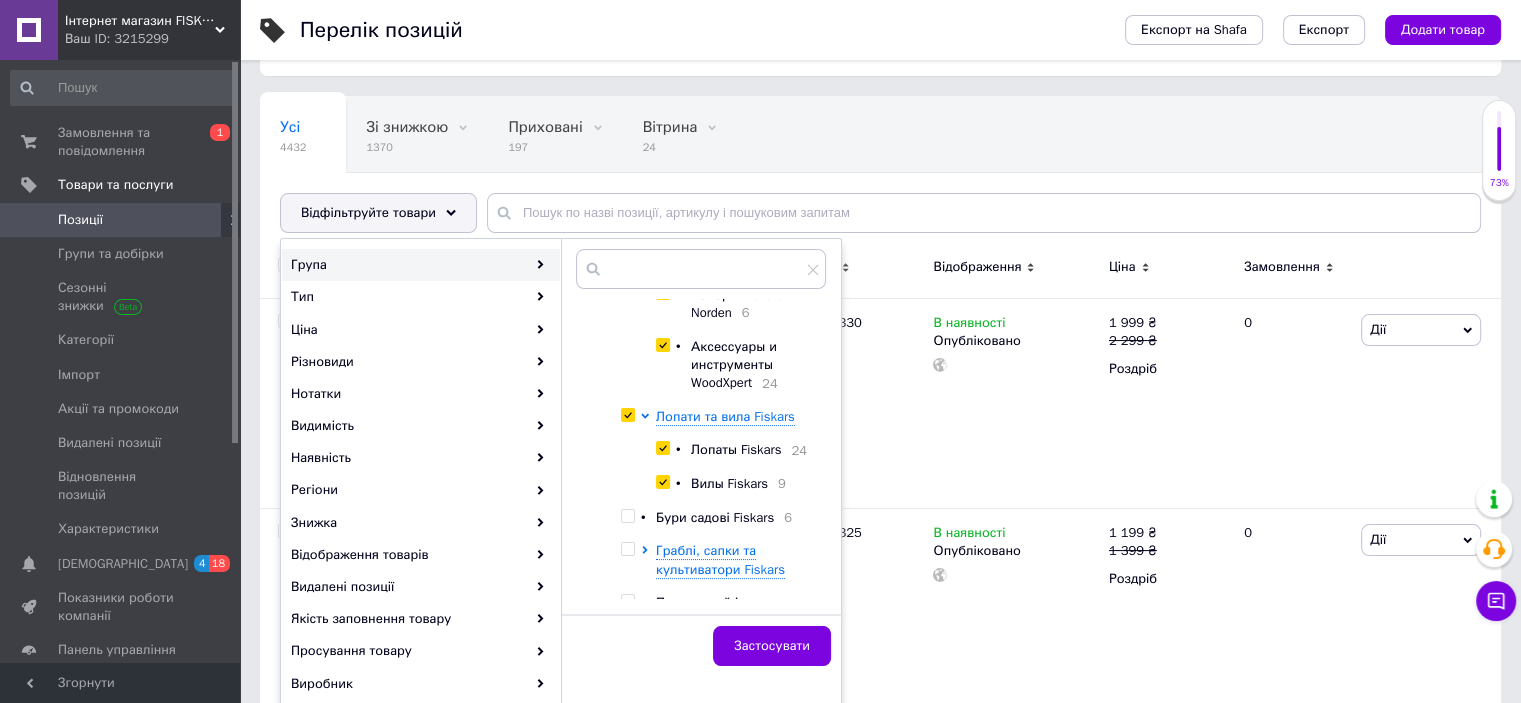 checkbox on "true" 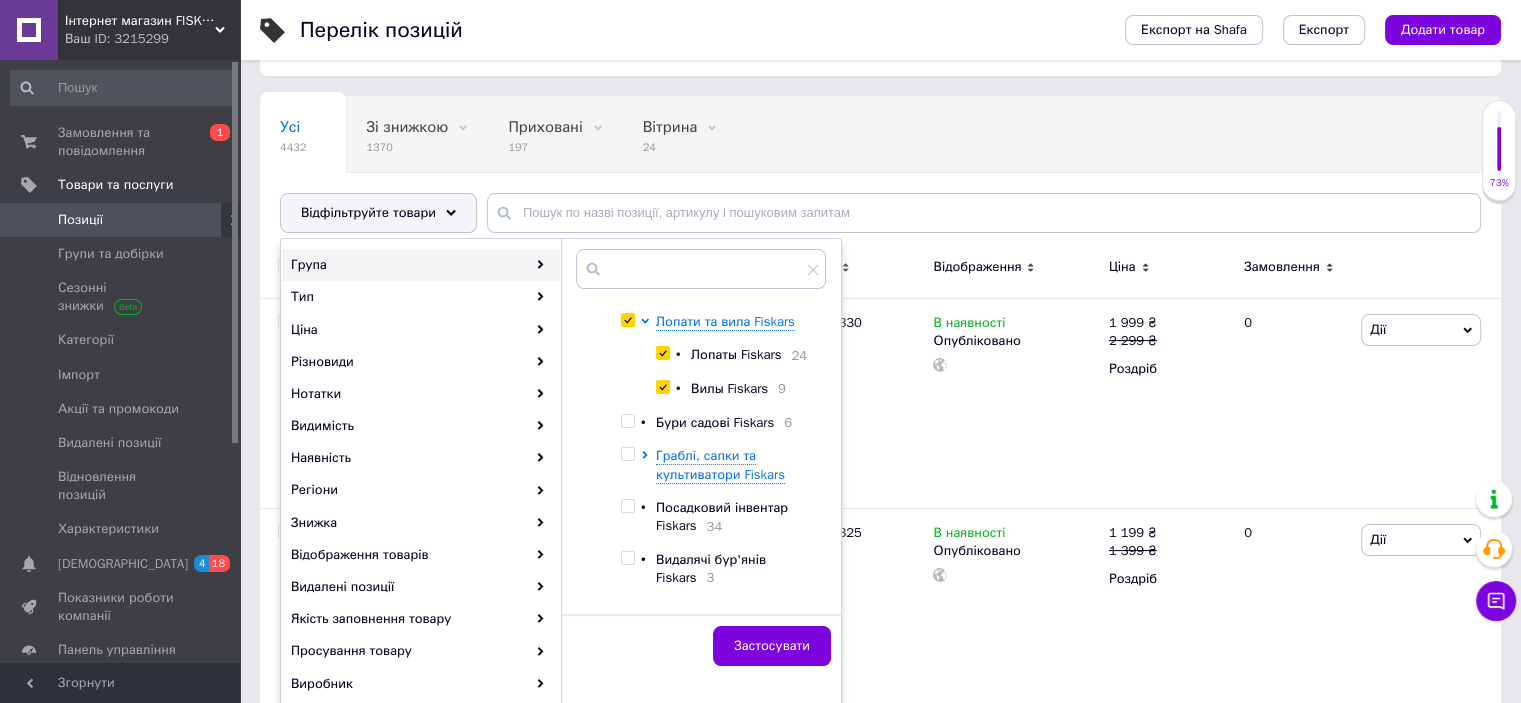 scroll, scrollTop: 266, scrollLeft: 0, axis: vertical 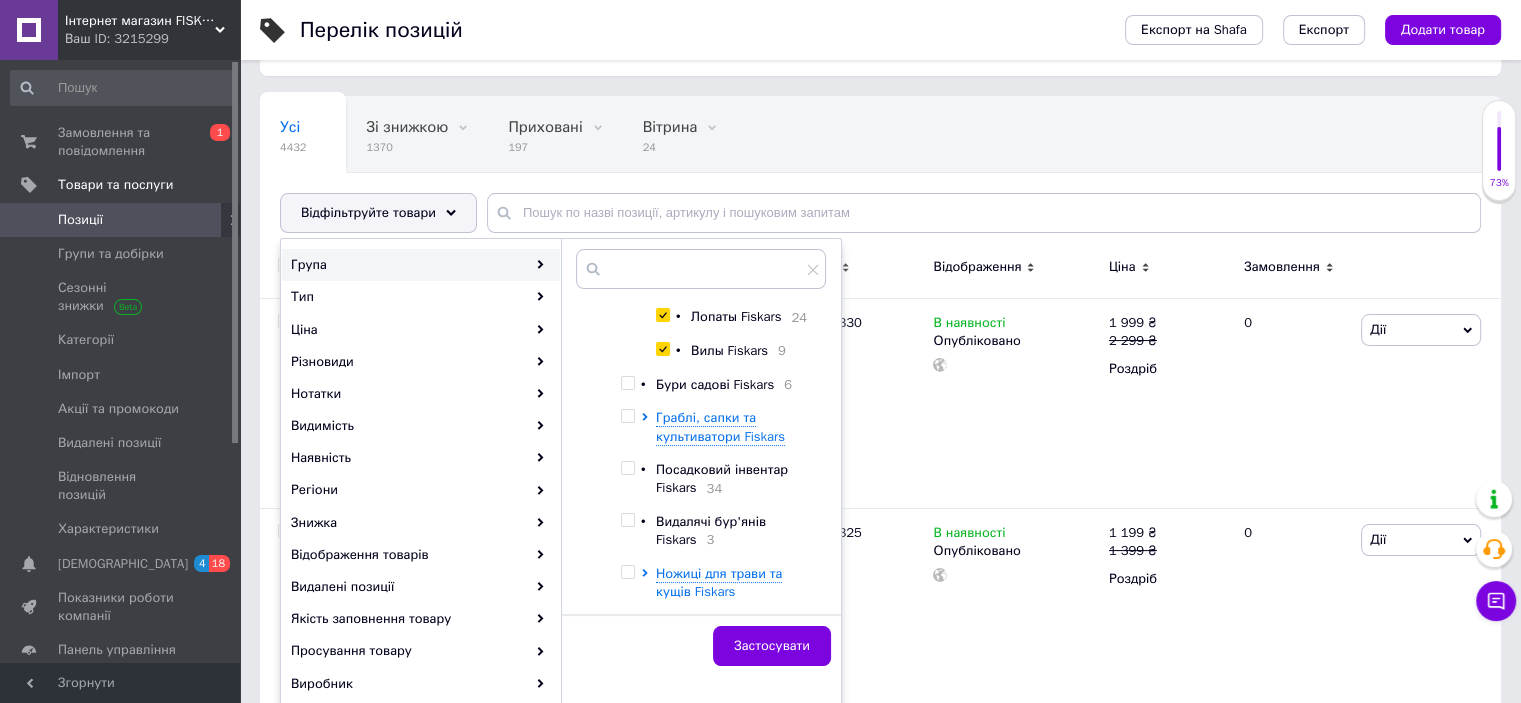 click at bounding box center (627, 383) 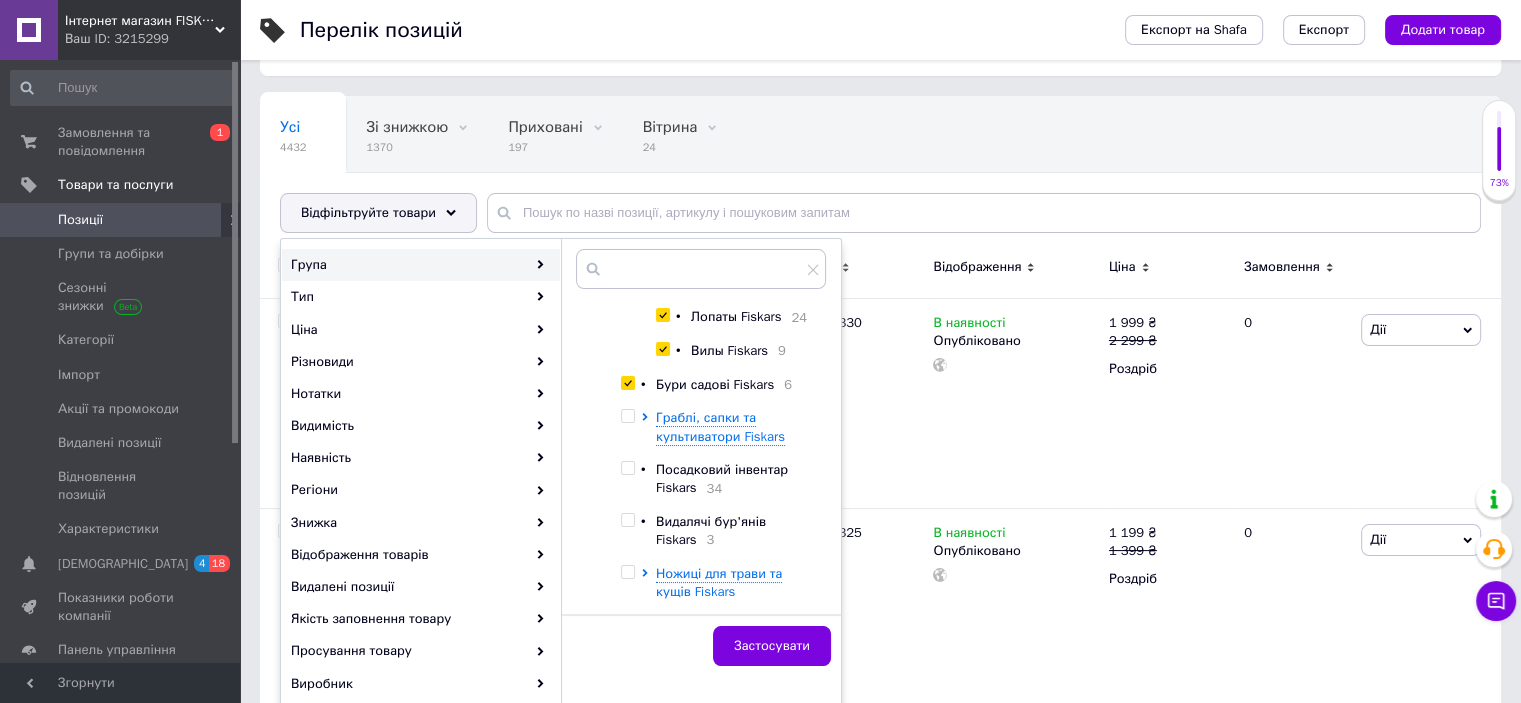 checkbox on "true" 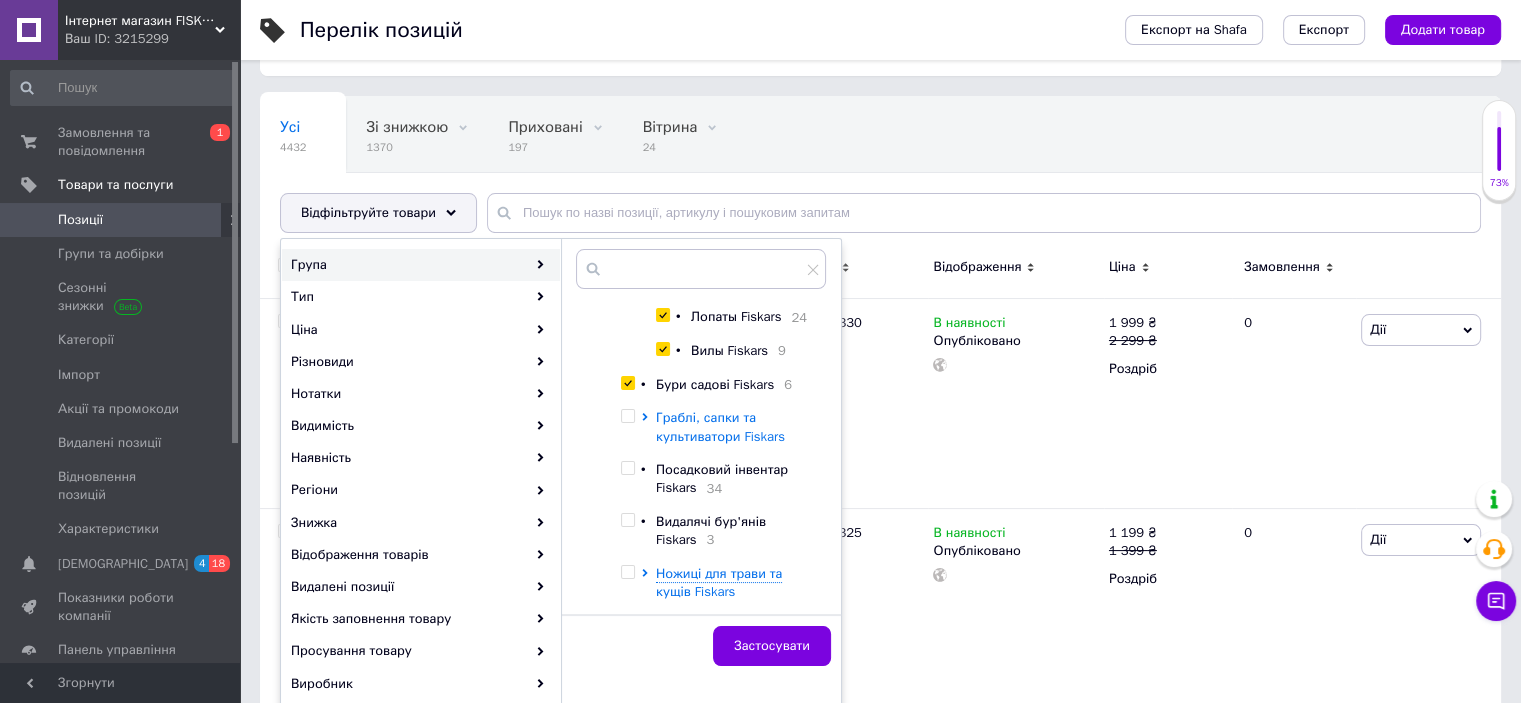 click on "Граблі, сапки та культиватори Fiskars" at bounding box center (720, 426) 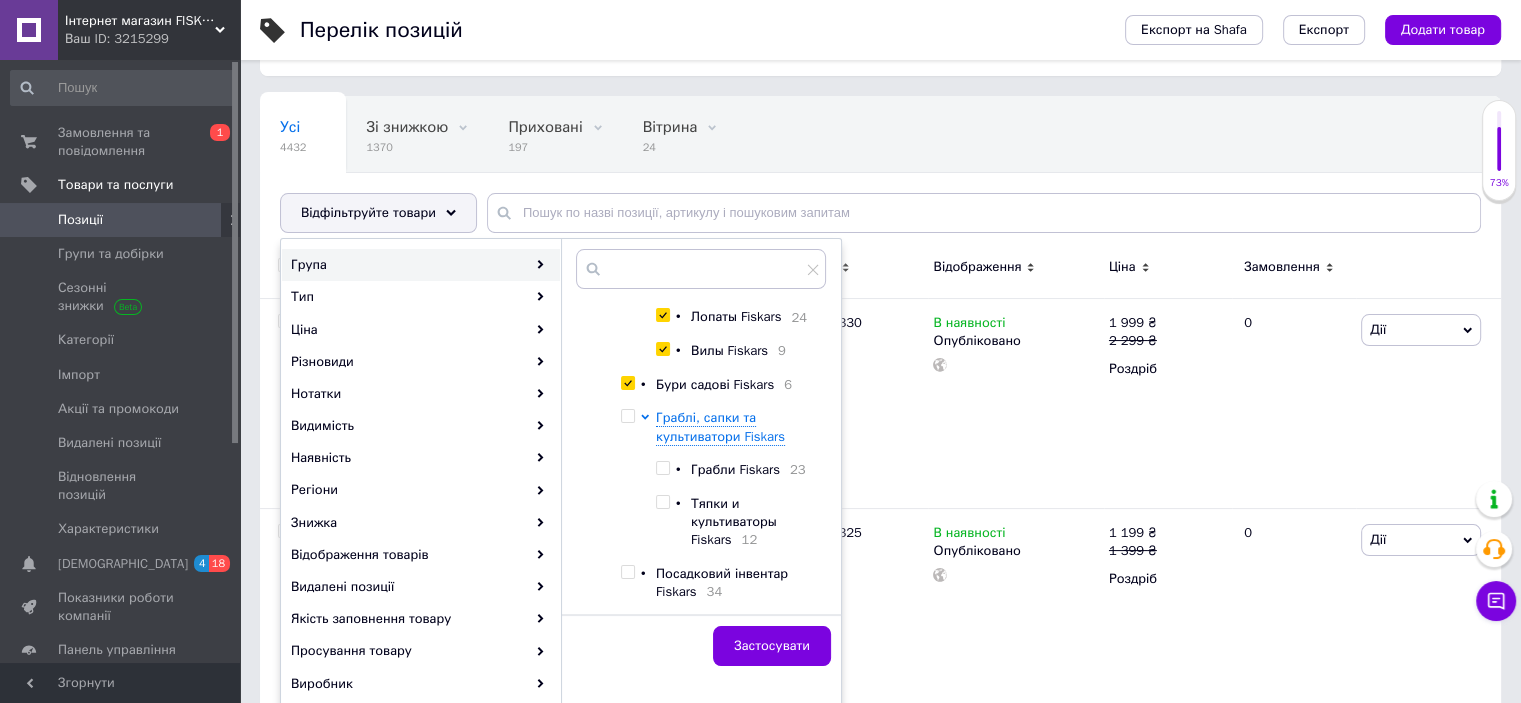 click at bounding box center (627, 416) 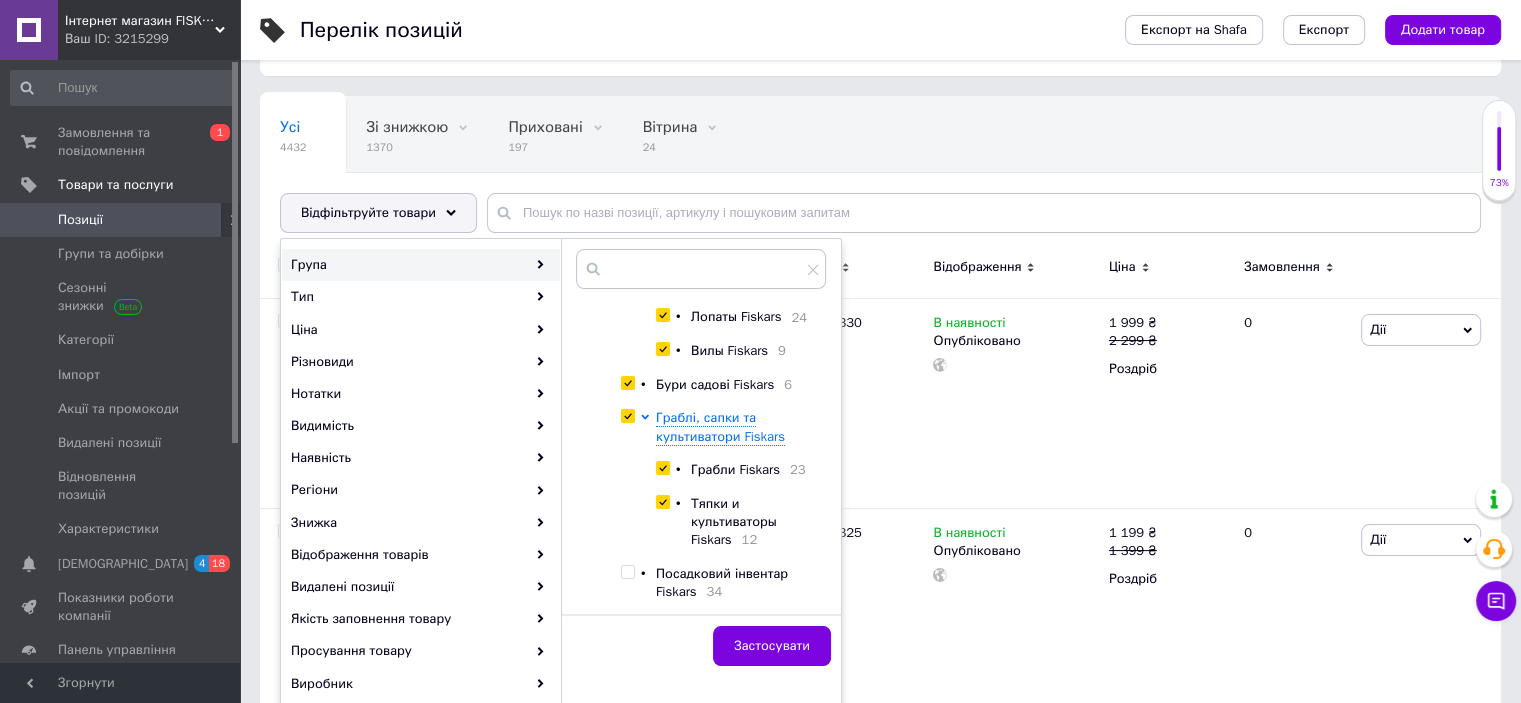 checkbox on "true" 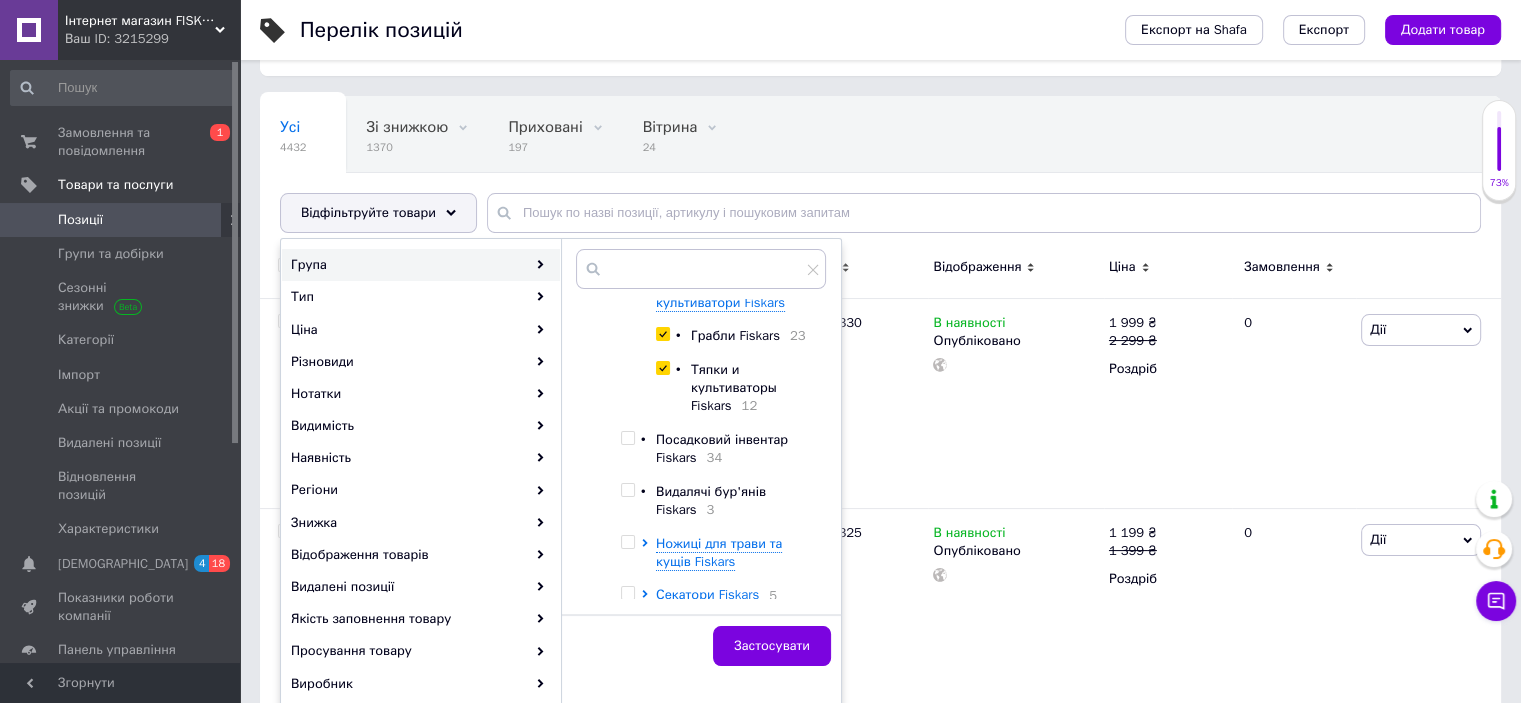 click at bounding box center (627, 438) 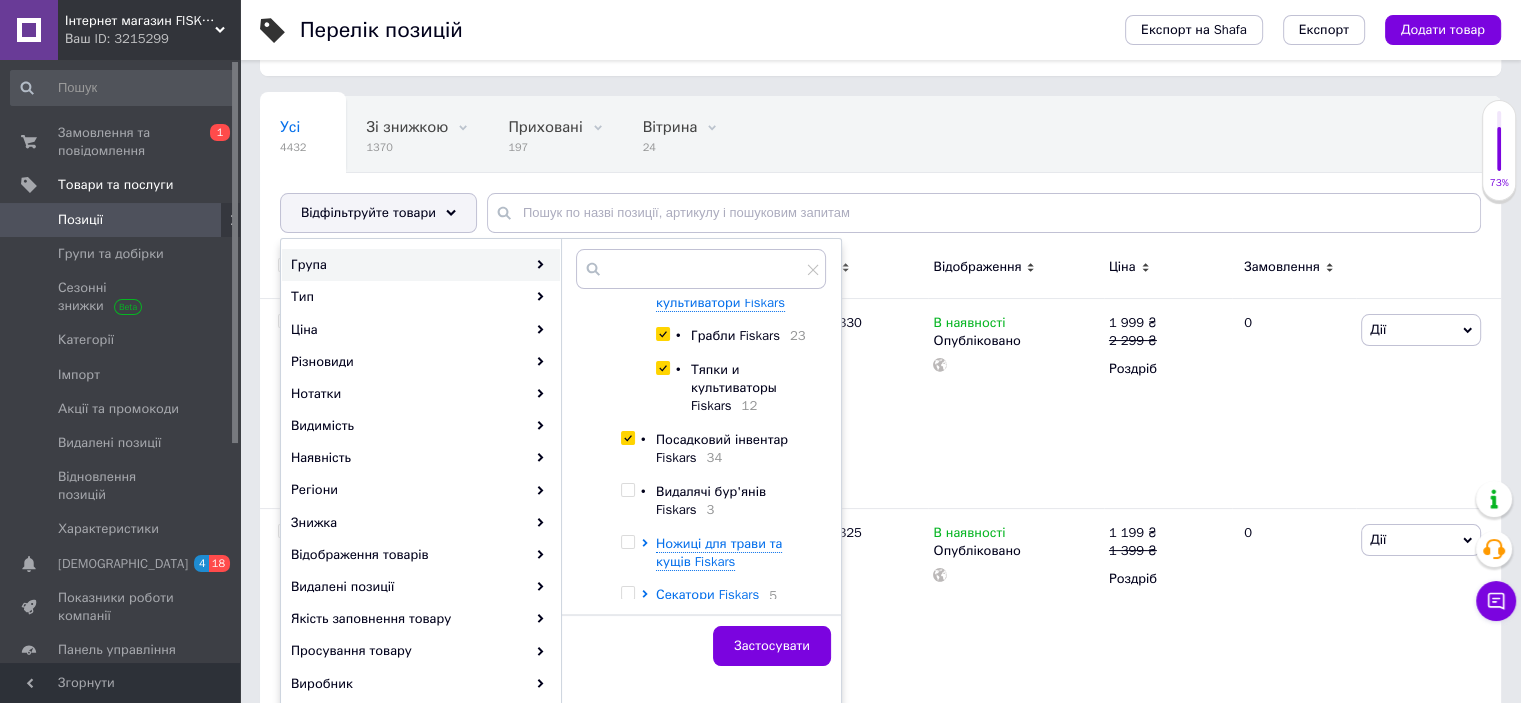 checkbox on "true" 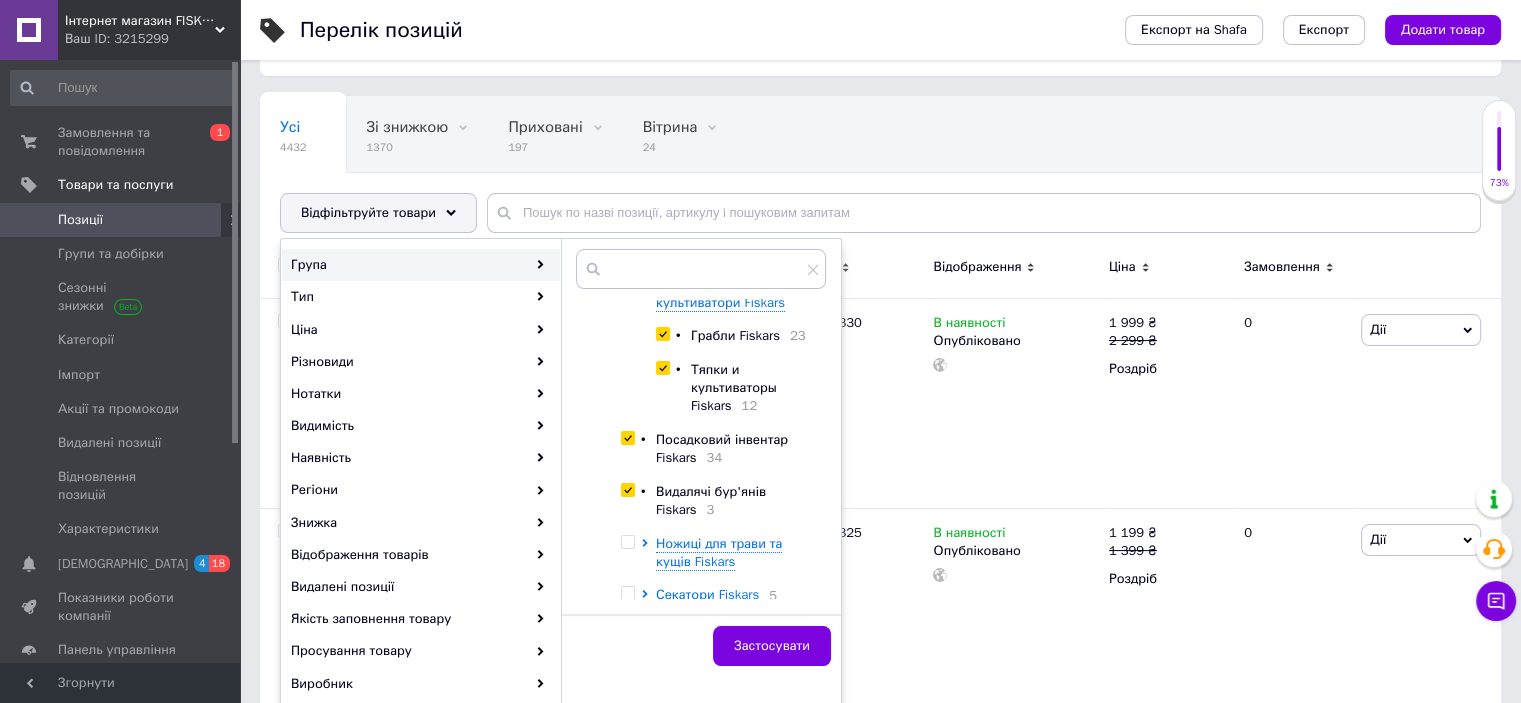 checkbox on "true" 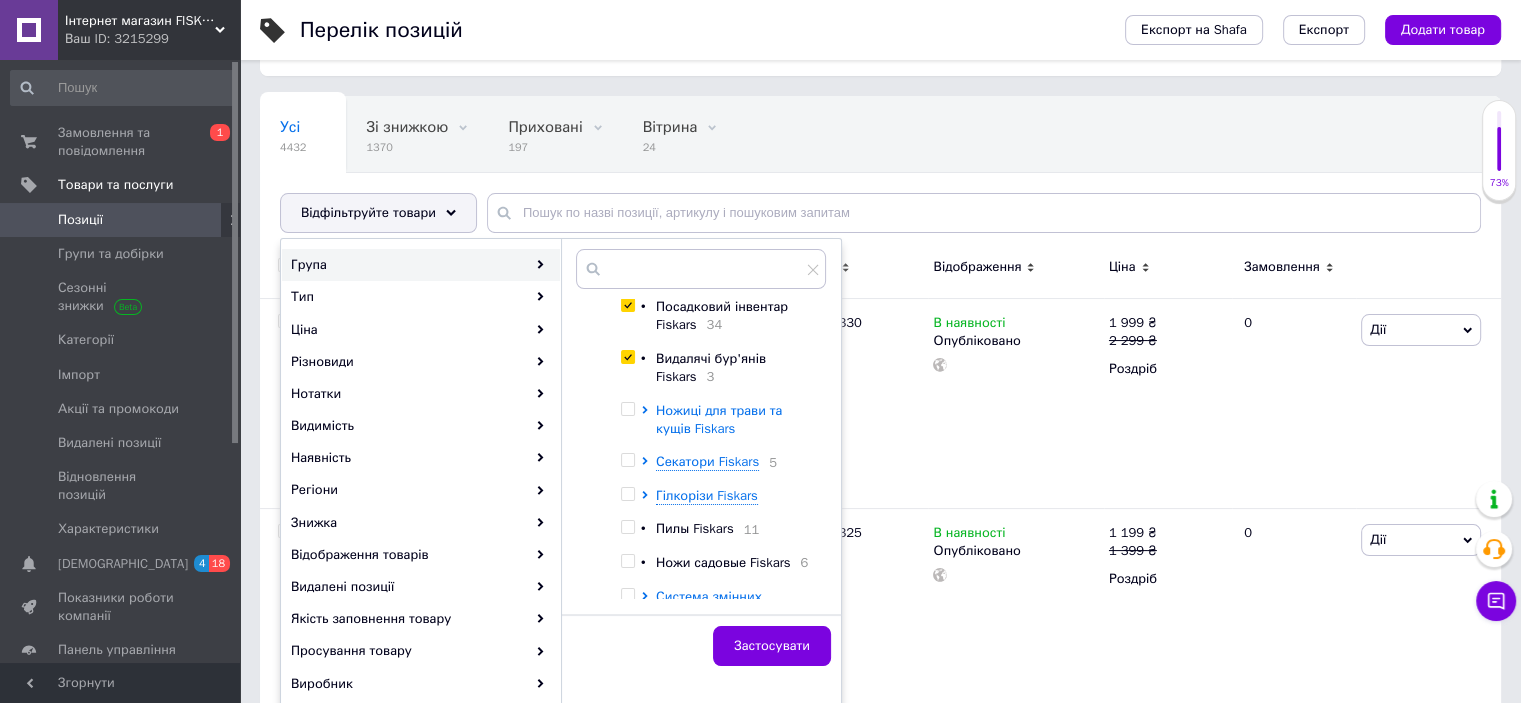 click on "Ножиці для трави та кущів Fiskars" at bounding box center (719, 419) 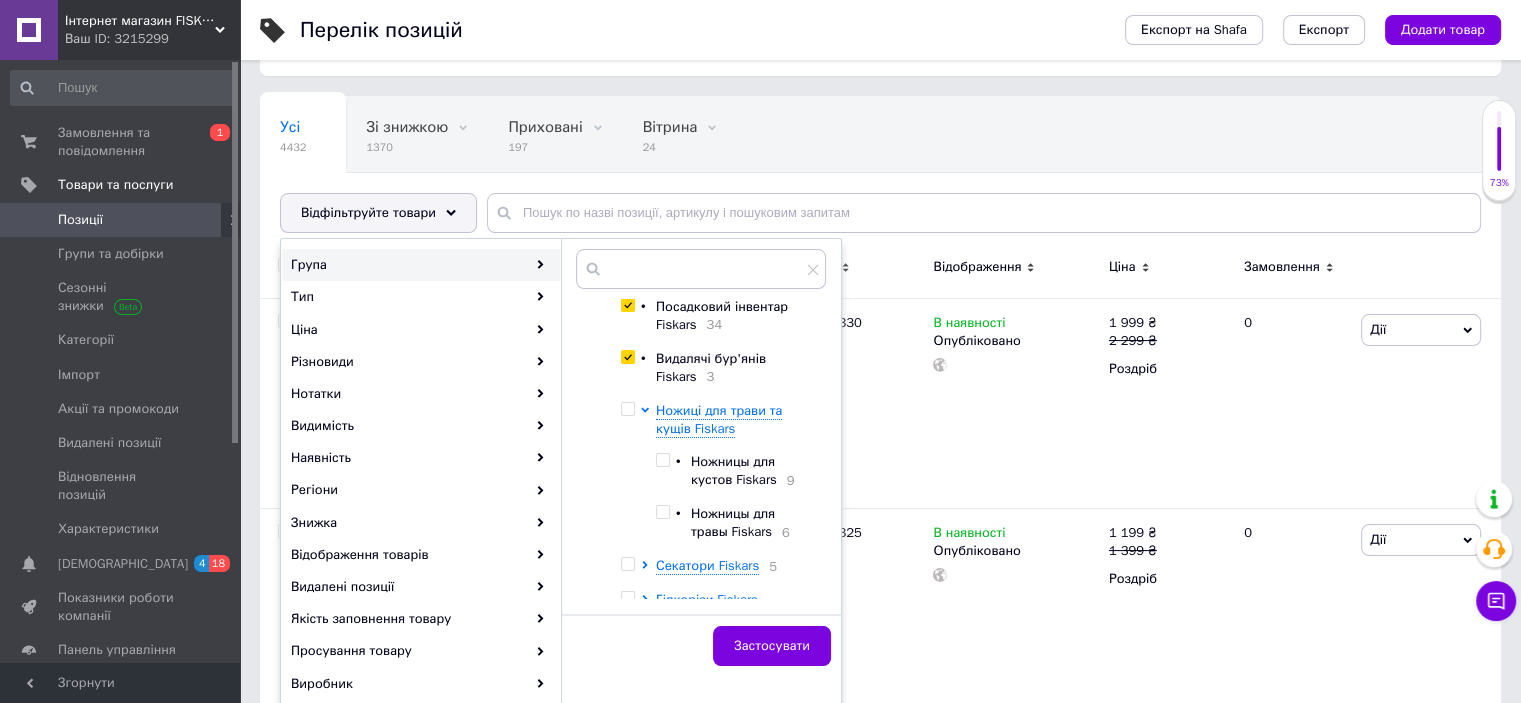 click at bounding box center (627, 409) 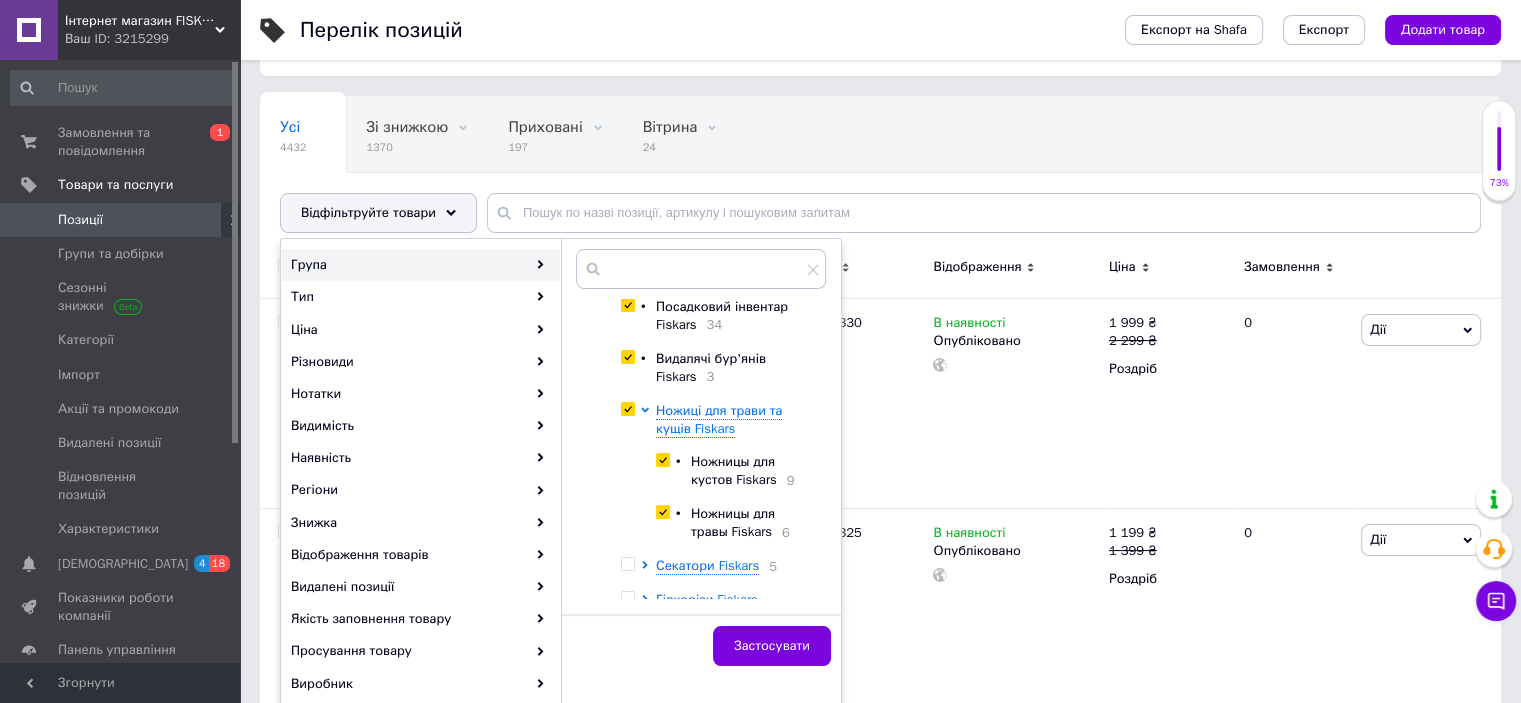 checkbox on "true" 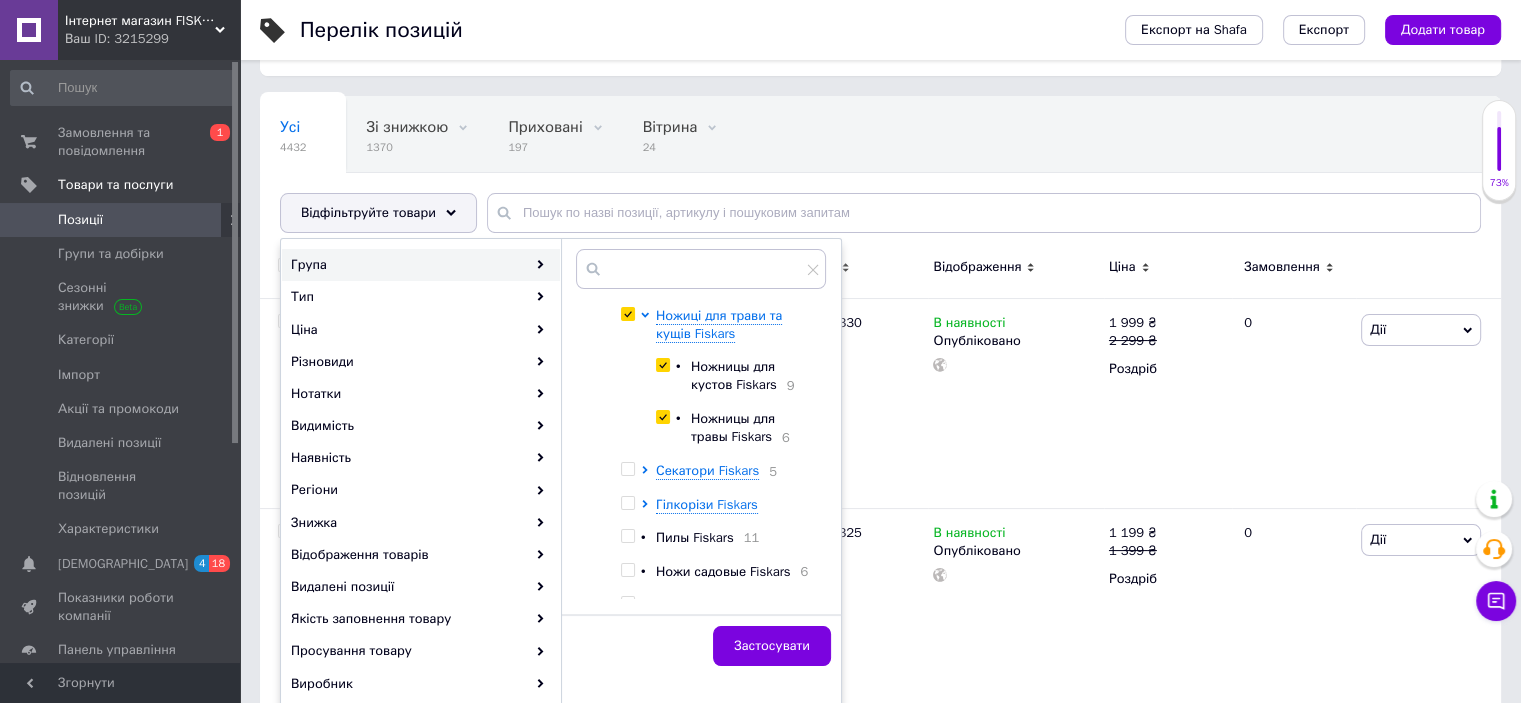 scroll, scrollTop: 666, scrollLeft: 0, axis: vertical 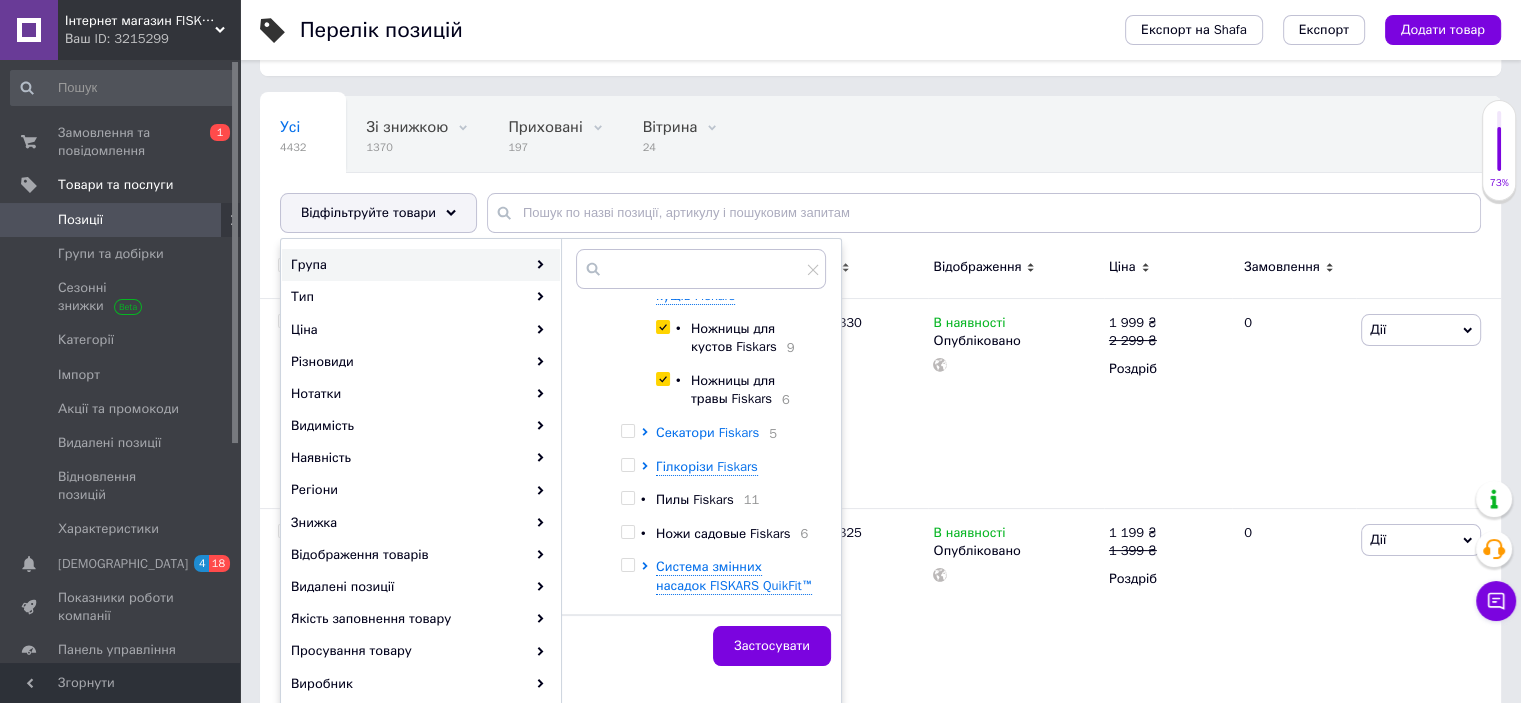 click on "Секатори Fiskars" at bounding box center (707, 432) 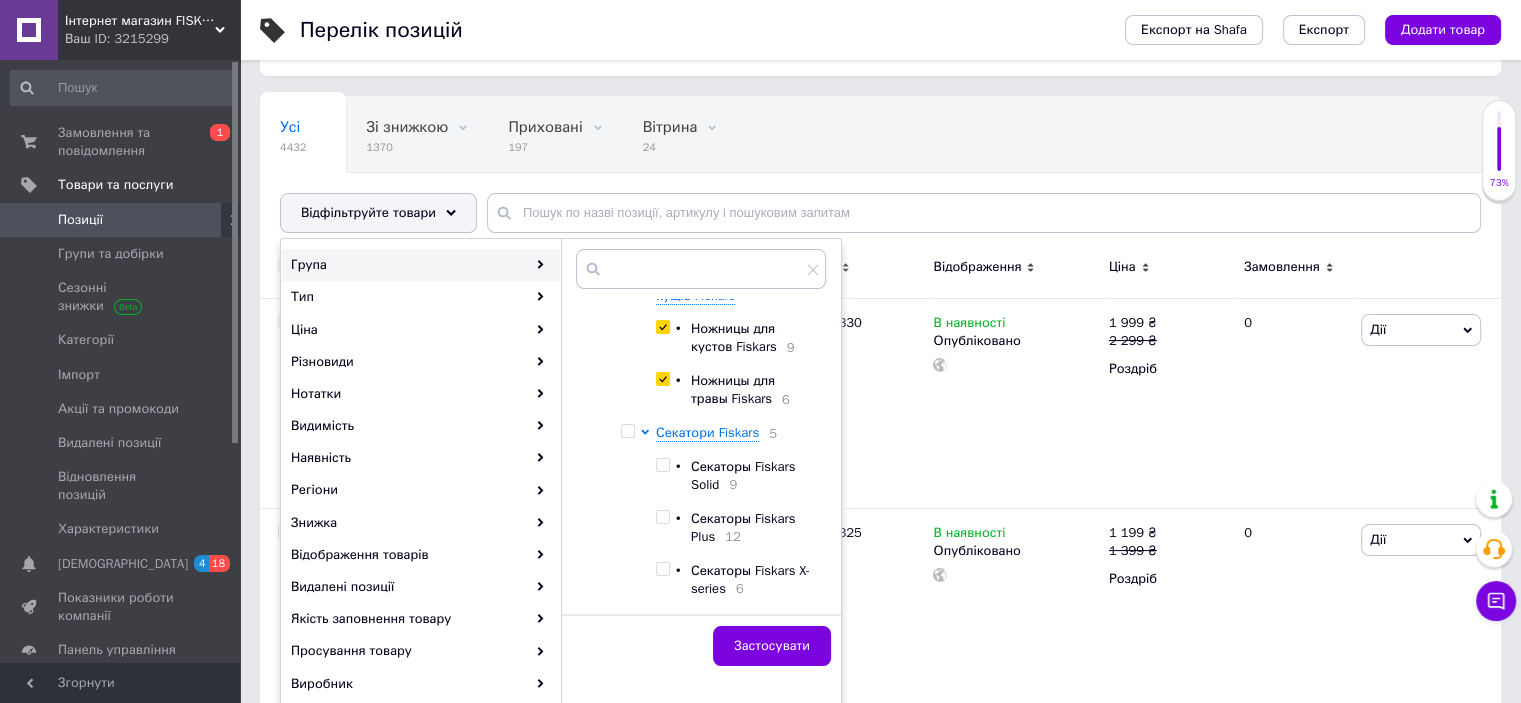 click at bounding box center [627, 431] 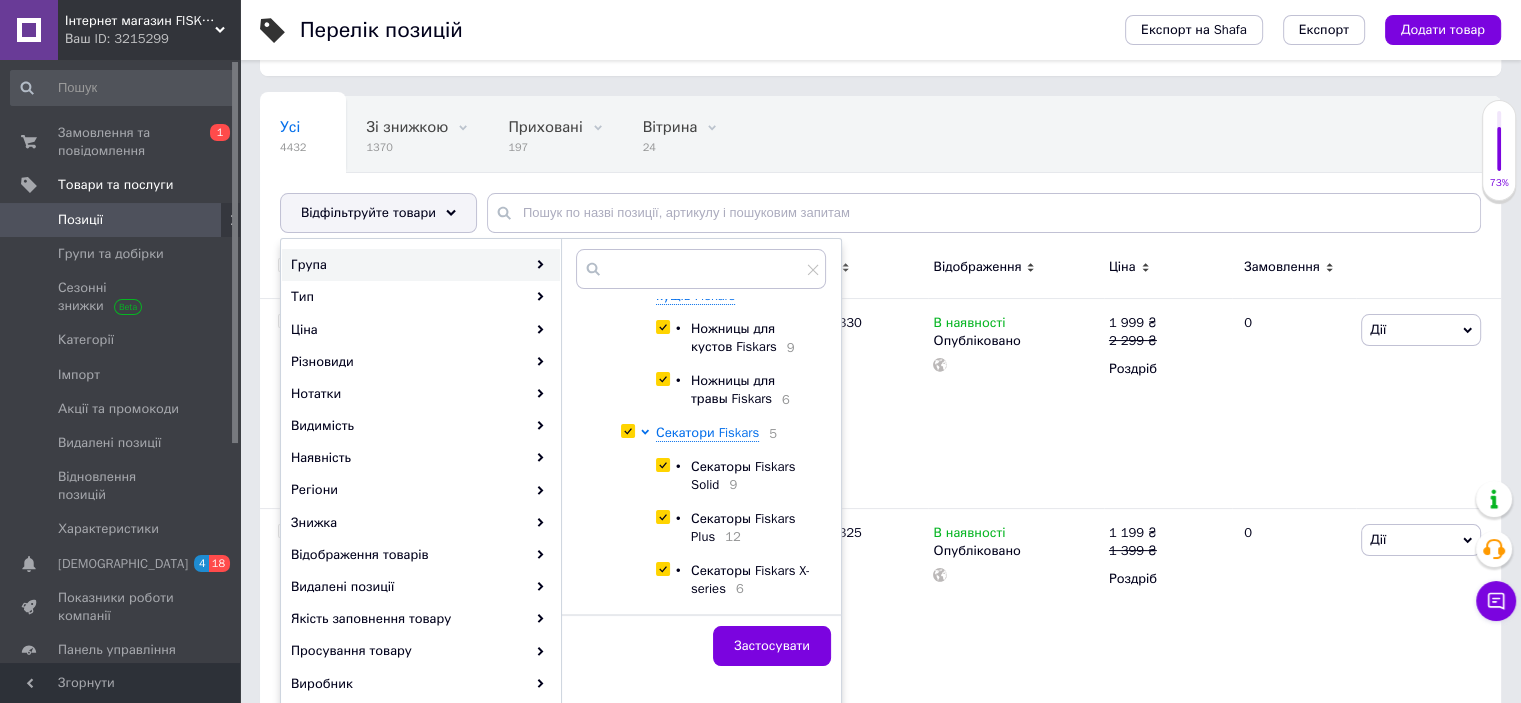 checkbox on "true" 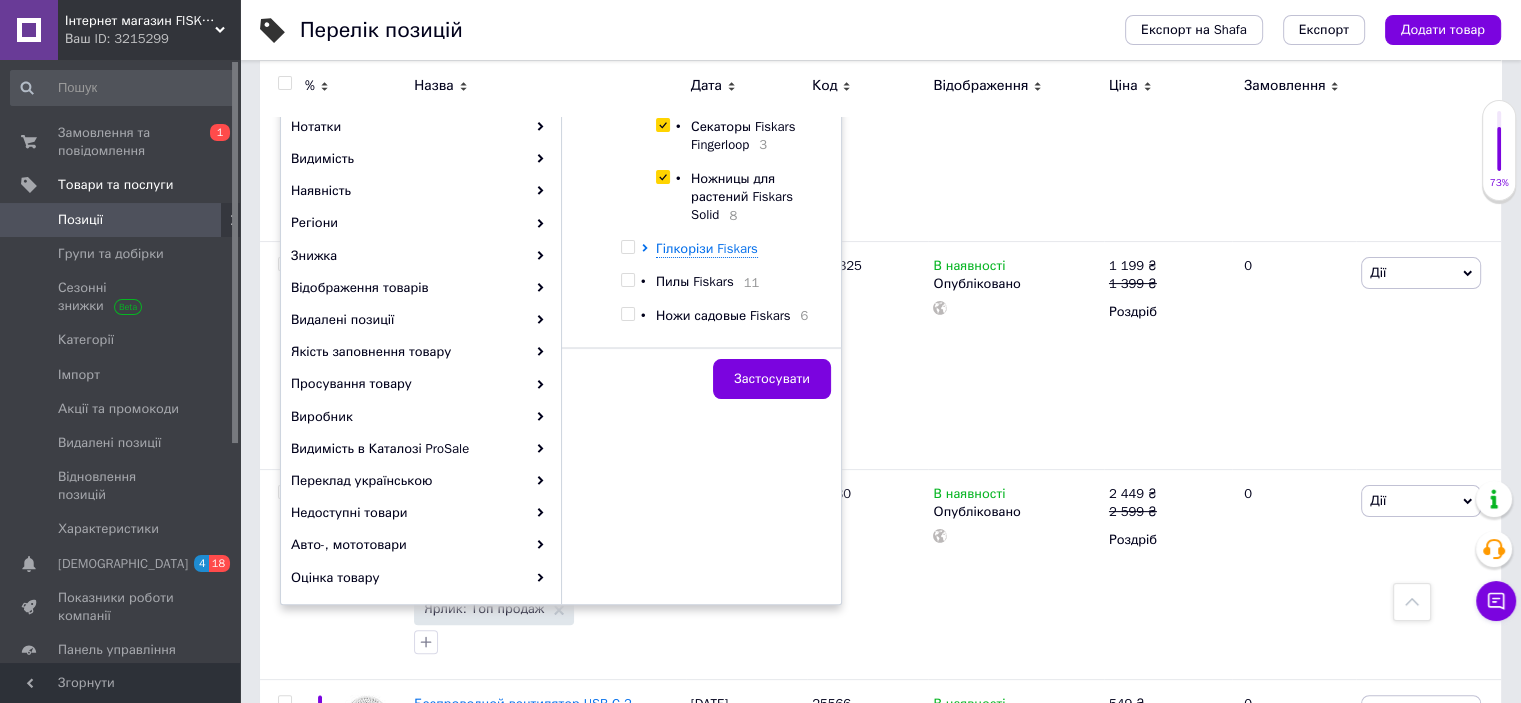 scroll, scrollTop: 933, scrollLeft: 0, axis: vertical 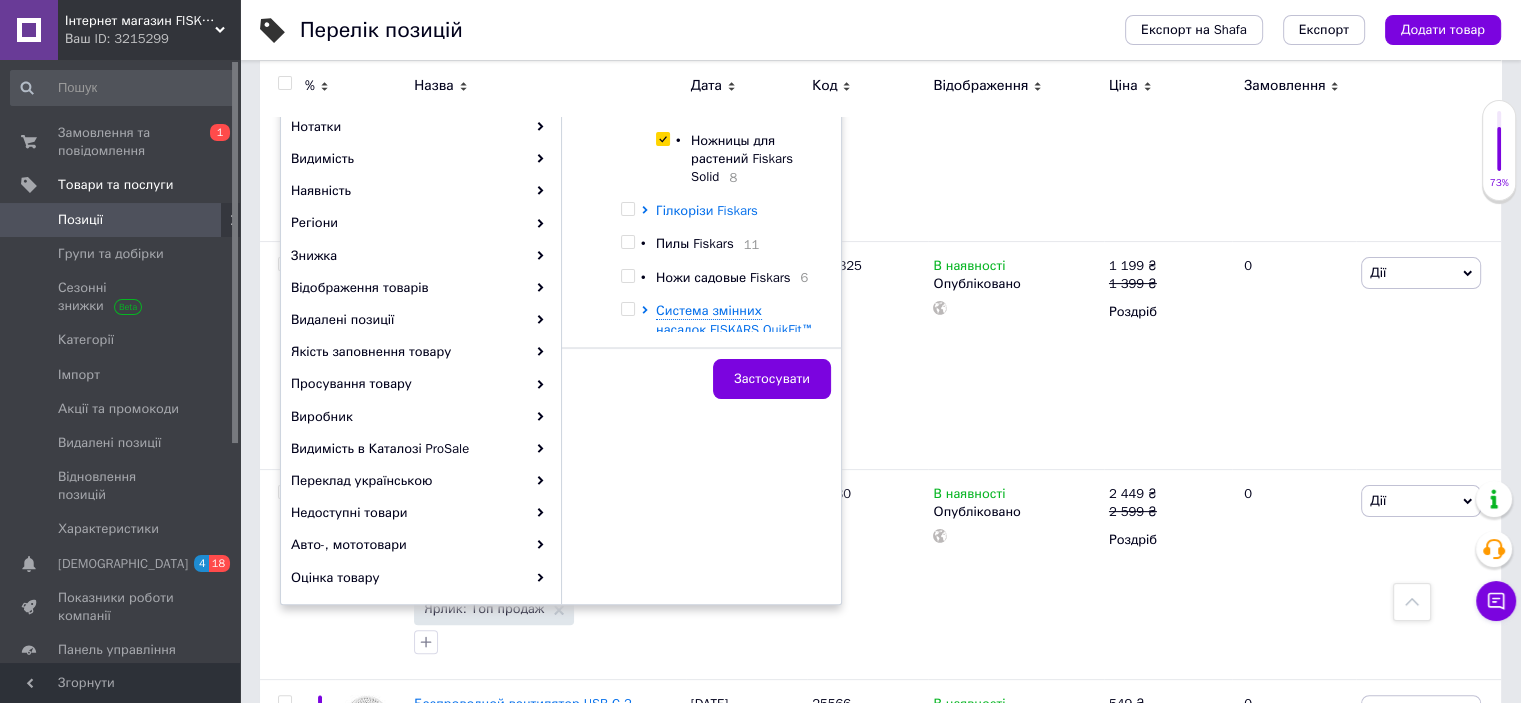 click on "Гілкорізи Fiskars" at bounding box center (707, 210) 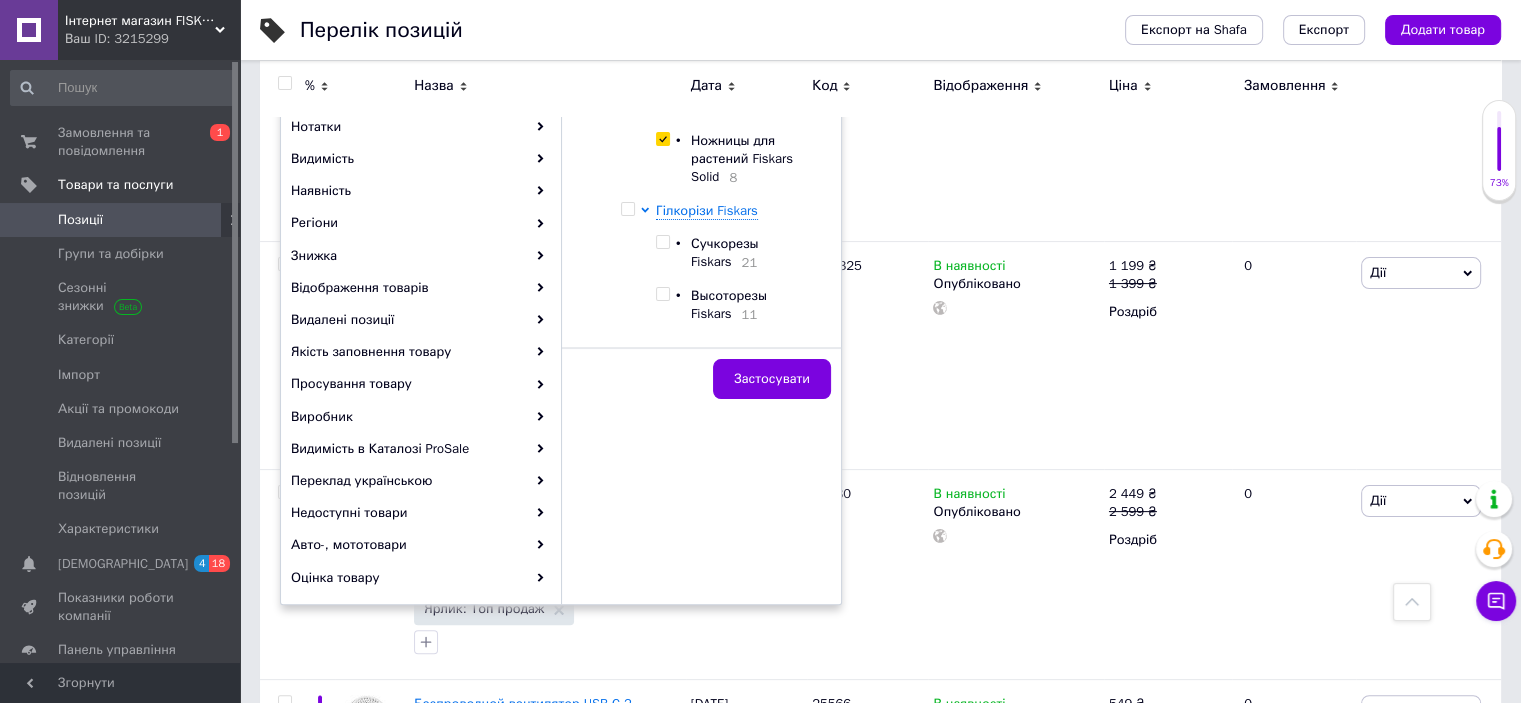 click at bounding box center (627, 209) 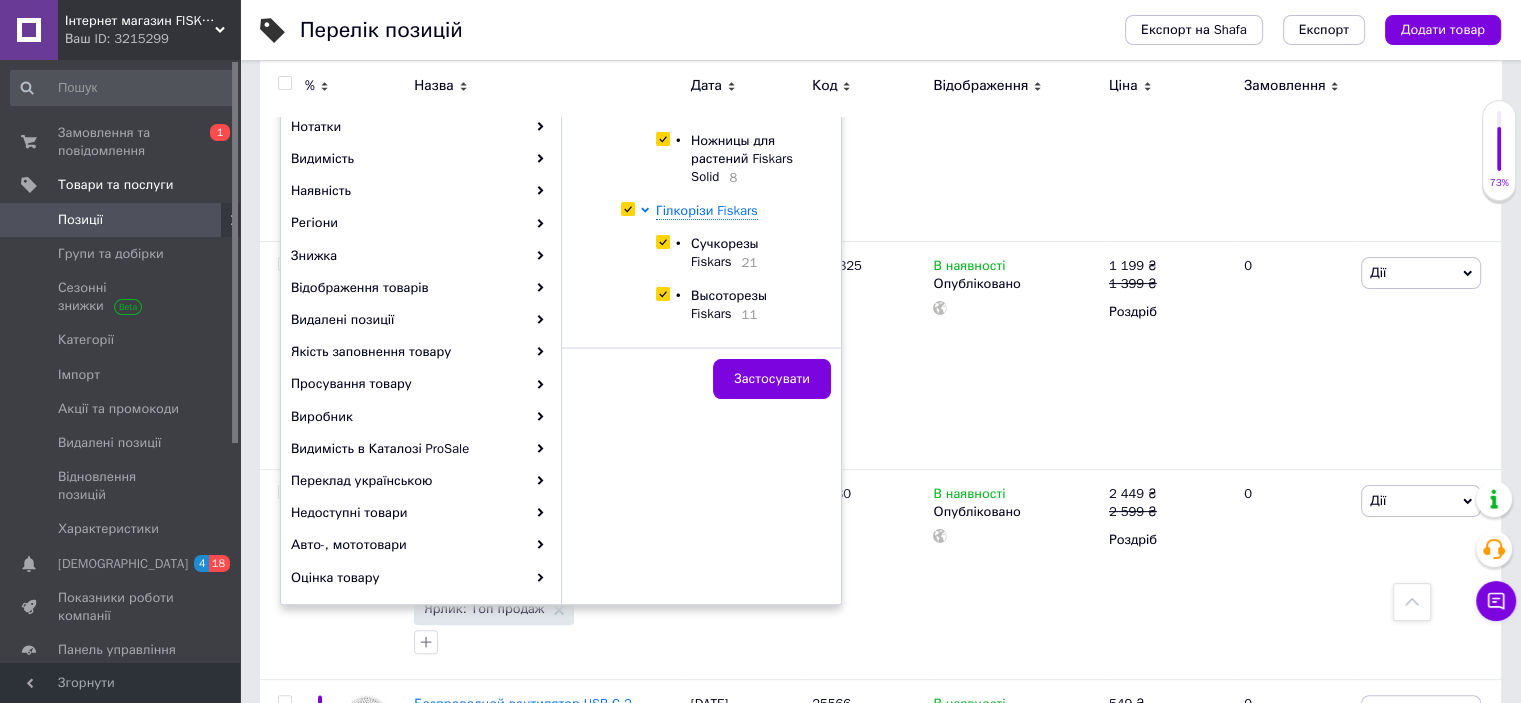 checkbox on "true" 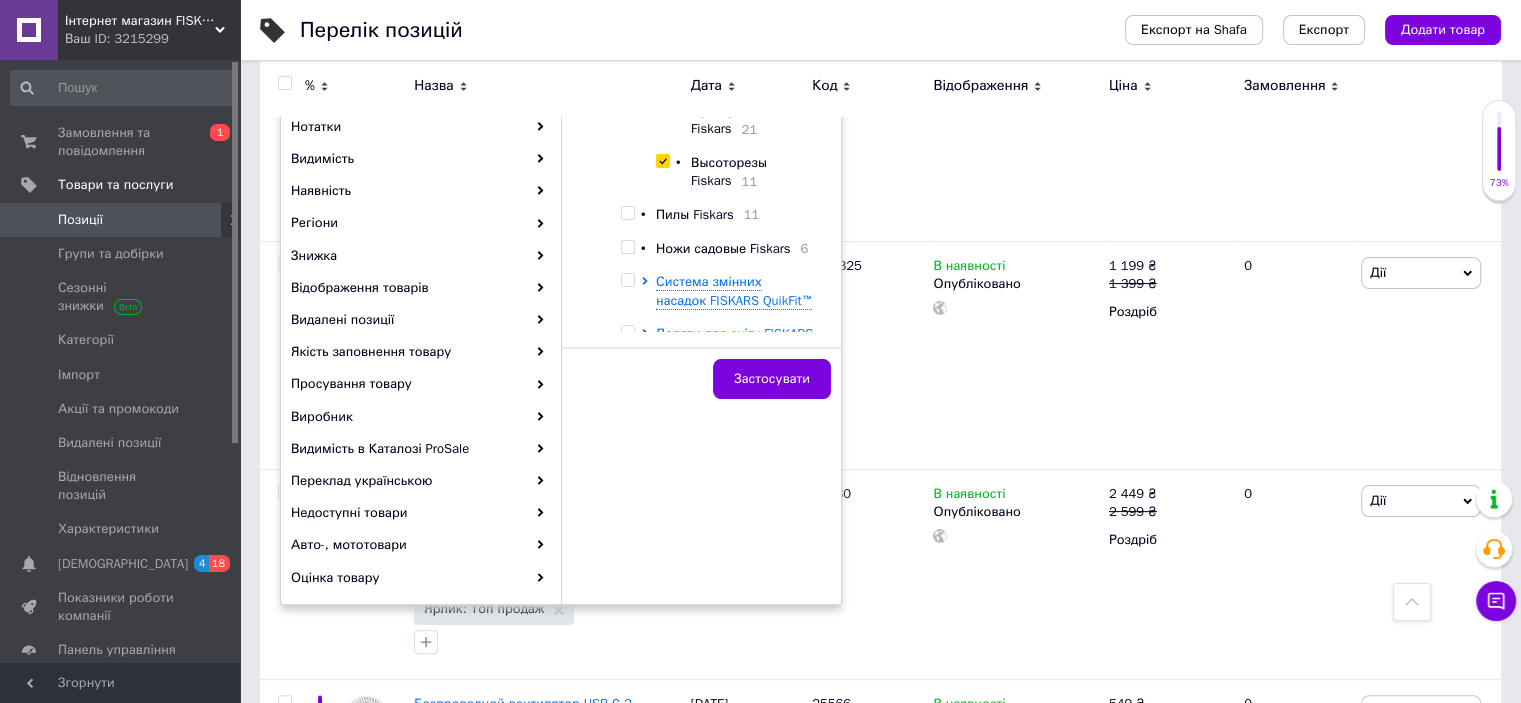 click at bounding box center [627, 213] 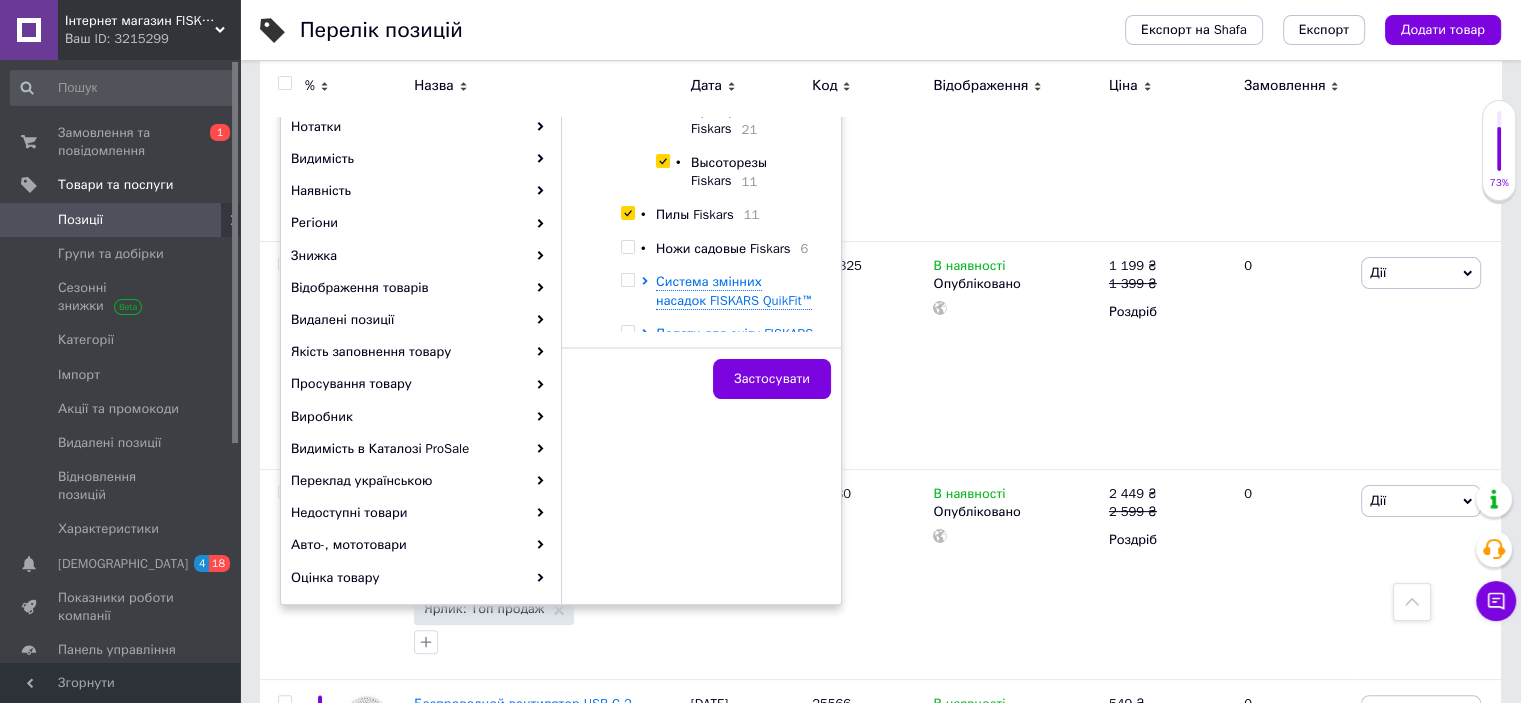 checkbox on "true" 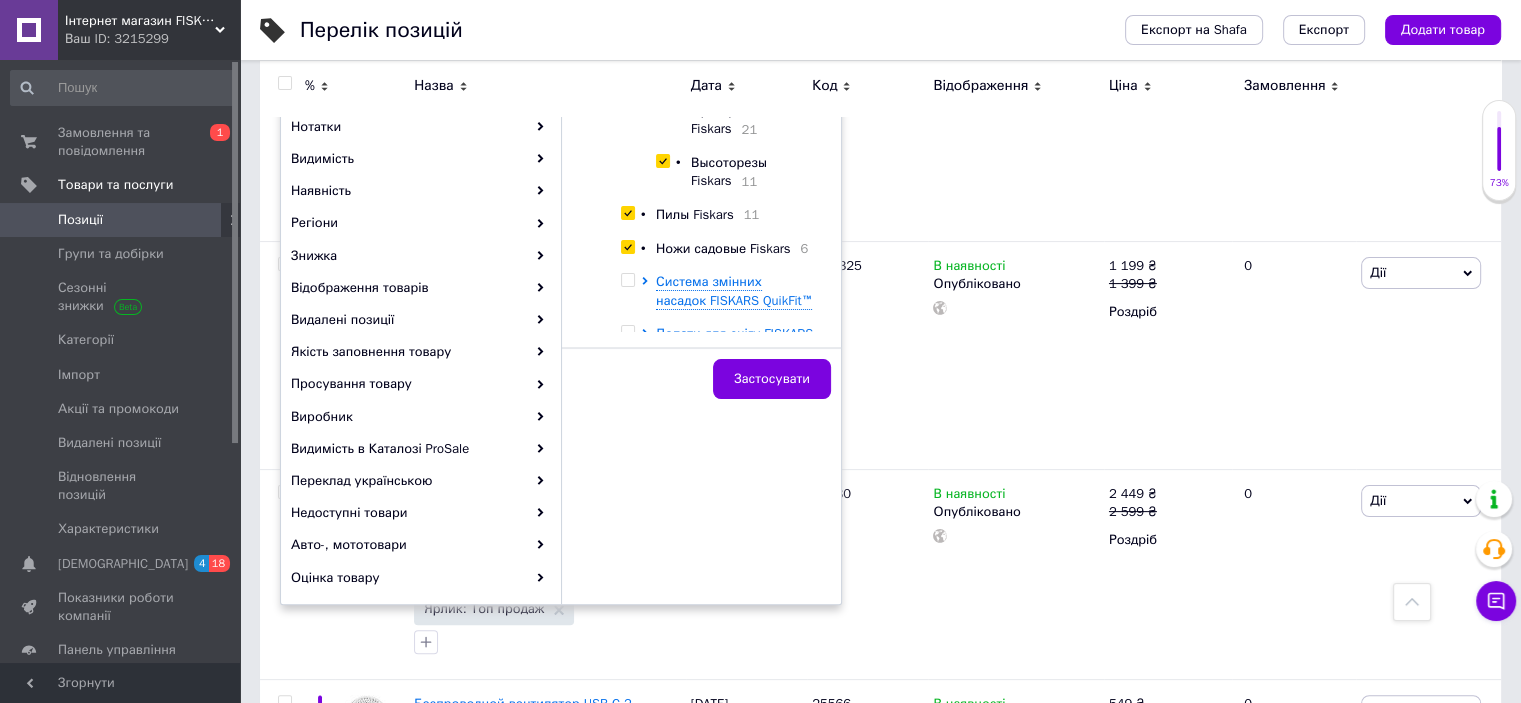 checkbox on "true" 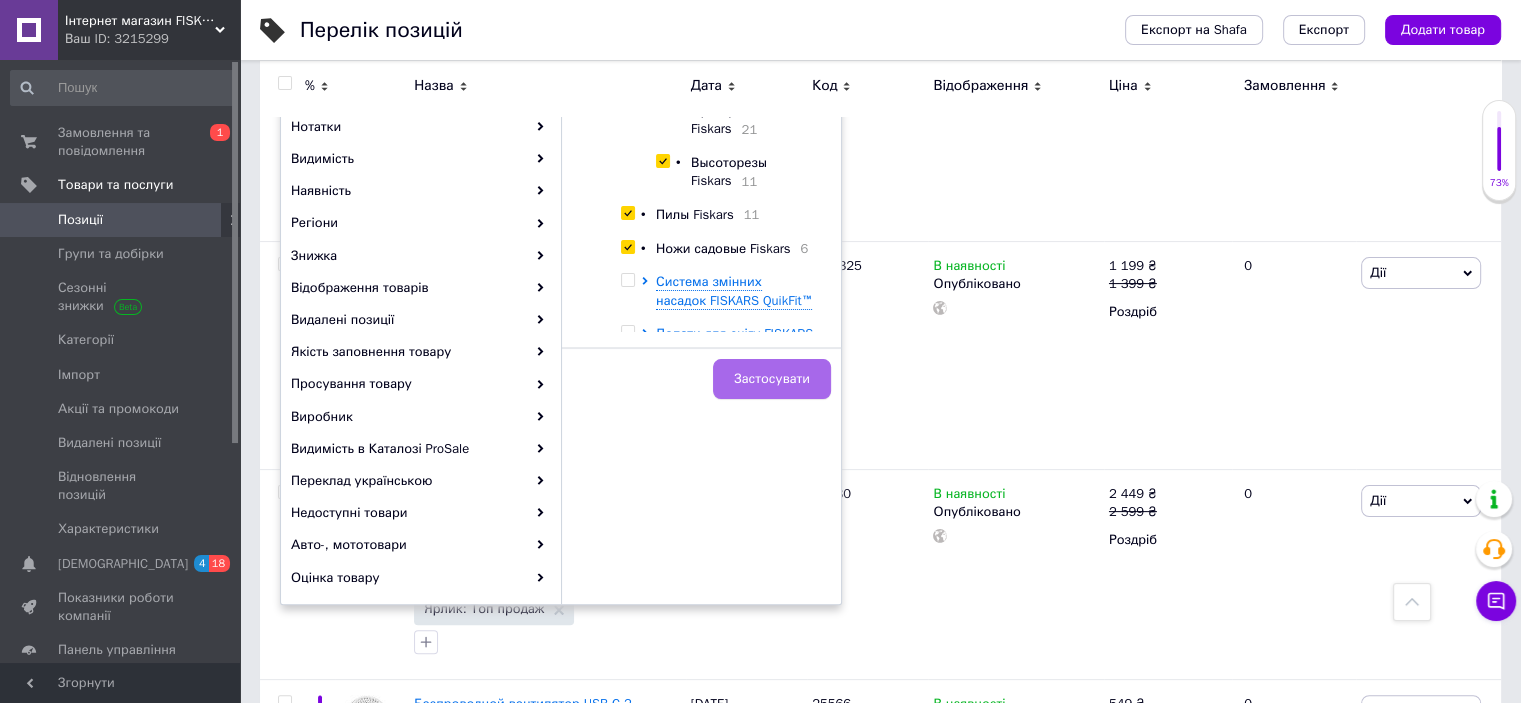 click on "Застосувати" at bounding box center (772, 379) 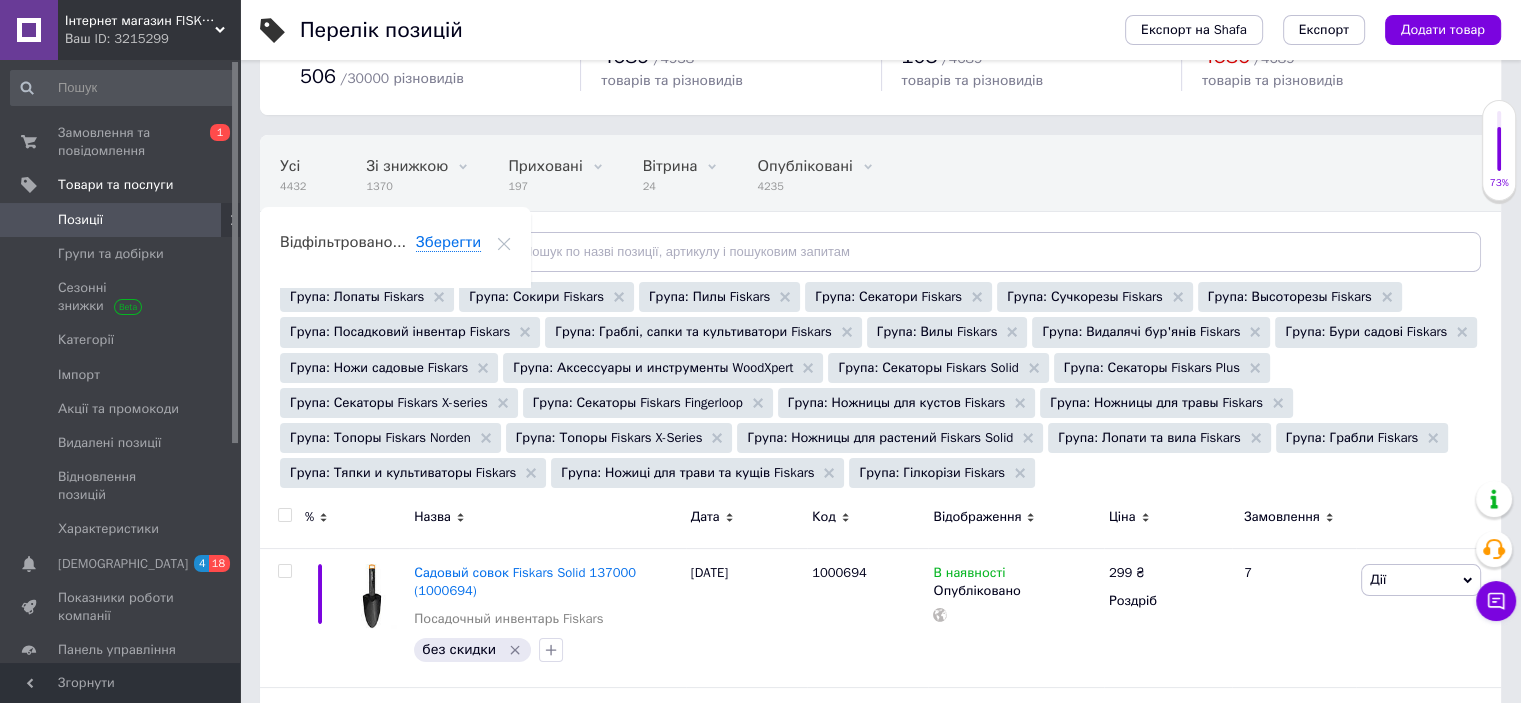 scroll, scrollTop: 133, scrollLeft: 0, axis: vertical 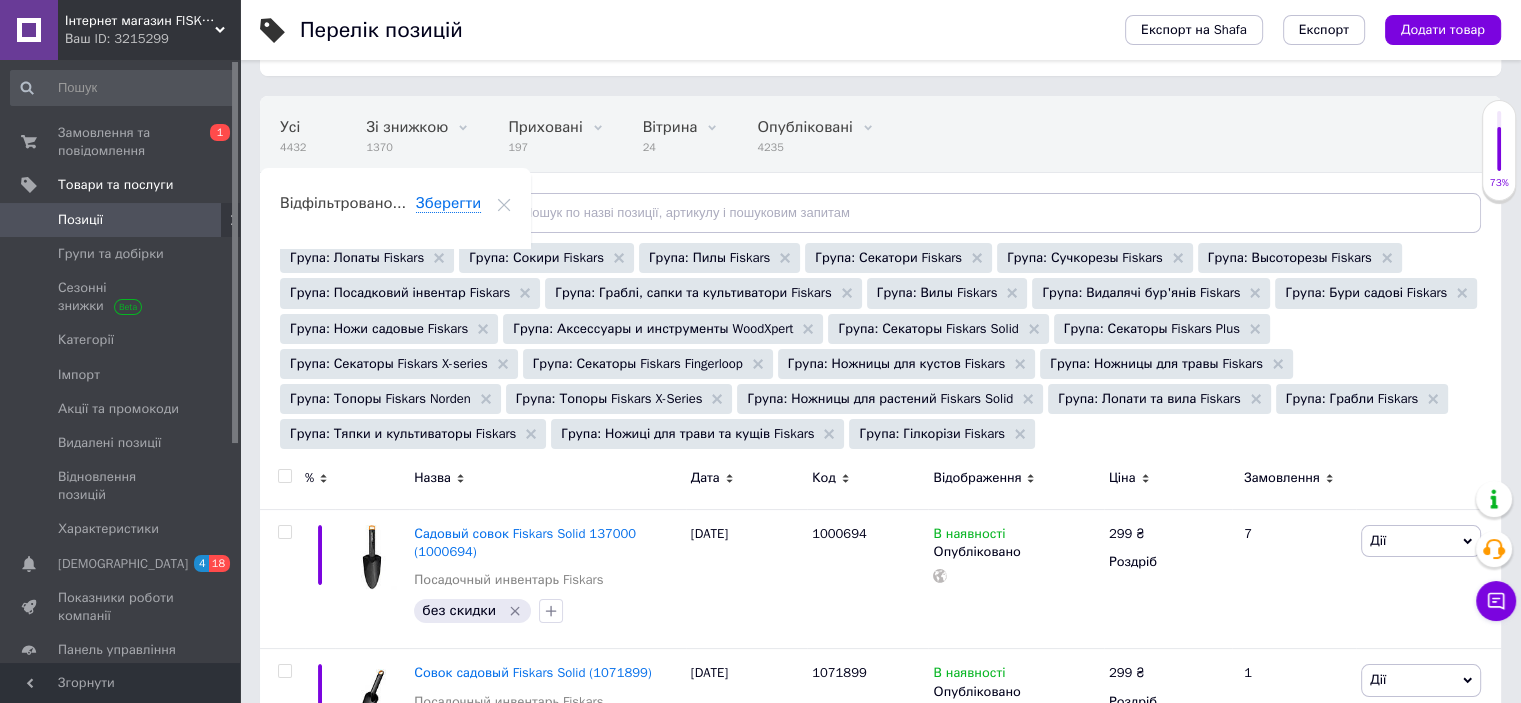 click on "Відфільтруйте товари" at bounding box center (378, 213) 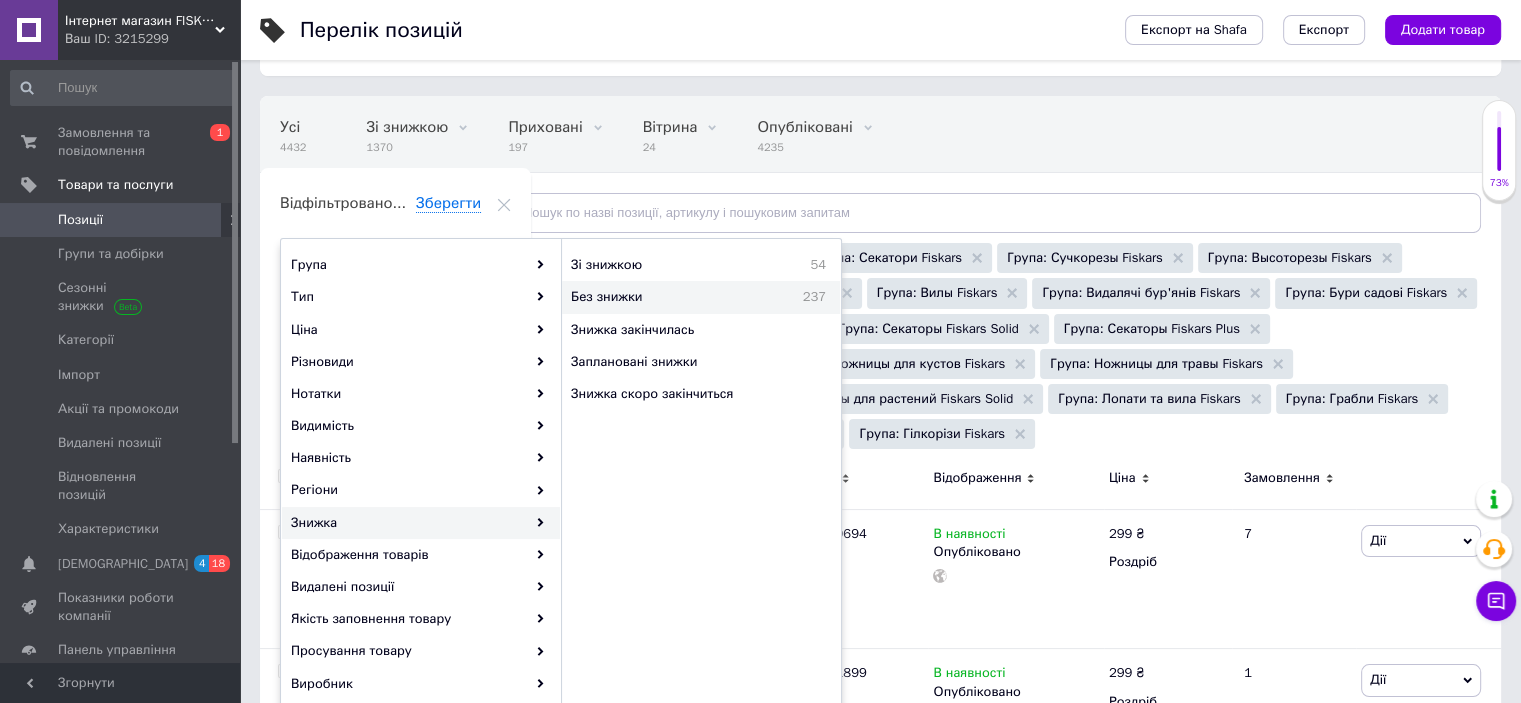 click on "Без знижки" at bounding box center [658, 297] 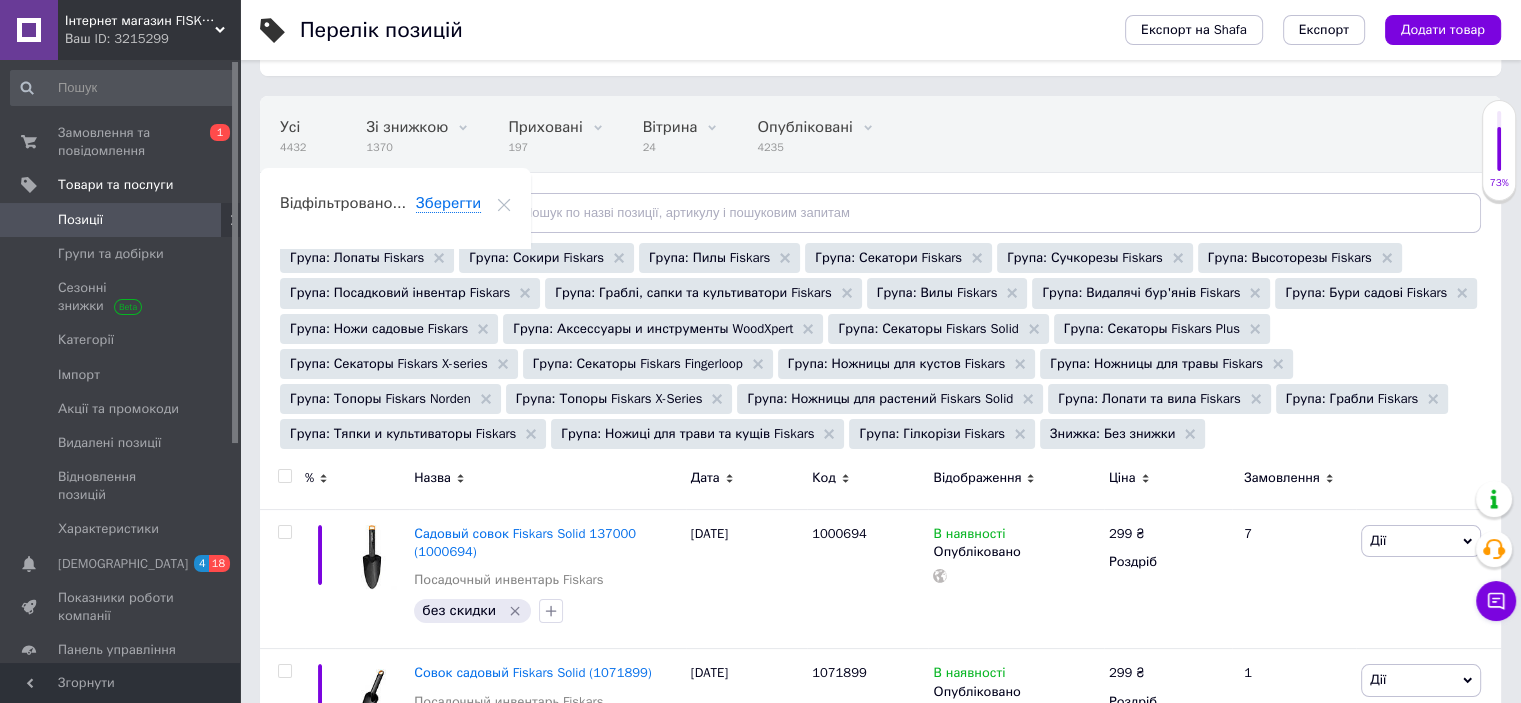 click on "Відфільтруйте товари" at bounding box center [378, 213] 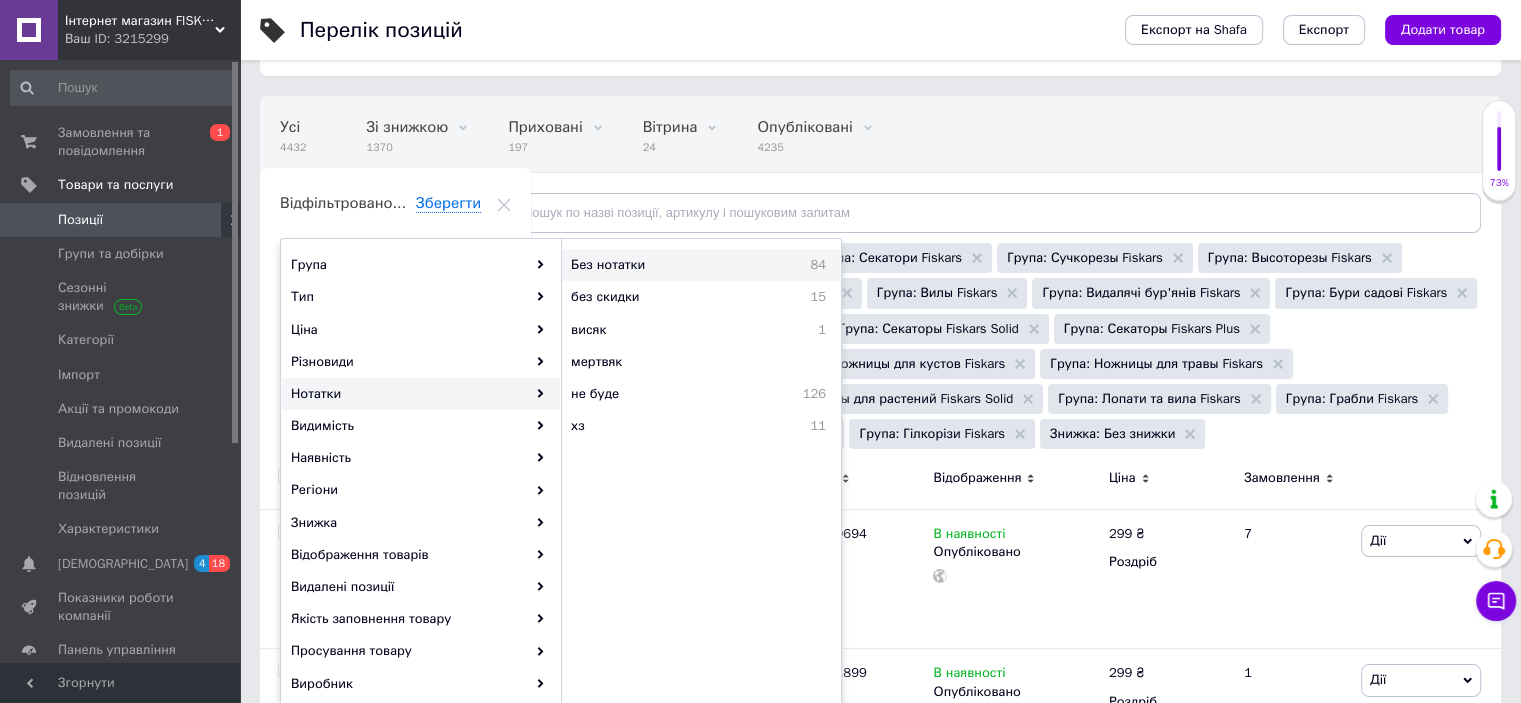 click on "Без нотатки" at bounding box center [666, 265] 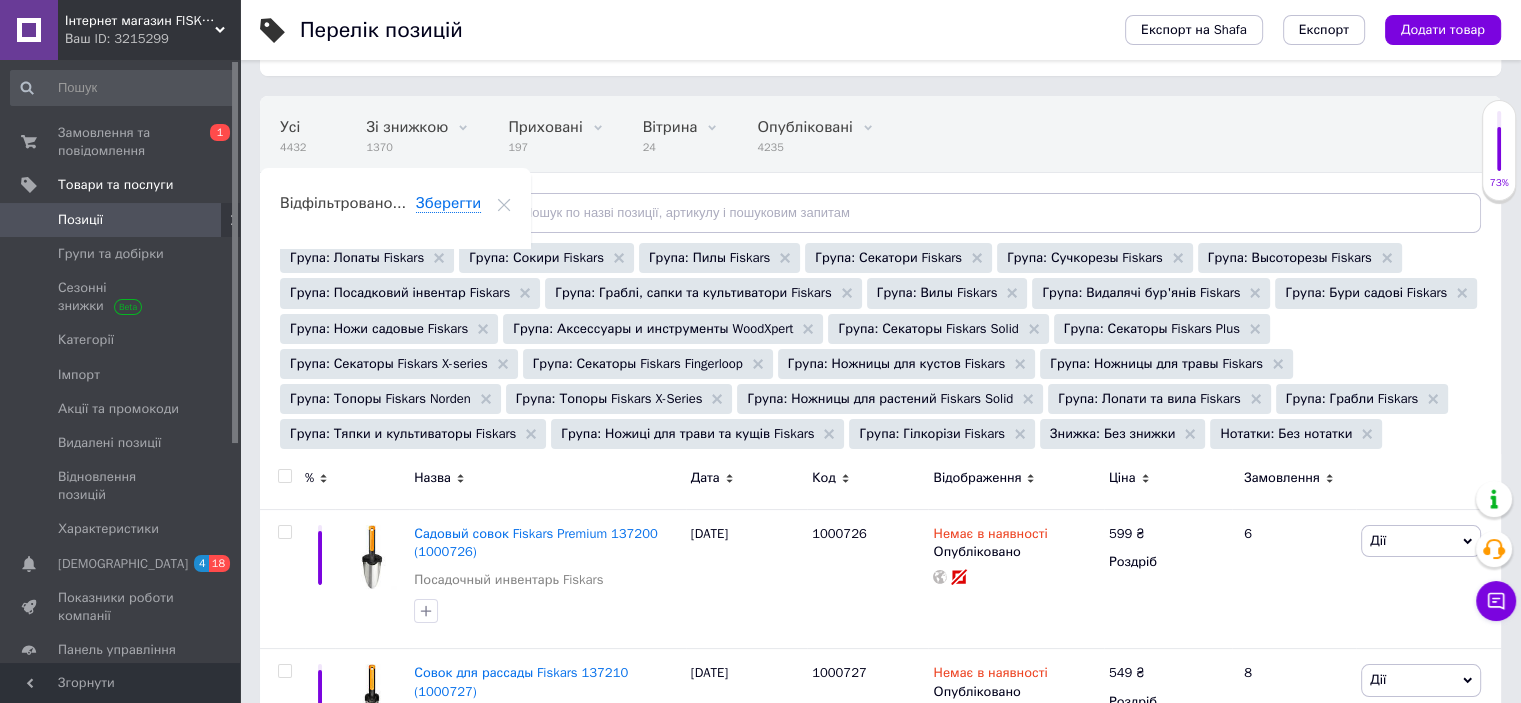 click on "Відображення" at bounding box center [1015, 478] 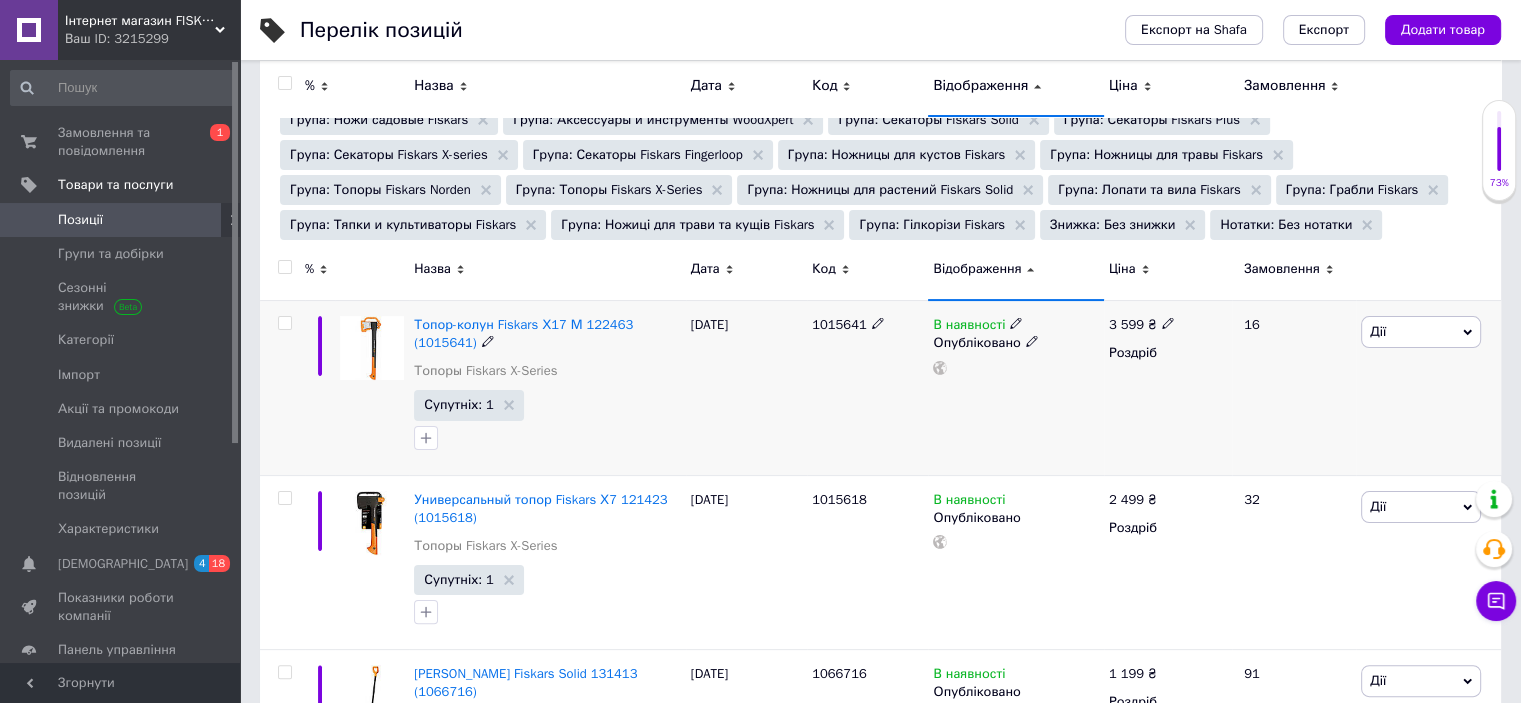 scroll, scrollTop: 381, scrollLeft: 0, axis: vertical 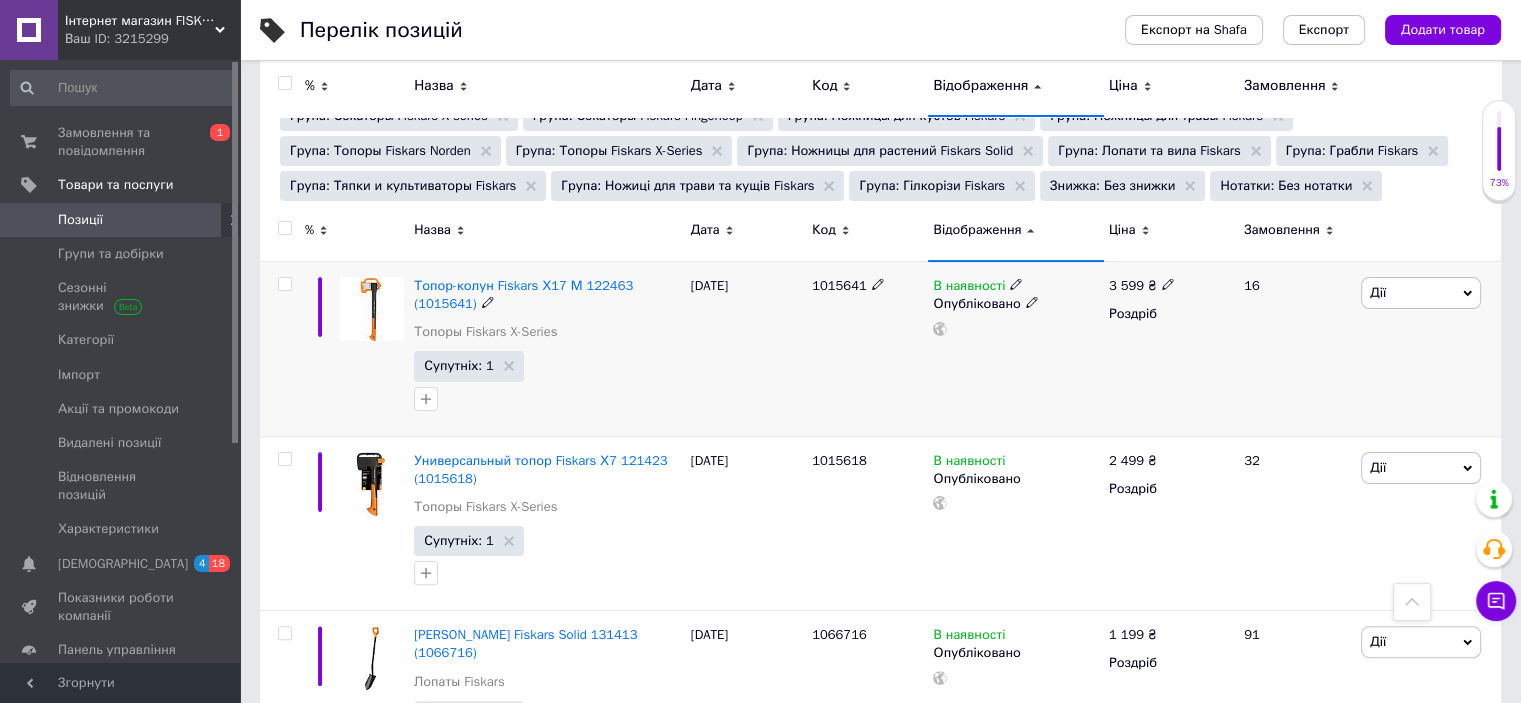 click on "1015641" at bounding box center [839, 285] 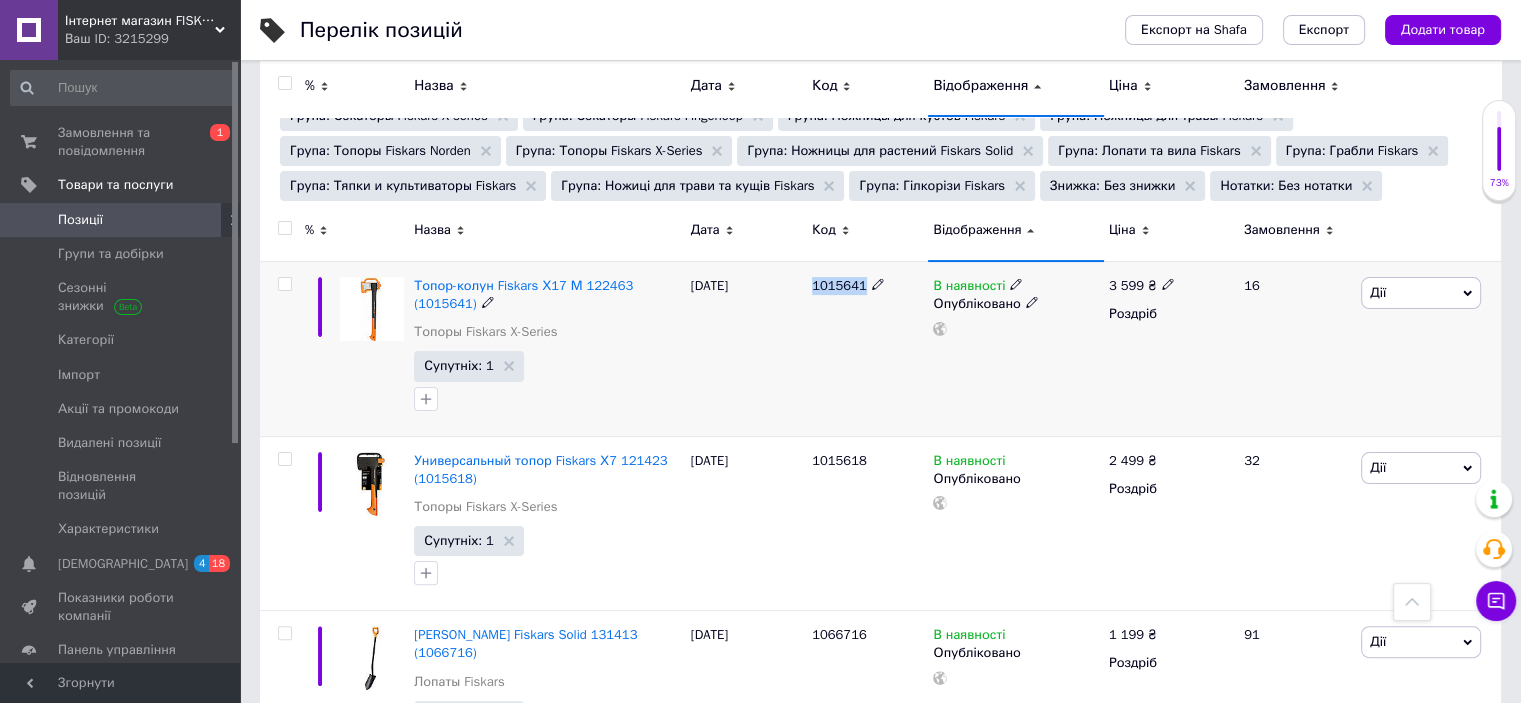 click on "1015641" at bounding box center (839, 285) 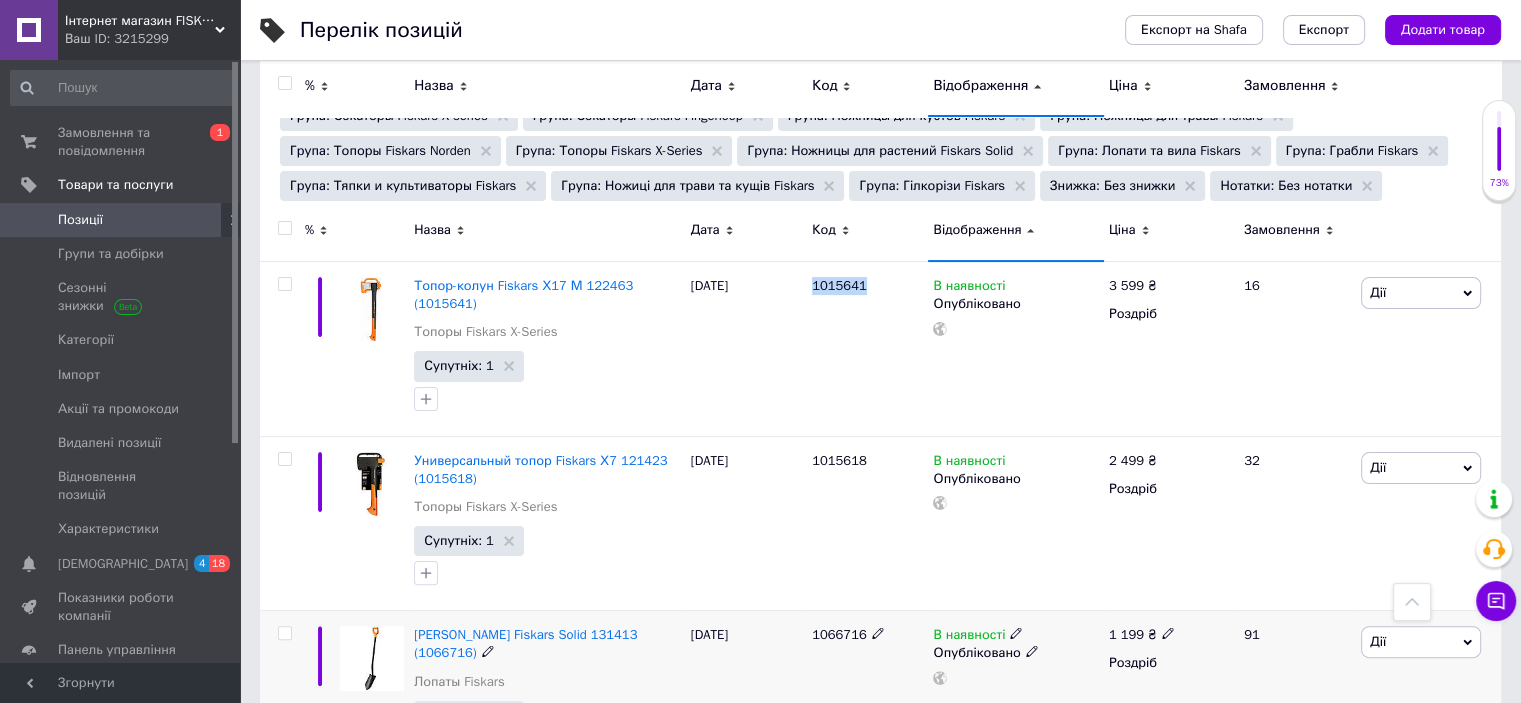 copy on "1015641" 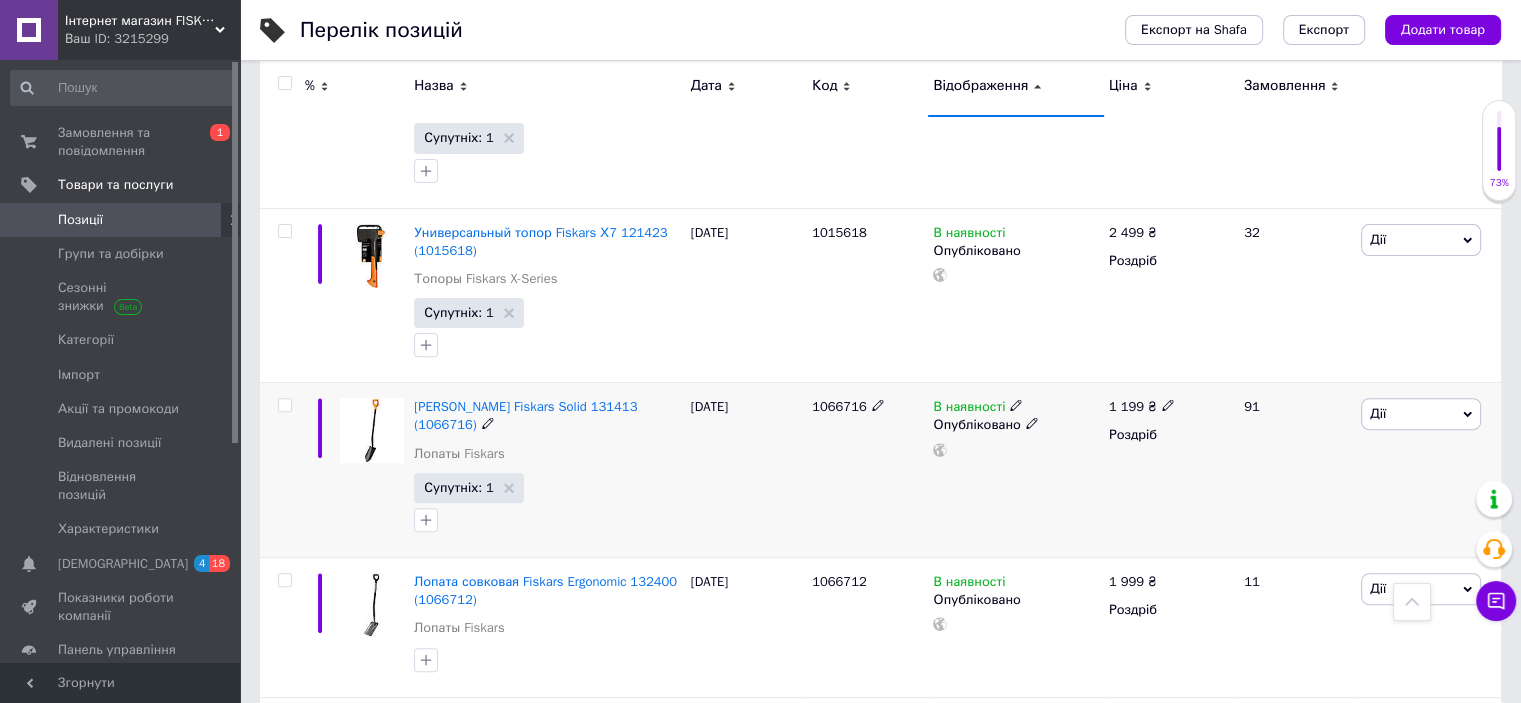 scroll, scrollTop: 648, scrollLeft: 0, axis: vertical 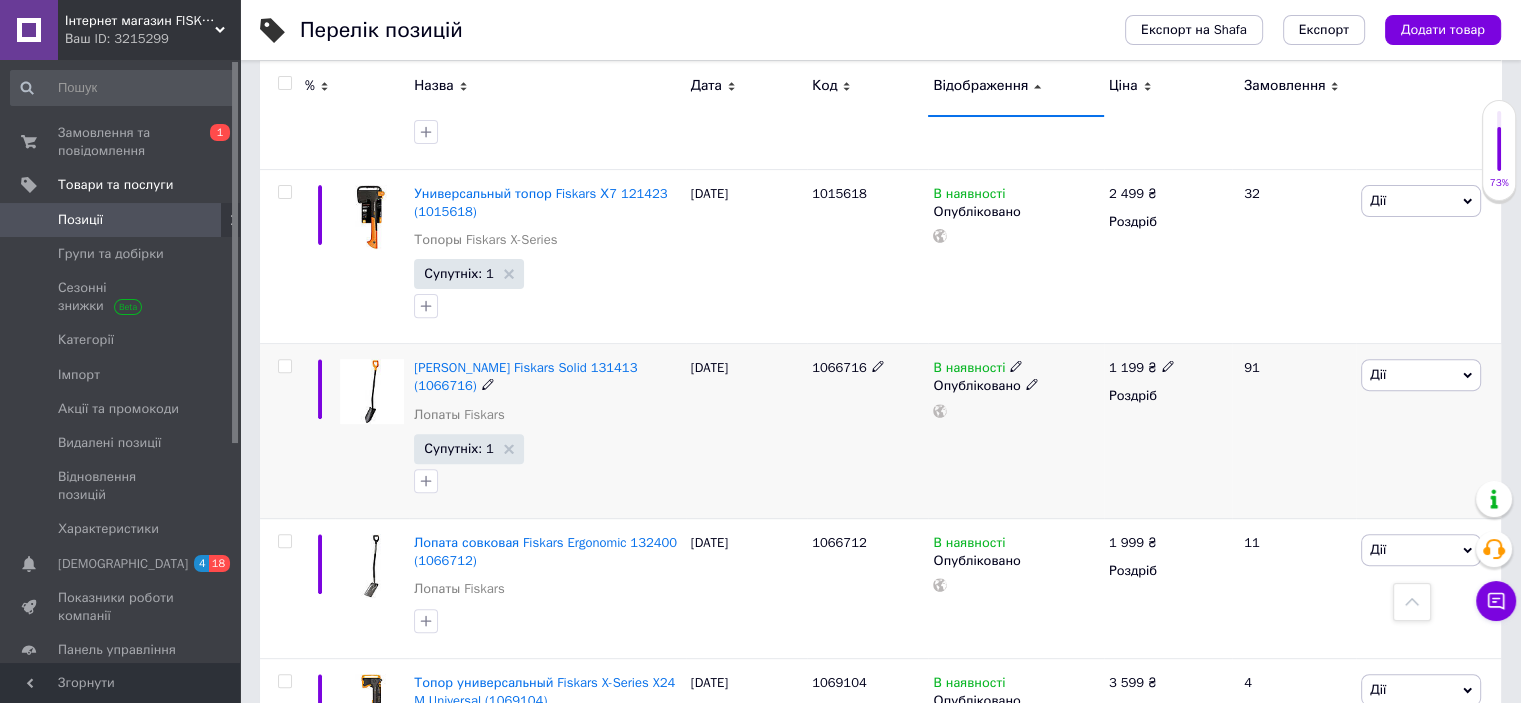 click on "1066716" at bounding box center (839, 367) 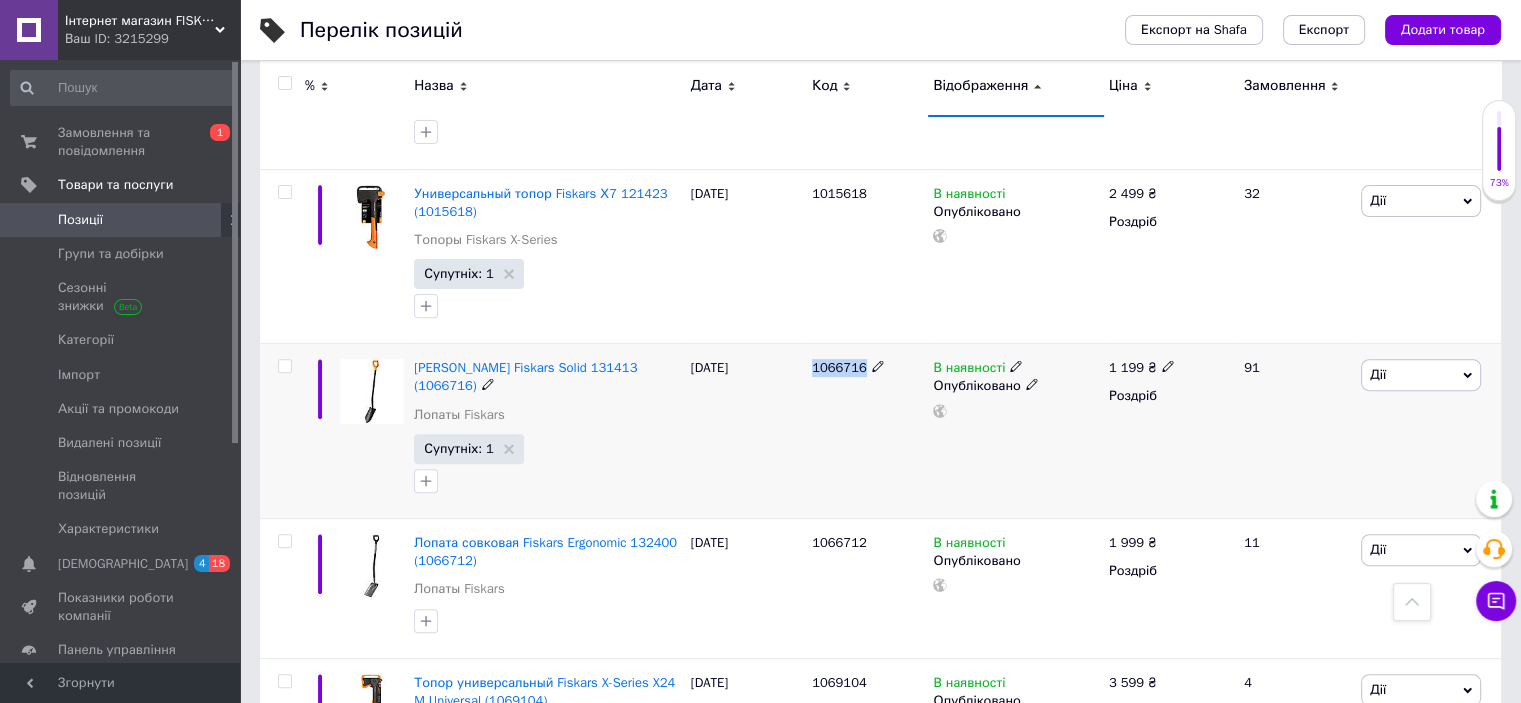 click on "1066716" at bounding box center [839, 367] 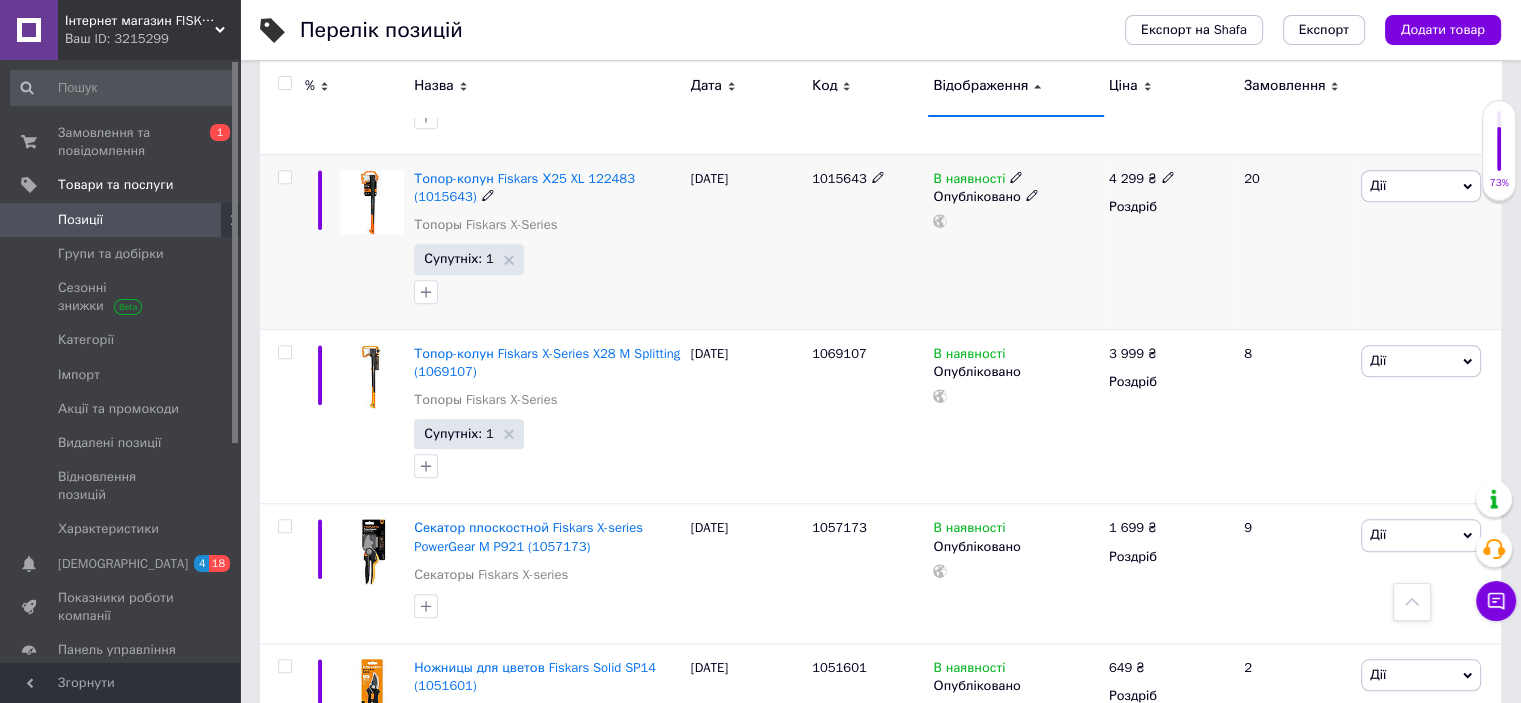 scroll, scrollTop: 1715, scrollLeft: 0, axis: vertical 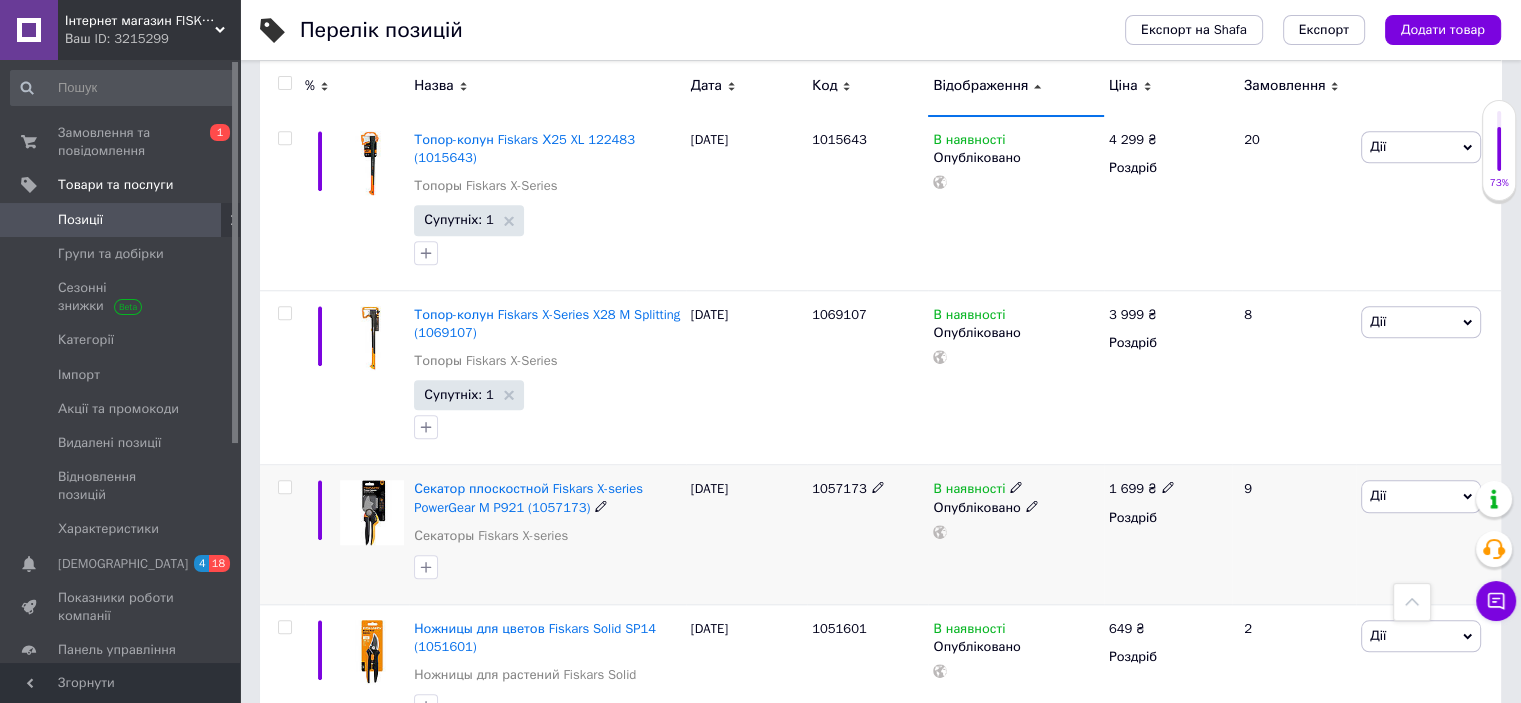 click on "1057173" at bounding box center [839, 488] 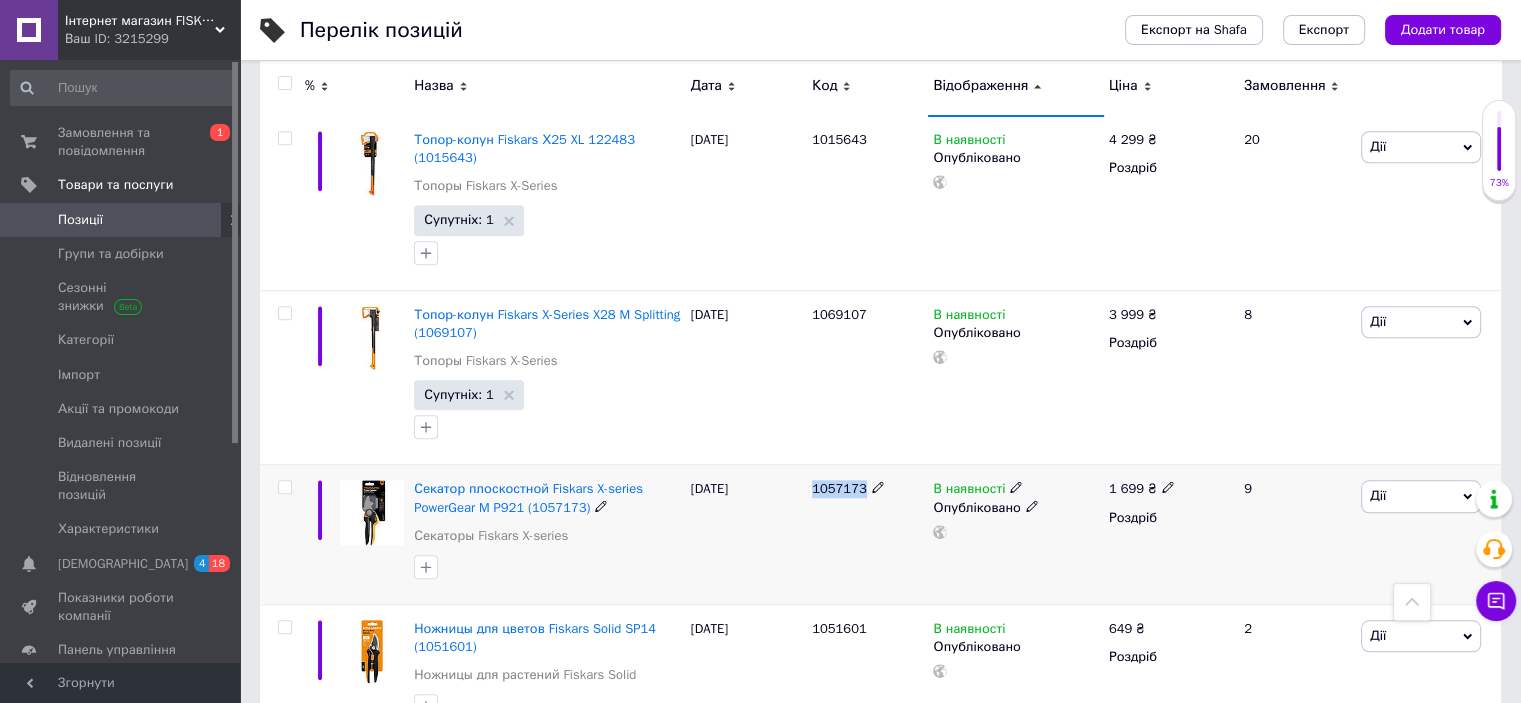 click on "1057173" at bounding box center [839, 488] 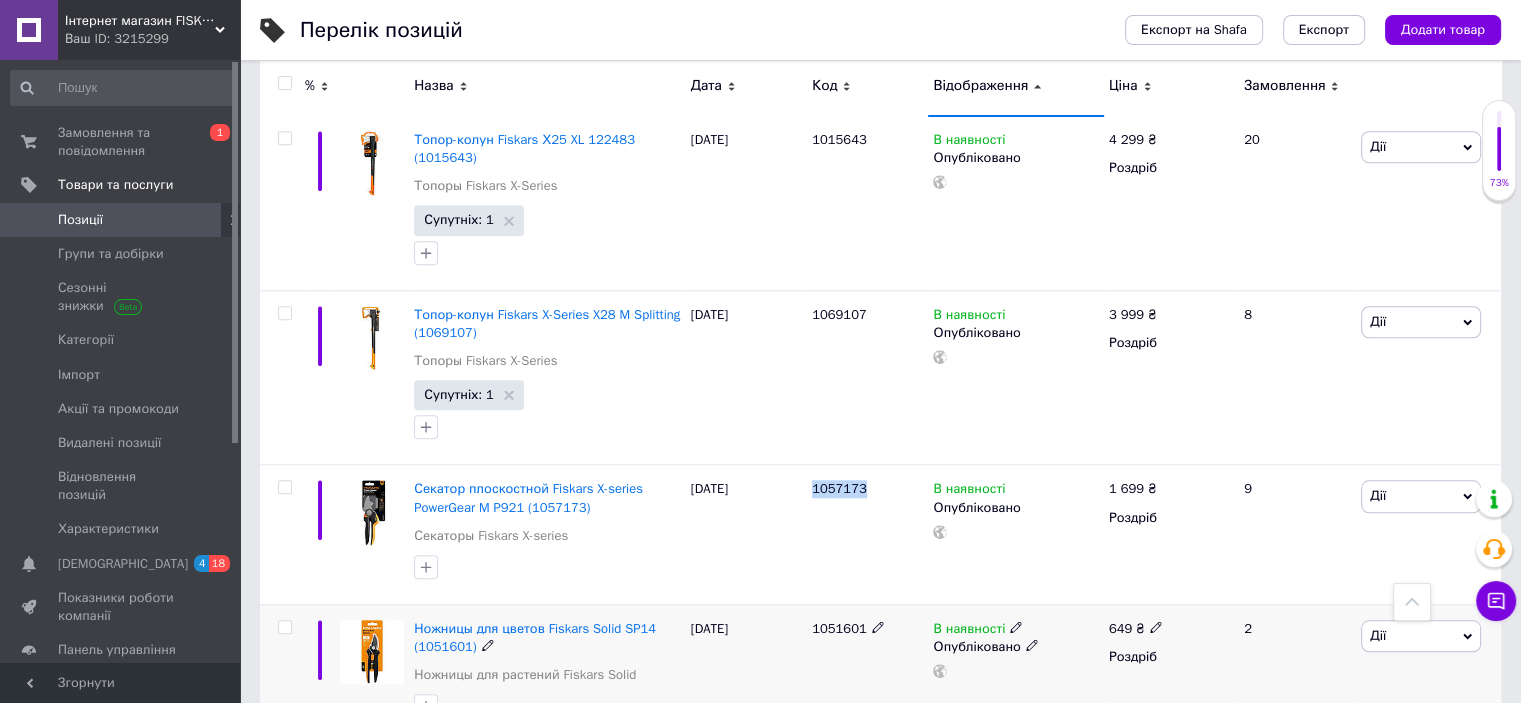 copy on "1057173" 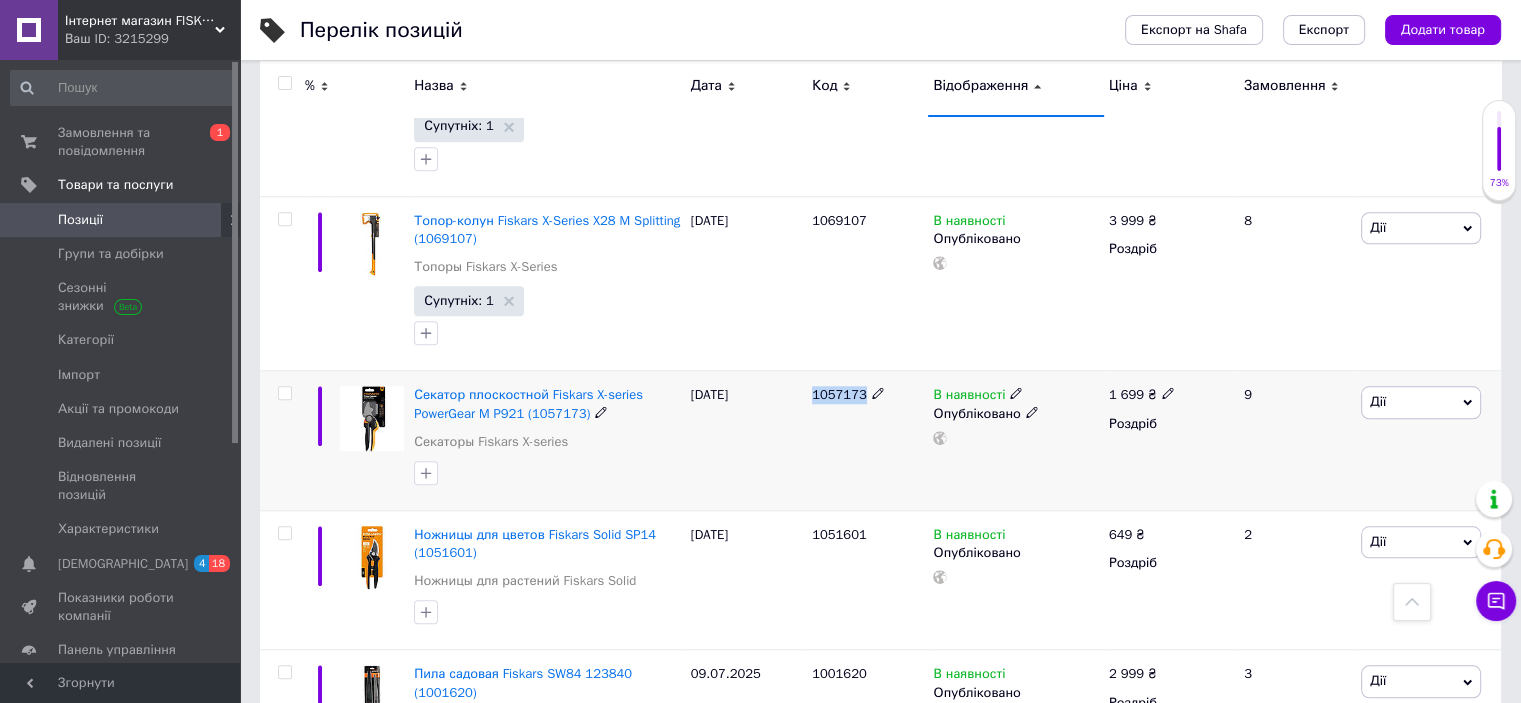 scroll, scrollTop: 1848, scrollLeft: 0, axis: vertical 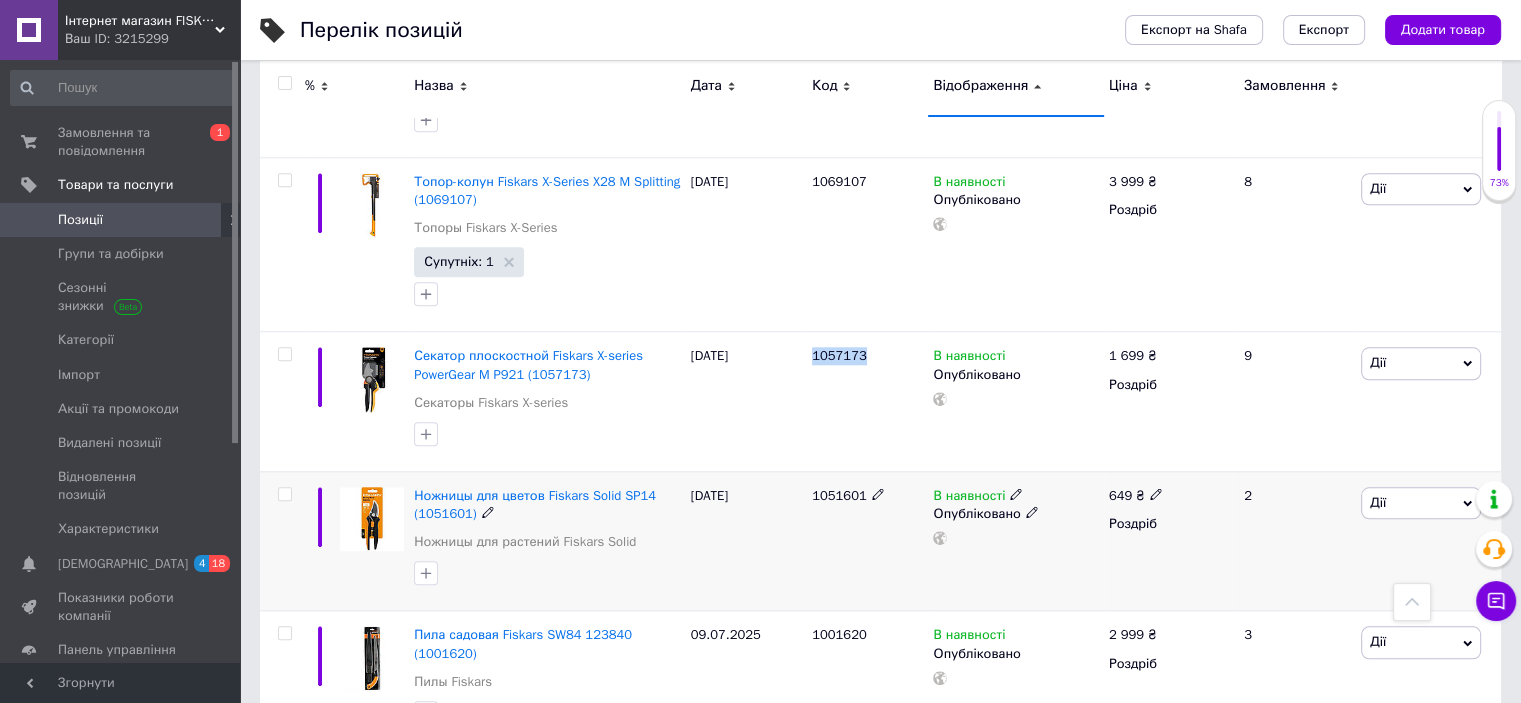 click on "1051601" at bounding box center [839, 495] 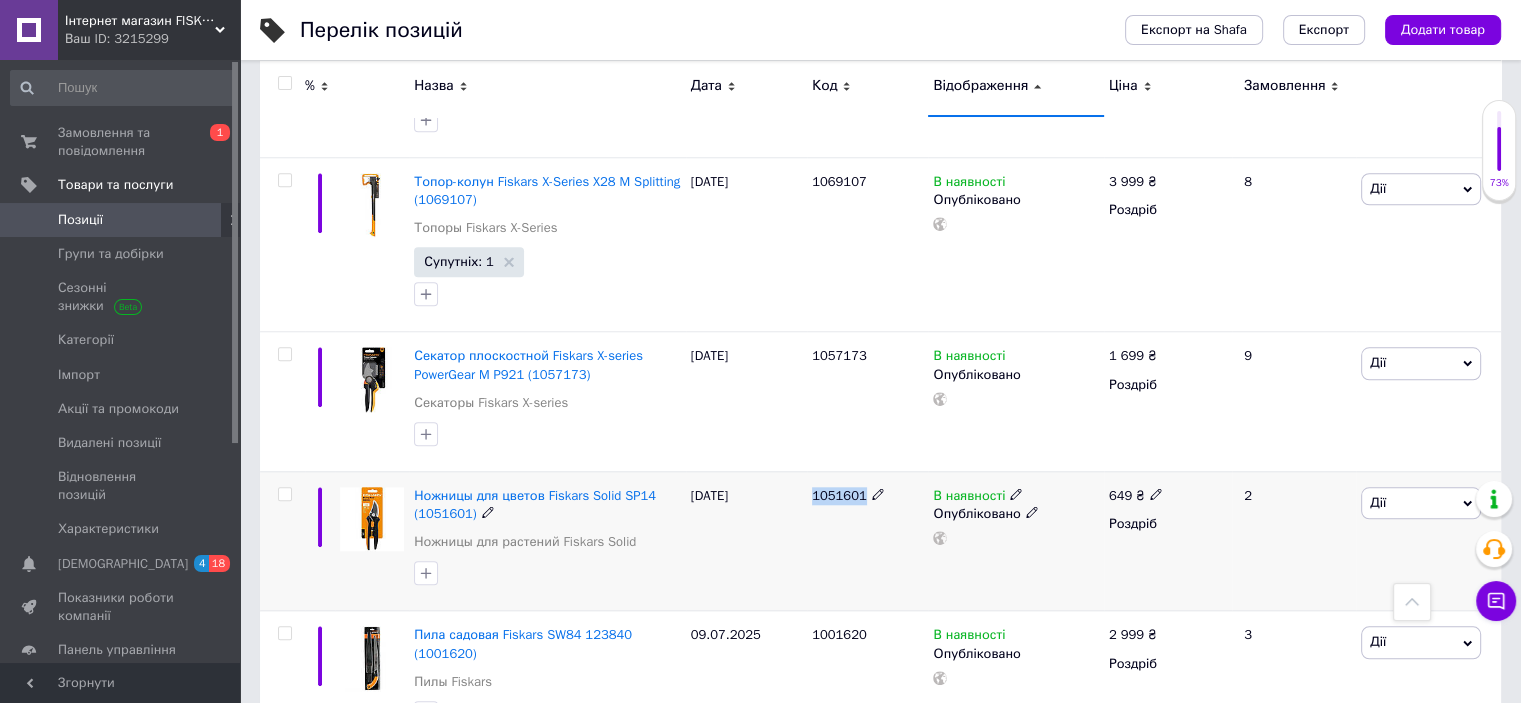 click on "1051601" at bounding box center (839, 495) 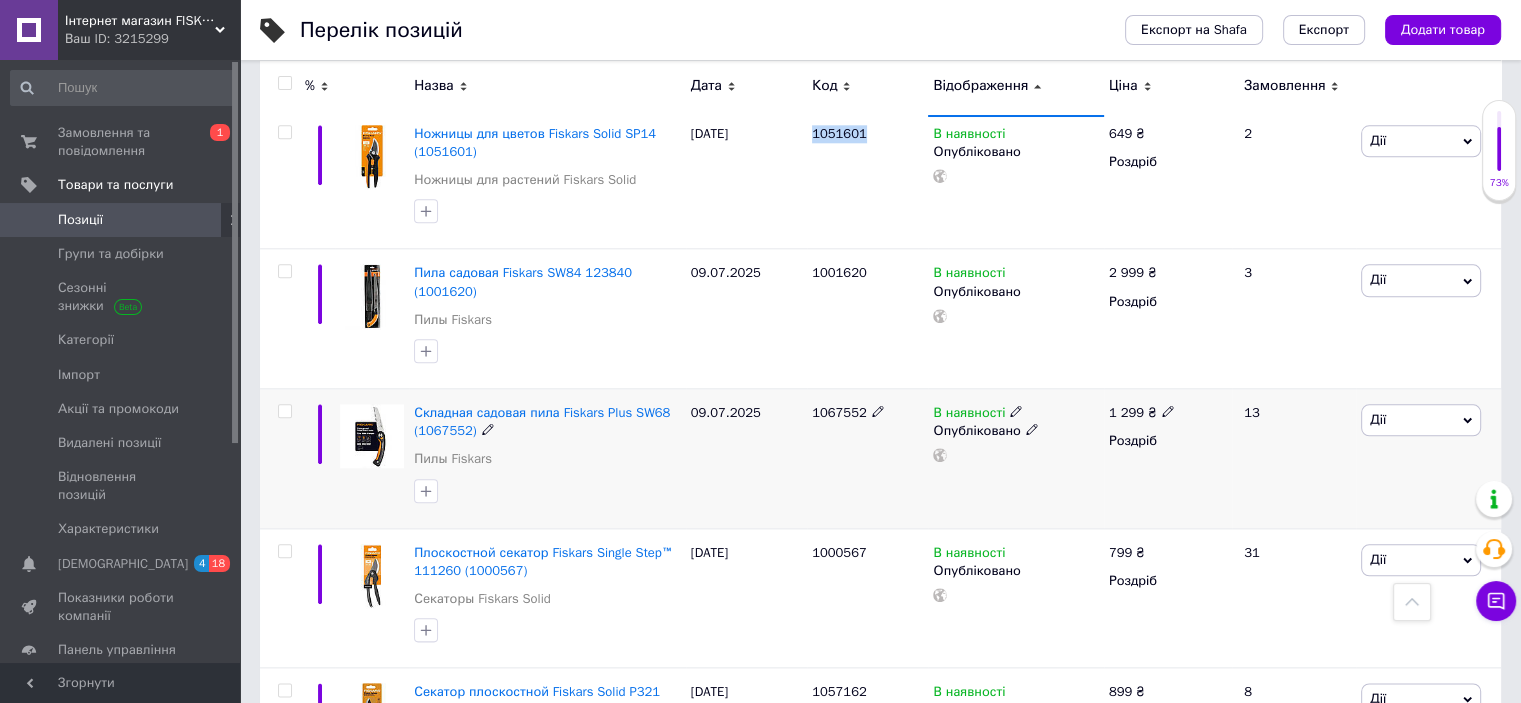 scroll, scrollTop: 2248, scrollLeft: 0, axis: vertical 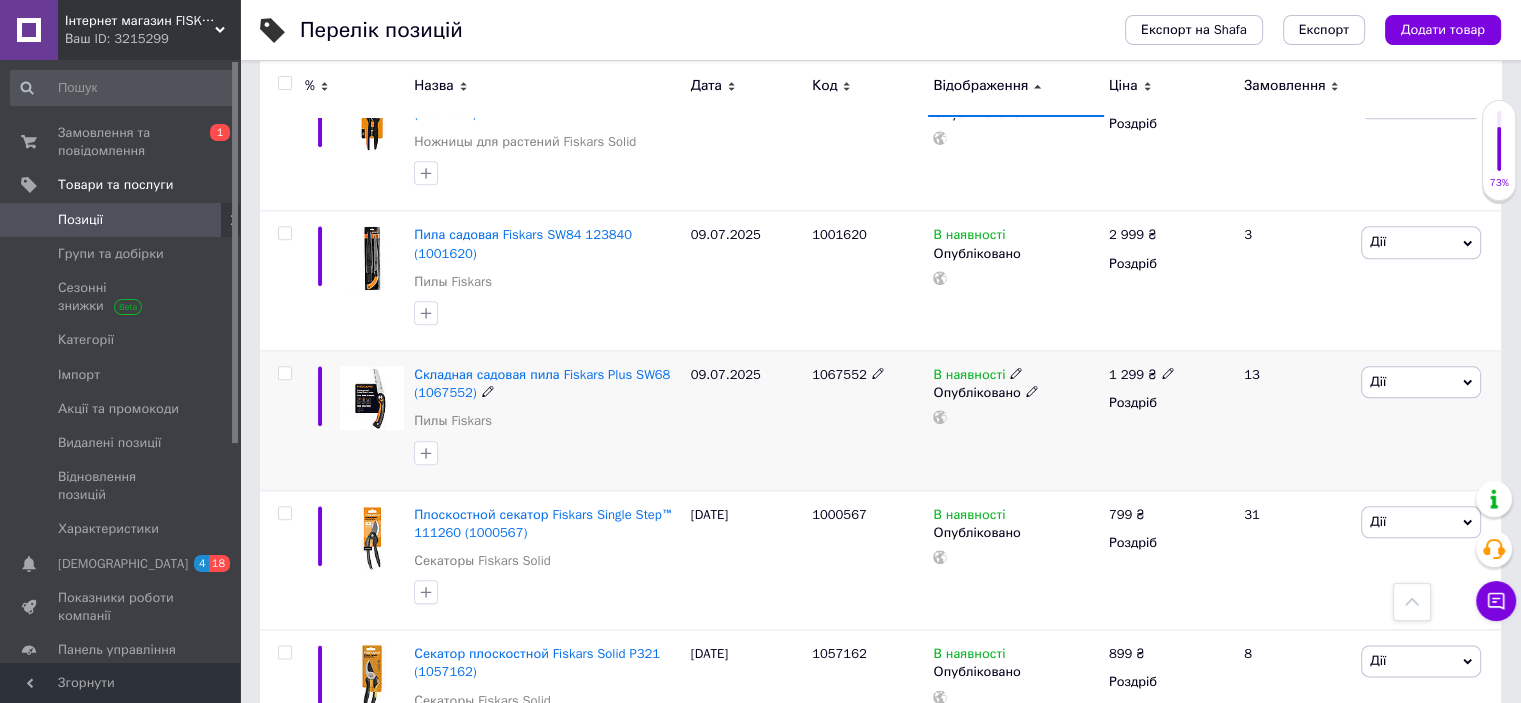 click on "1067552" at bounding box center [839, 374] 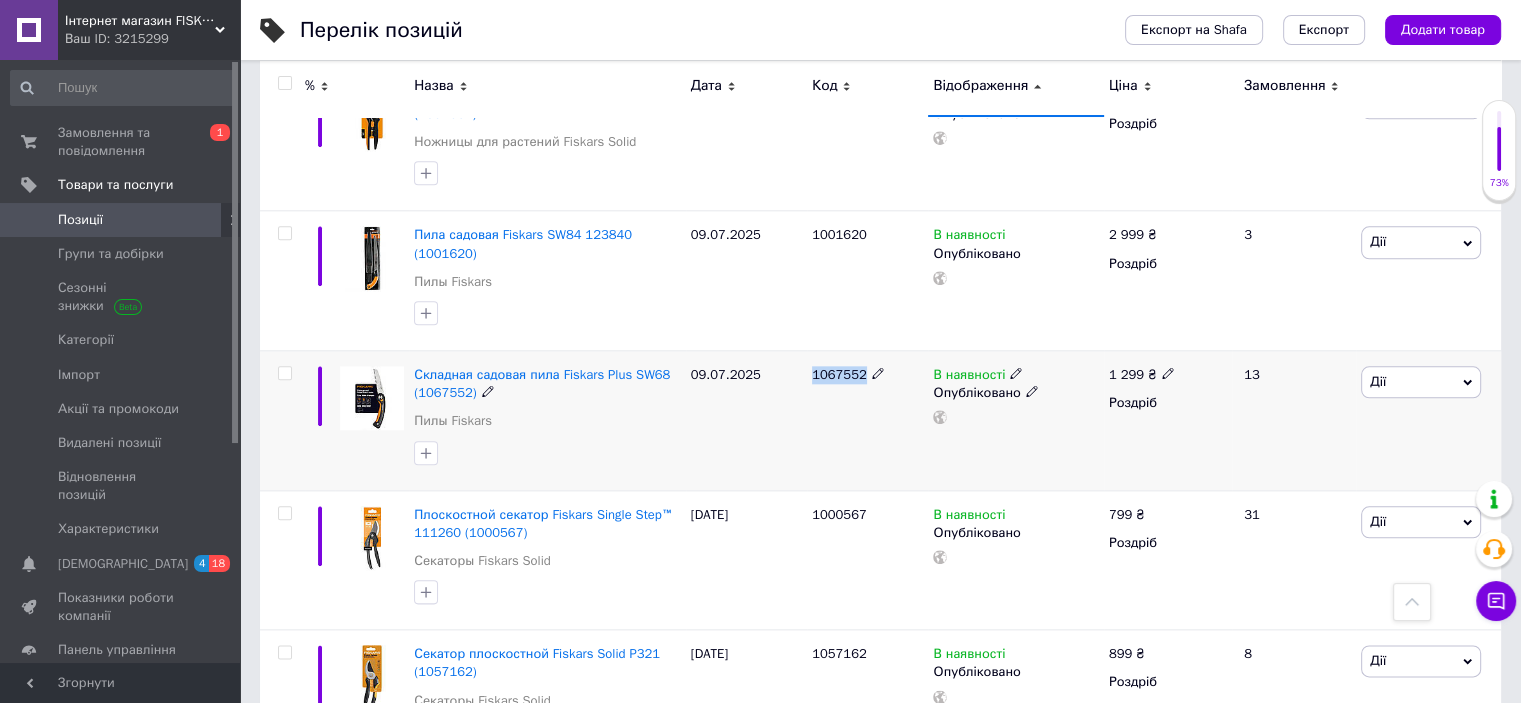 click on "1067552" at bounding box center [839, 374] 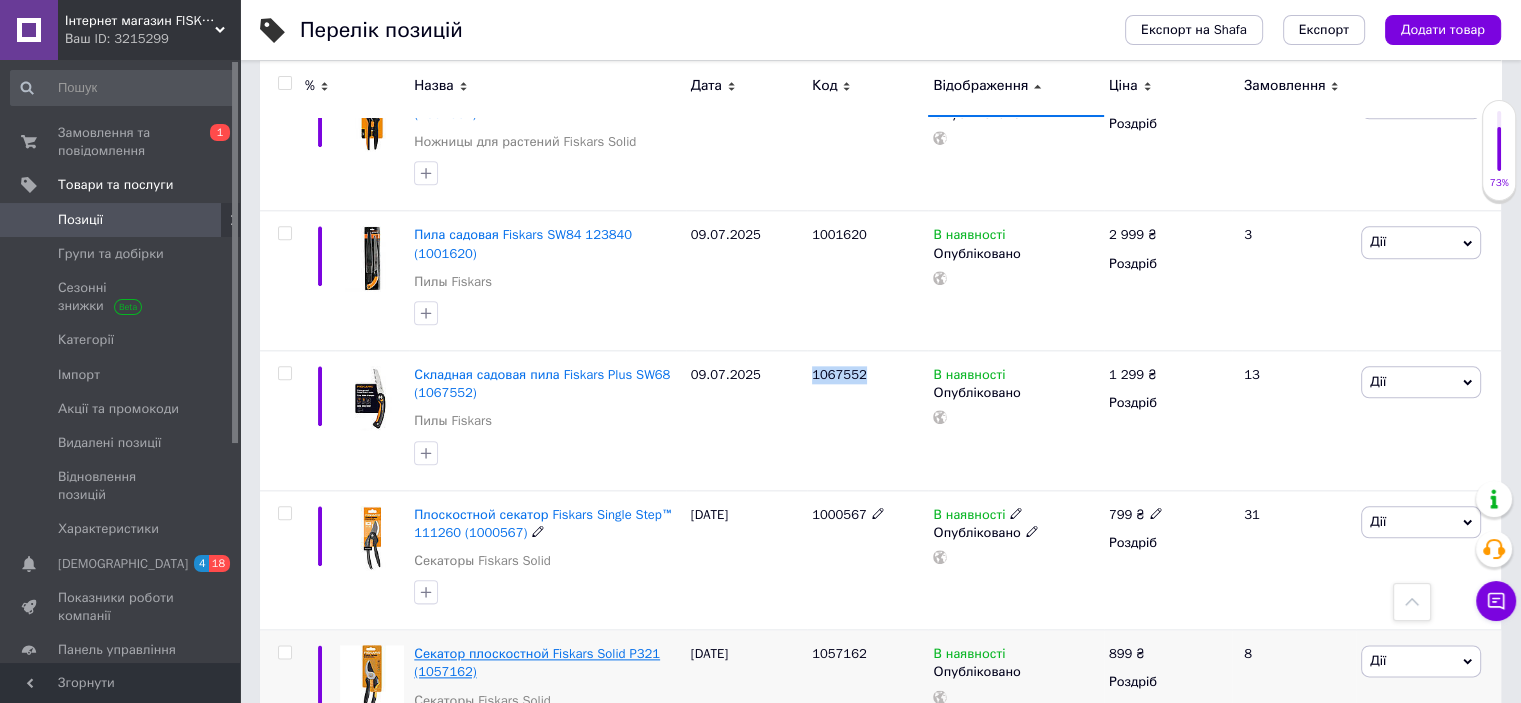 copy on "1067552" 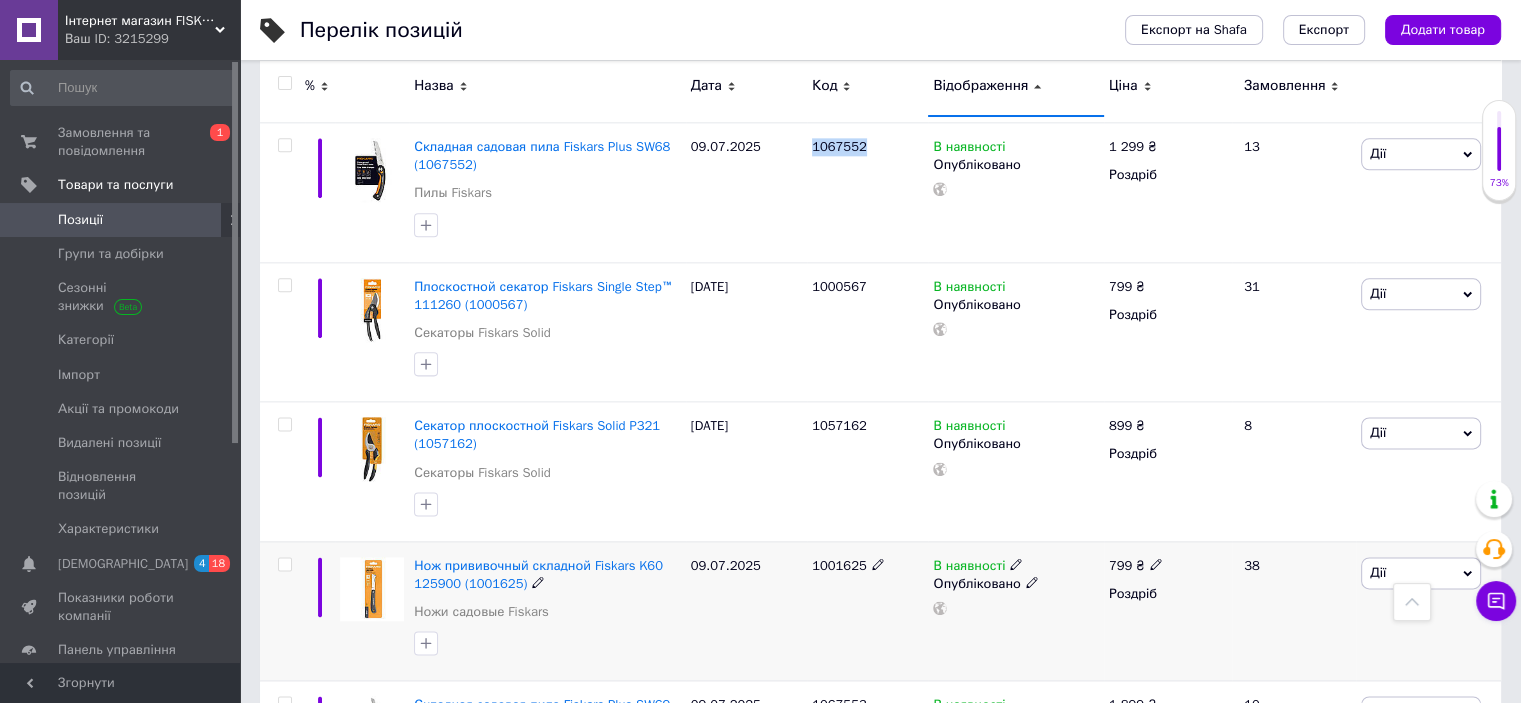 scroll, scrollTop: 2515, scrollLeft: 0, axis: vertical 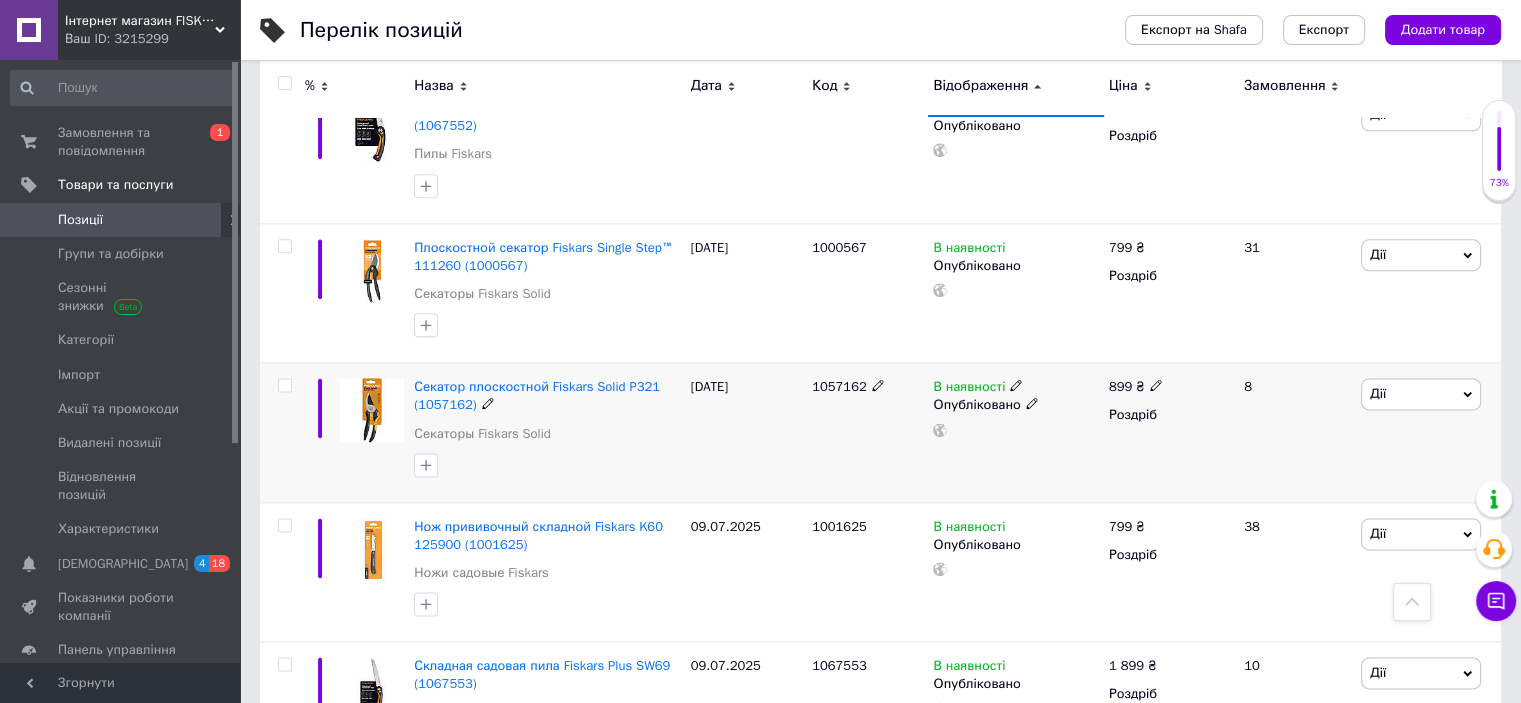 click on "1057162" at bounding box center [839, 386] 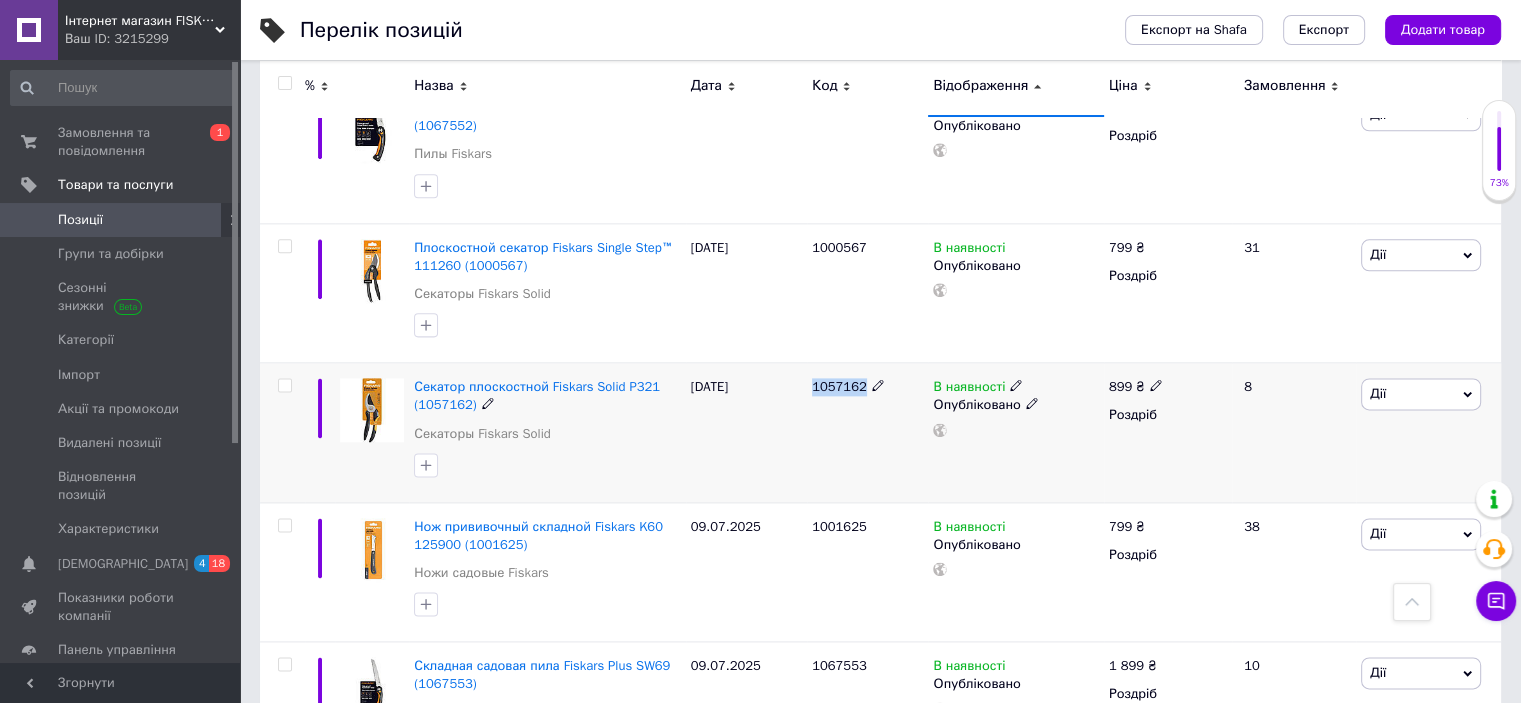 click on "1057162" at bounding box center (839, 386) 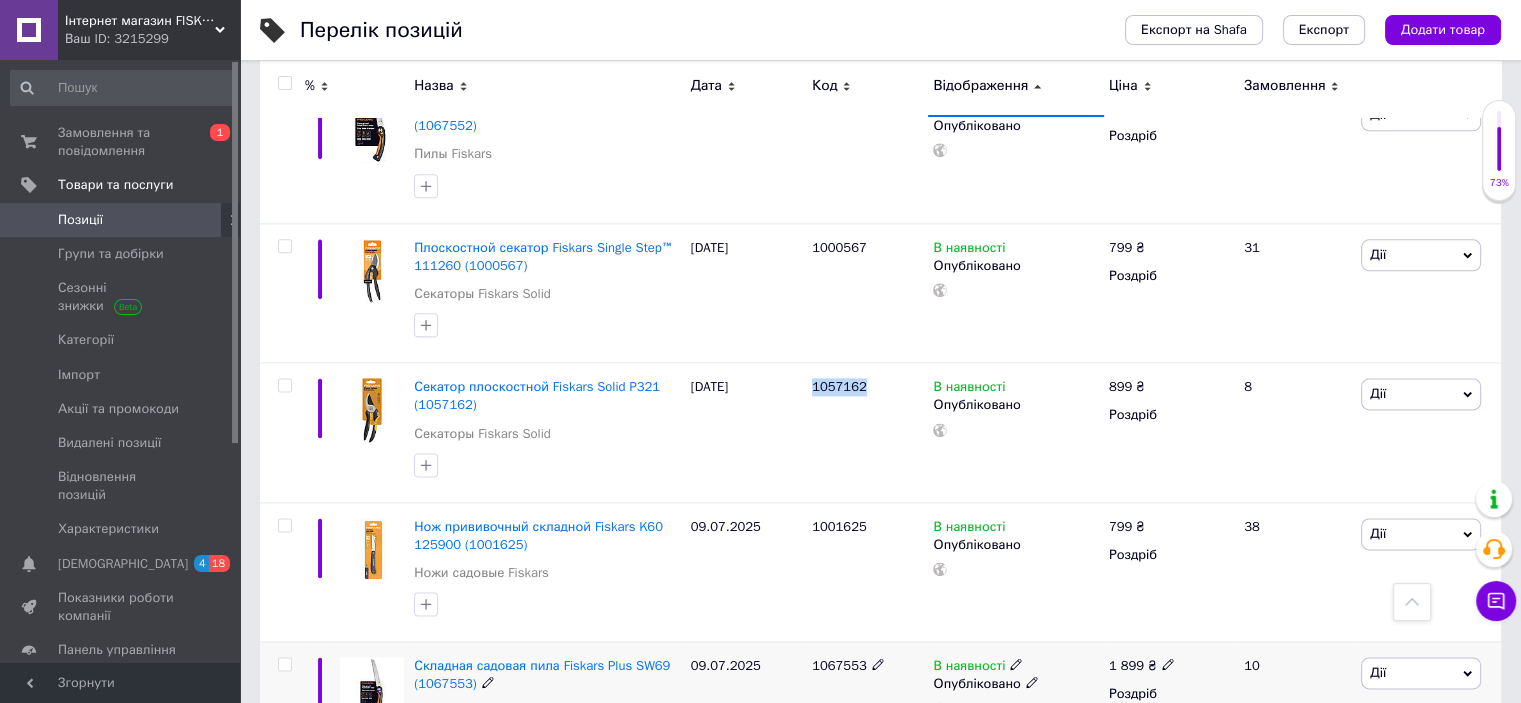copy on "1057162" 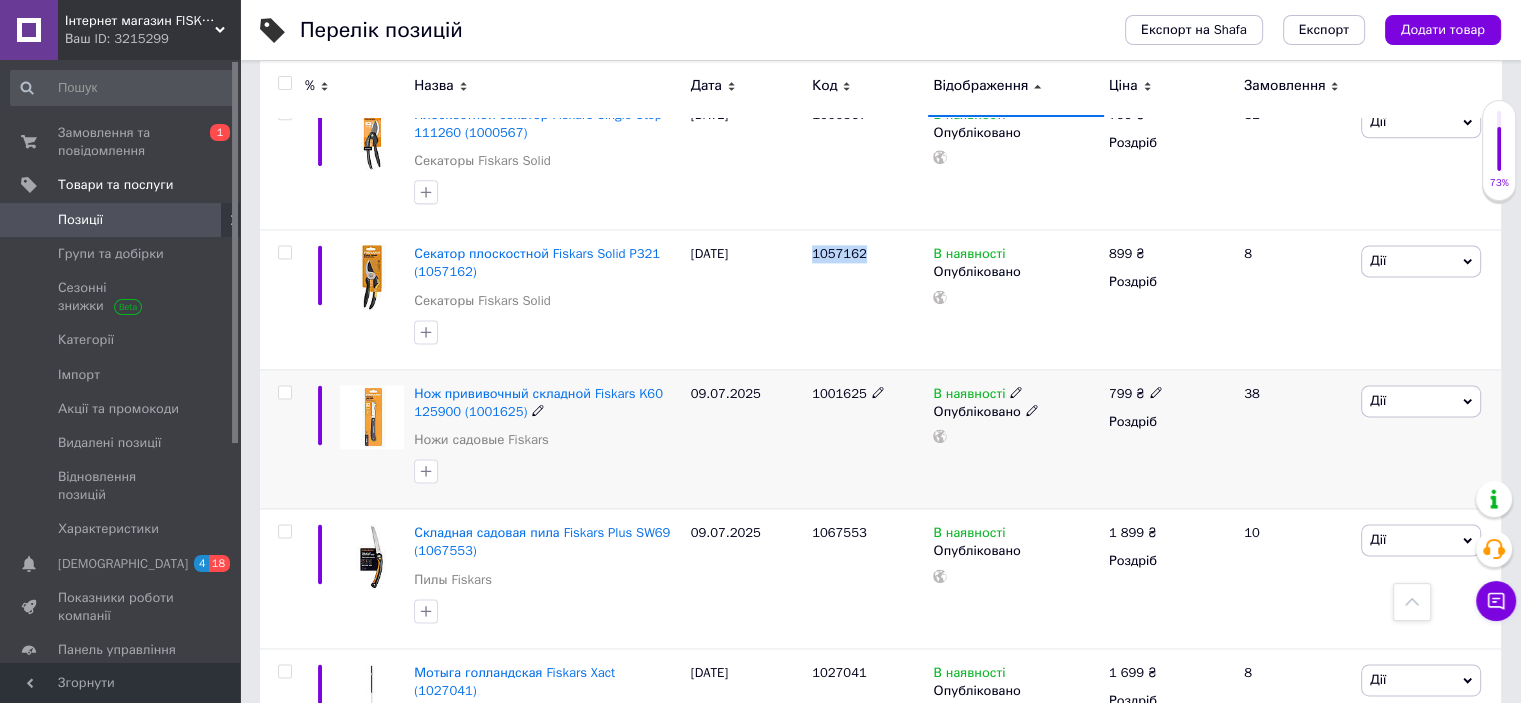 scroll, scrollTop: 2781, scrollLeft: 0, axis: vertical 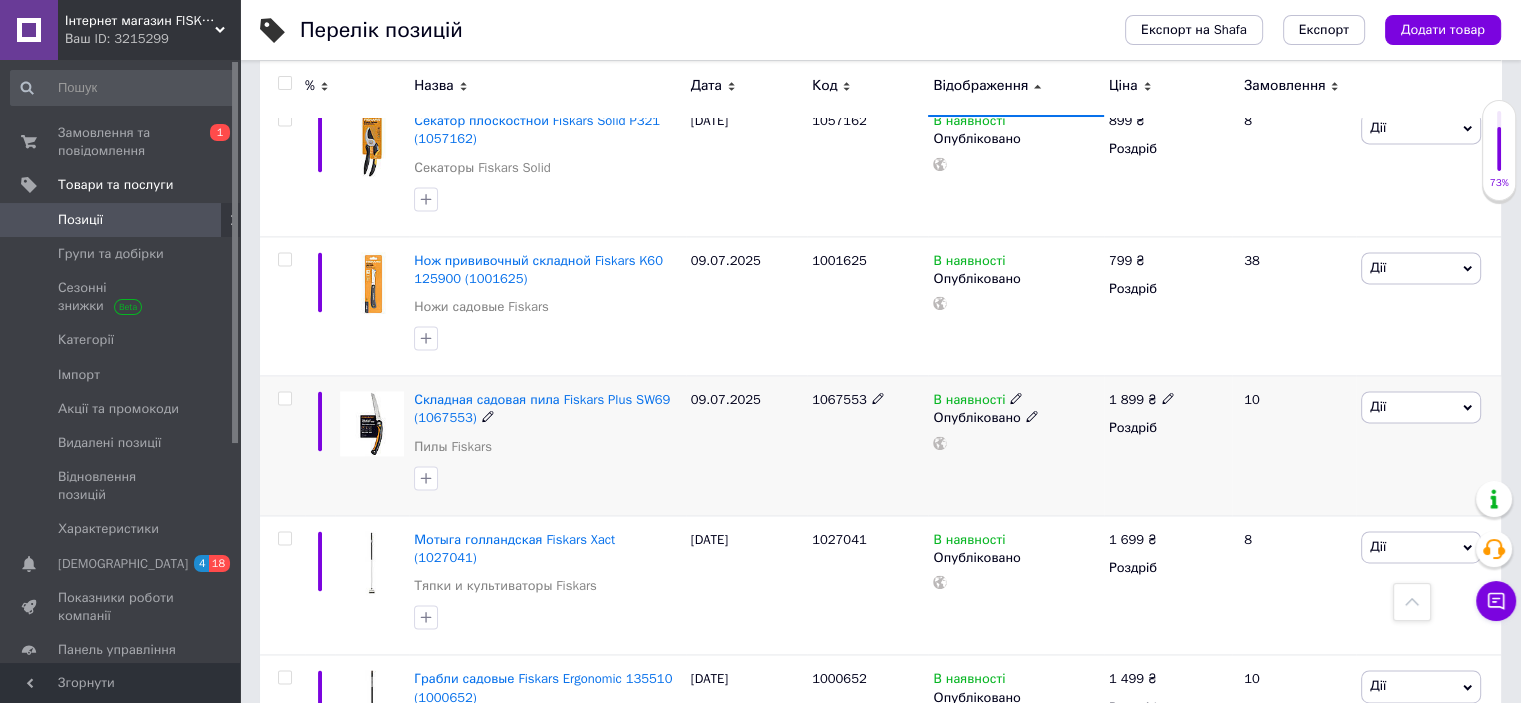 click on "1067553" at bounding box center (839, 399) 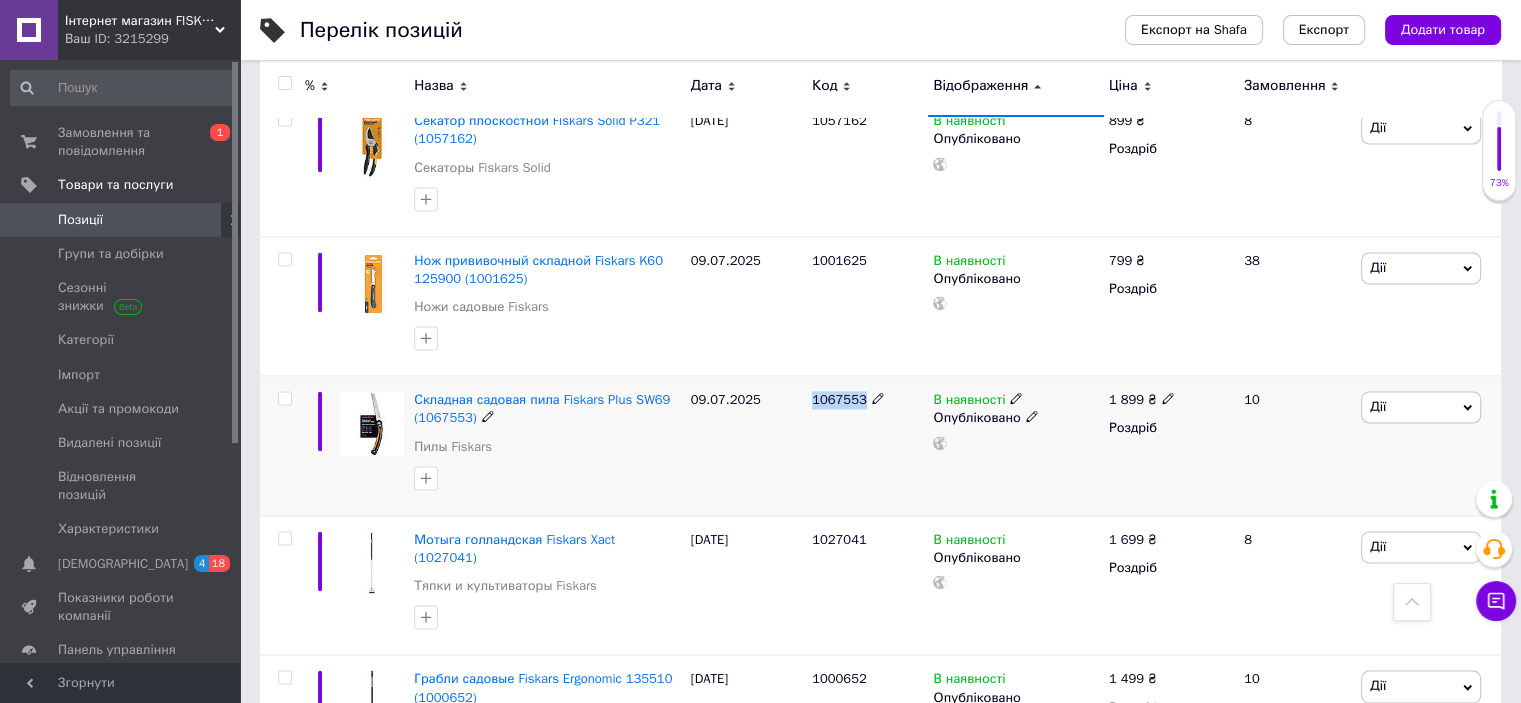 click on "1067553" at bounding box center [839, 399] 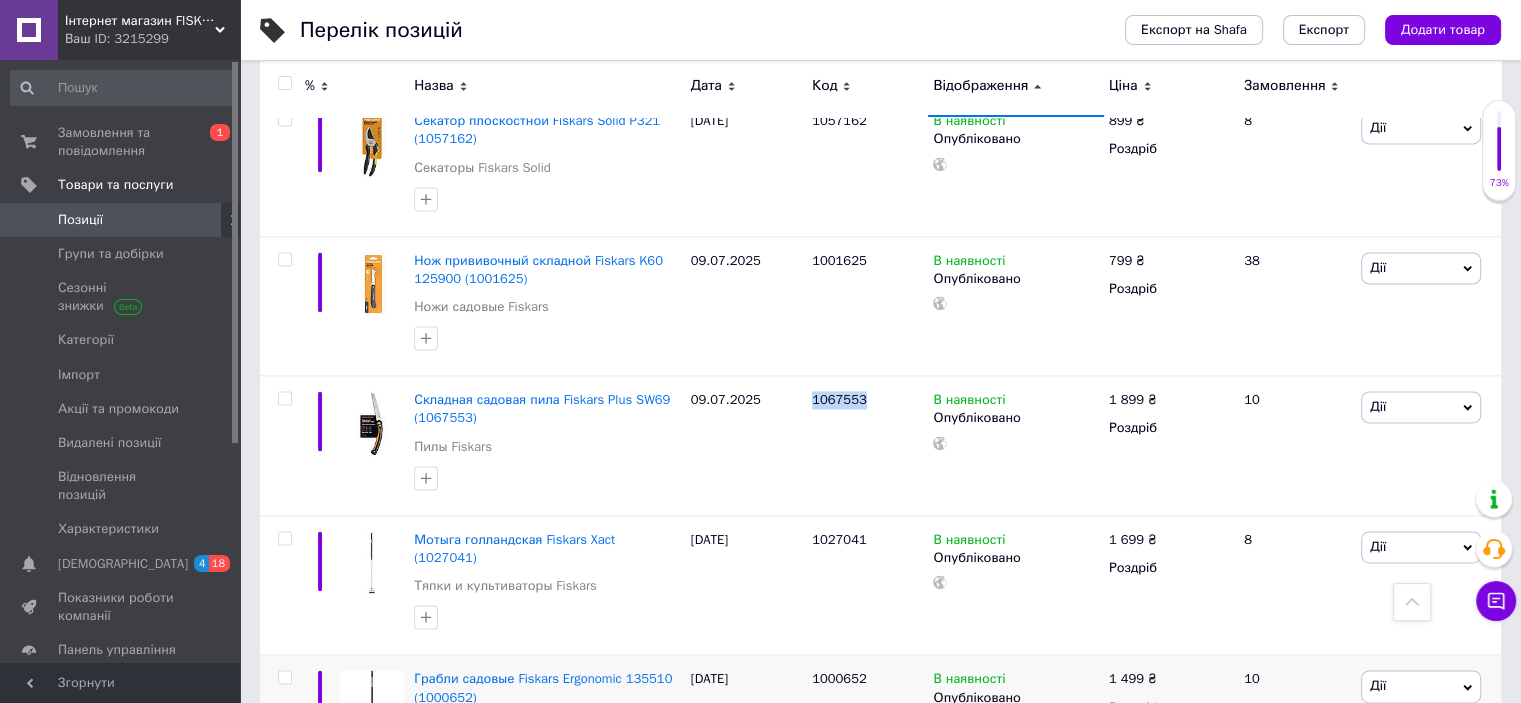 copy on "1067553" 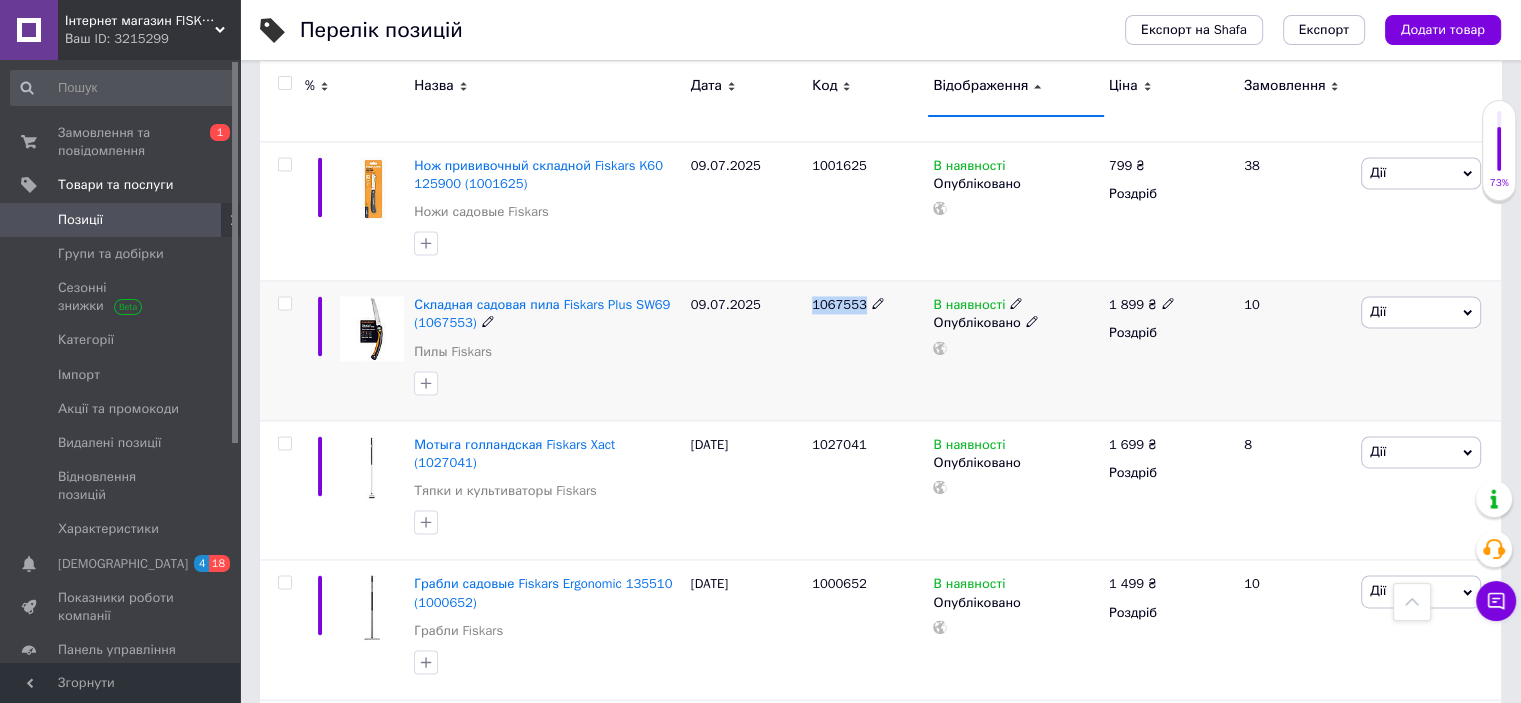 scroll, scrollTop: 2915, scrollLeft: 0, axis: vertical 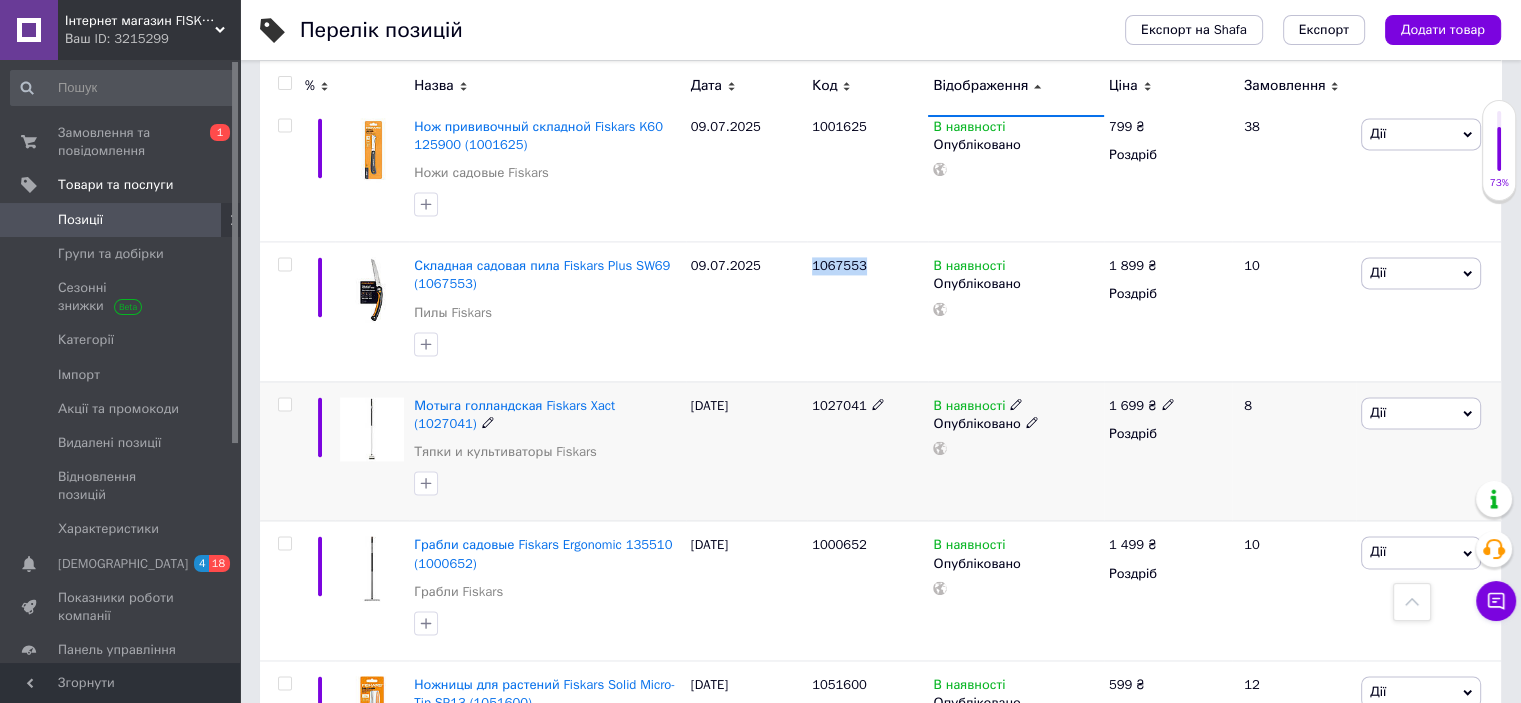 click on "1027041" at bounding box center (839, 405) 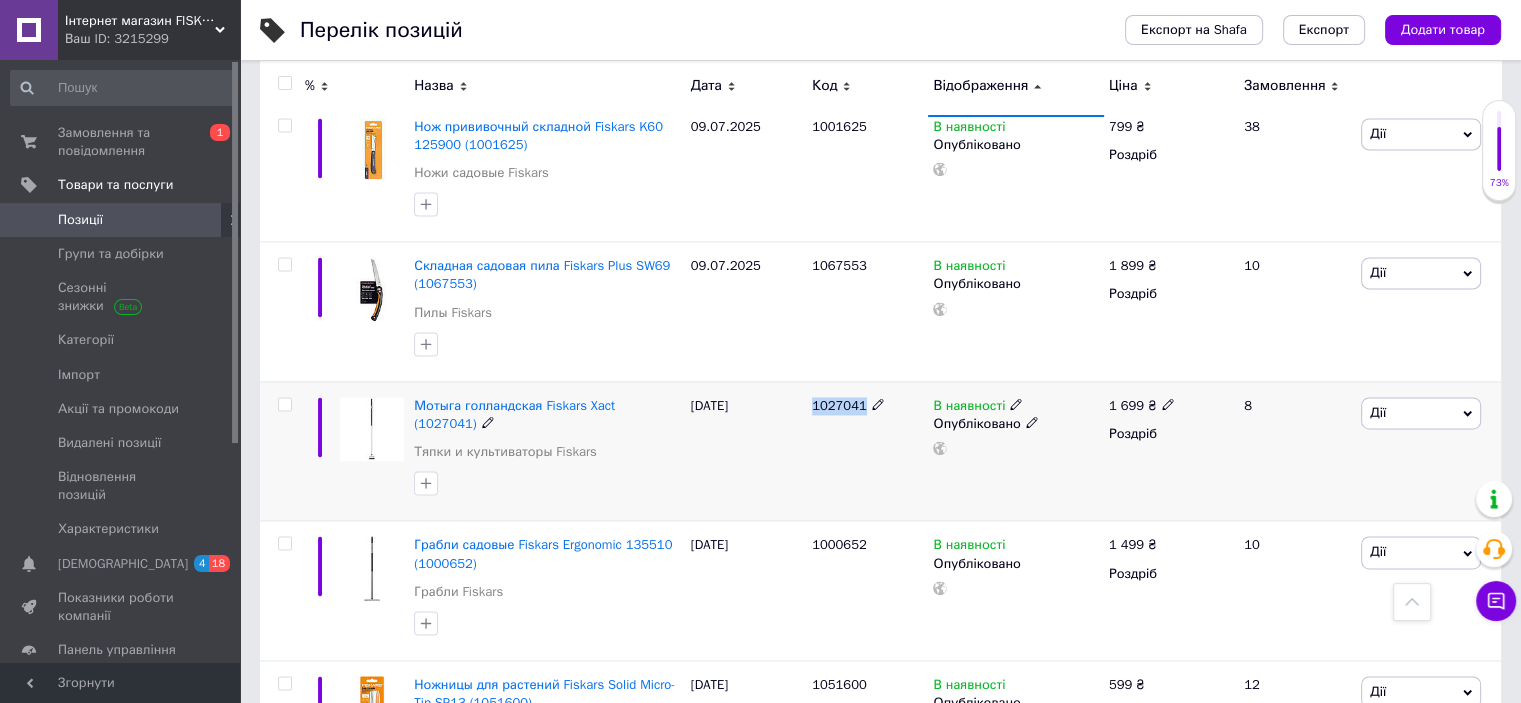 click on "1027041" at bounding box center [839, 405] 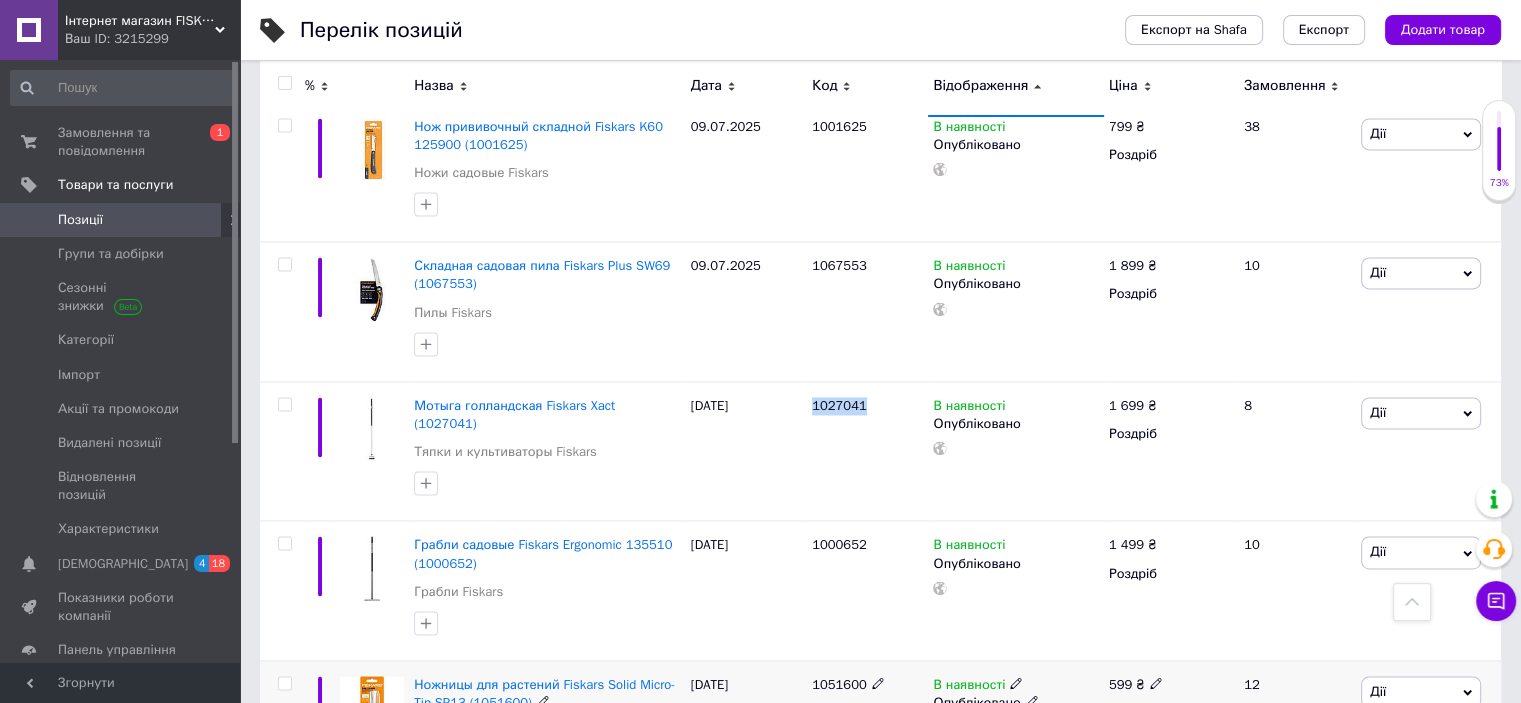 copy on "1027041" 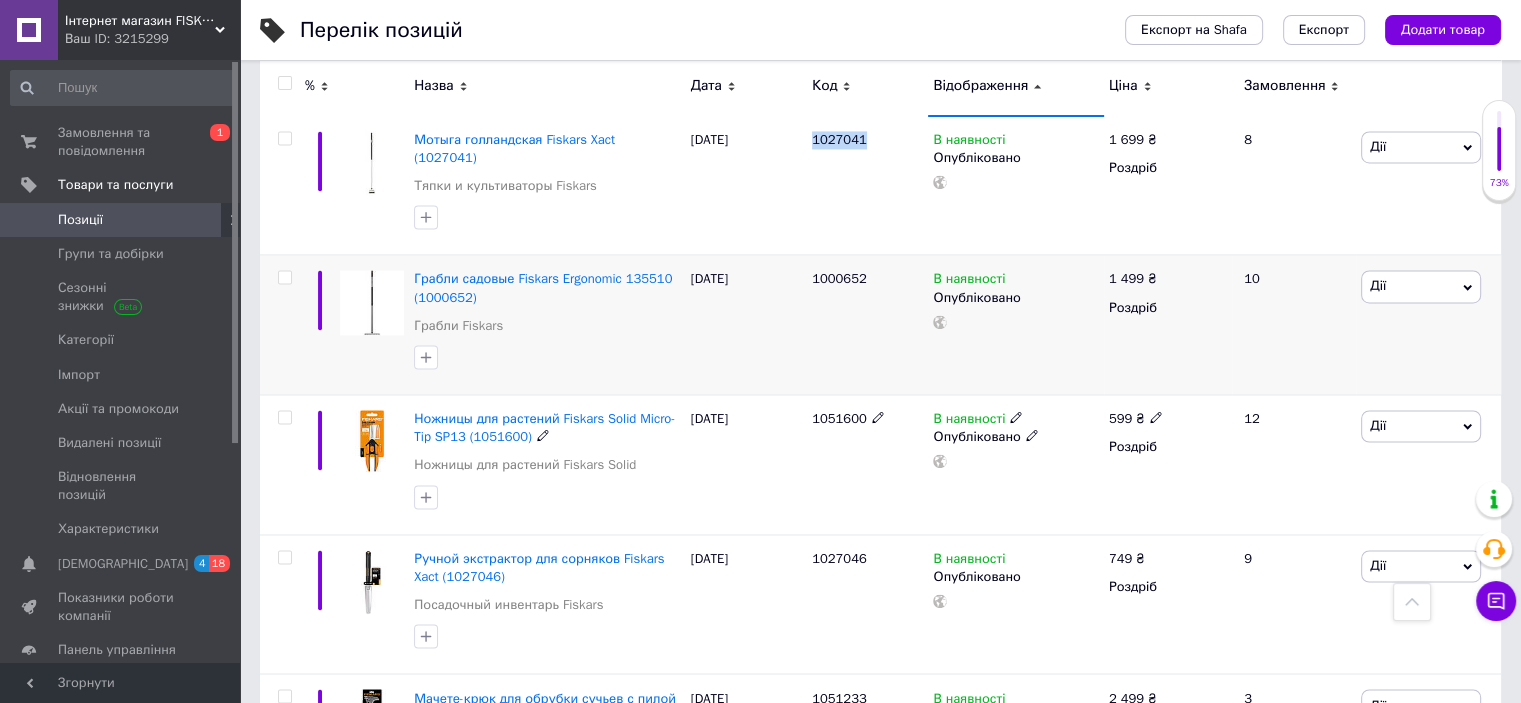 scroll, scrollTop: 3315, scrollLeft: 0, axis: vertical 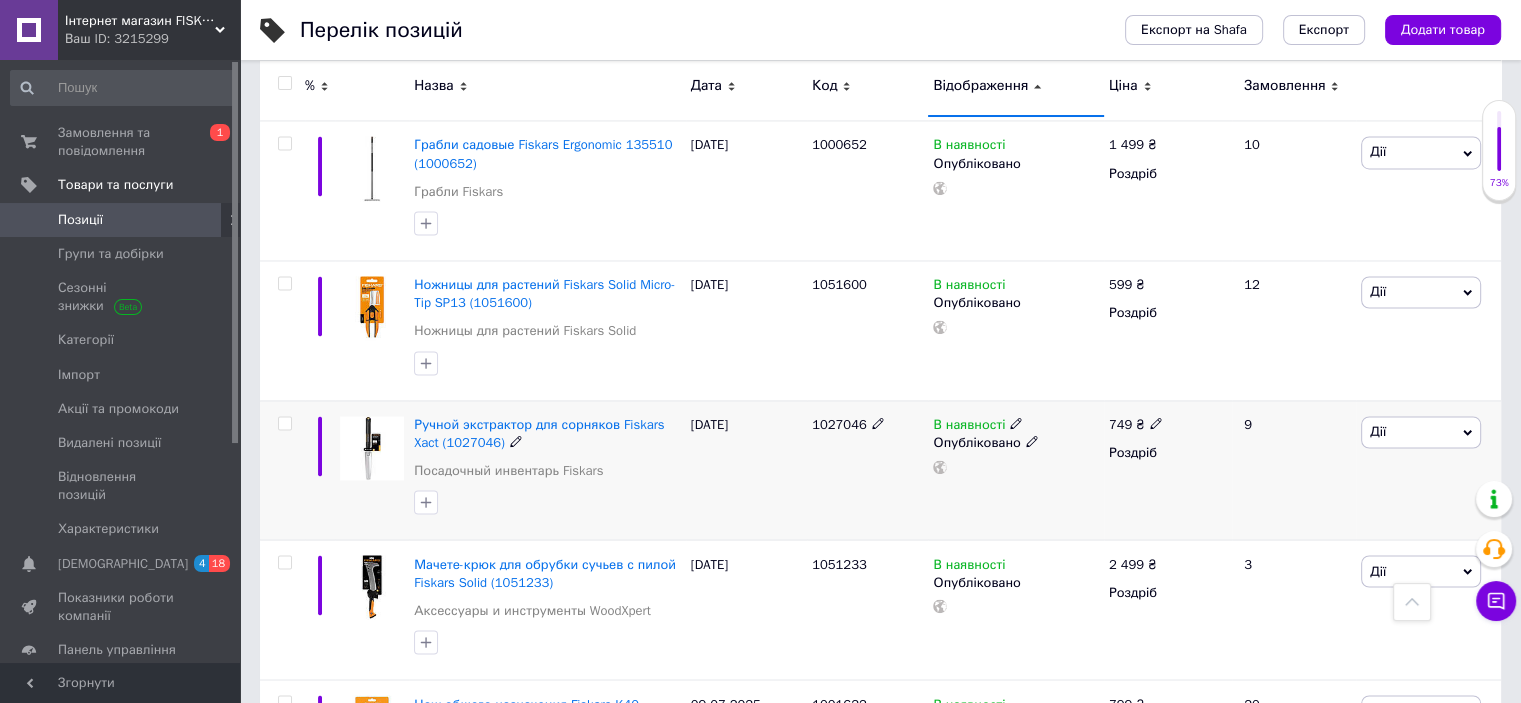 click on "1027046" at bounding box center (839, 424) 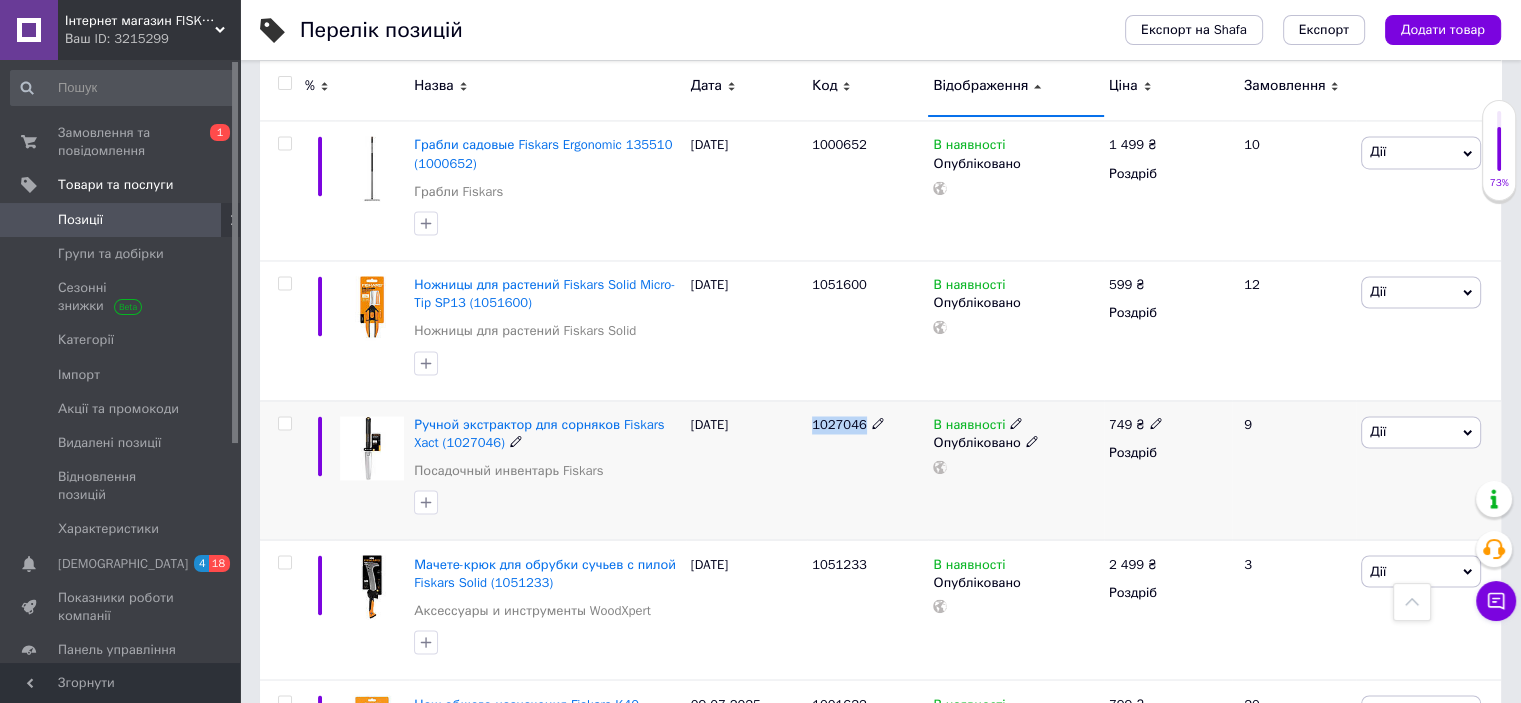 click on "1027046" at bounding box center (839, 424) 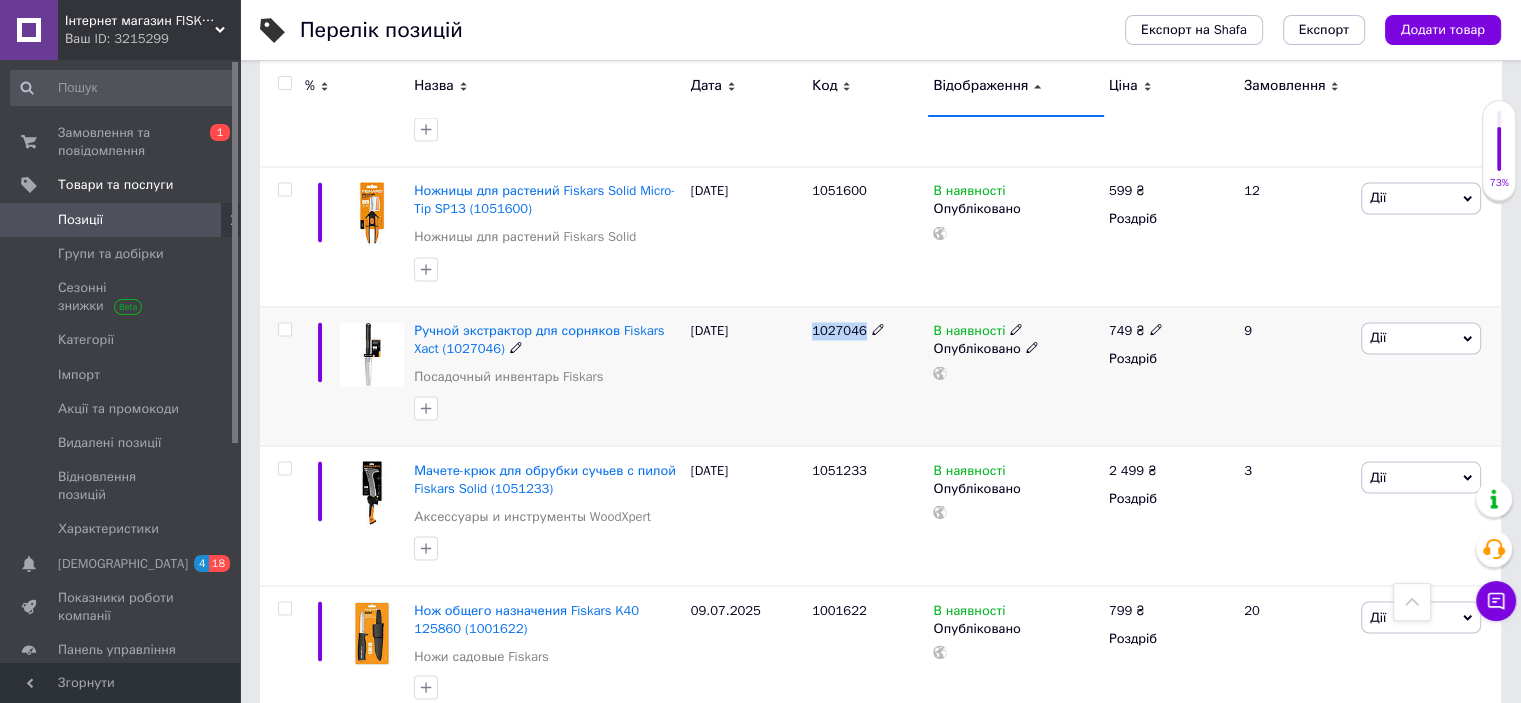 scroll, scrollTop: 3448, scrollLeft: 0, axis: vertical 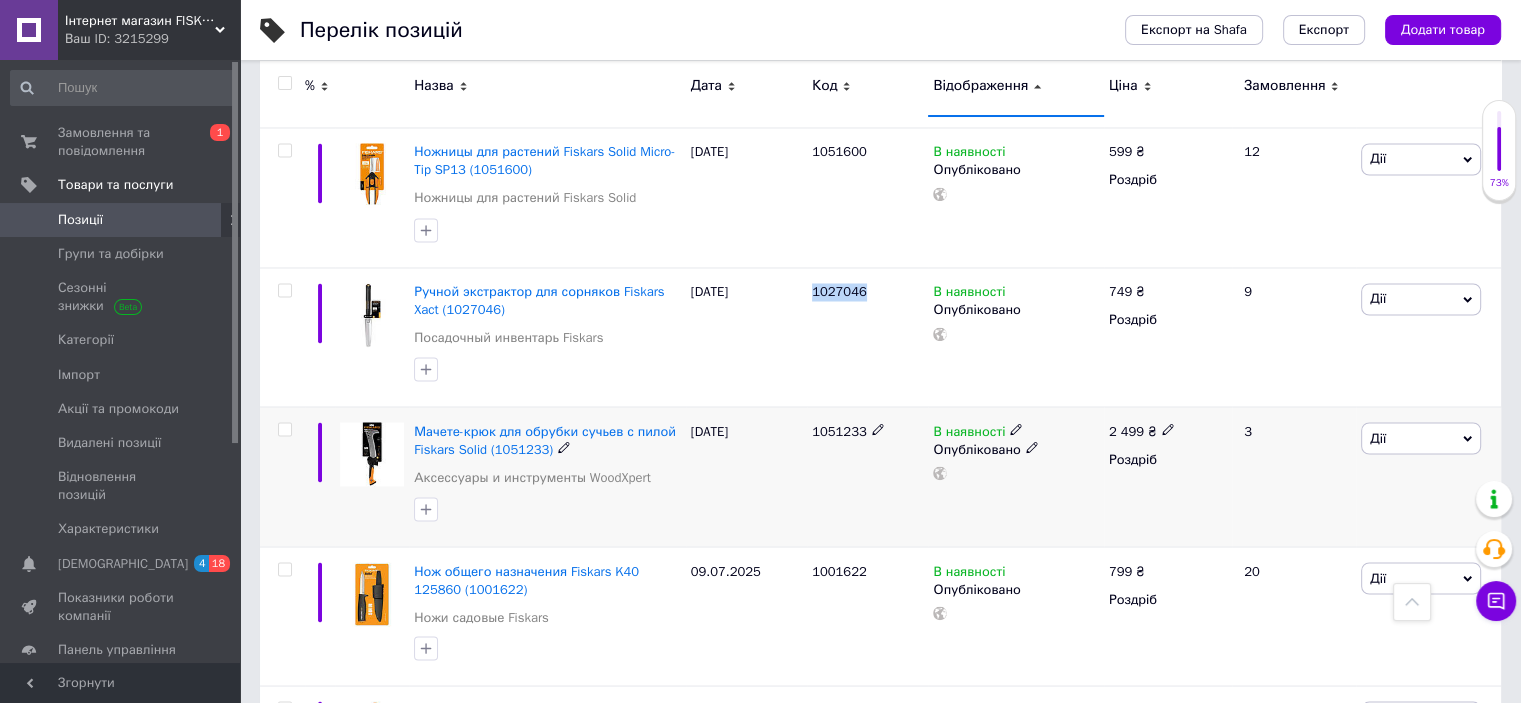 click on "1051233" at bounding box center (839, 430) 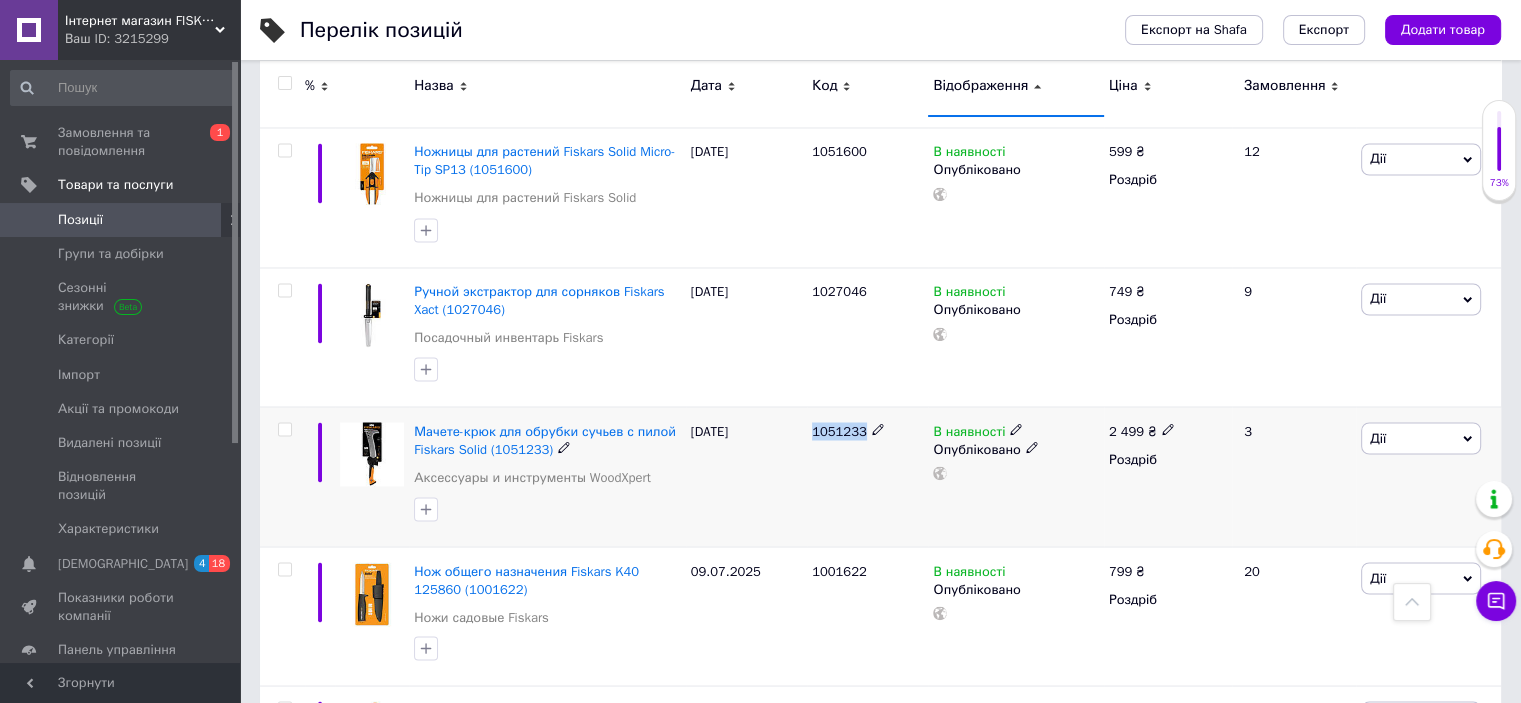 click on "1051233" at bounding box center (839, 430) 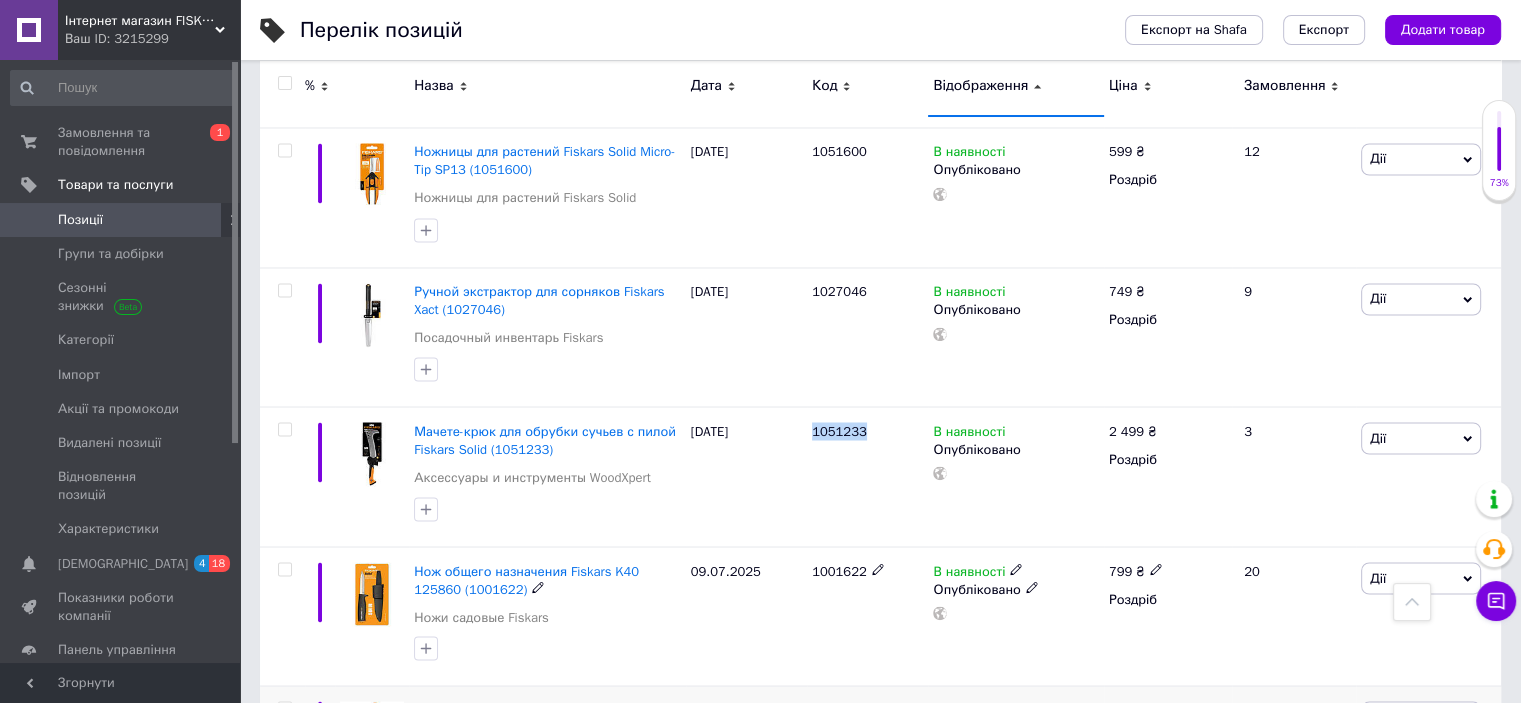 copy on "1051233" 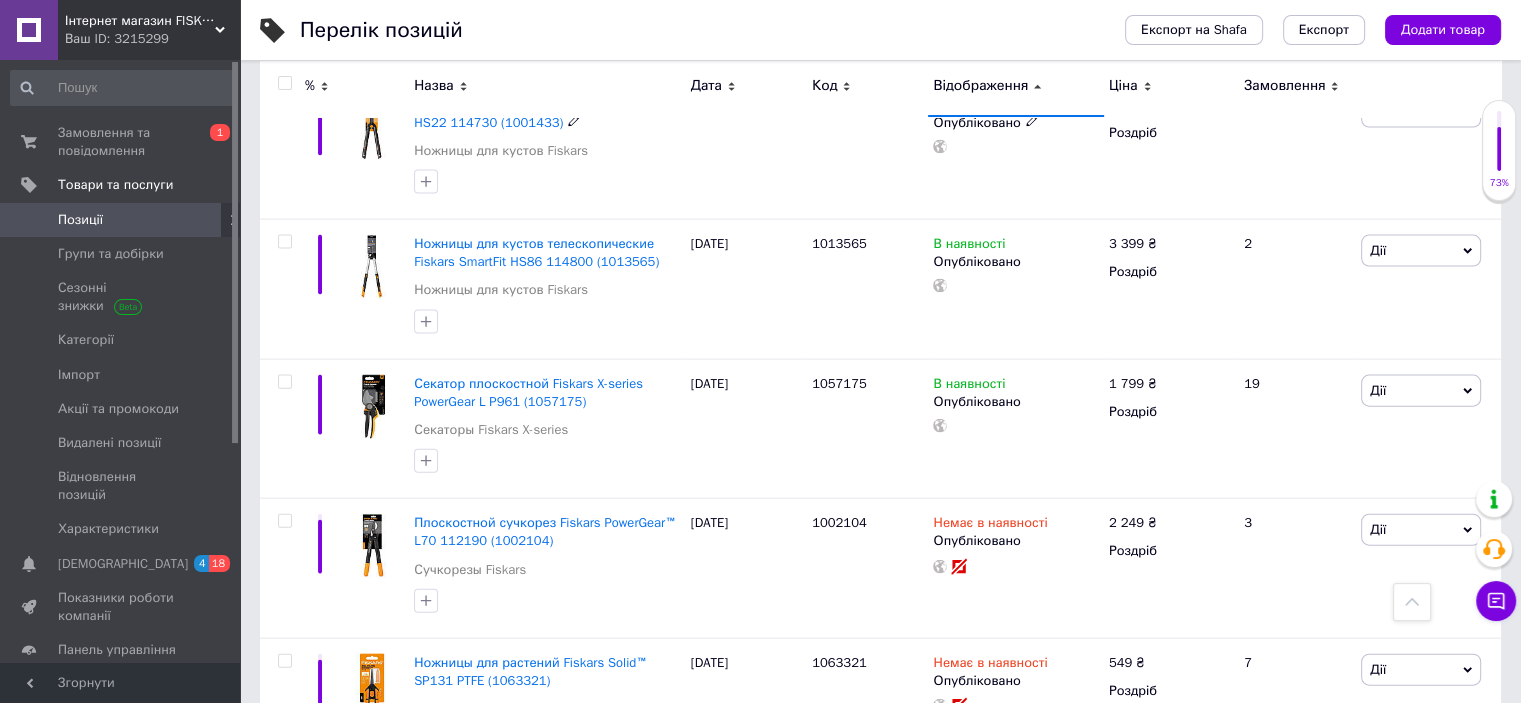 scroll, scrollTop: 4381, scrollLeft: 0, axis: vertical 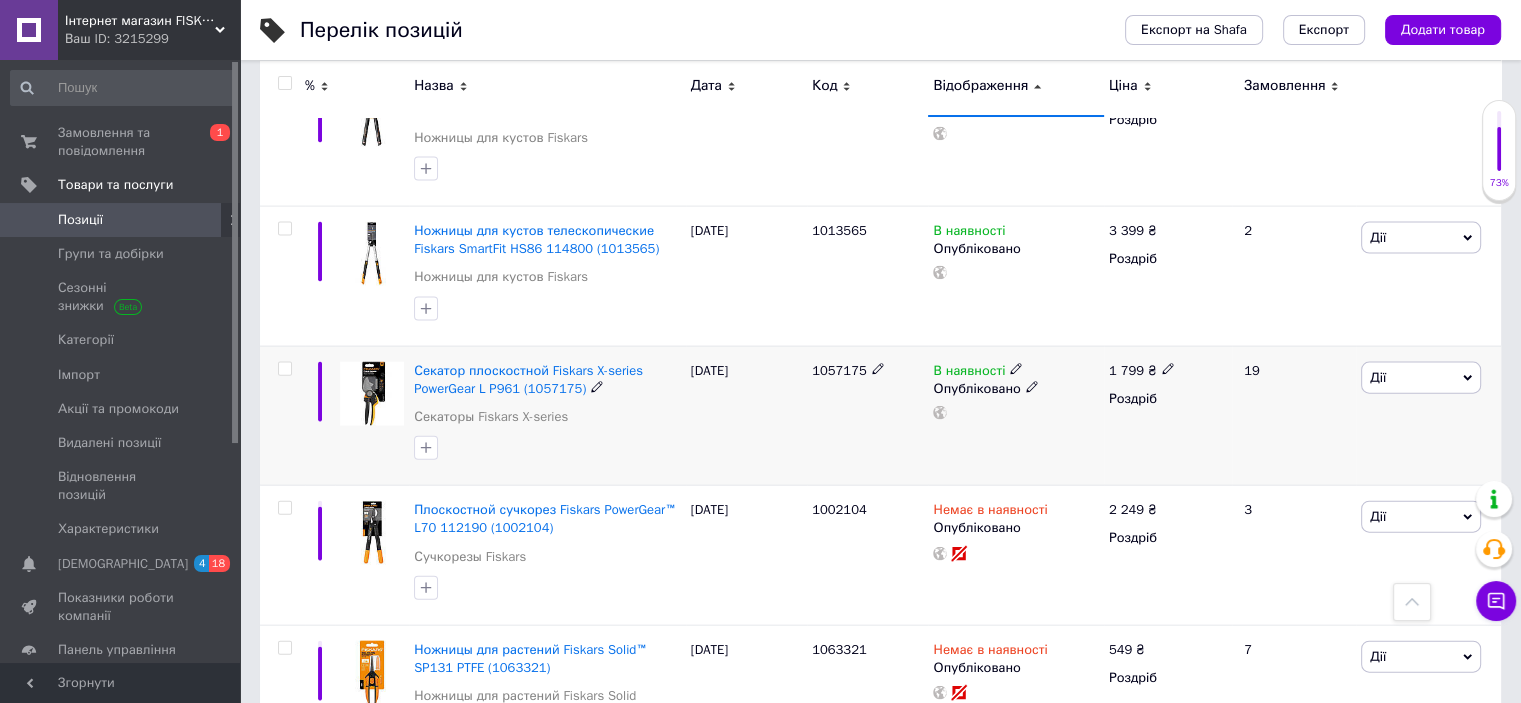click on "1057175" at bounding box center [839, 370] 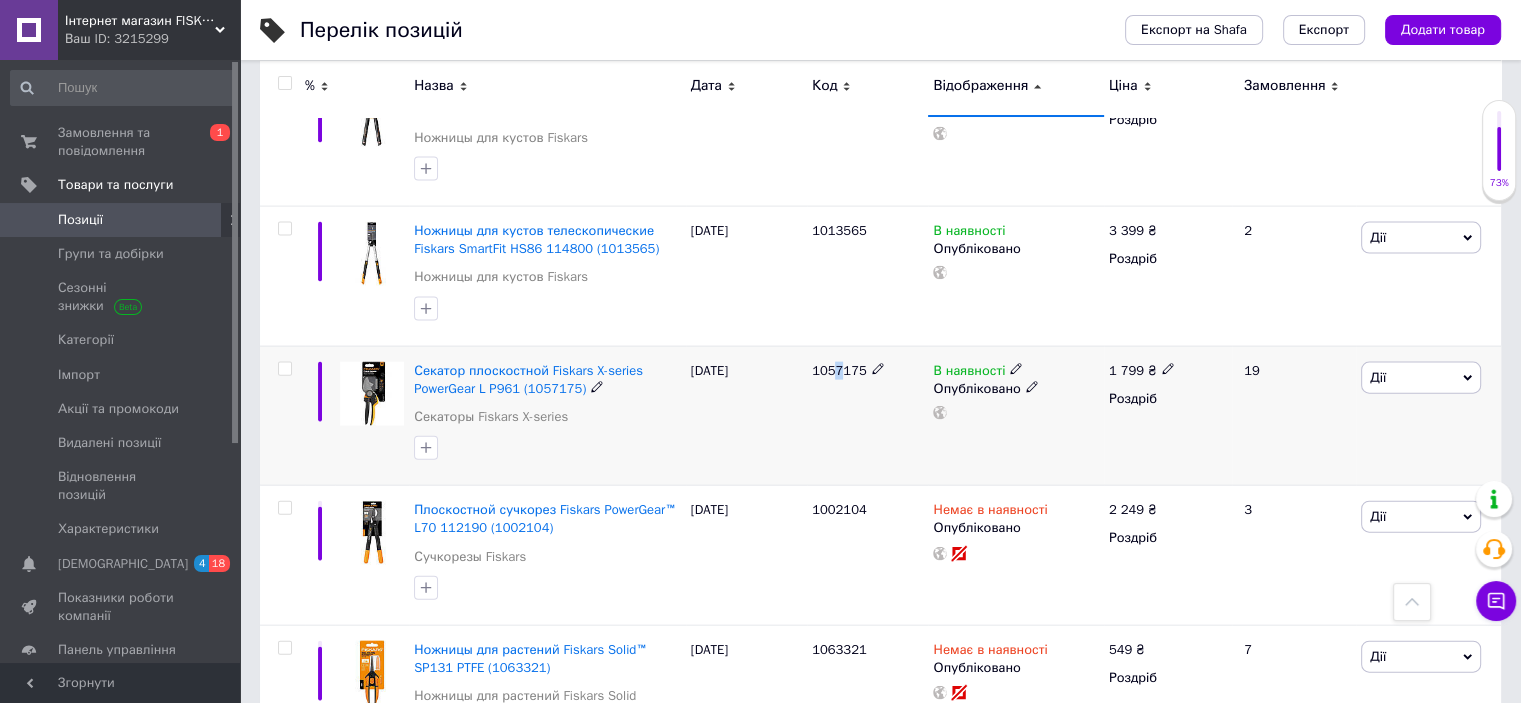 click on "1057175" at bounding box center (839, 370) 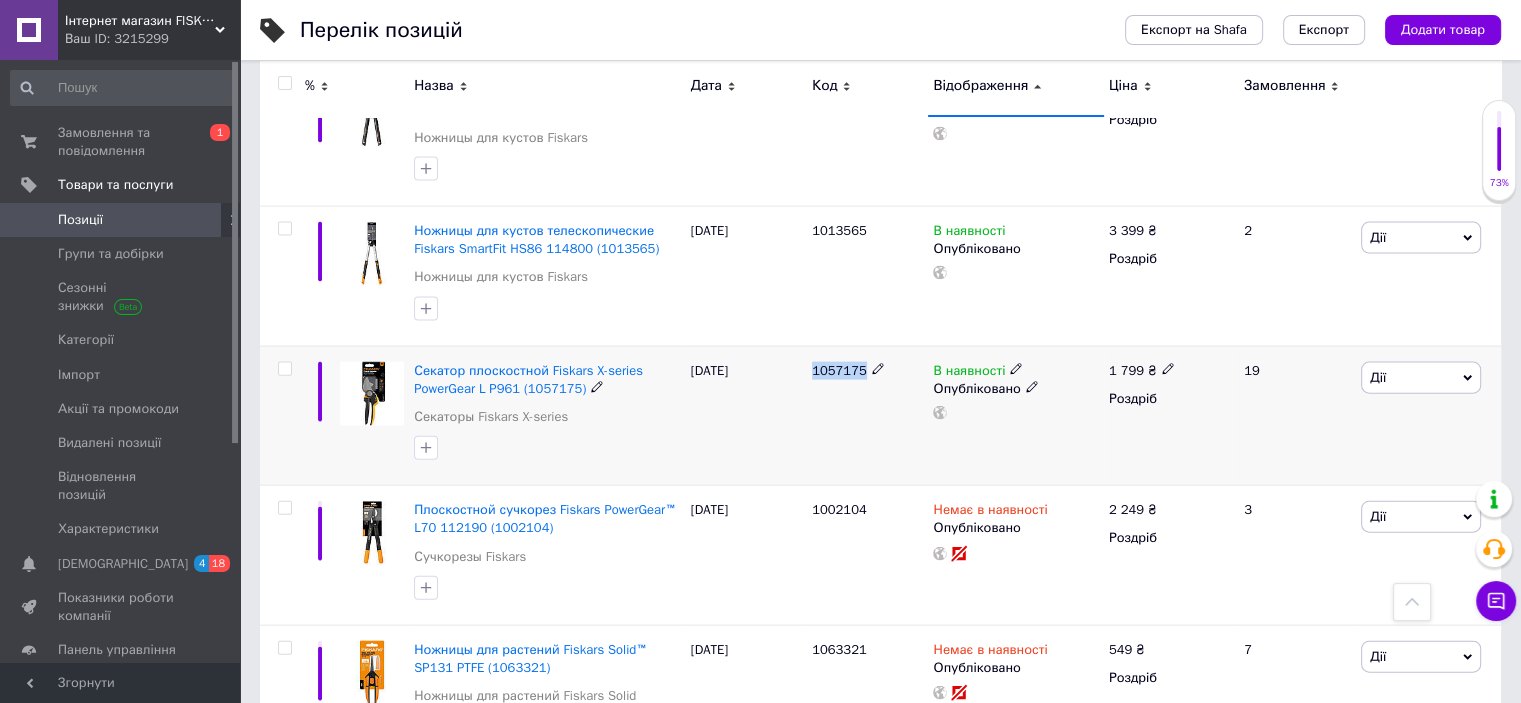 click on "1057175" at bounding box center (839, 370) 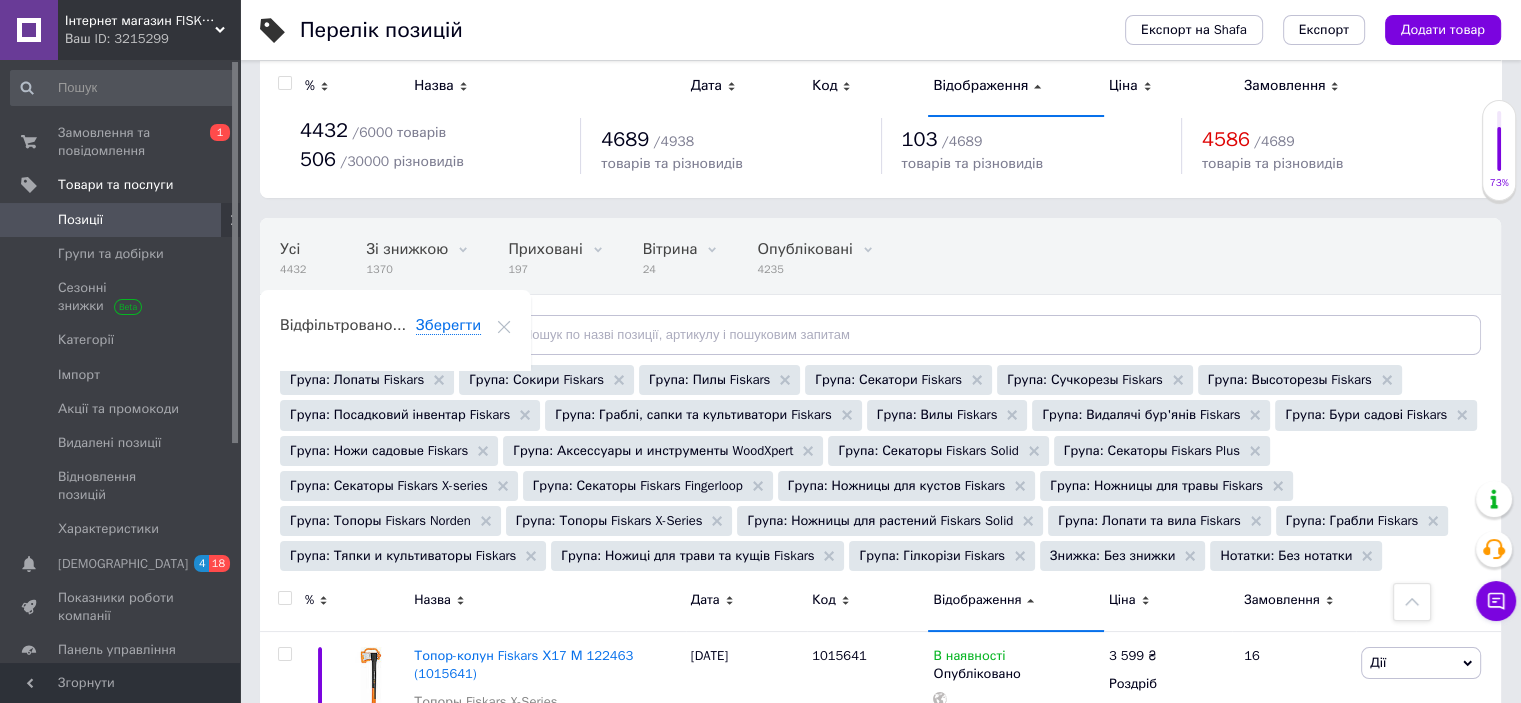 scroll, scrollTop: 0, scrollLeft: 0, axis: both 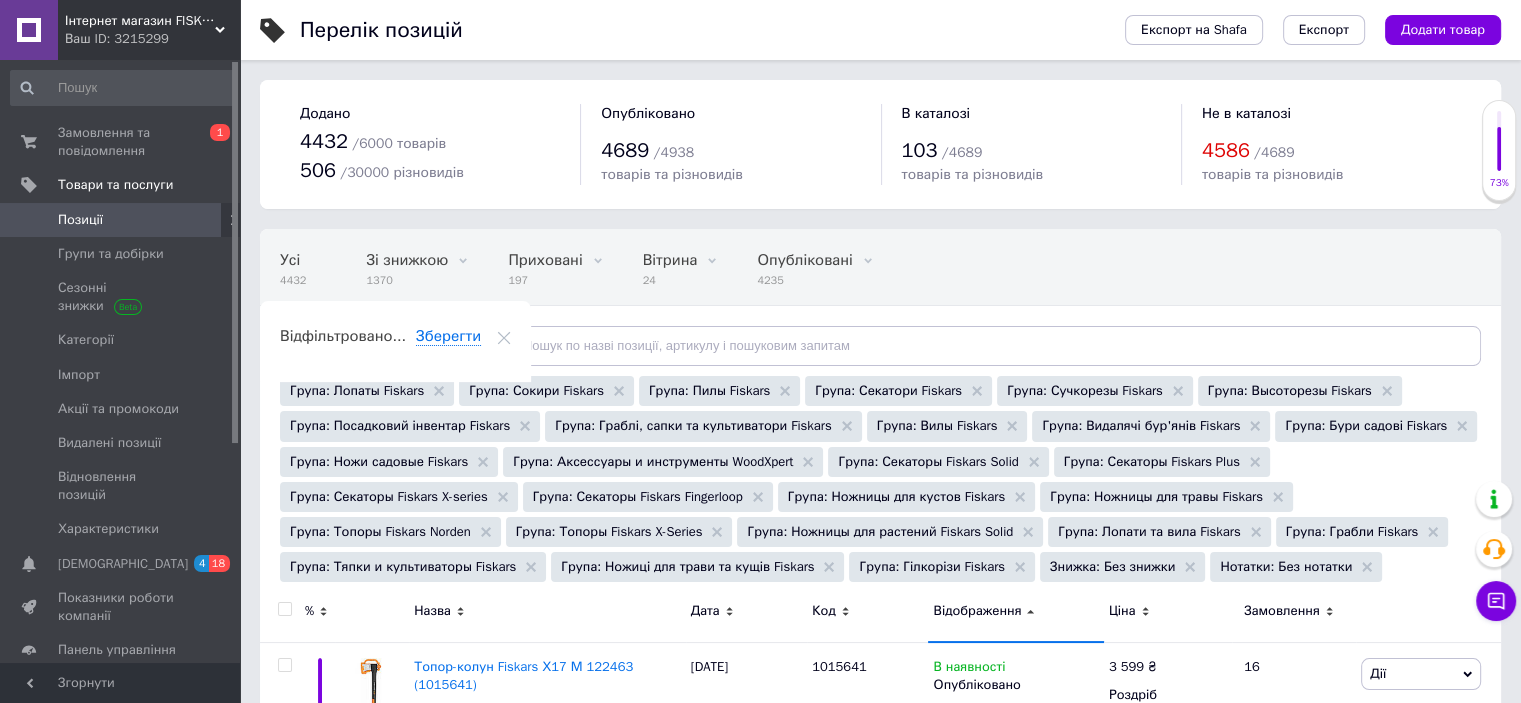 click 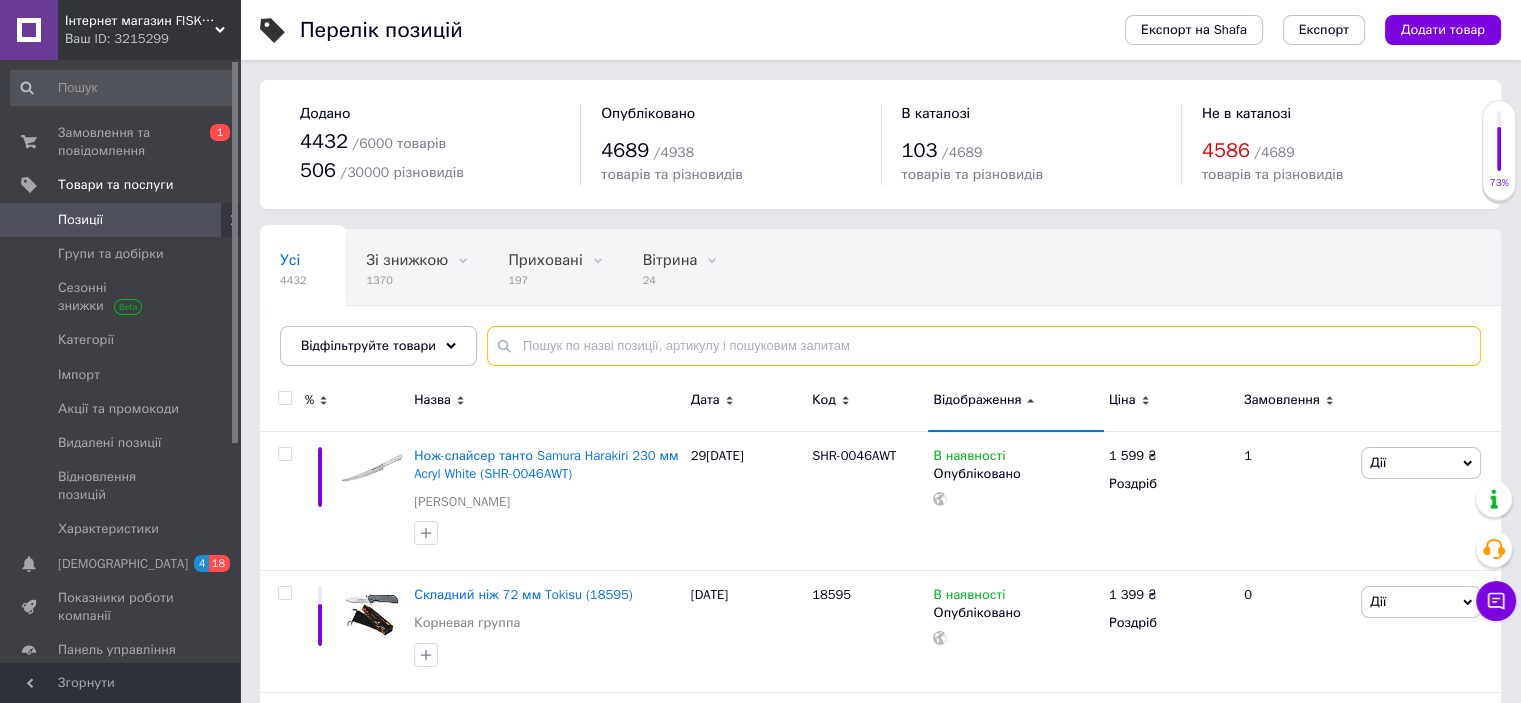 click at bounding box center [984, 346] 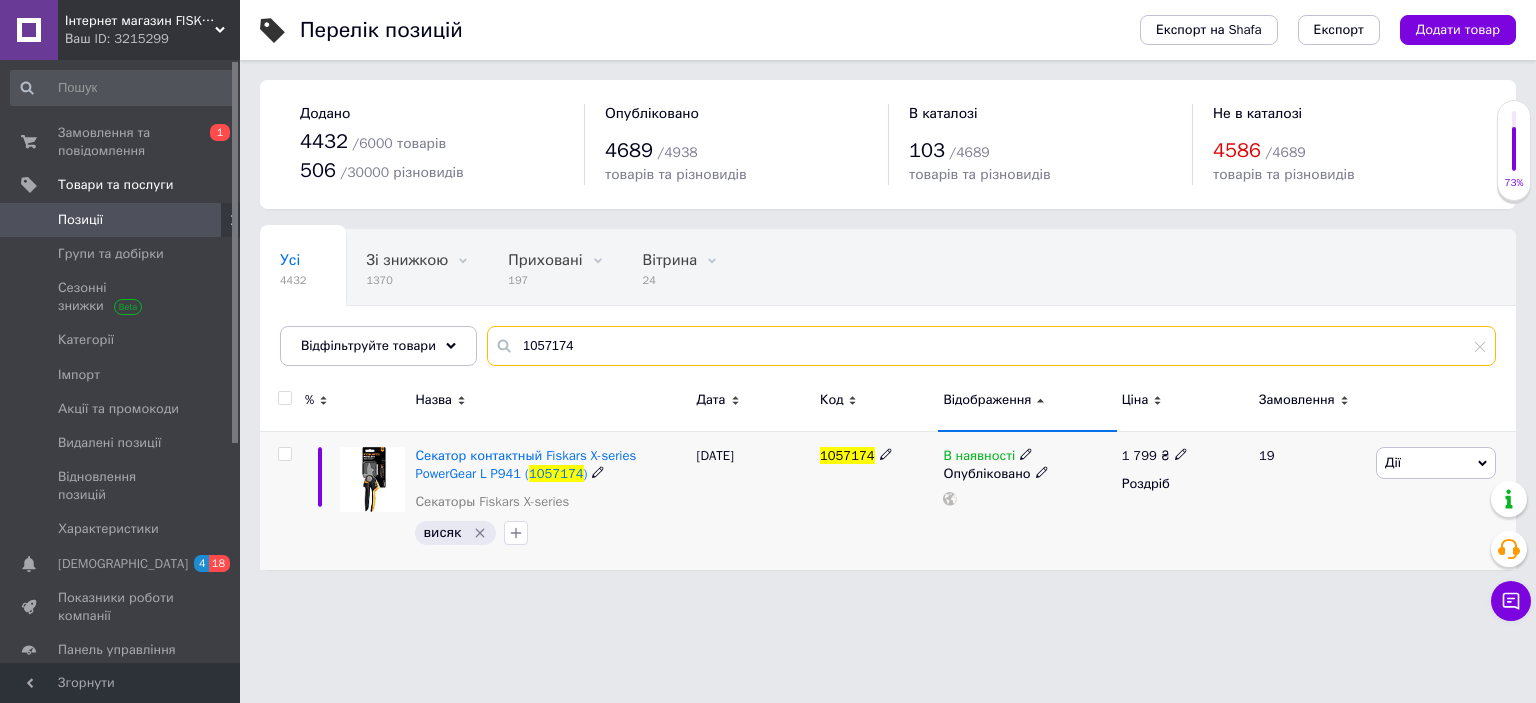 type on "1057174" 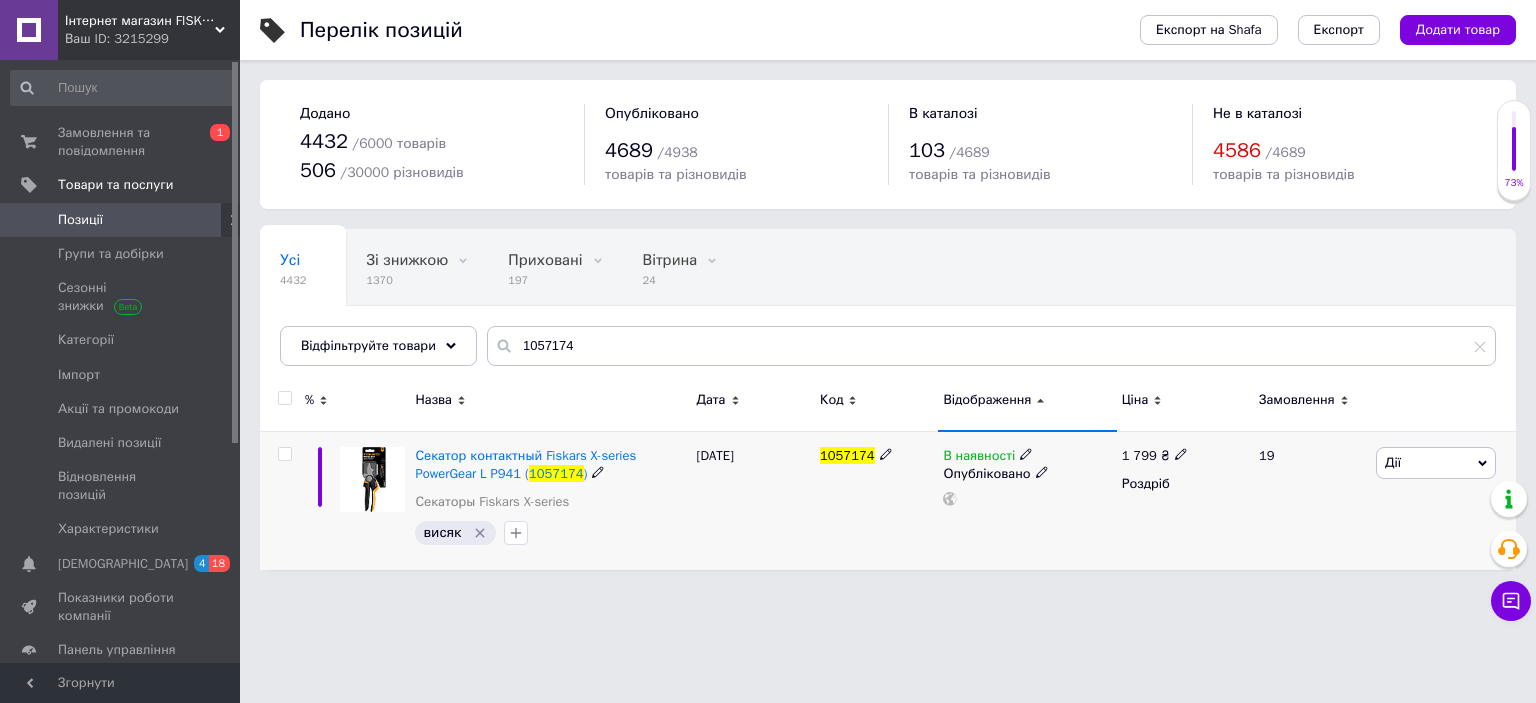click 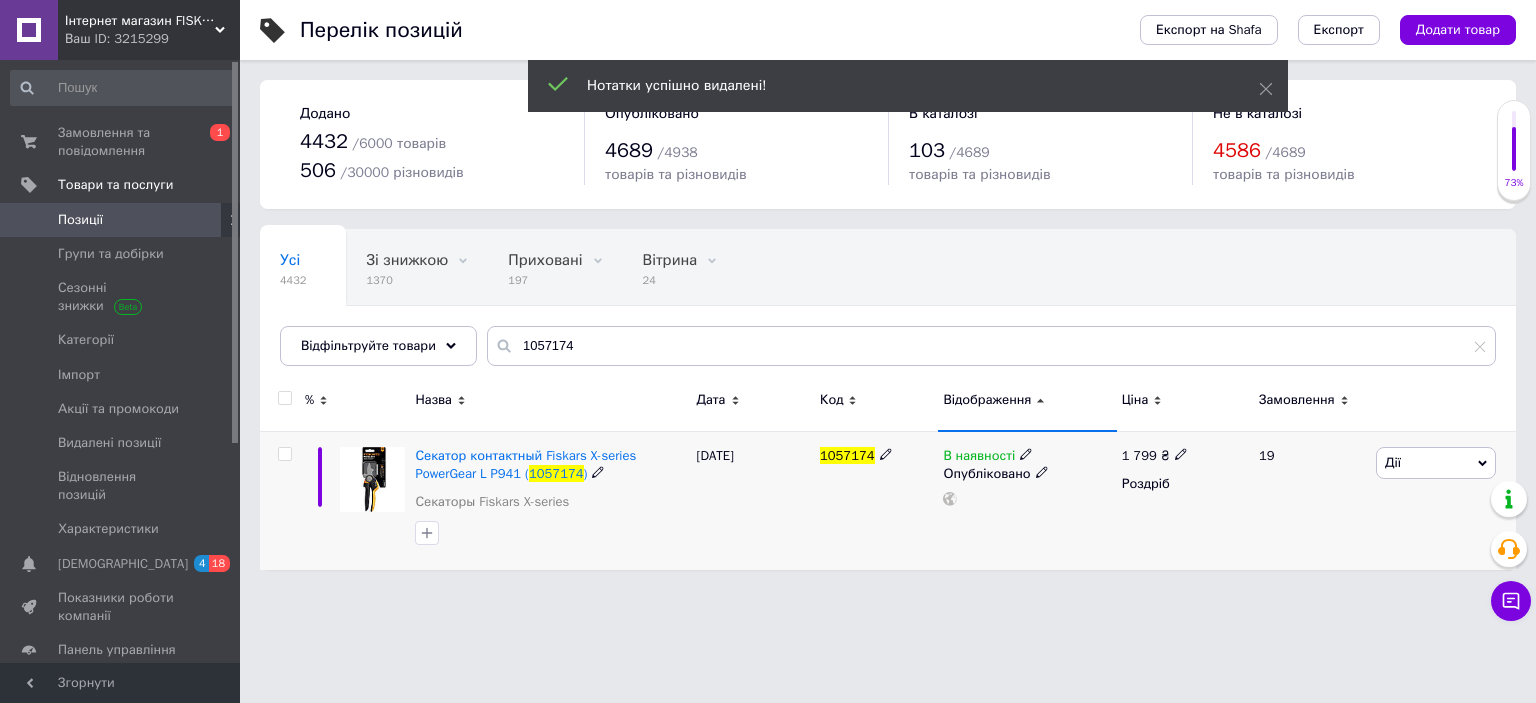 click on "1057174" at bounding box center (847, 455) 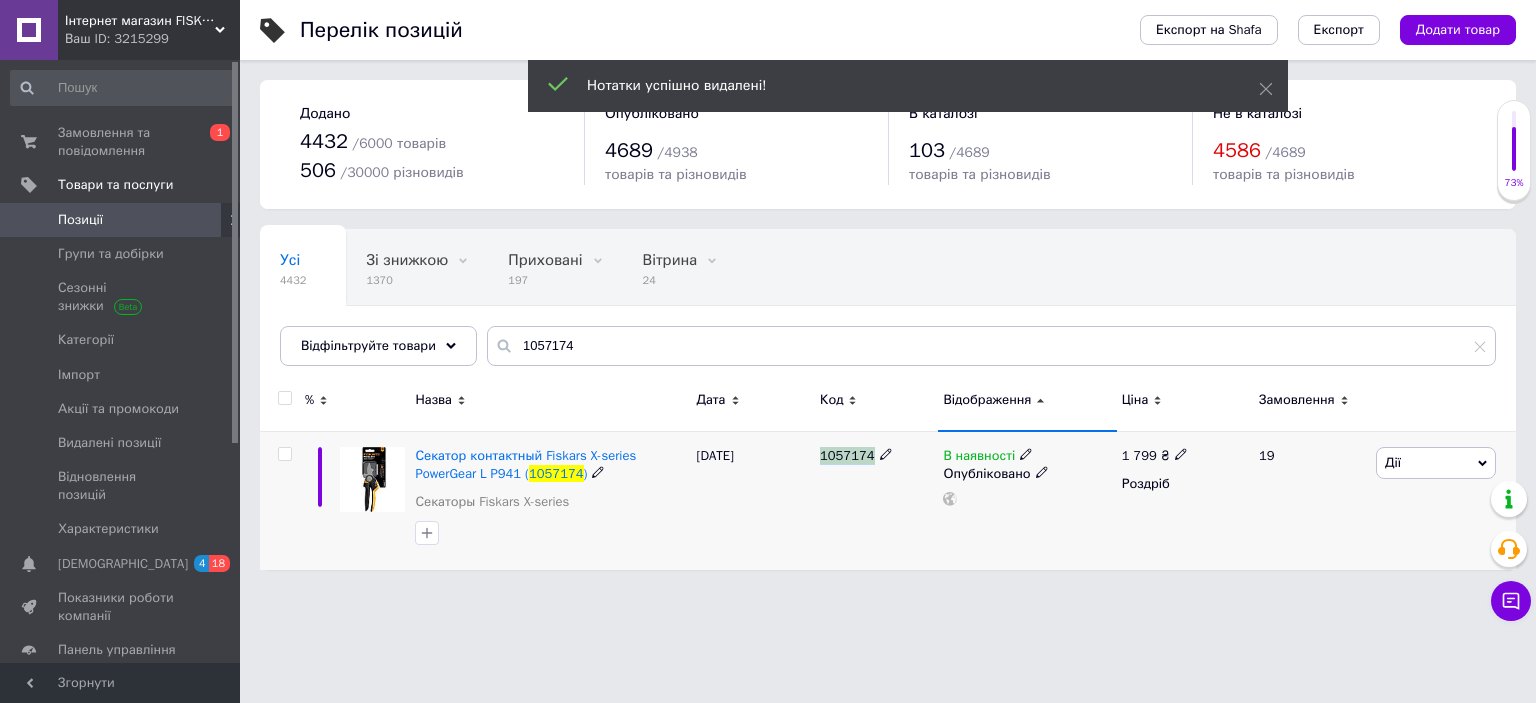 click on "1057174" at bounding box center [847, 455] 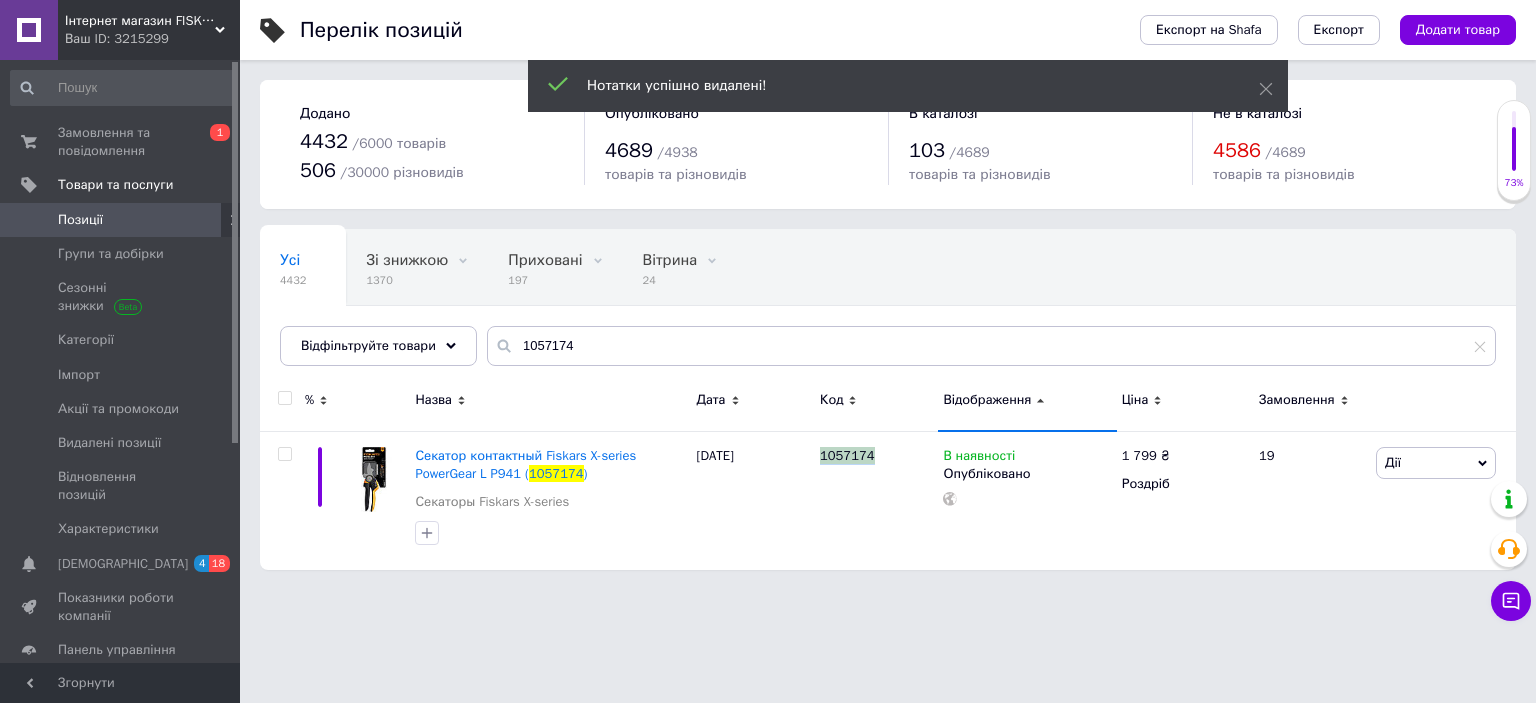 copy on "1057174" 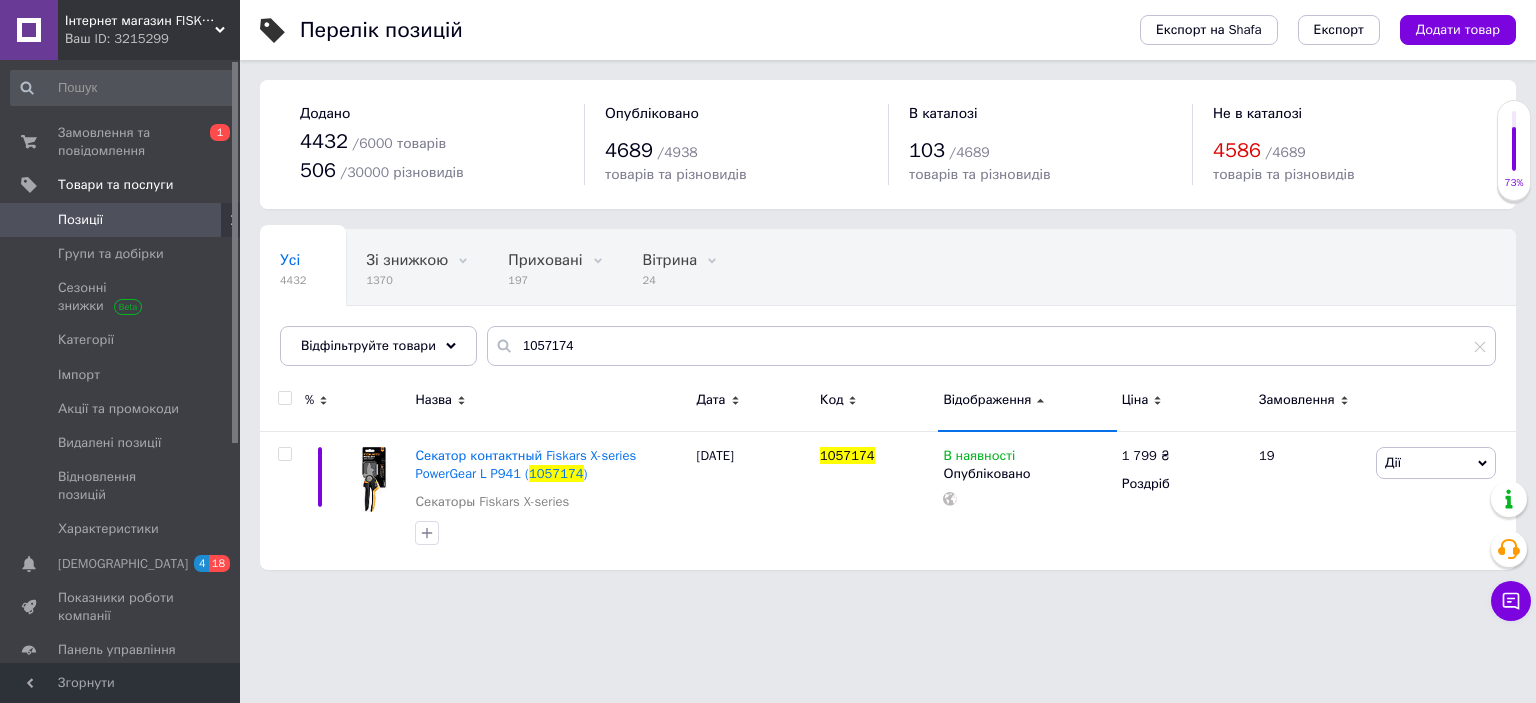 click on "Інтернет магазин FISKARS в [GEOGRAPHIC_DATA] Ваш ID: 3215299 Сайт Інтернет магазин FISKARS в [GEOGRAPHIC_DATA] Кабінет покупця Перевірити стан системи Сторінка на порталі Интернет магазин FISKARS в [GEOGRAPHIC_DATA] Интернет магазин FISKARS в [GEOGRAPHIC_DATA] Довідка Вийти Замовлення та повідомлення 0 1 Товари та послуги Позиції Групи та добірки Сезонні знижки Категорії Імпорт Акції та промокоди [GEOGRAPHIC_DATA] позиції Відновлення позицій Характеристики Сповіщення 4 18 Показники роботи компанії Панель управління Відгуки Клієнти Каталог ProSale Аналітика Маркет 4432   /" at bounding box center (768, 295) 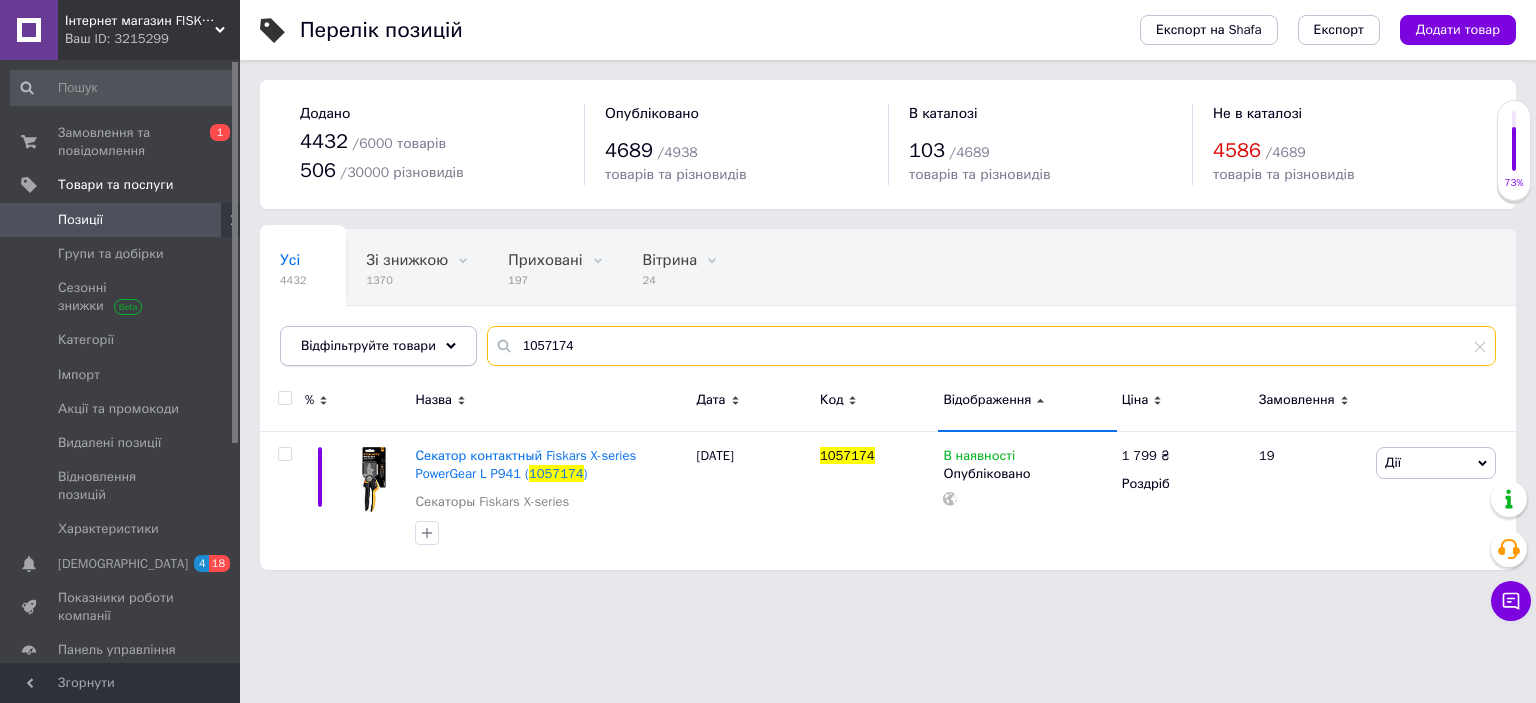 drag, startPoint x: 601, startPoint y: 347, endPoint x: 433, endPoint y: 331, distance: 168.76018 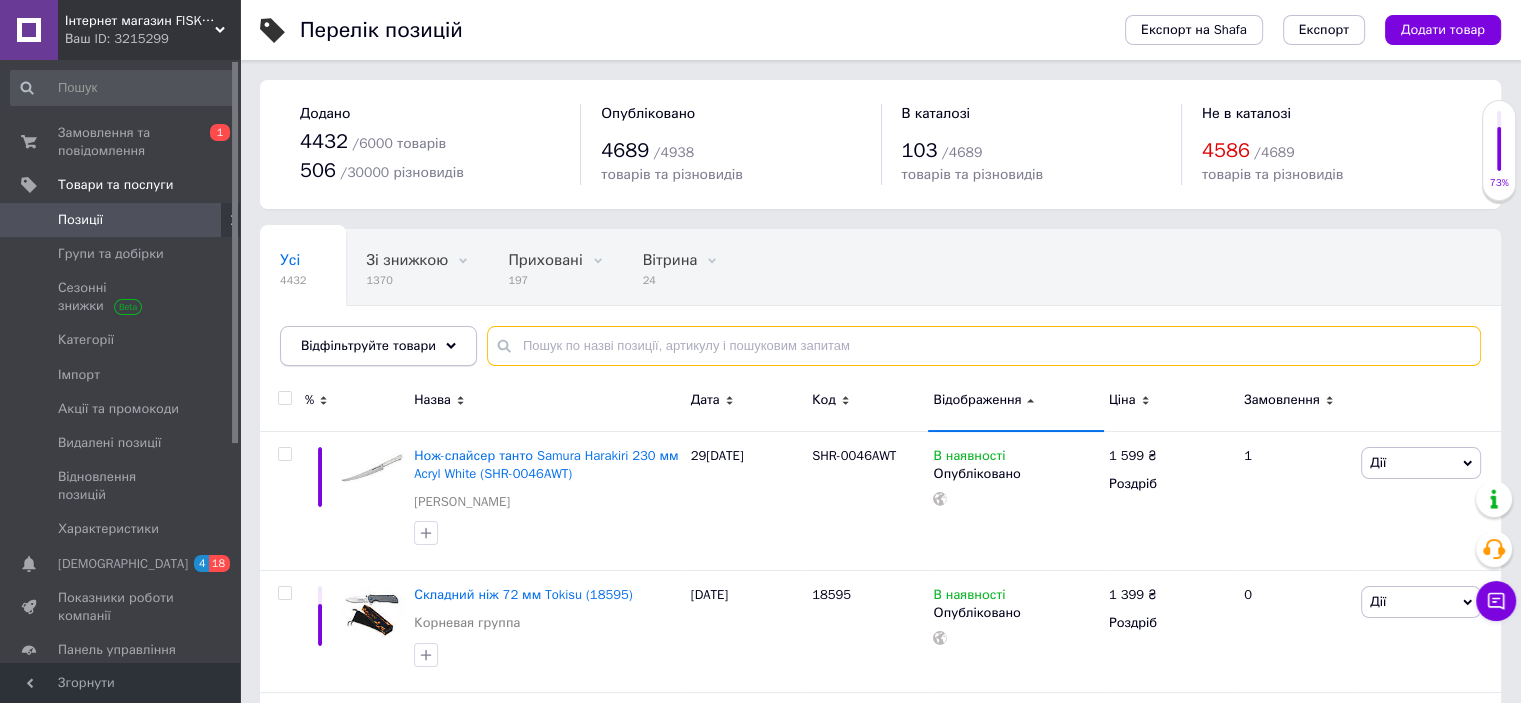 type 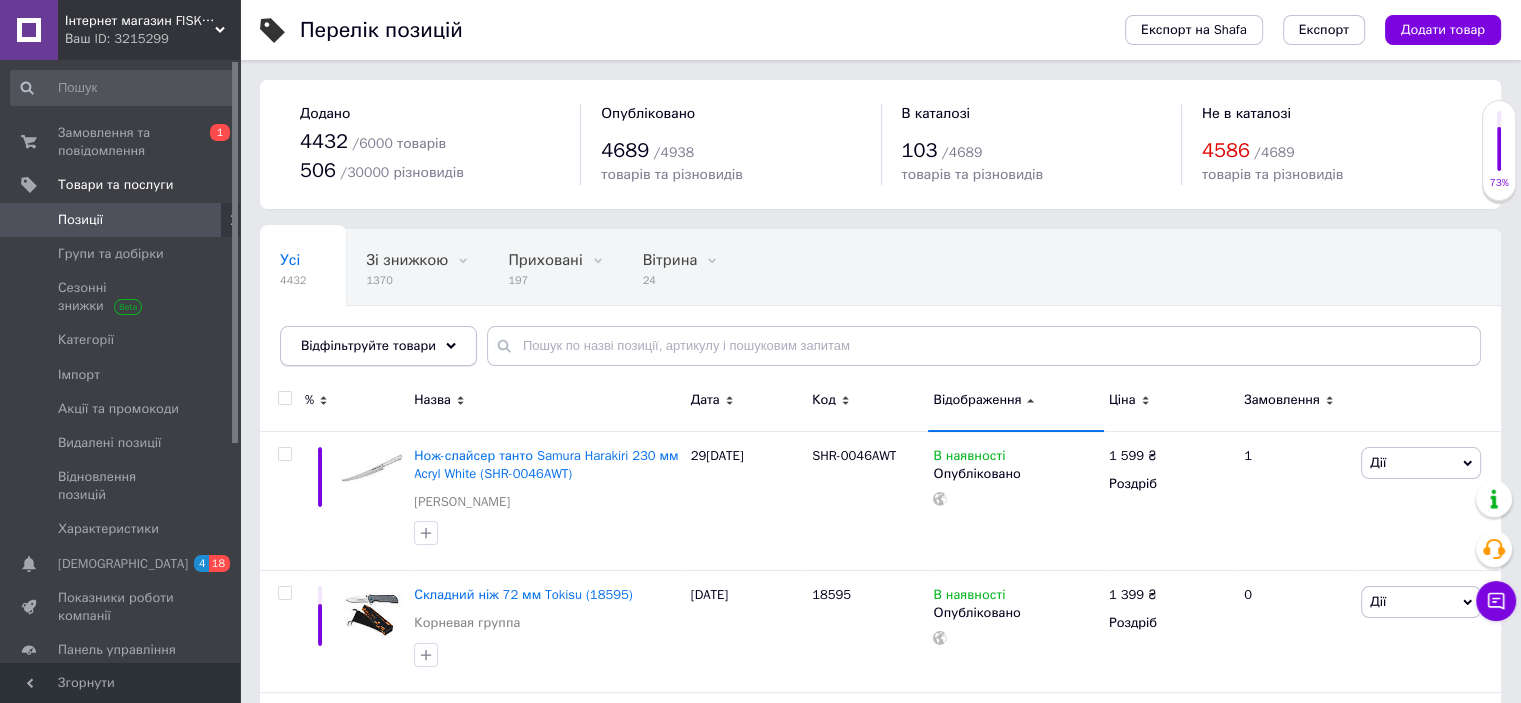 click on "Відфільтруйте товари" at bounding box center (378, 346) 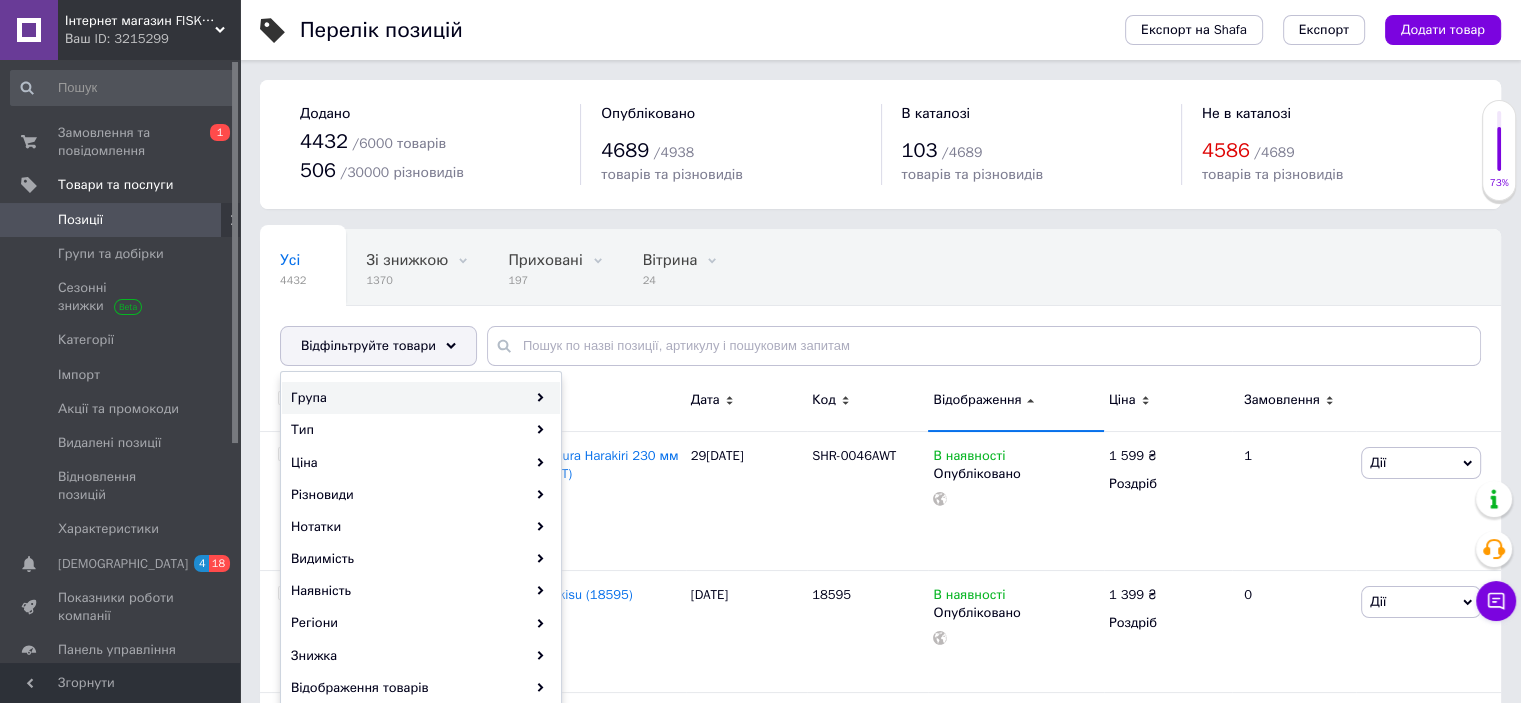 click on "Група" at bounding box center [421, 398] 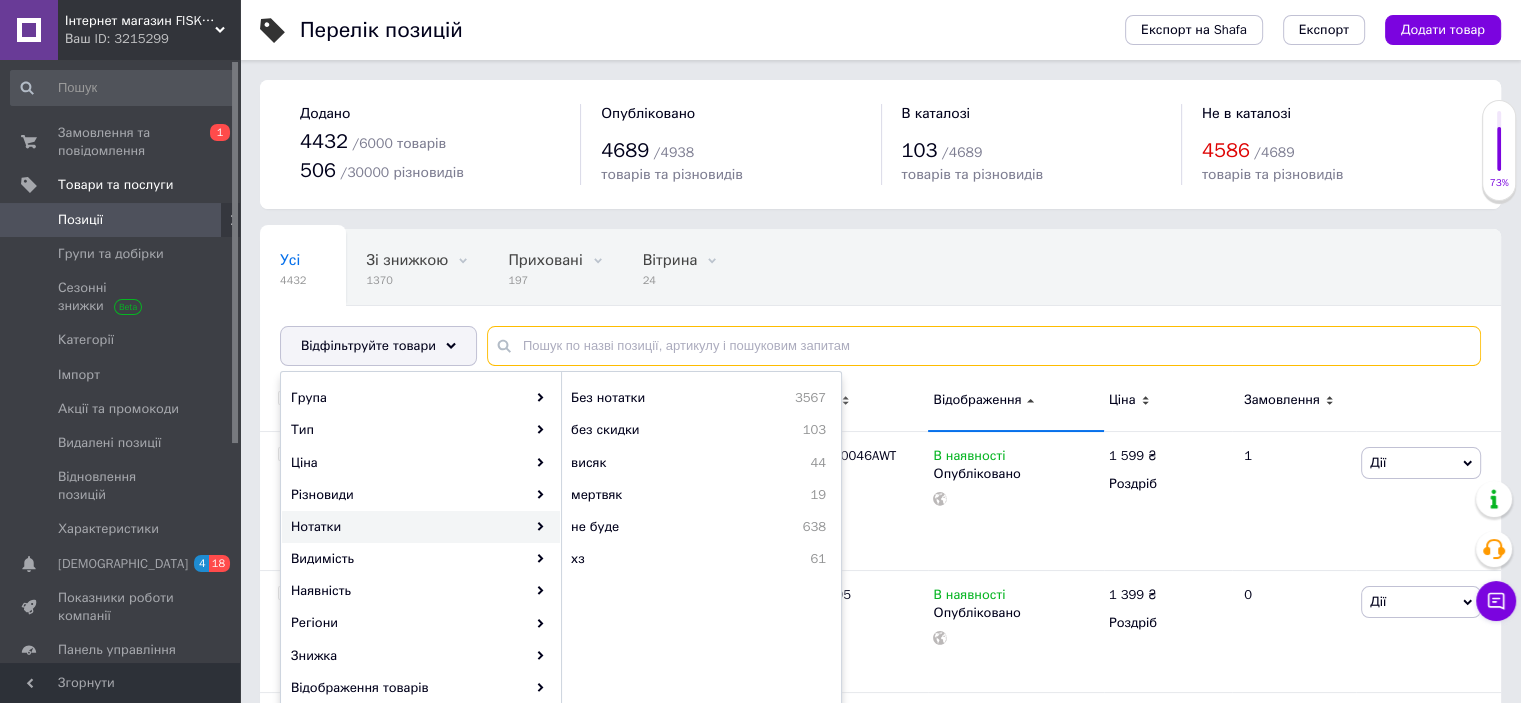 click at bounding box center [984, 346] 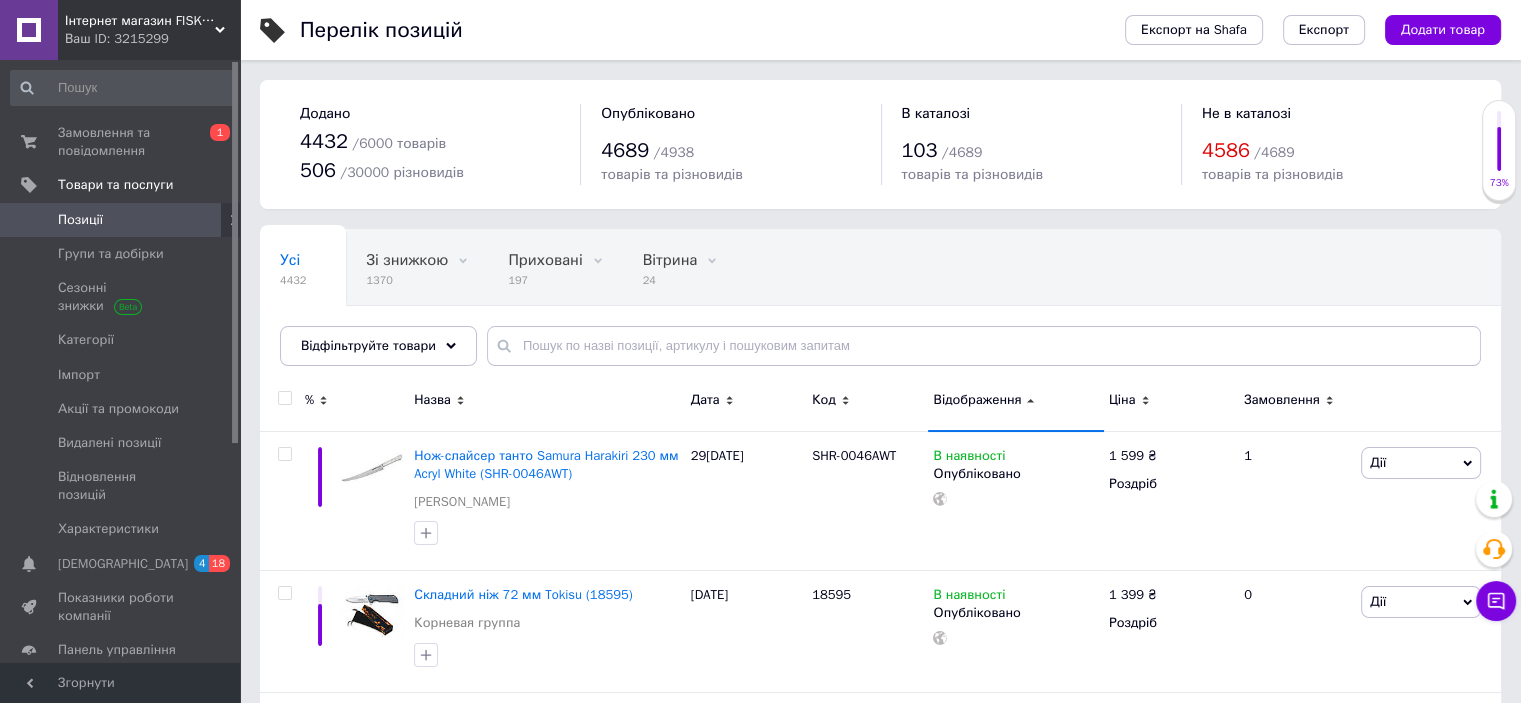 click on "Ваш ID: 3215299" at bounding box center [152, 39] 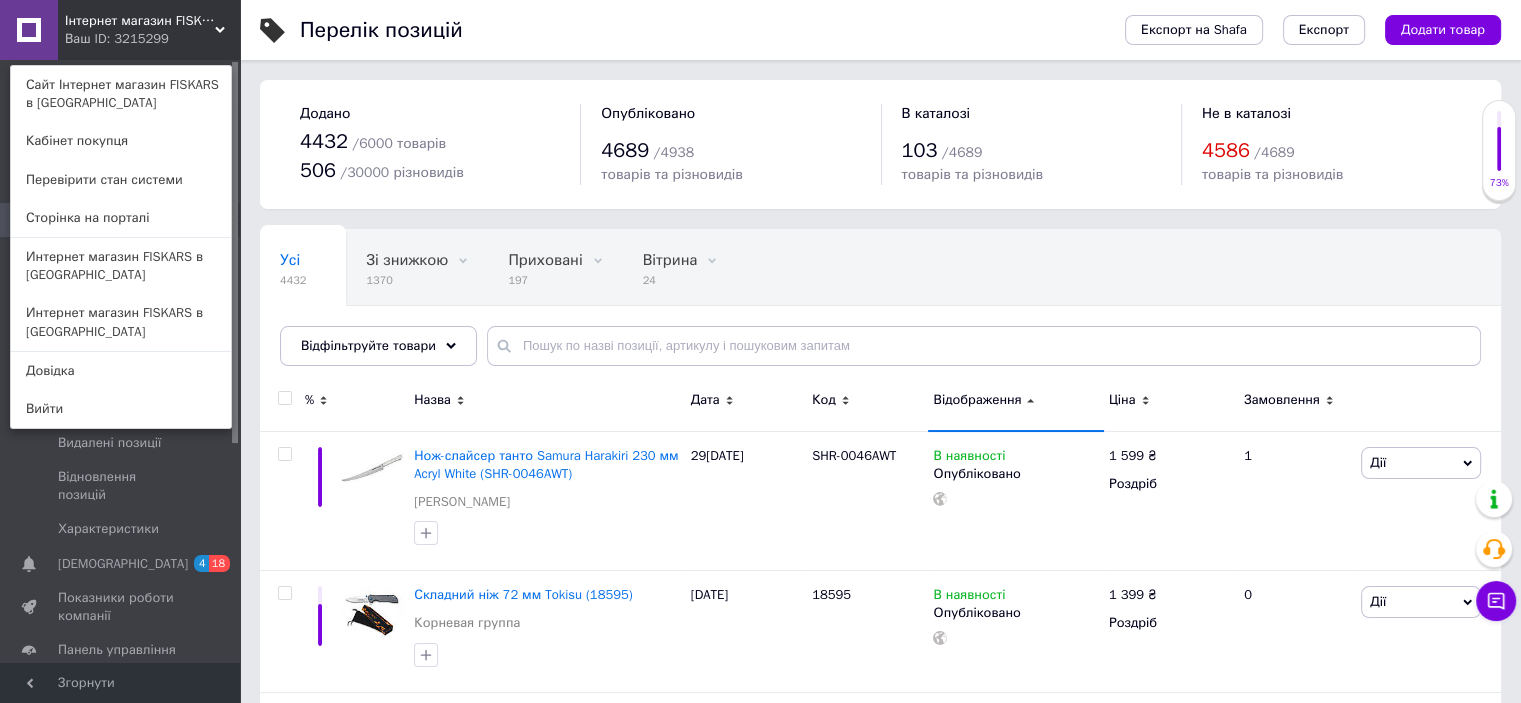 click on "Перелік позицій" at bounding box center (692, 30) 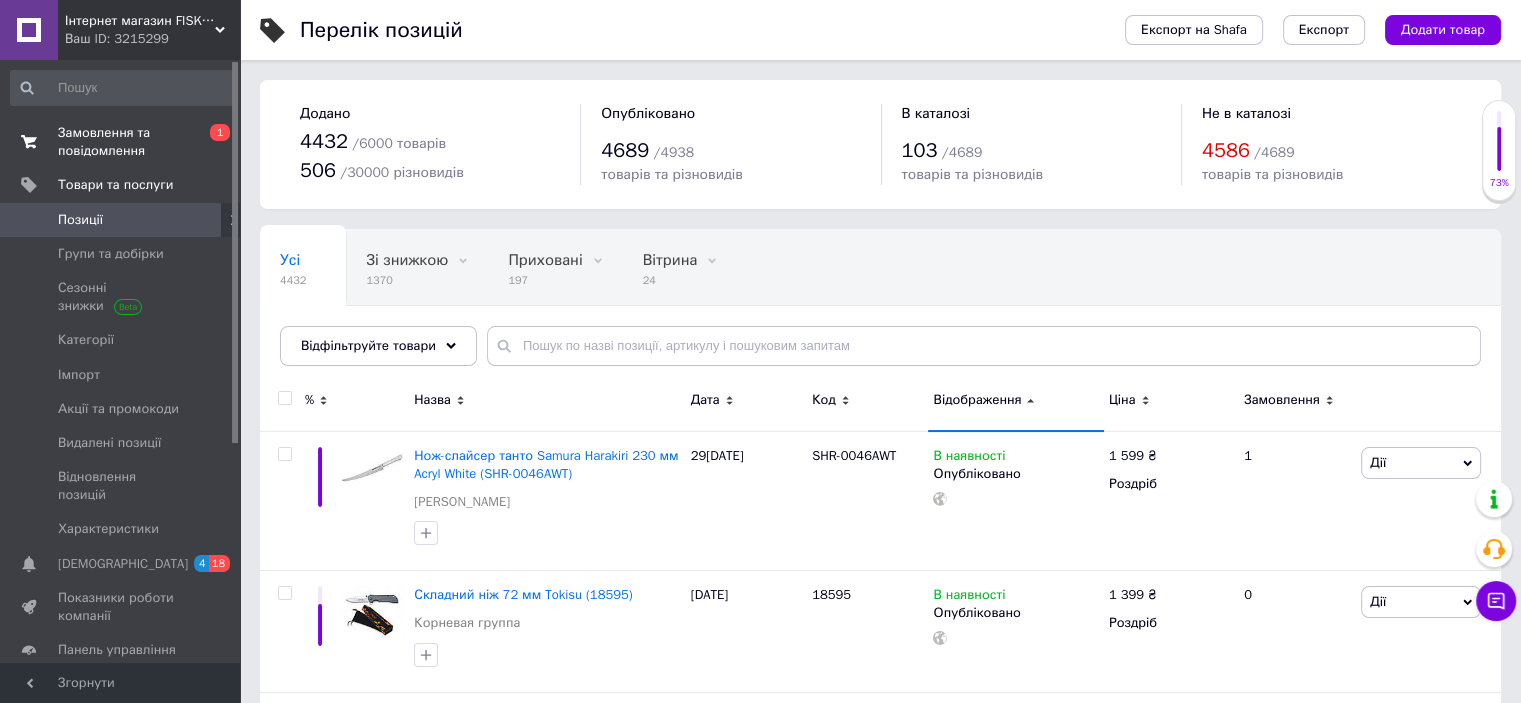 click on "Замовлення та повідомлення" at bounding box center (121, 142) 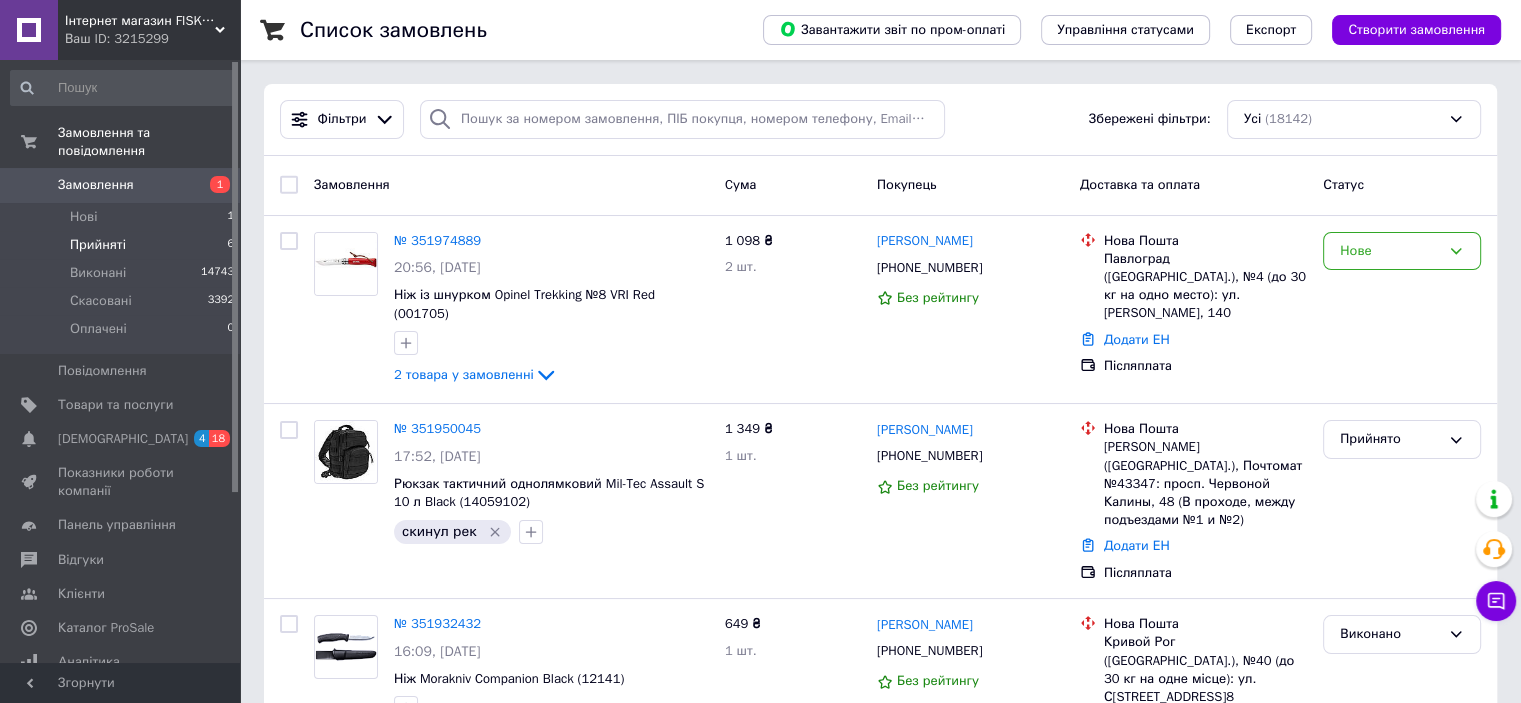click on "Прийняті" at bounding box center [98, 245] 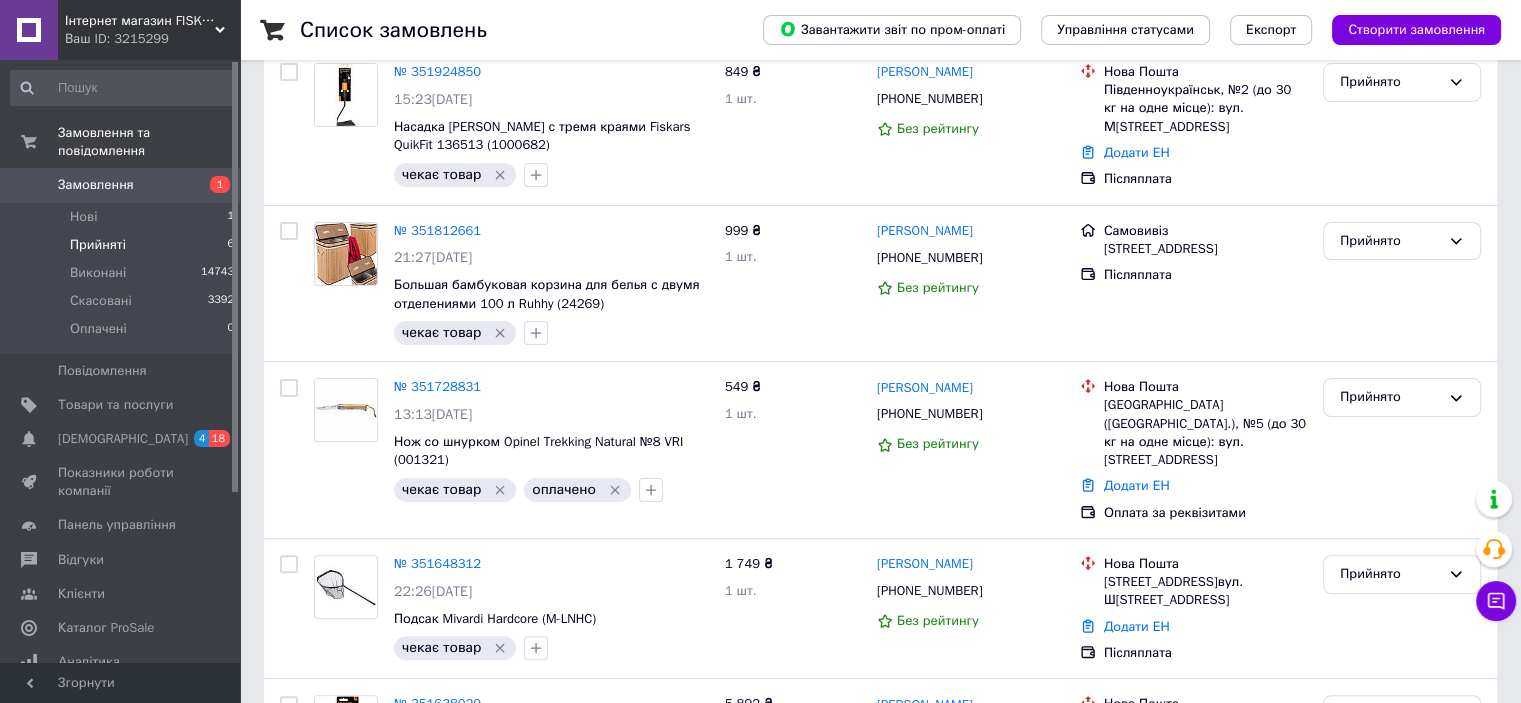 scroll, scrollTop: 582, scrollLeft: 0, axis: vertical 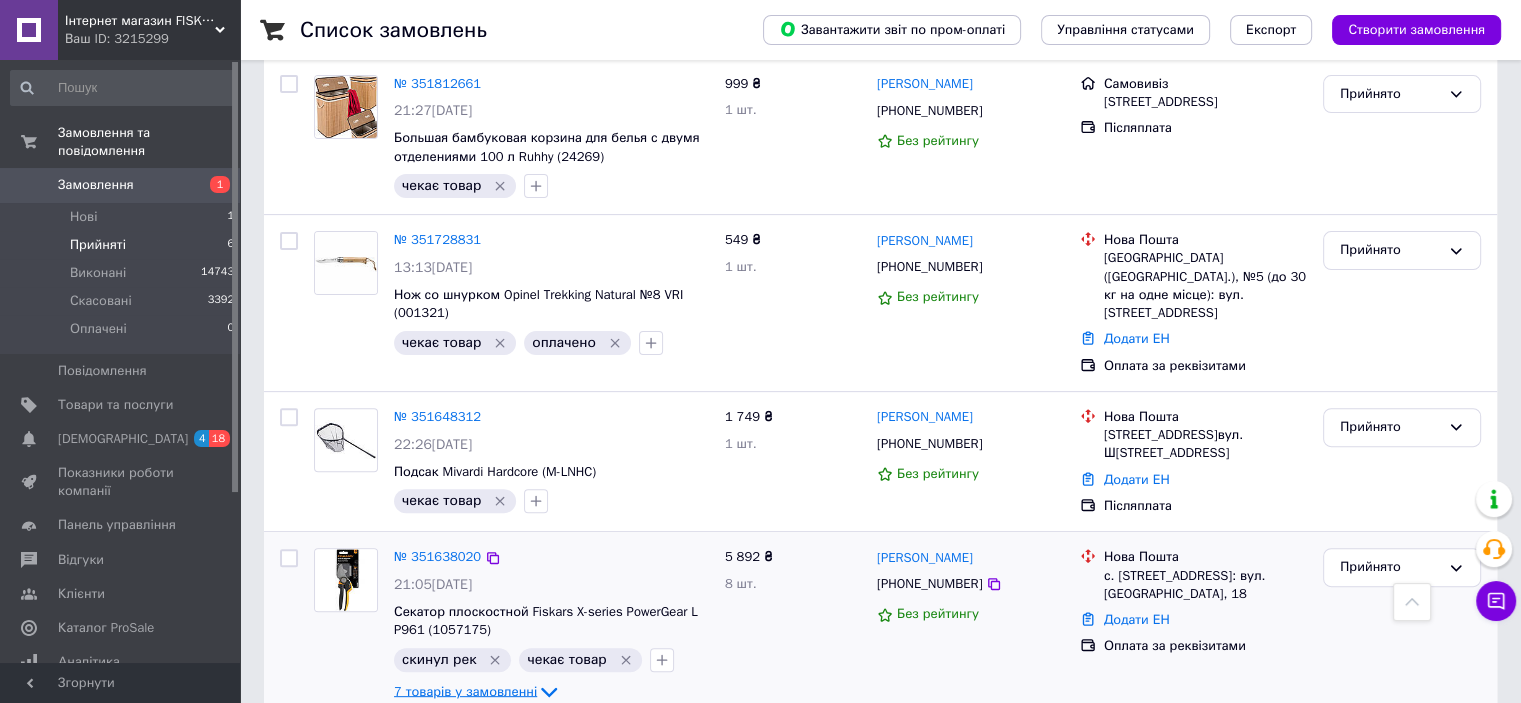 click on "7 товарів у замовленні" at bounding box center [465, 691] 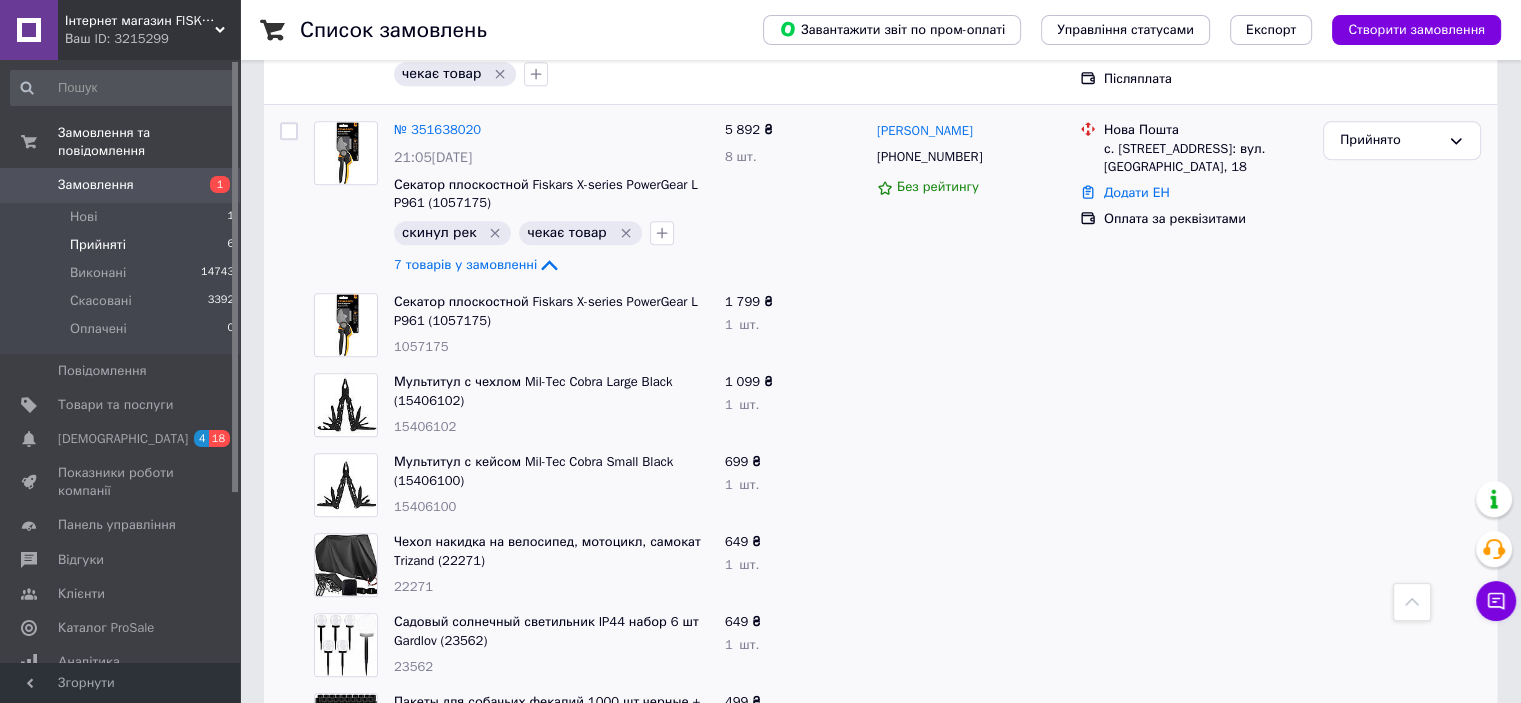 scroll, scrollTop: 1143, scrollLeft: 0, axis: vertical 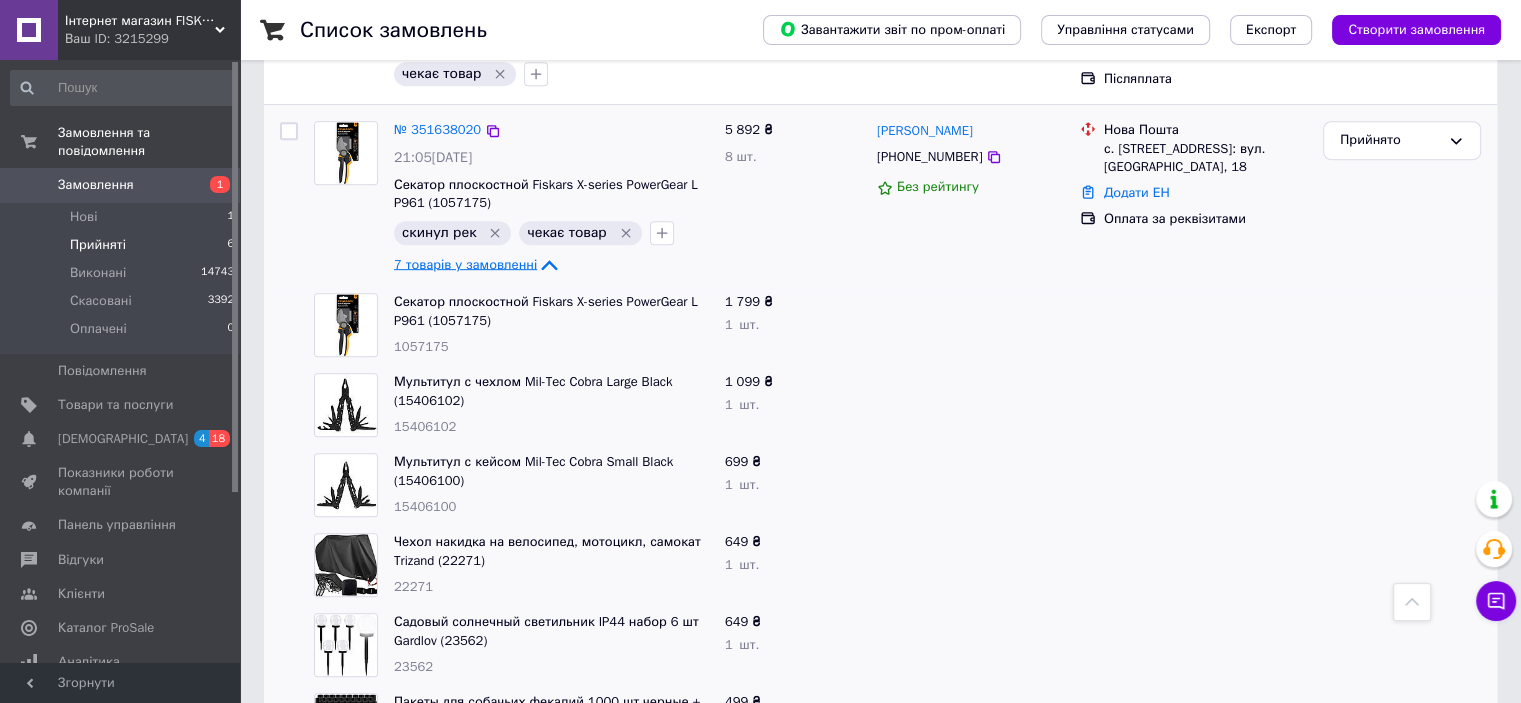 click on "7 товарів у замовленні" at bounding box center (465, 264) 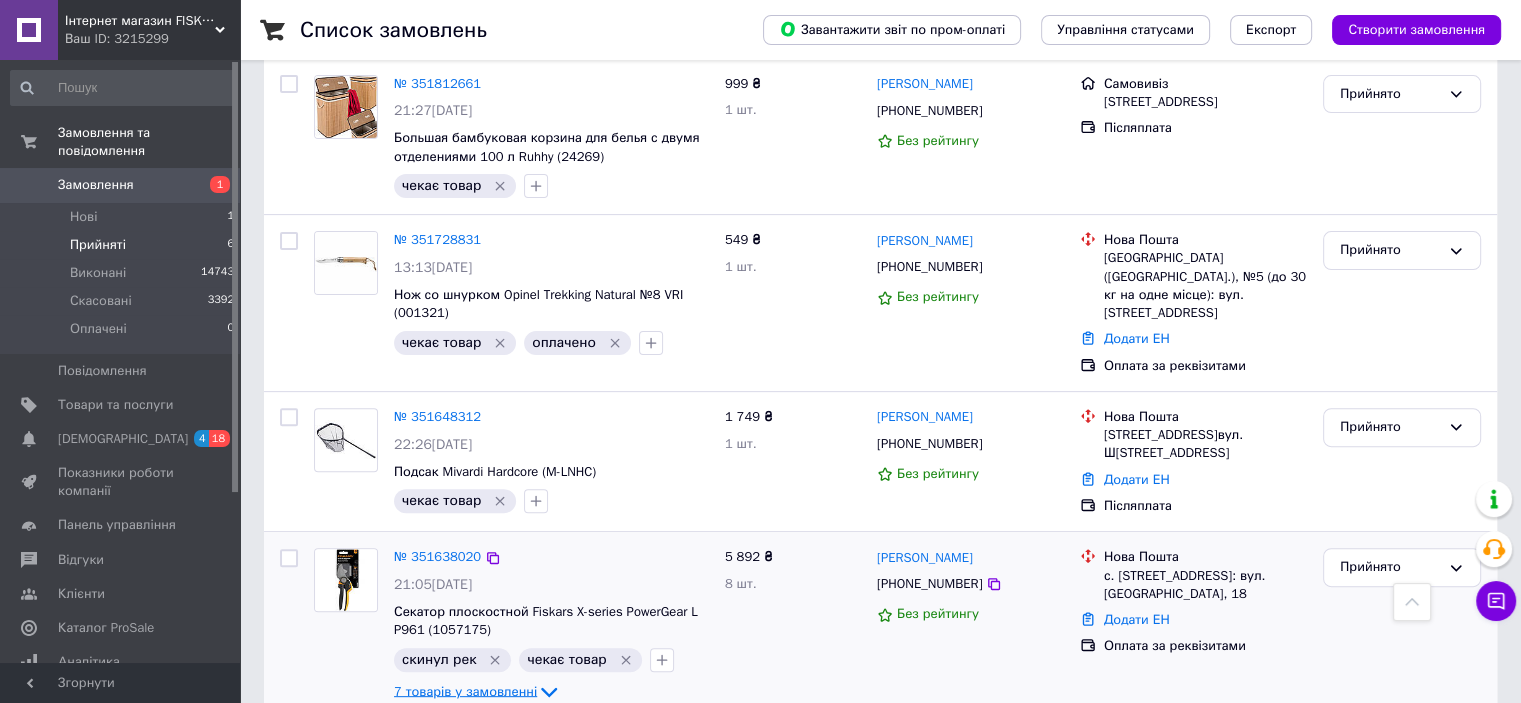 click on "7 товарів у замовленні" at bounding box center (465, 691) 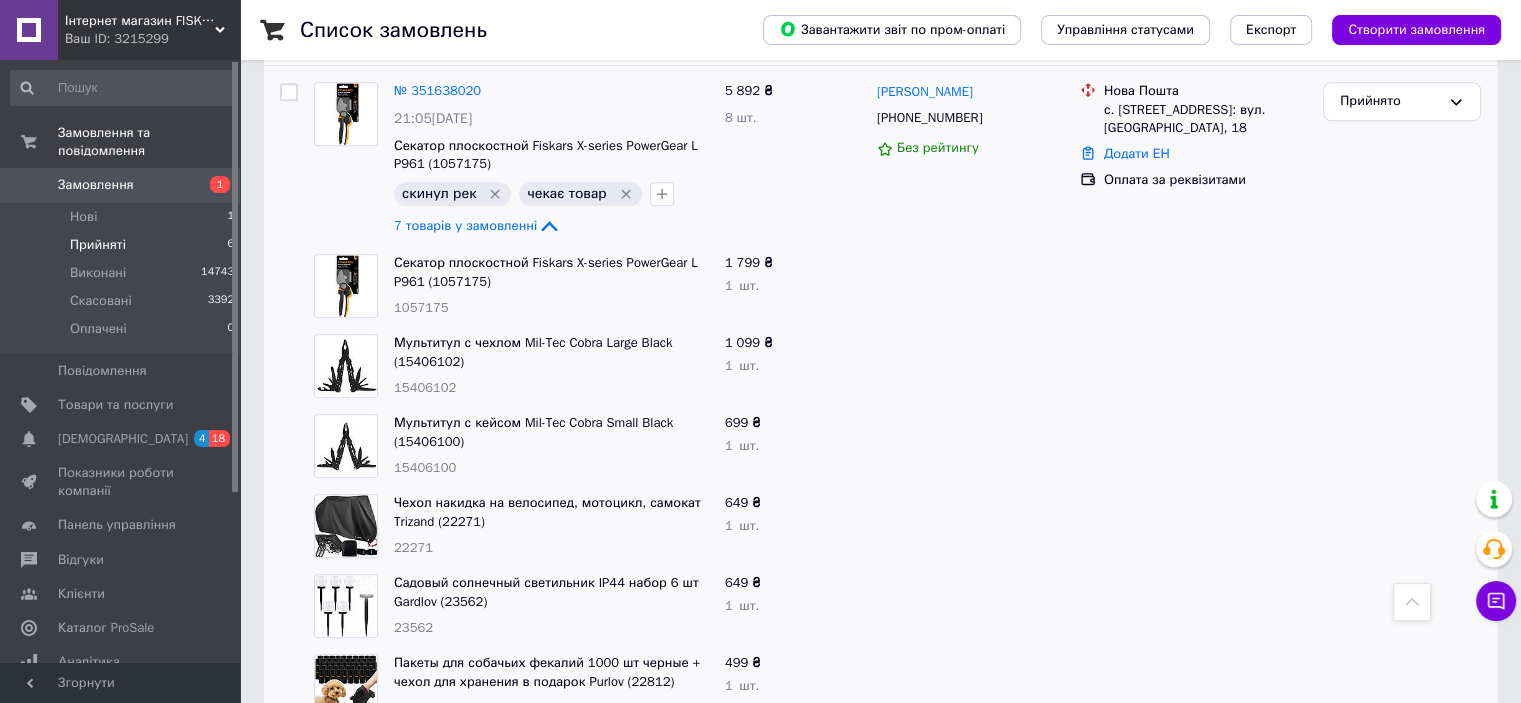 scroll, scrollTop: 1009, scrollLeft: 0, axis: vertical 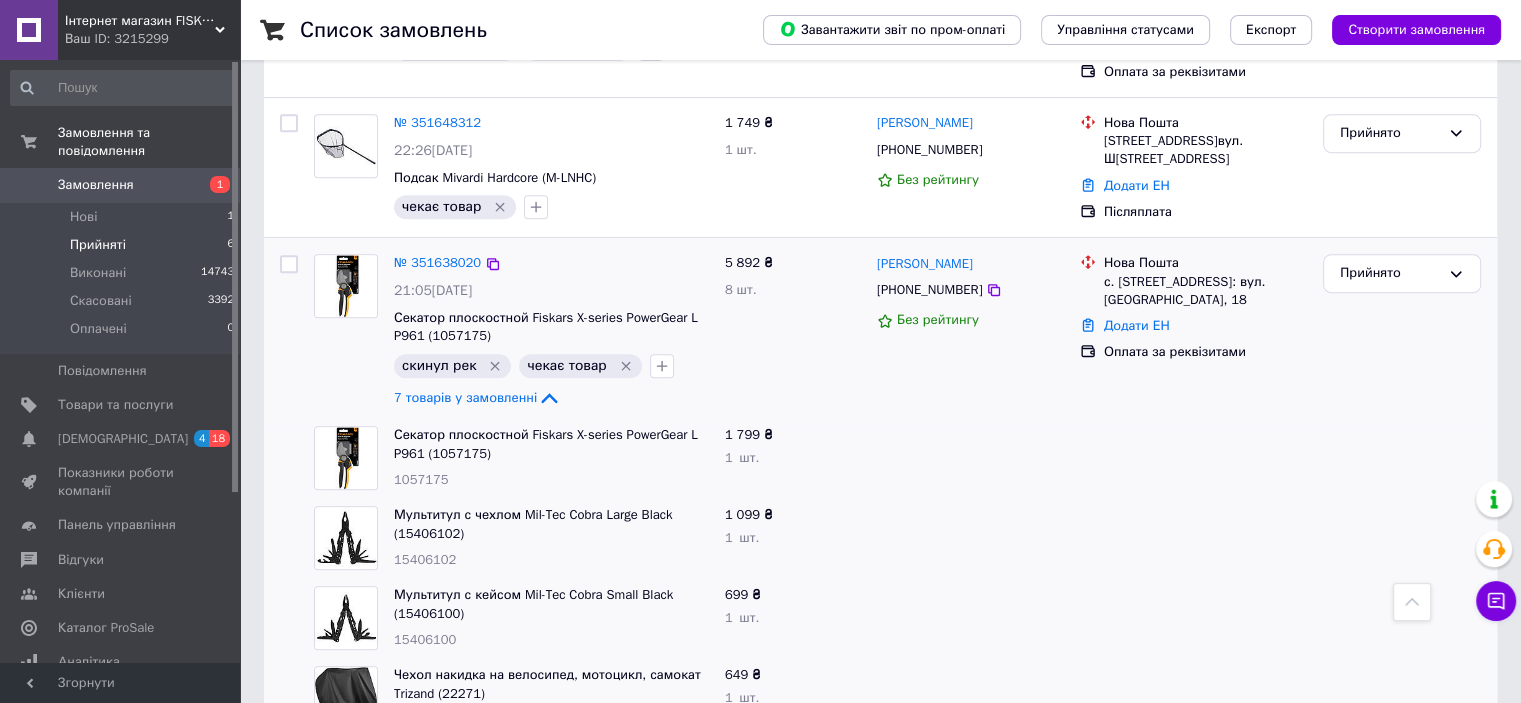 click 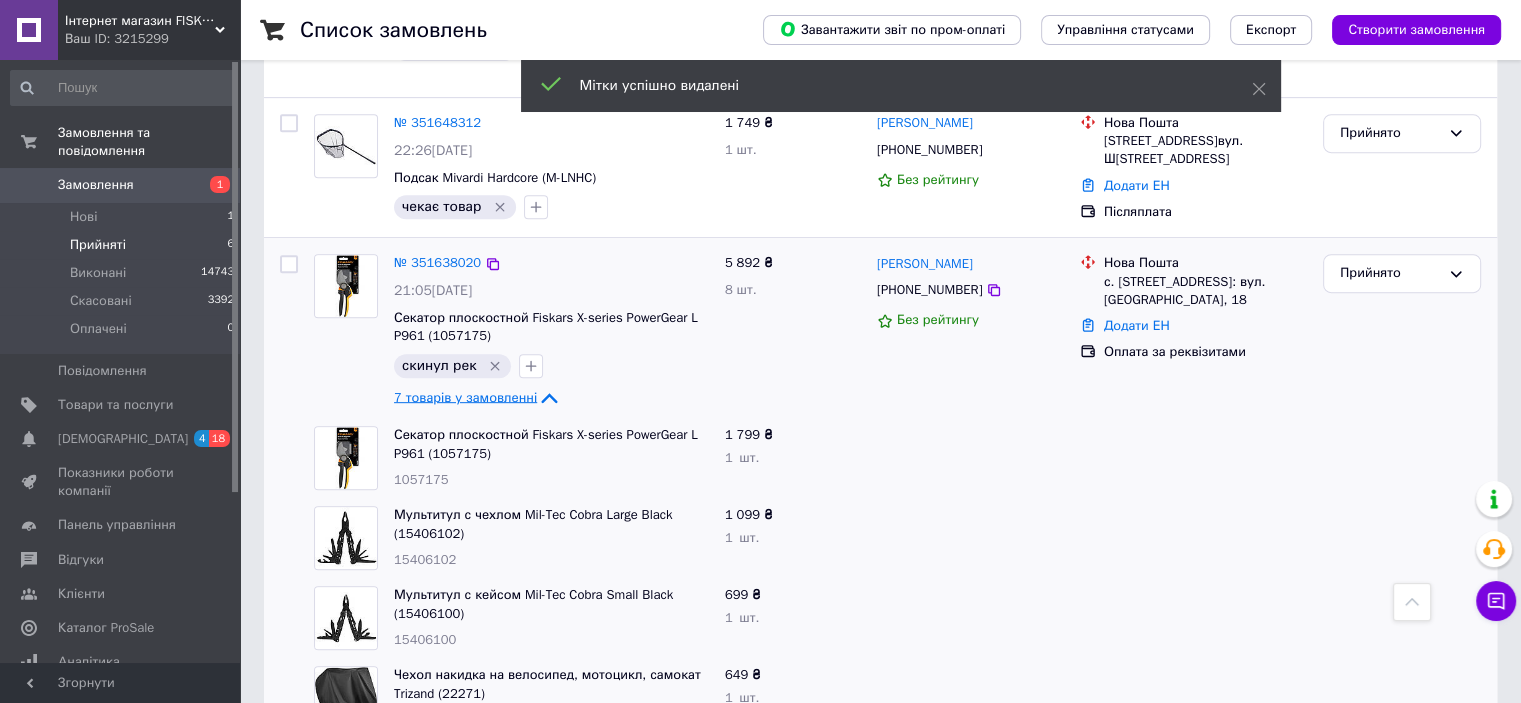 click on "7 товарів у замовленні" at bounding box center (465, 397) 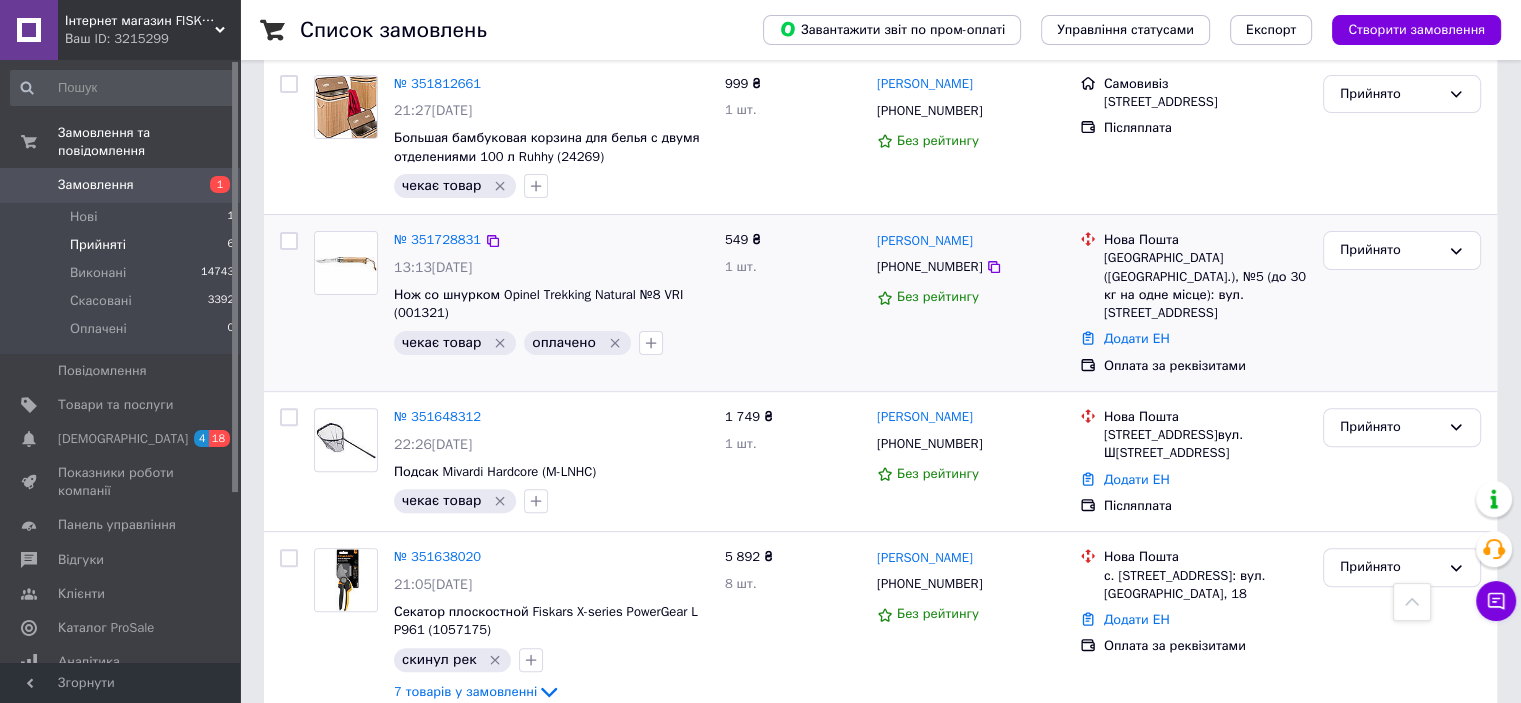 click 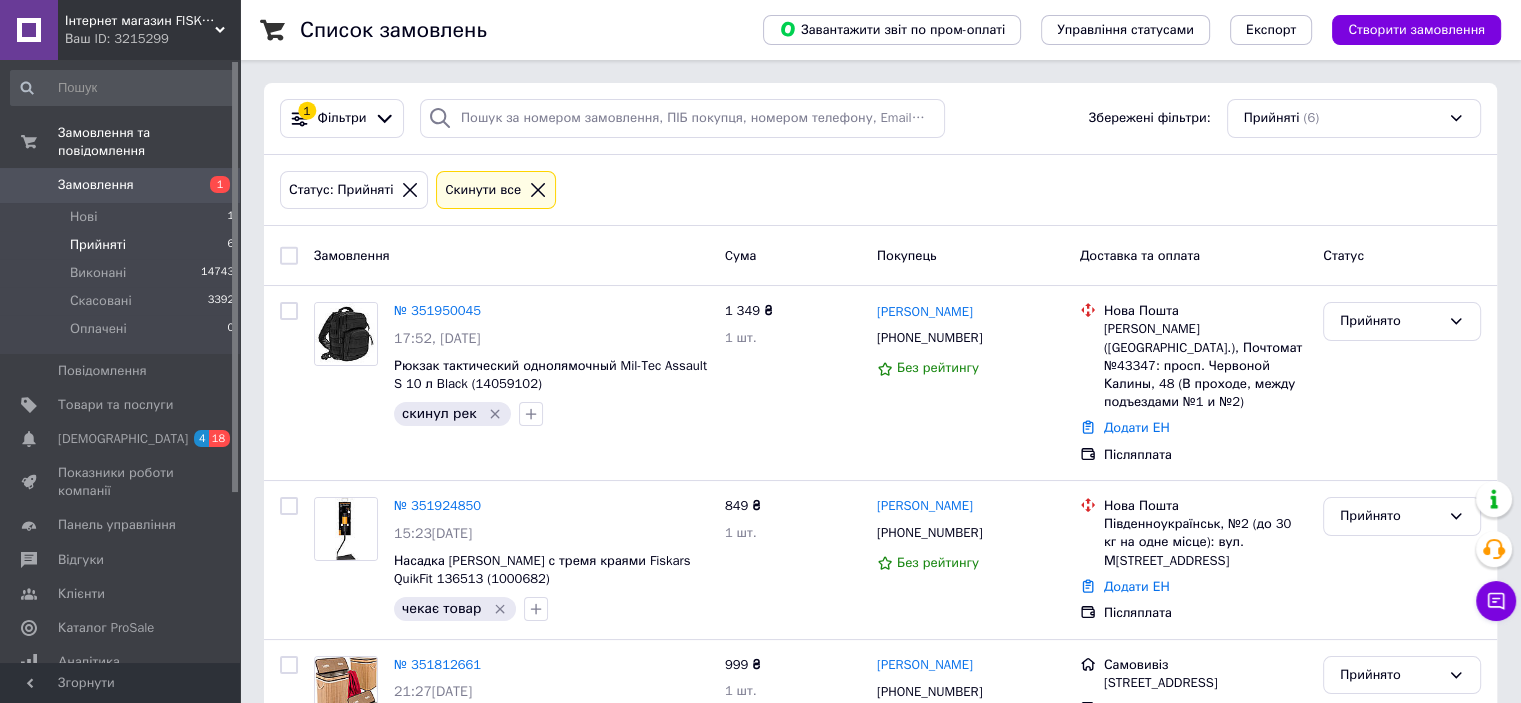 scroll, scrollTop: 0, scrollLeft: 0, axis: both 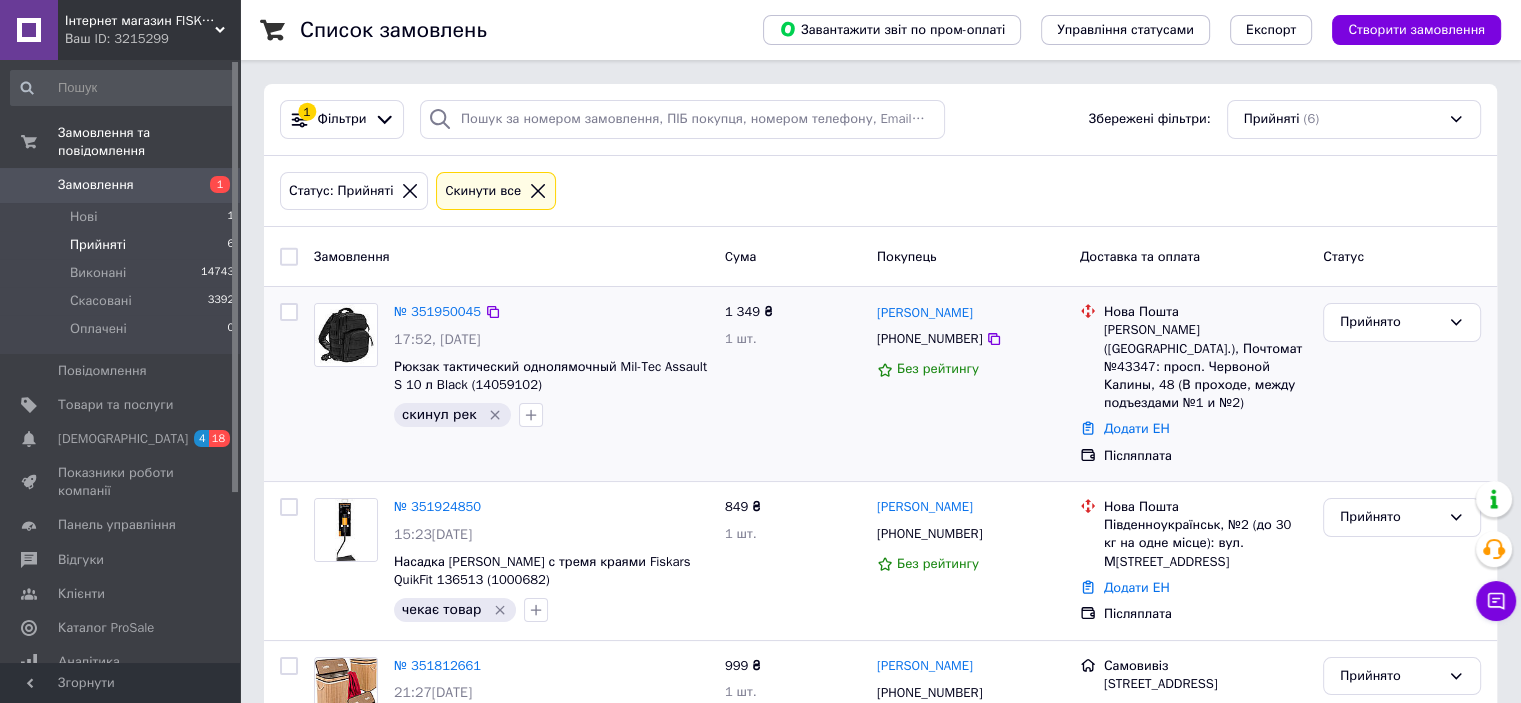 click 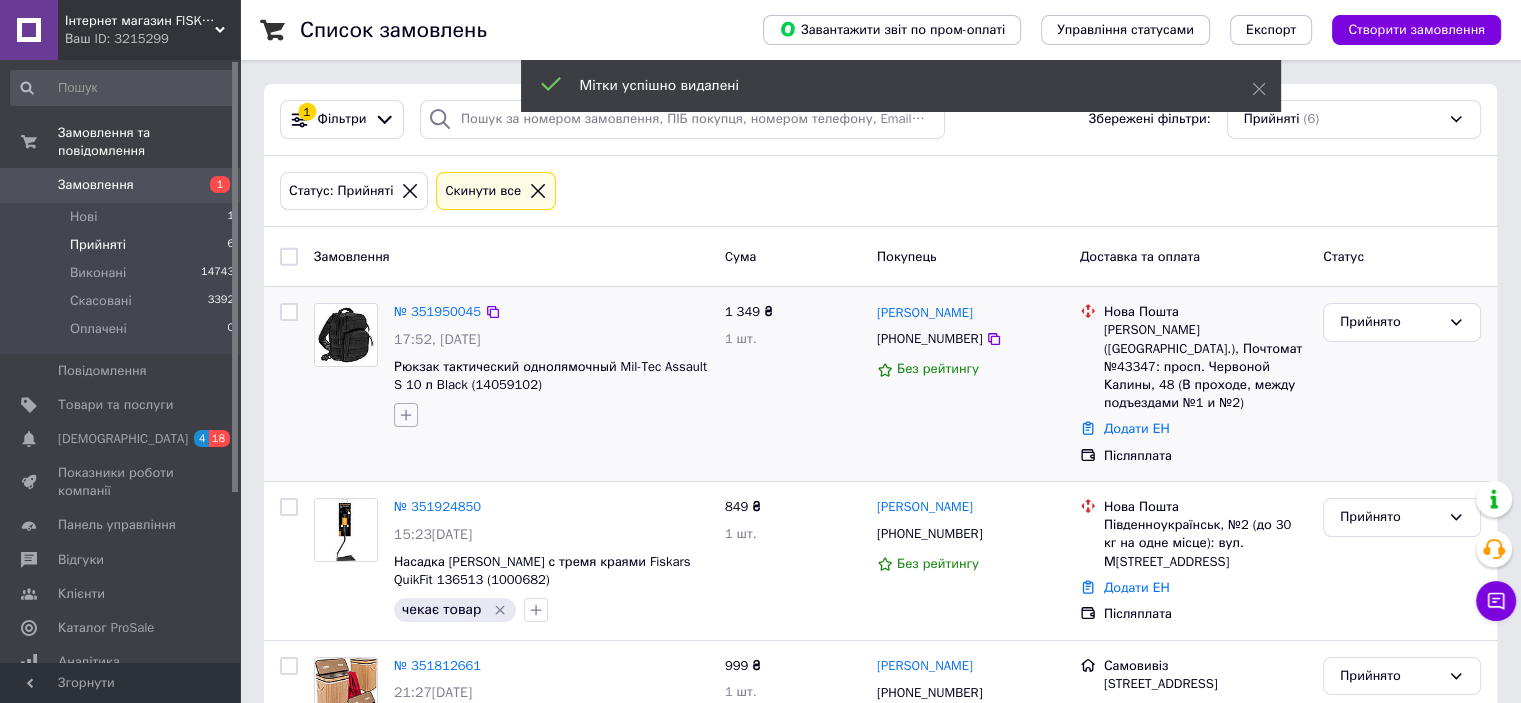 click 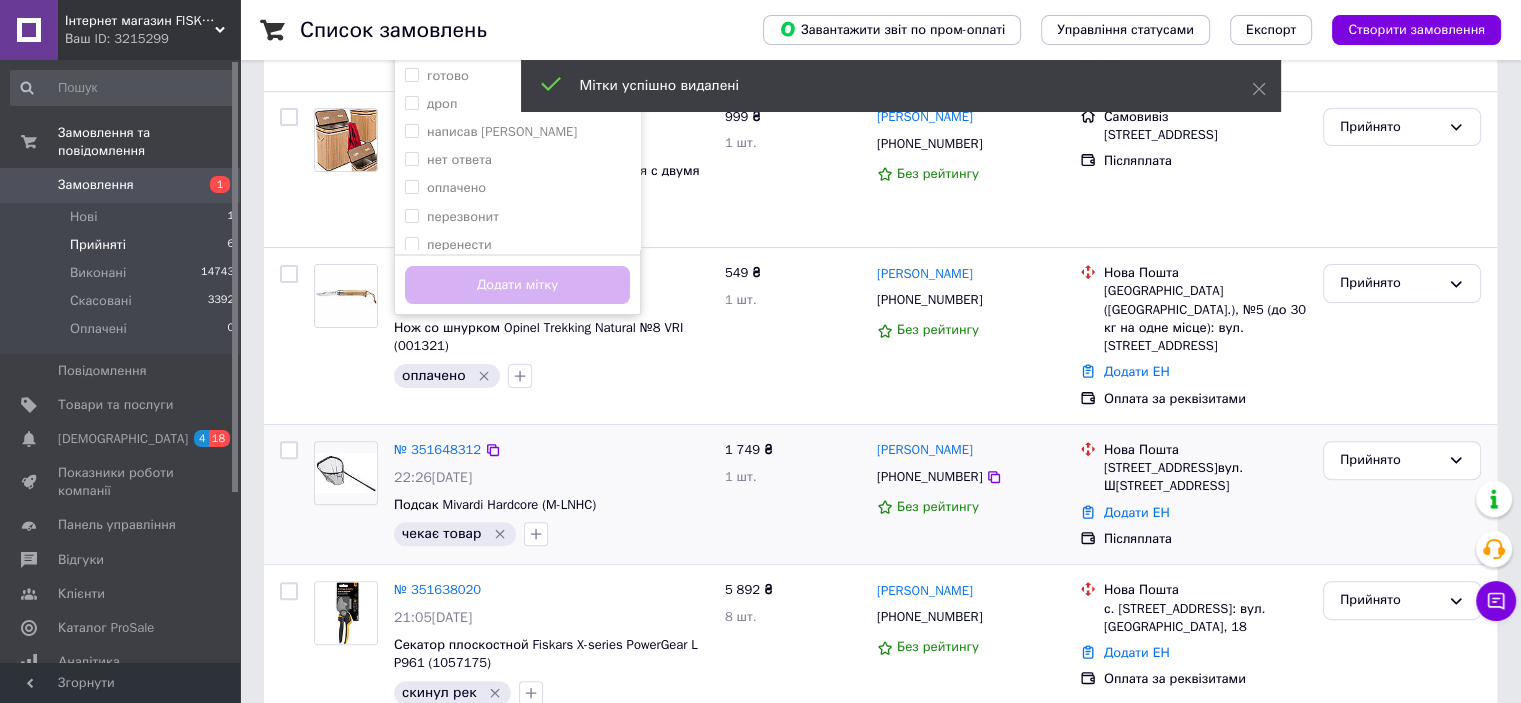 scroll, scrollTop: 182, scrollLeft: 0, axis: vertical 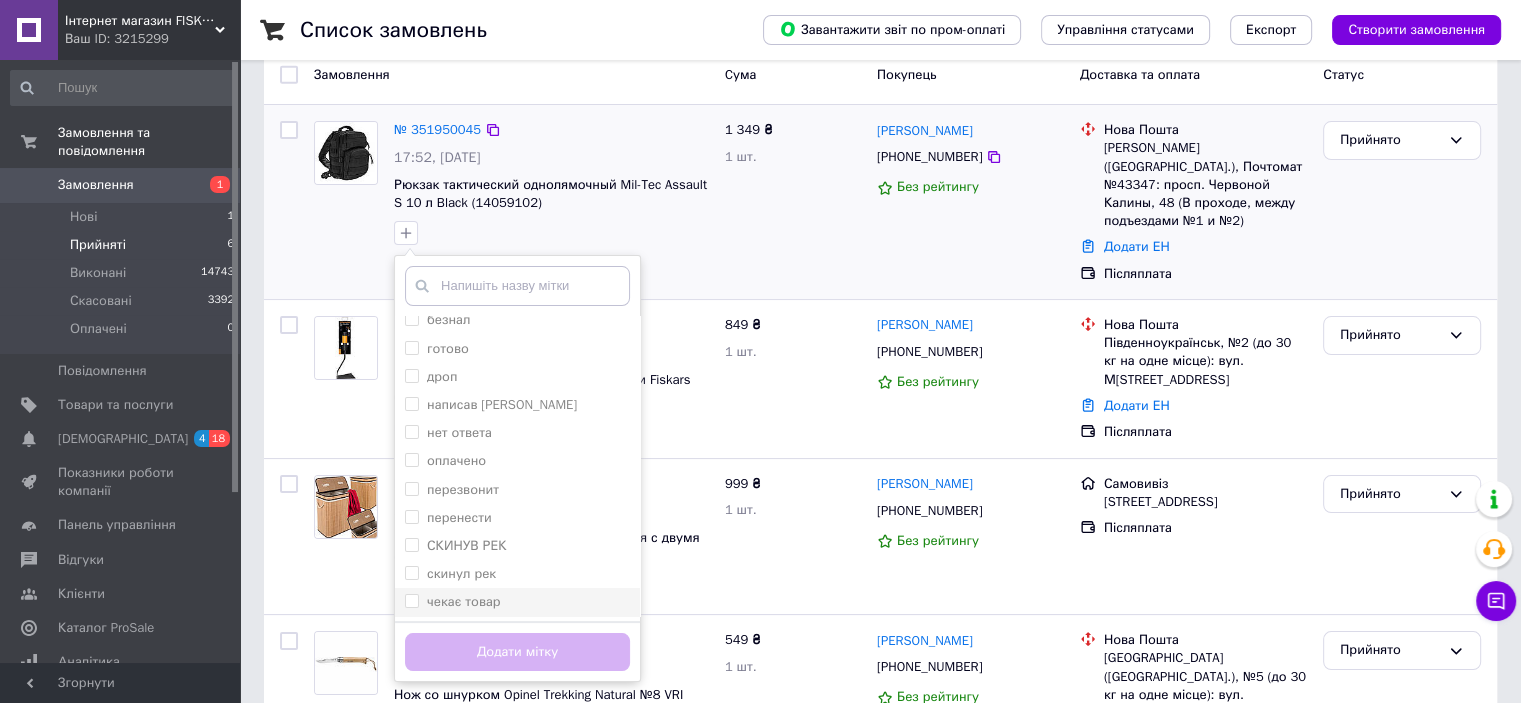 drag, startPoint x: 410, startPoint y: 593, endPoint x: 409, endPoint y: 603, distance: 10.049875 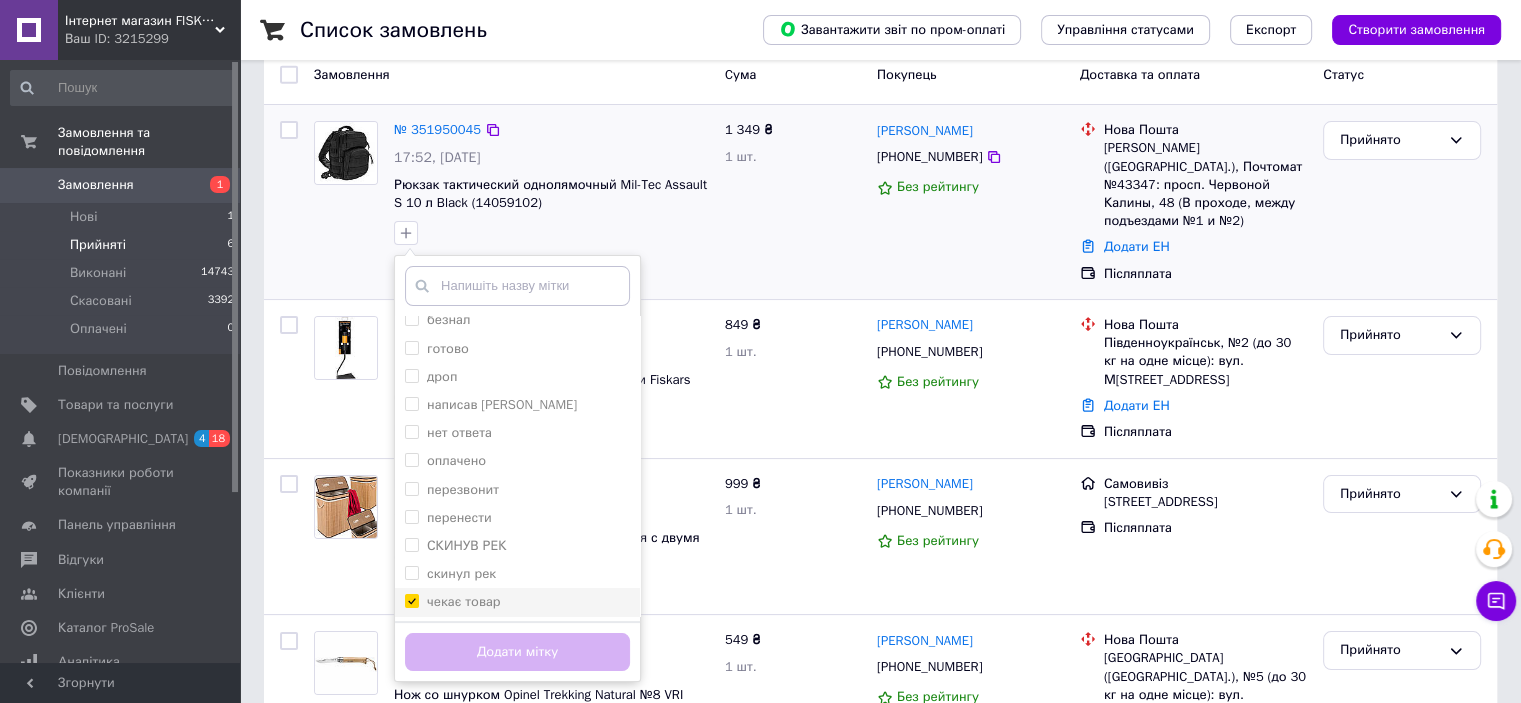checkbox on "true" 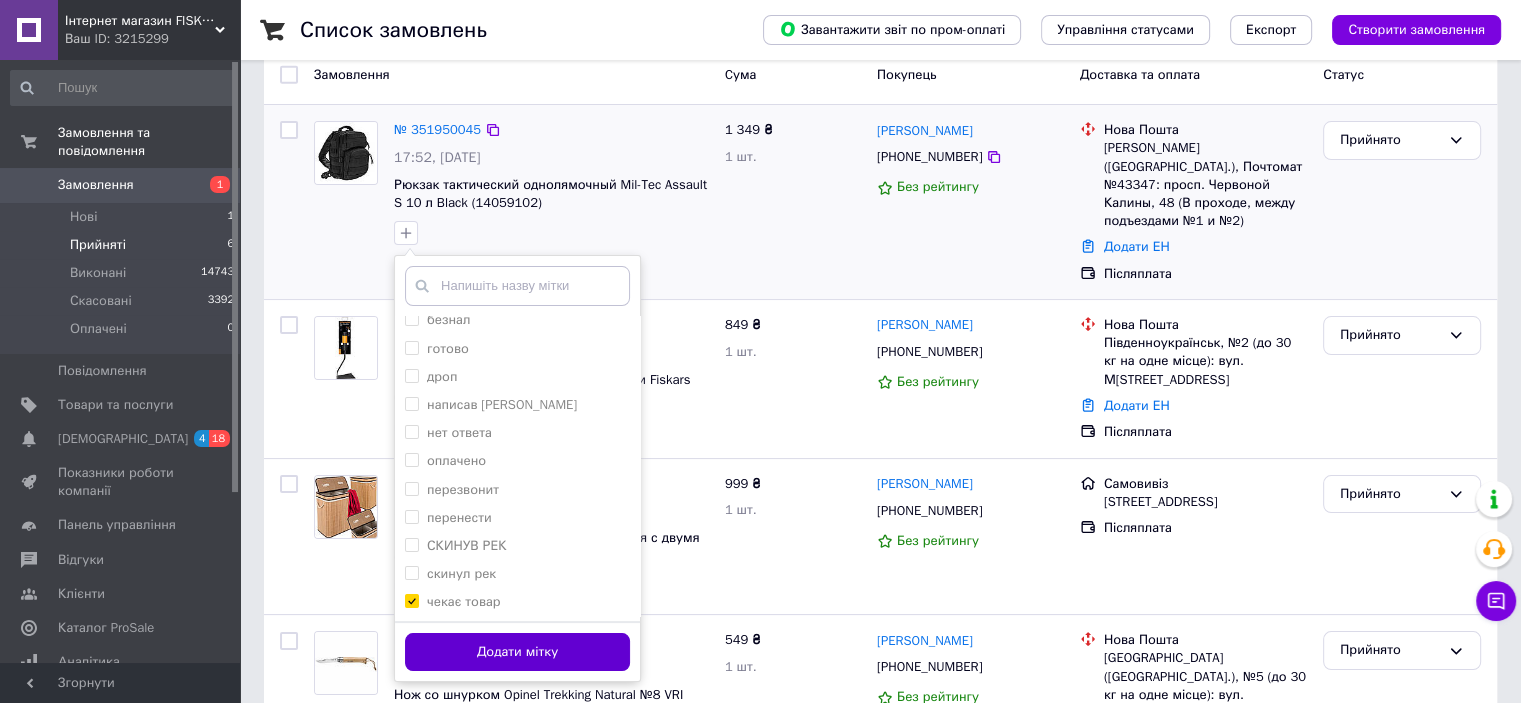 click on "Додати мітку" at bounding box center (517, 652) 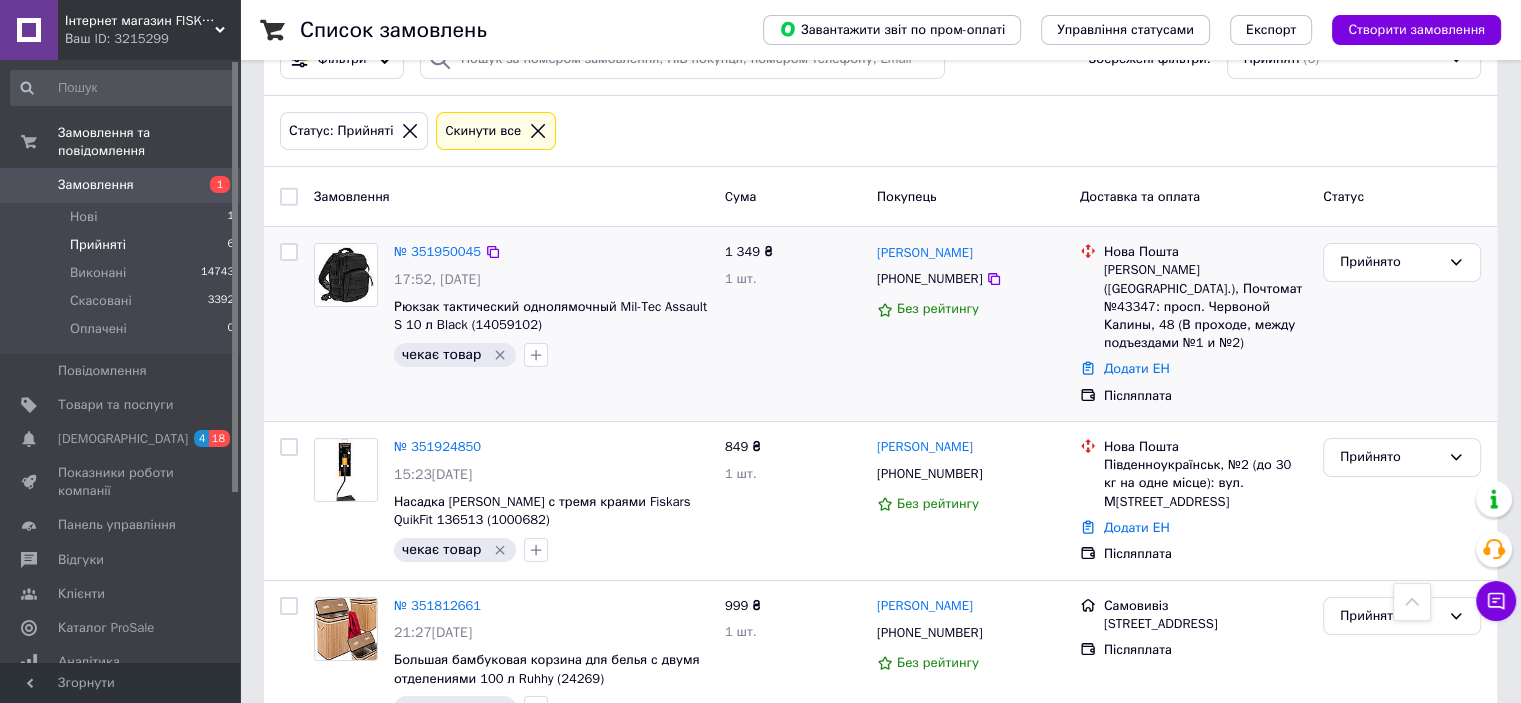 scroll, scrollTop: 0, scrollLeft: 0, axis: both 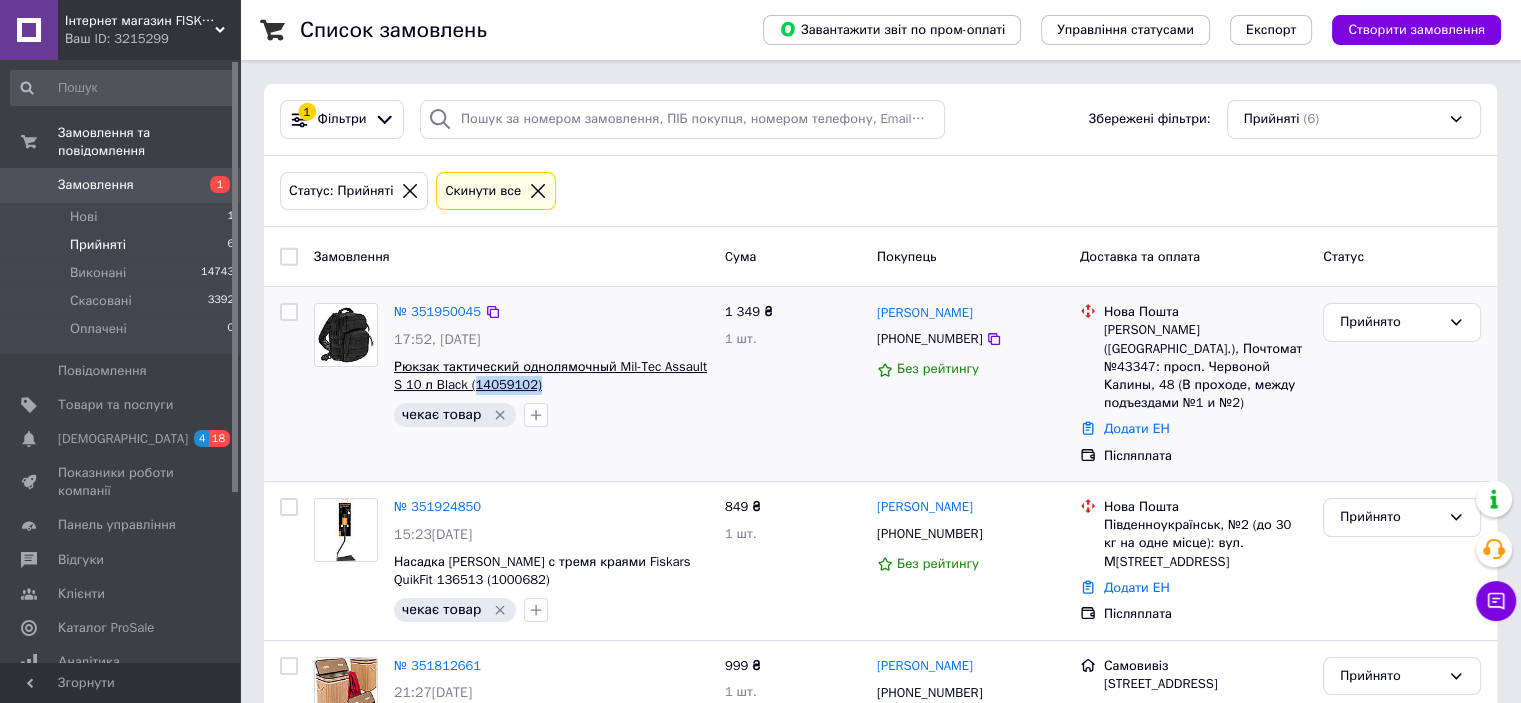 drag, startPoint x: 541, startPoint y: 385, endPoint x: 468, endPoint y: 387, distance: 73.02739 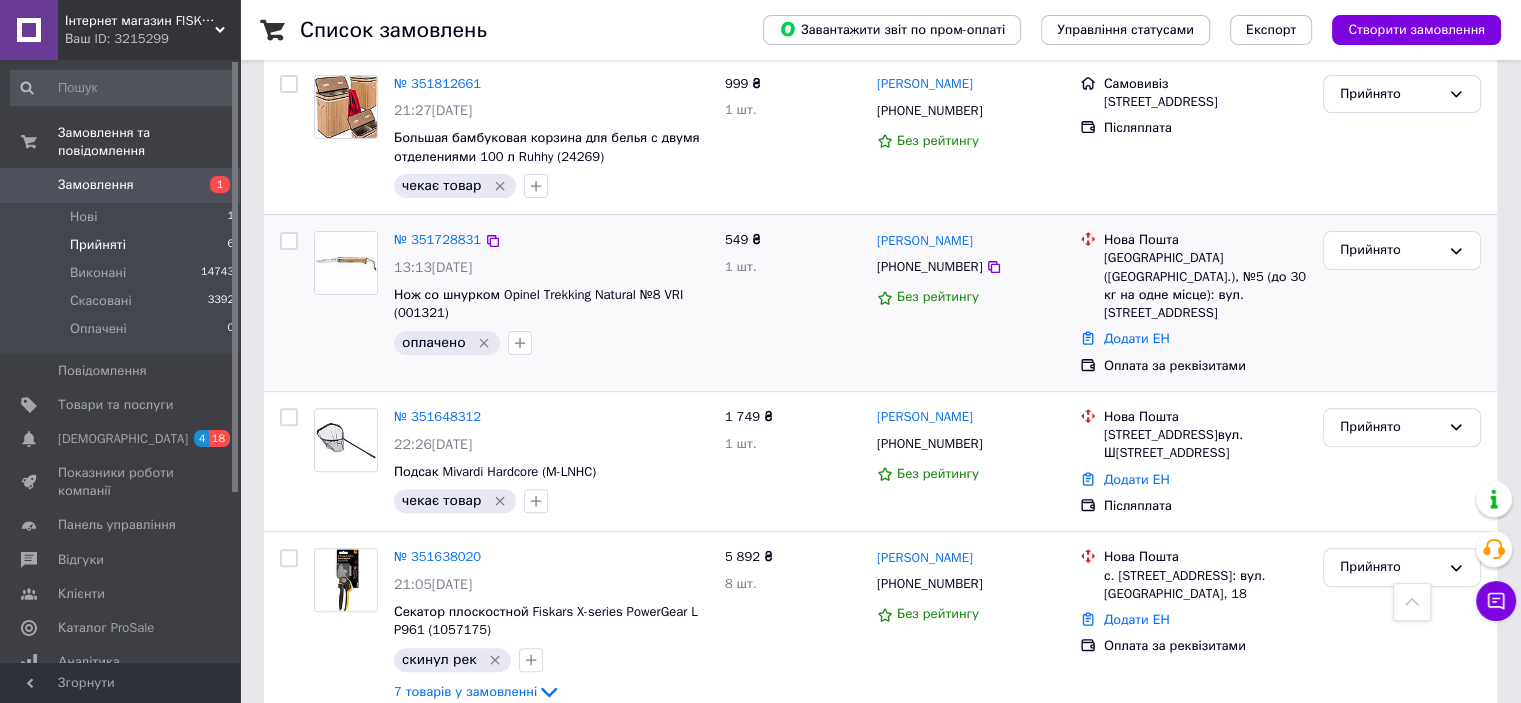 scroll, scrollTop: 48, scrollLeft: 0, axis: vertical 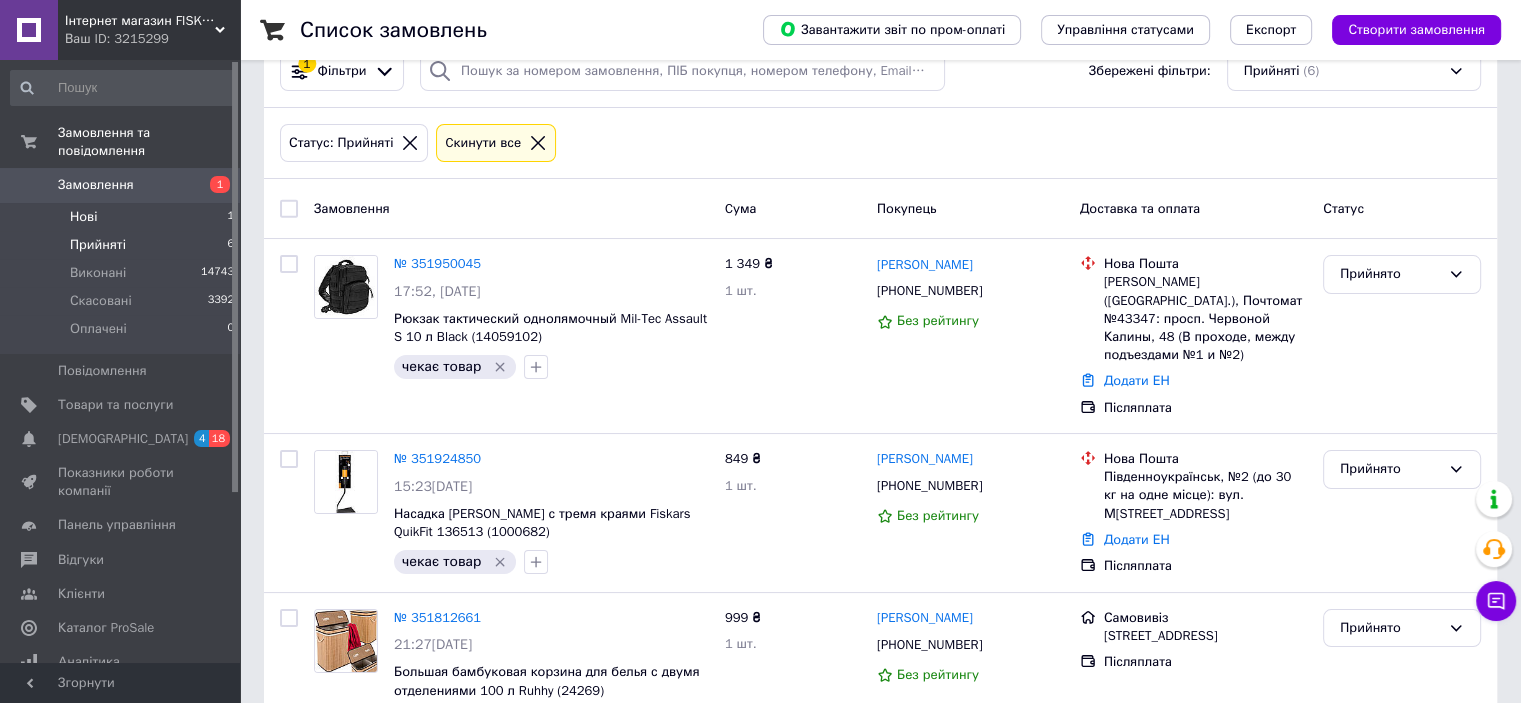 click on "Нові 1" at bounding box center (123, 217) 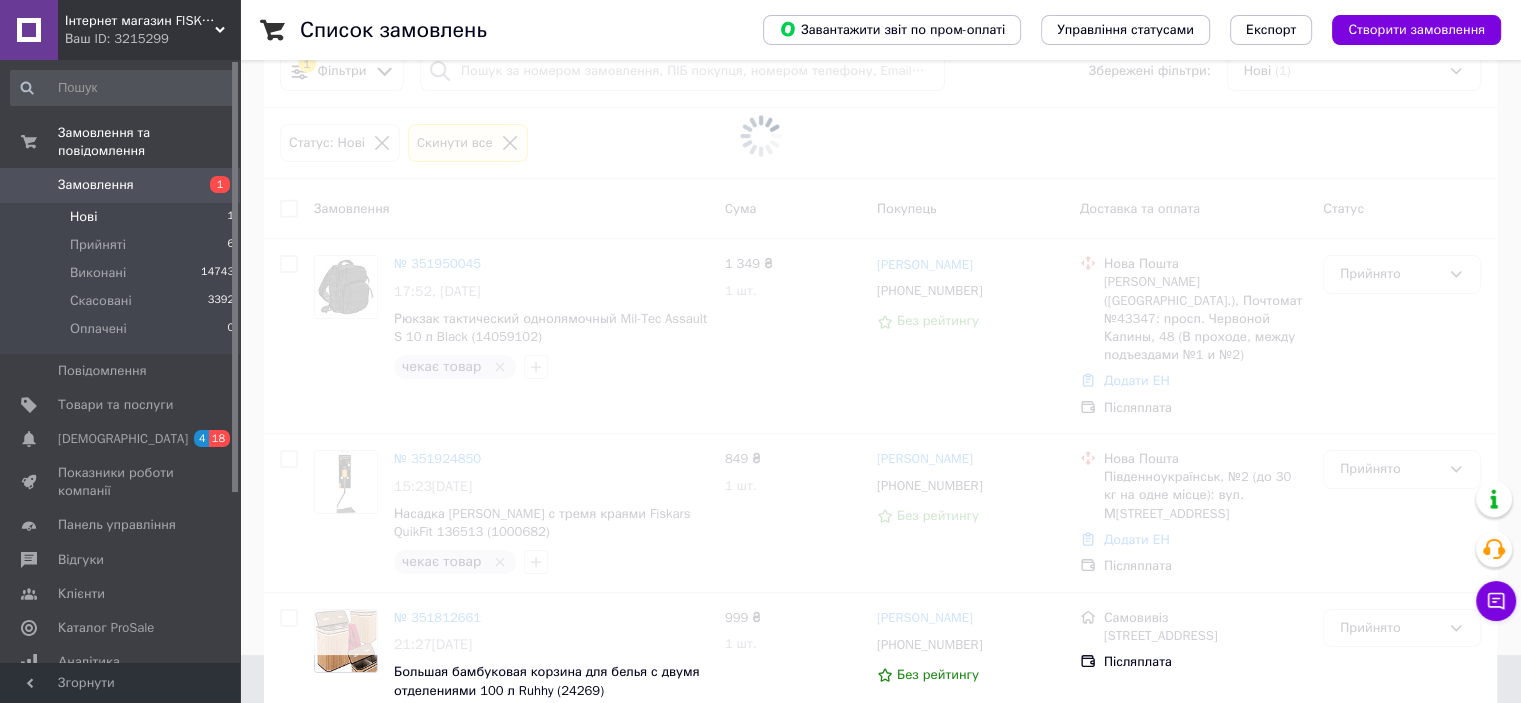 scroll, scrollTop: 0, scrollLeft: 0, axis: both 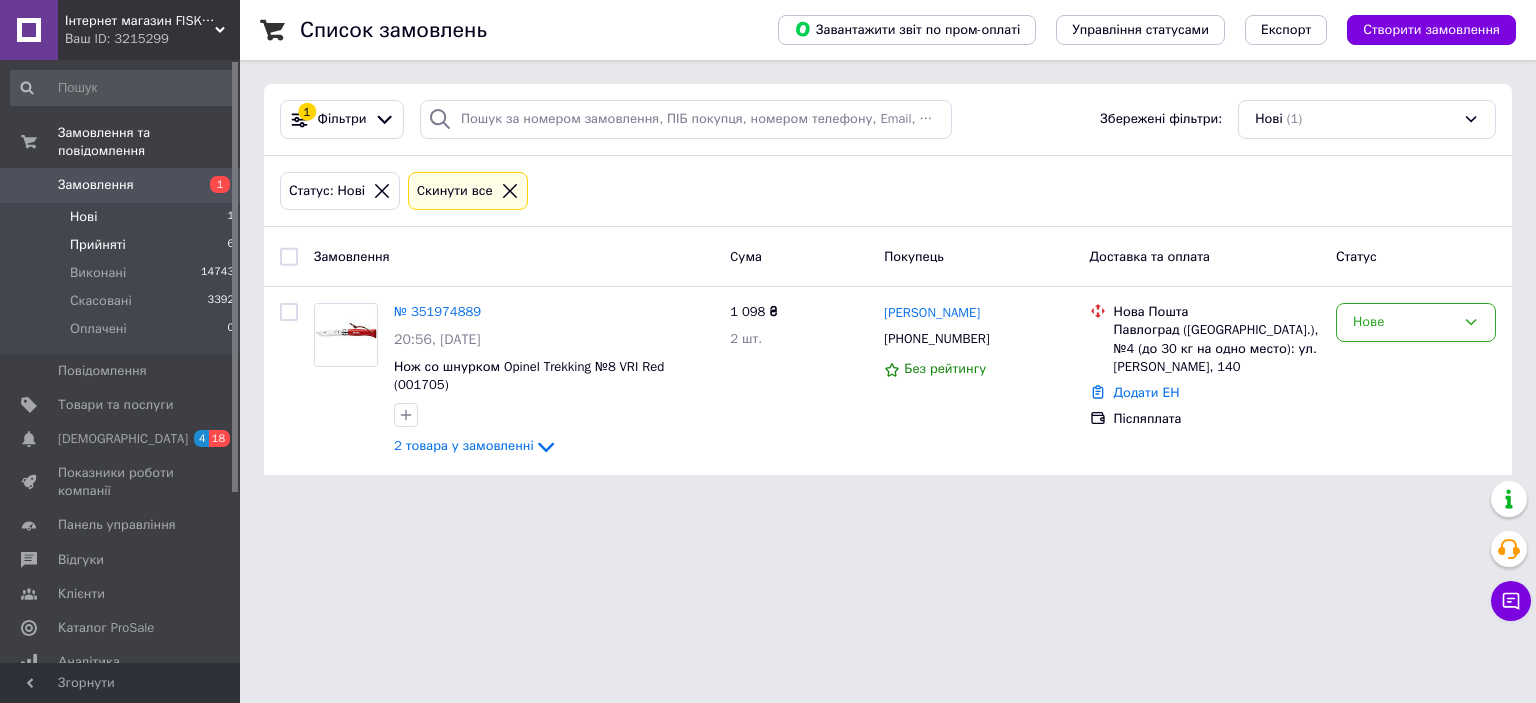 click on "Прийняті" at bounding box center [98, 245] 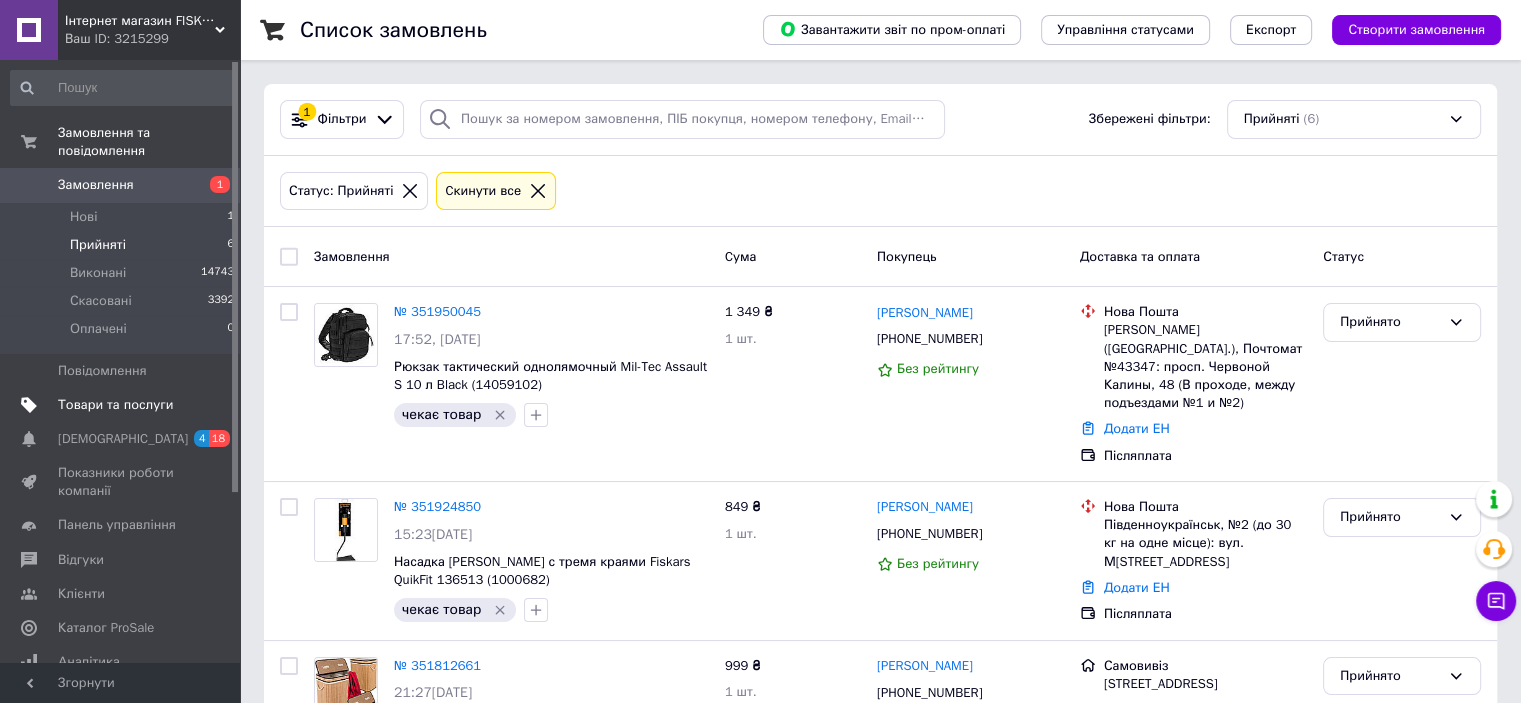 click on "Товари та послуги" at bounding box center (123, 405) 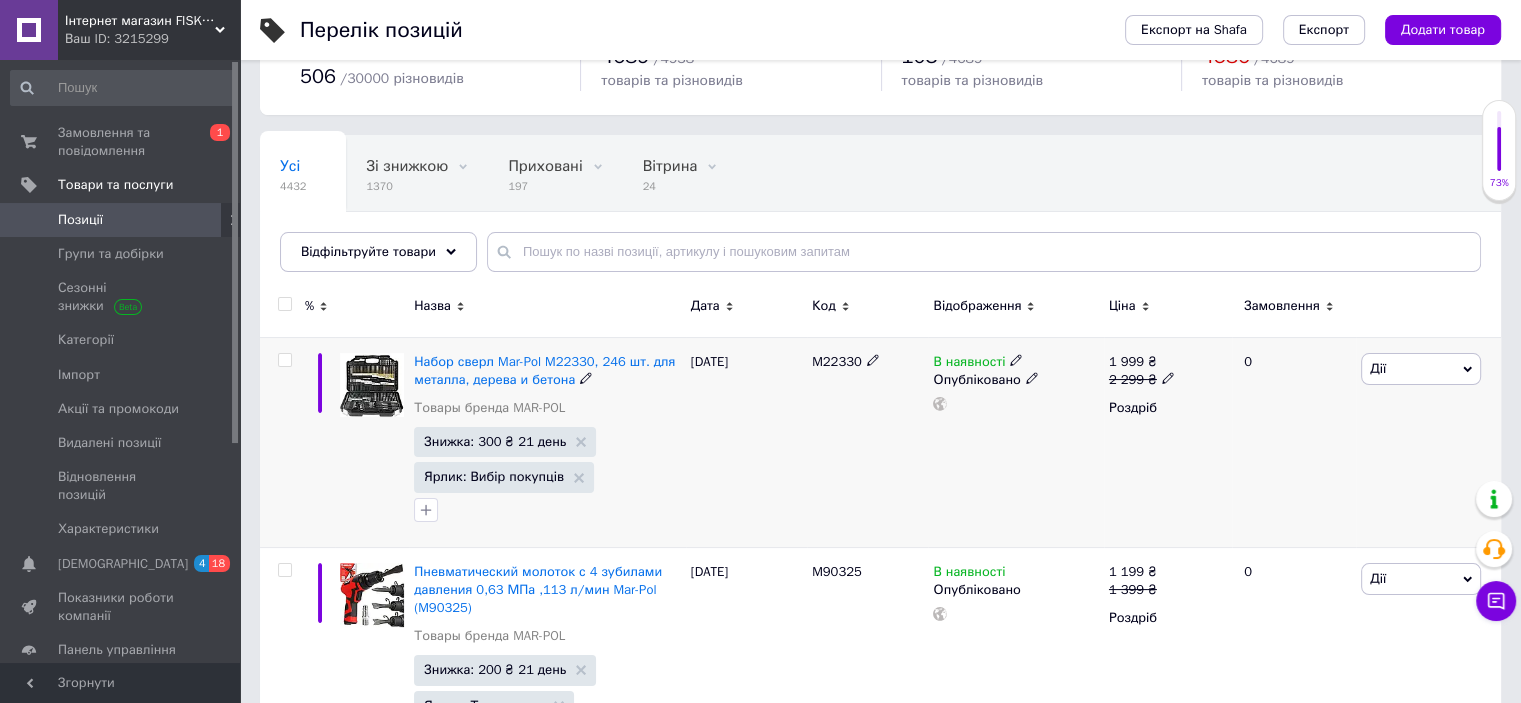 scroll, scrollTop: 133, scrollLeft: 0, axis: vertical 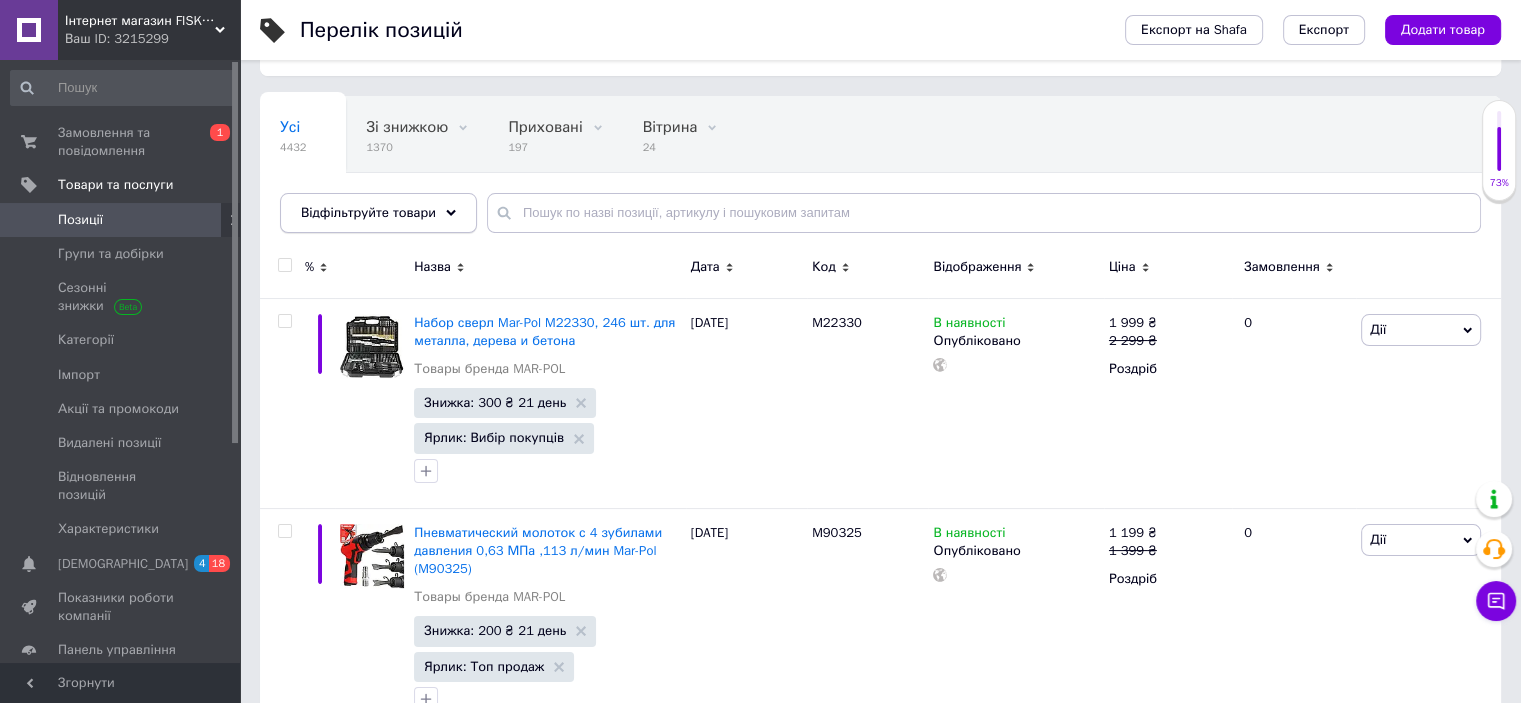 click 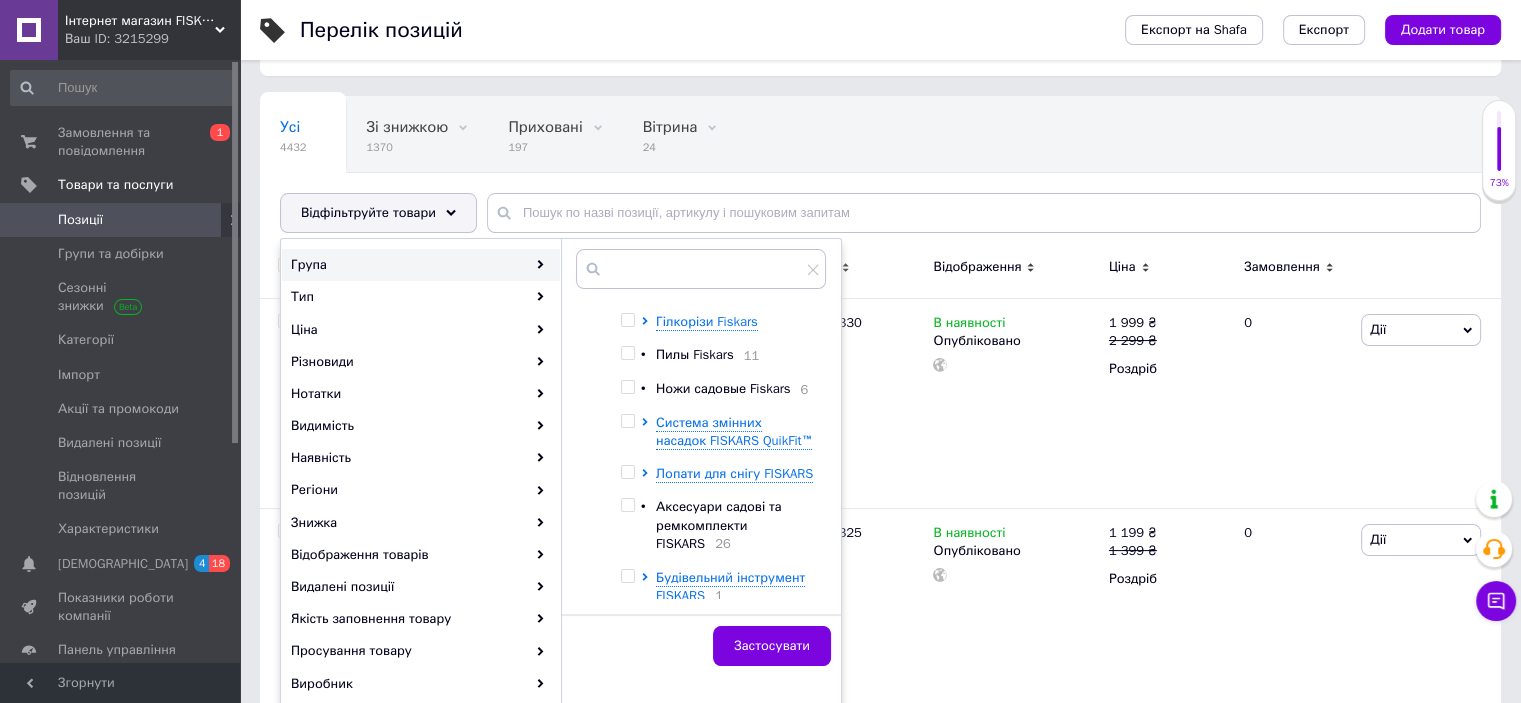 scroll, scrollTop: 400, scrollLeft: 0, axis: vertical 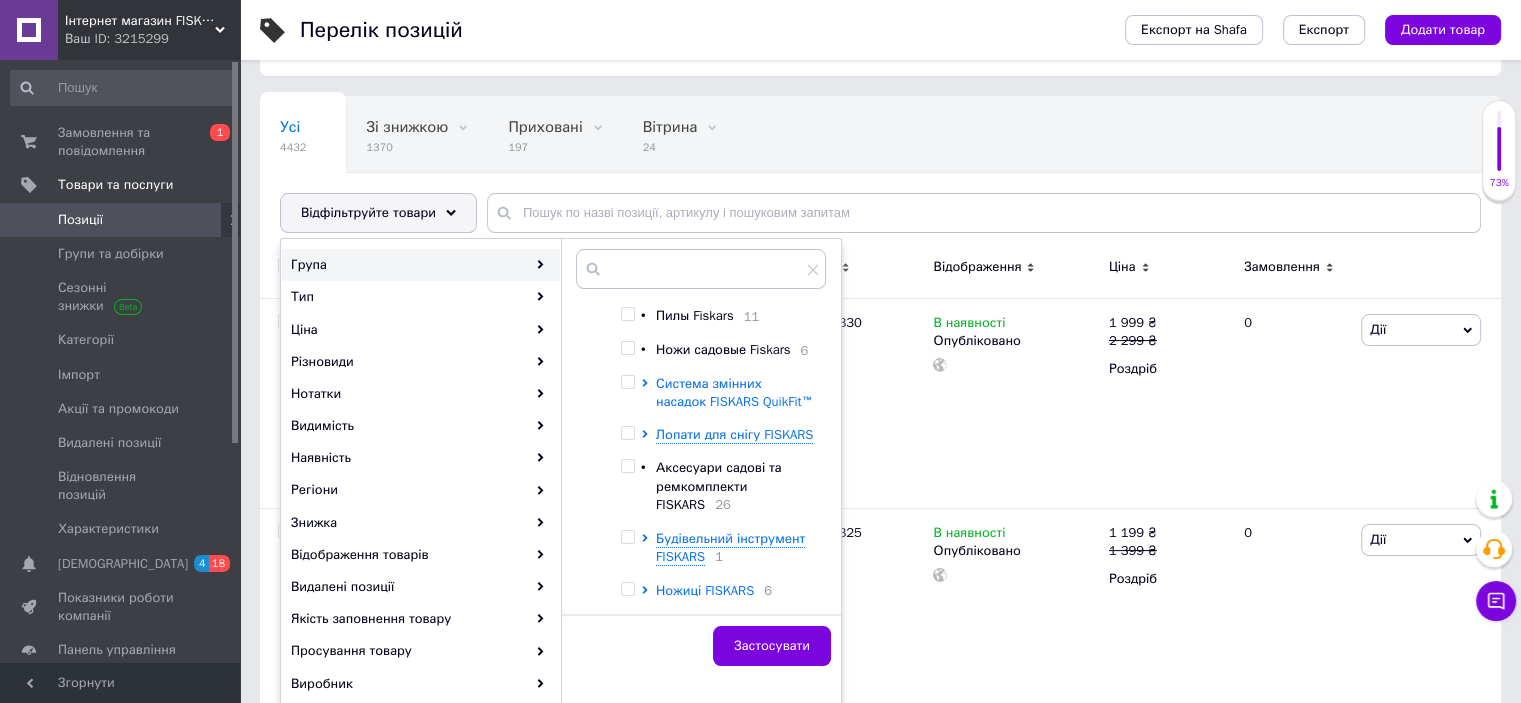 click on "Система змінних насадок FISKARS QuikFit™" at bounding box center (734, 392) 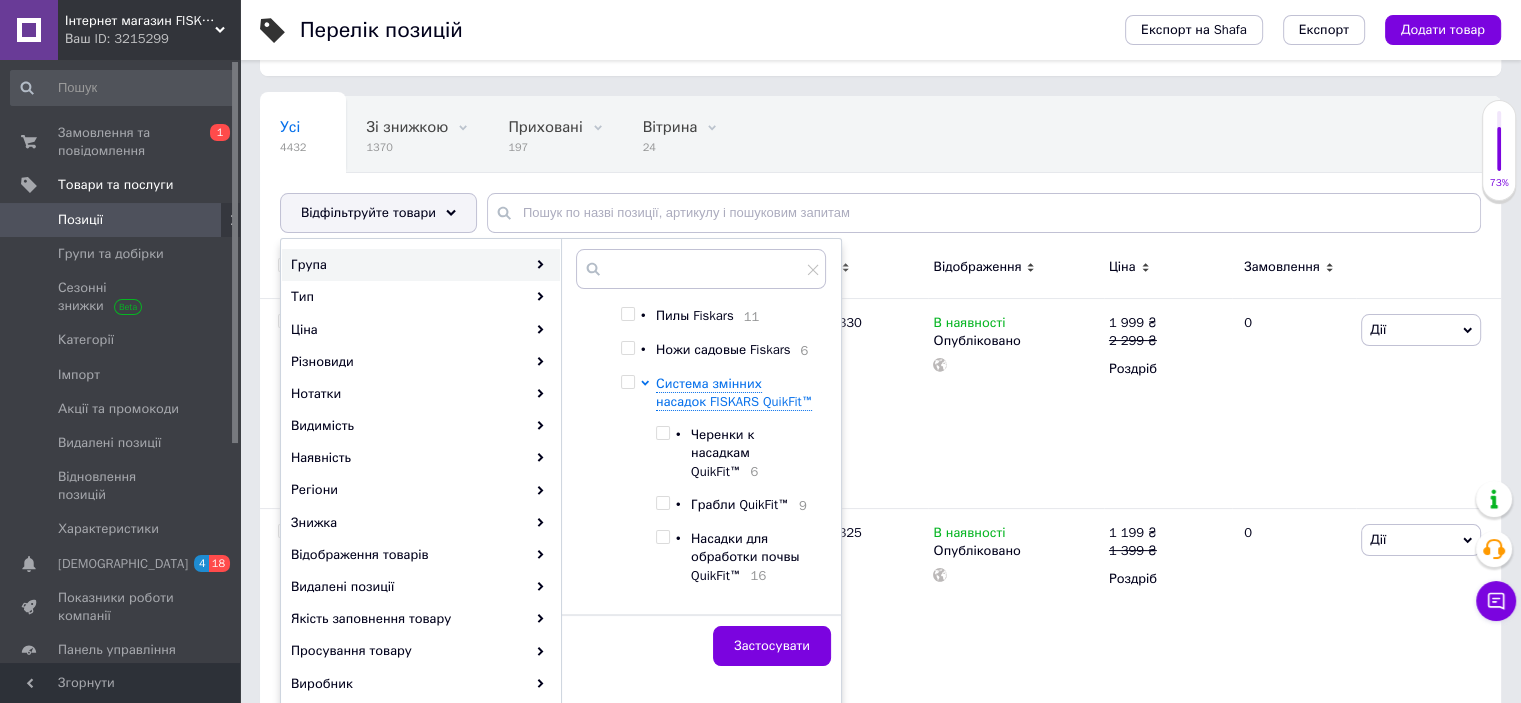 click at bounding box center [627, 382] 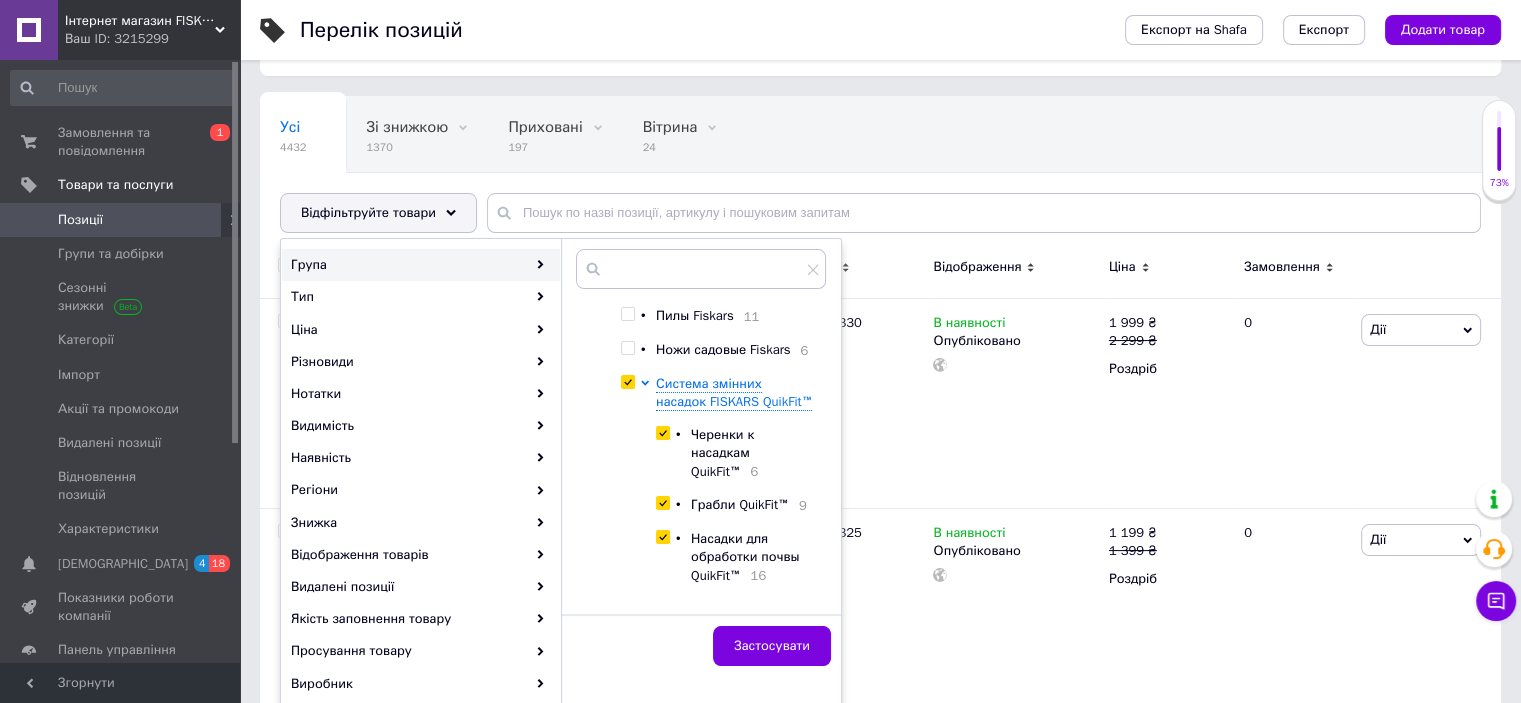 checkbox on "true" 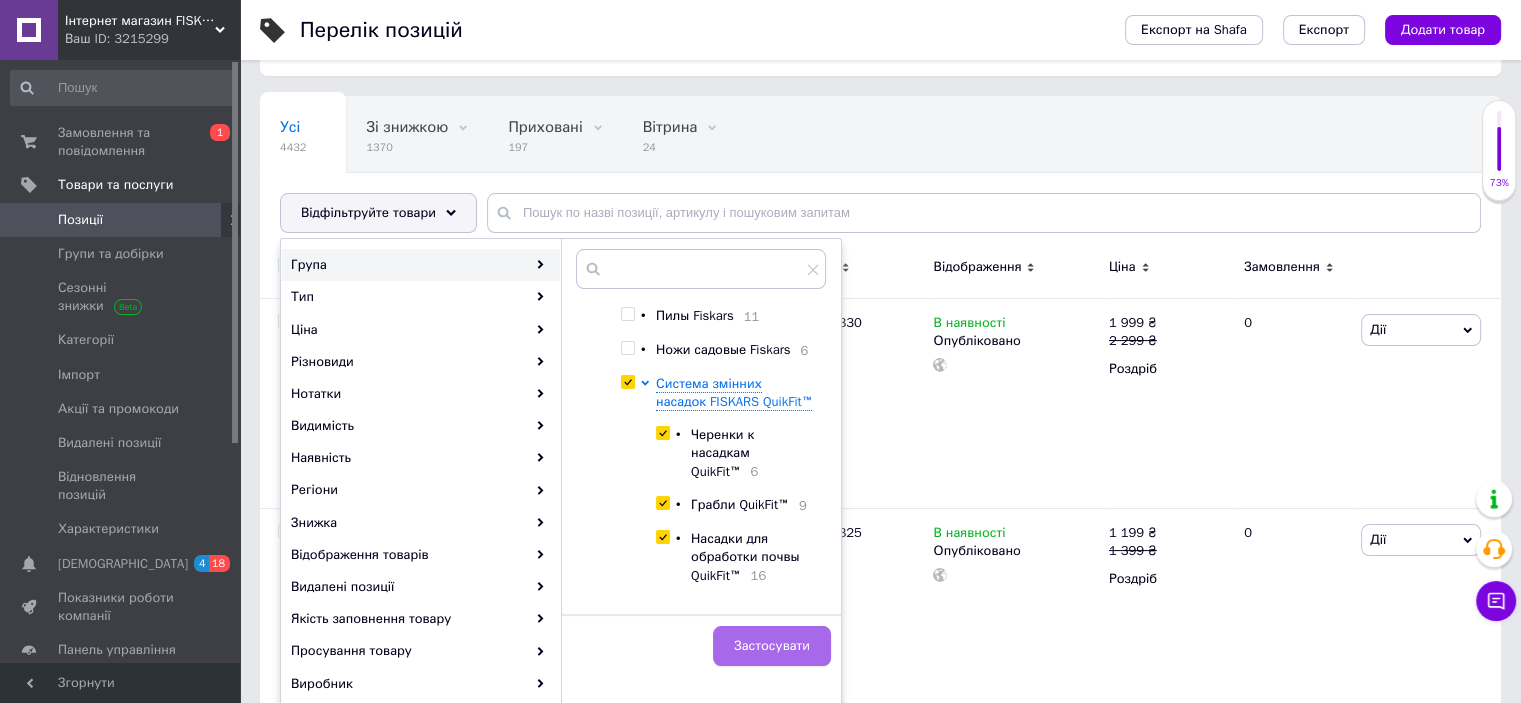 click on "Застосувати" at bounding box center [772, 646] 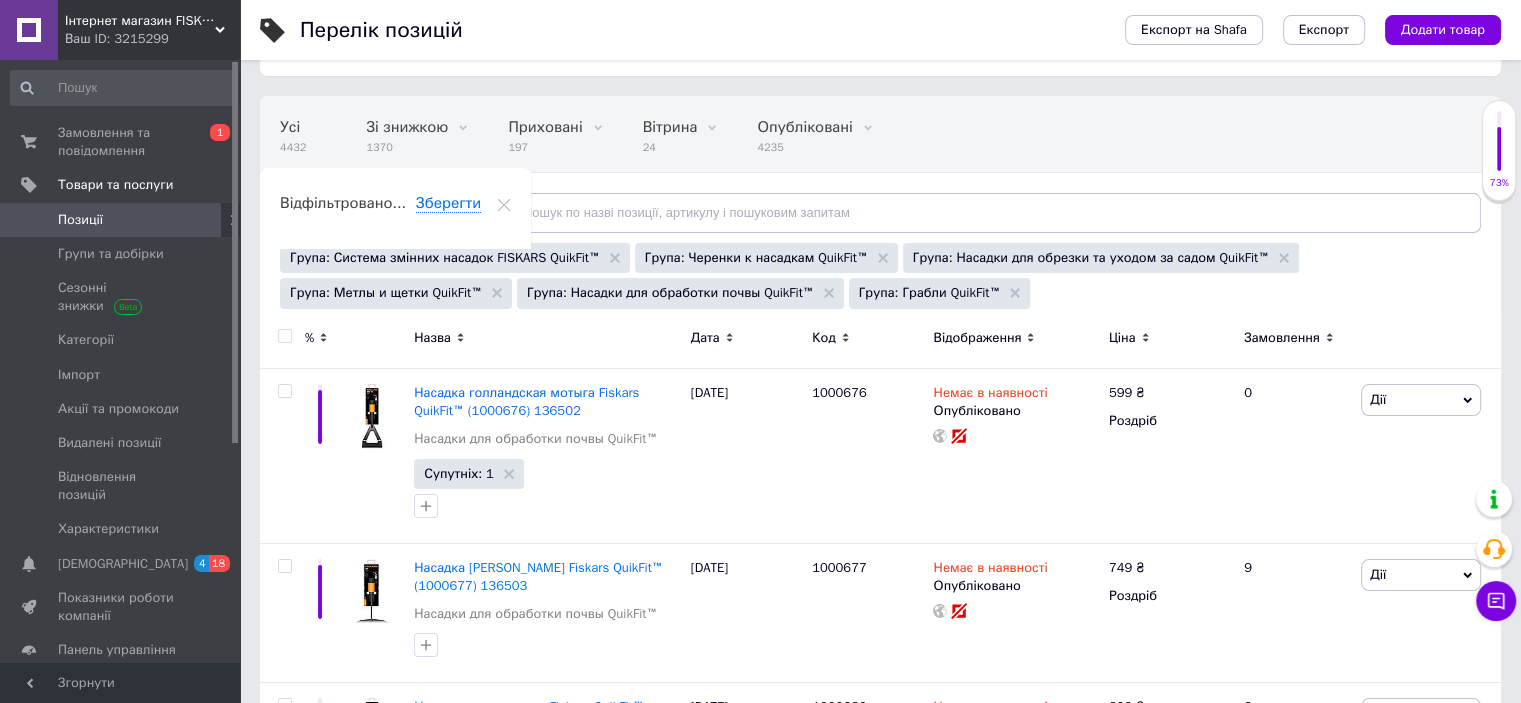 click 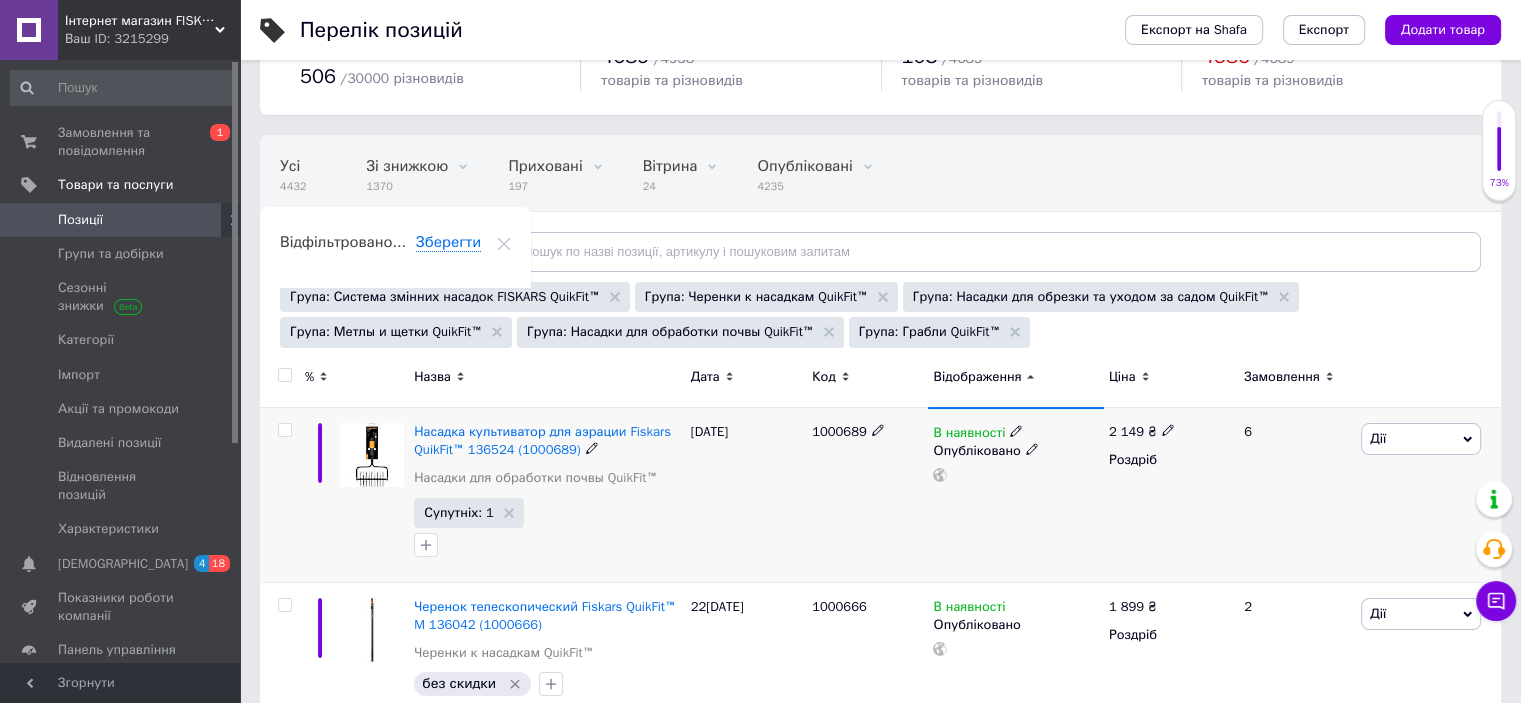 scroll, scrollTop: 133, scrollLeft: 0, axis: vertical 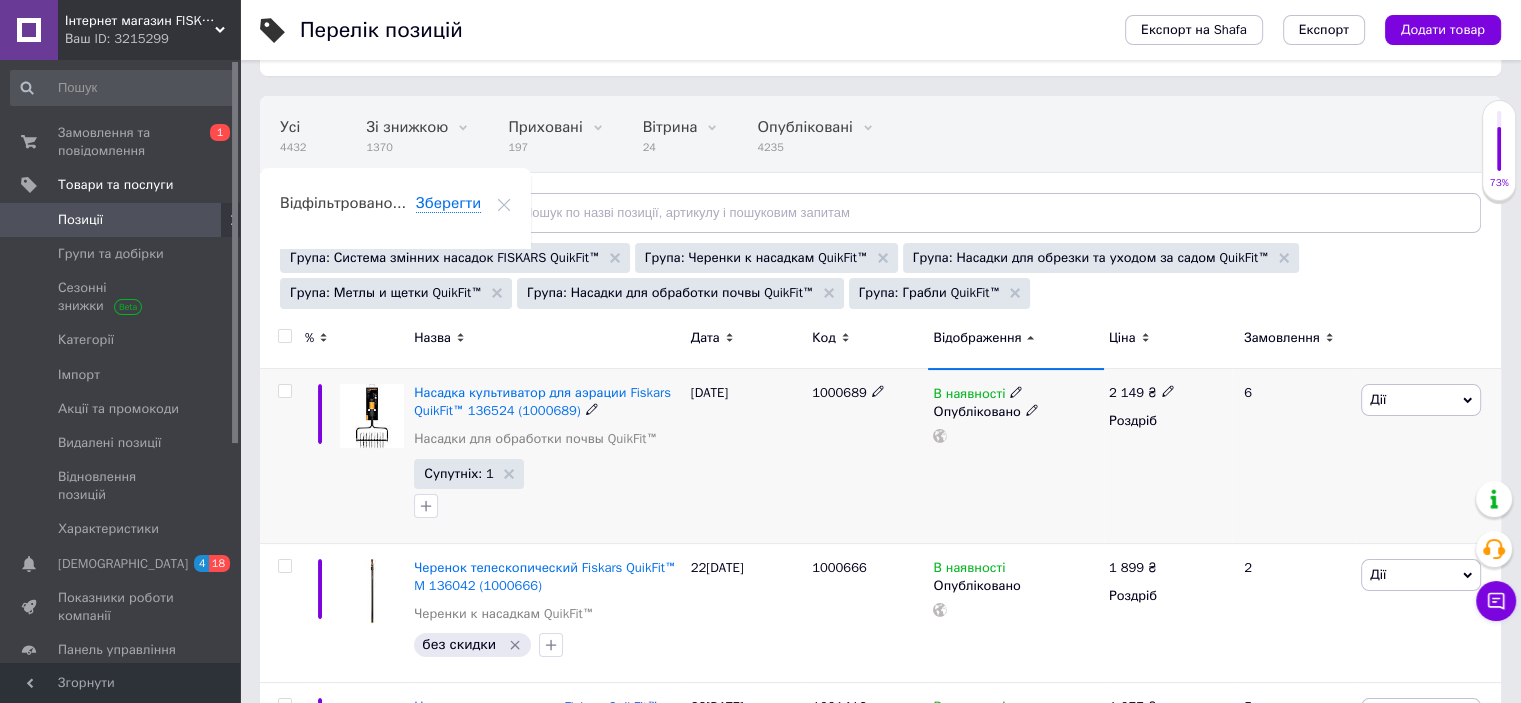 click on "1000689" at bounding box center (839, 392) 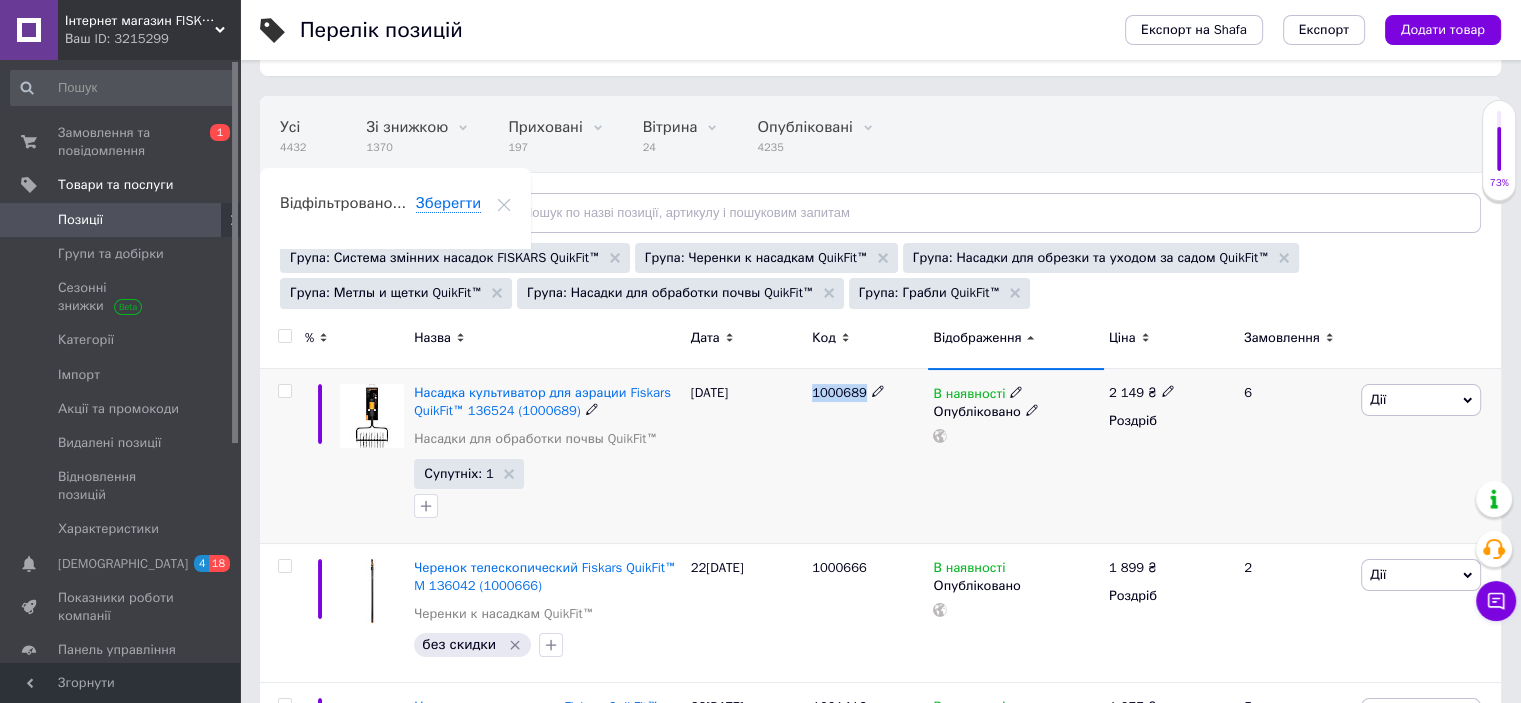 click on "1000689" at bounding box center (839, 392) 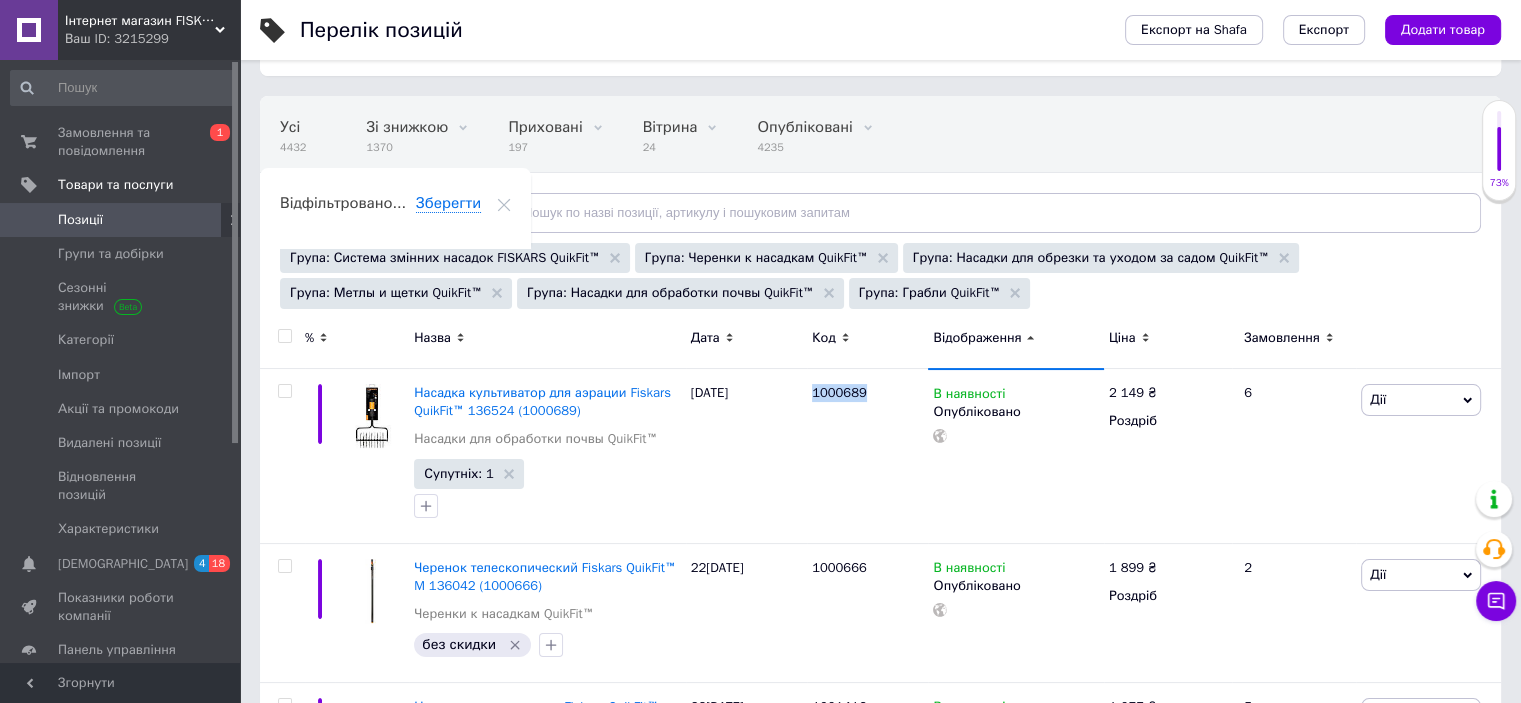 copy on "1000689" 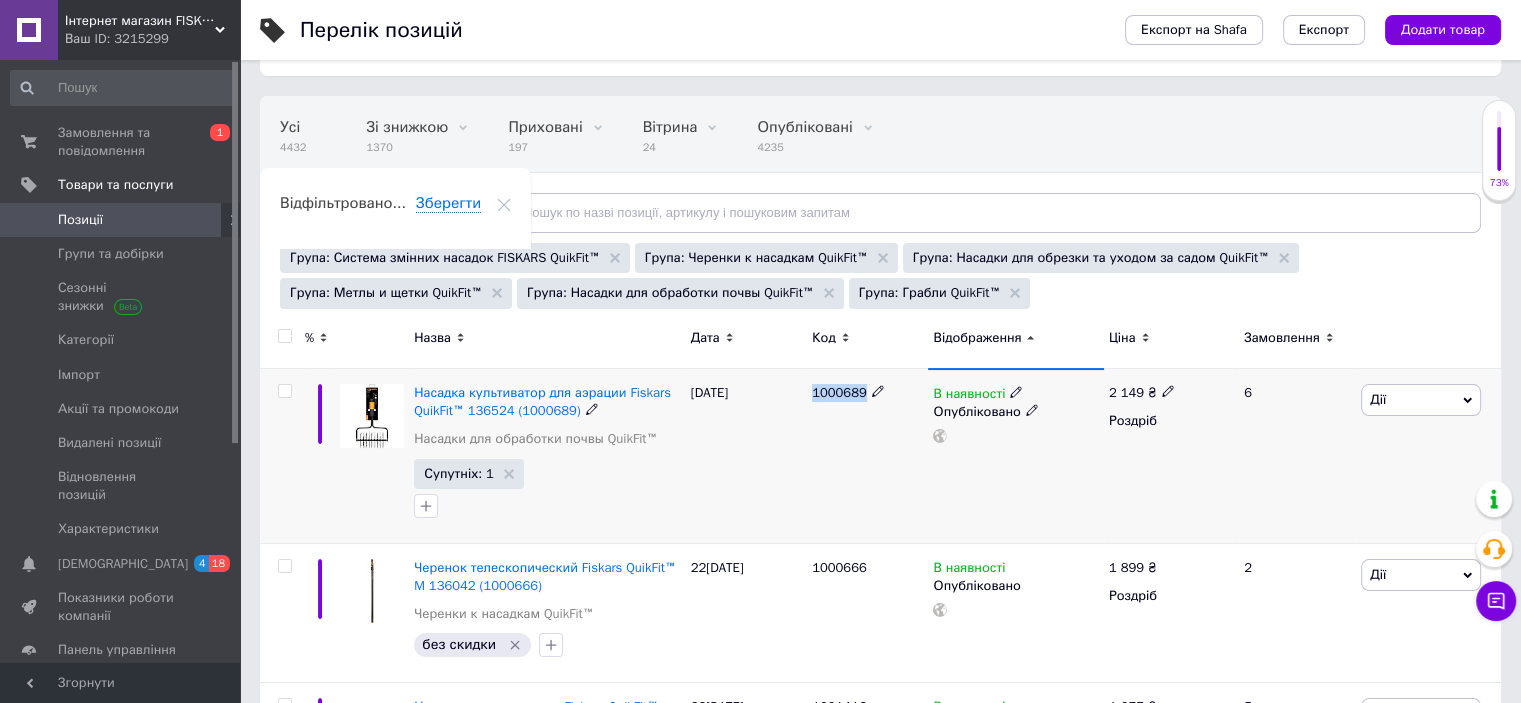 click on "Дії" at bounding box center [1421, 400] 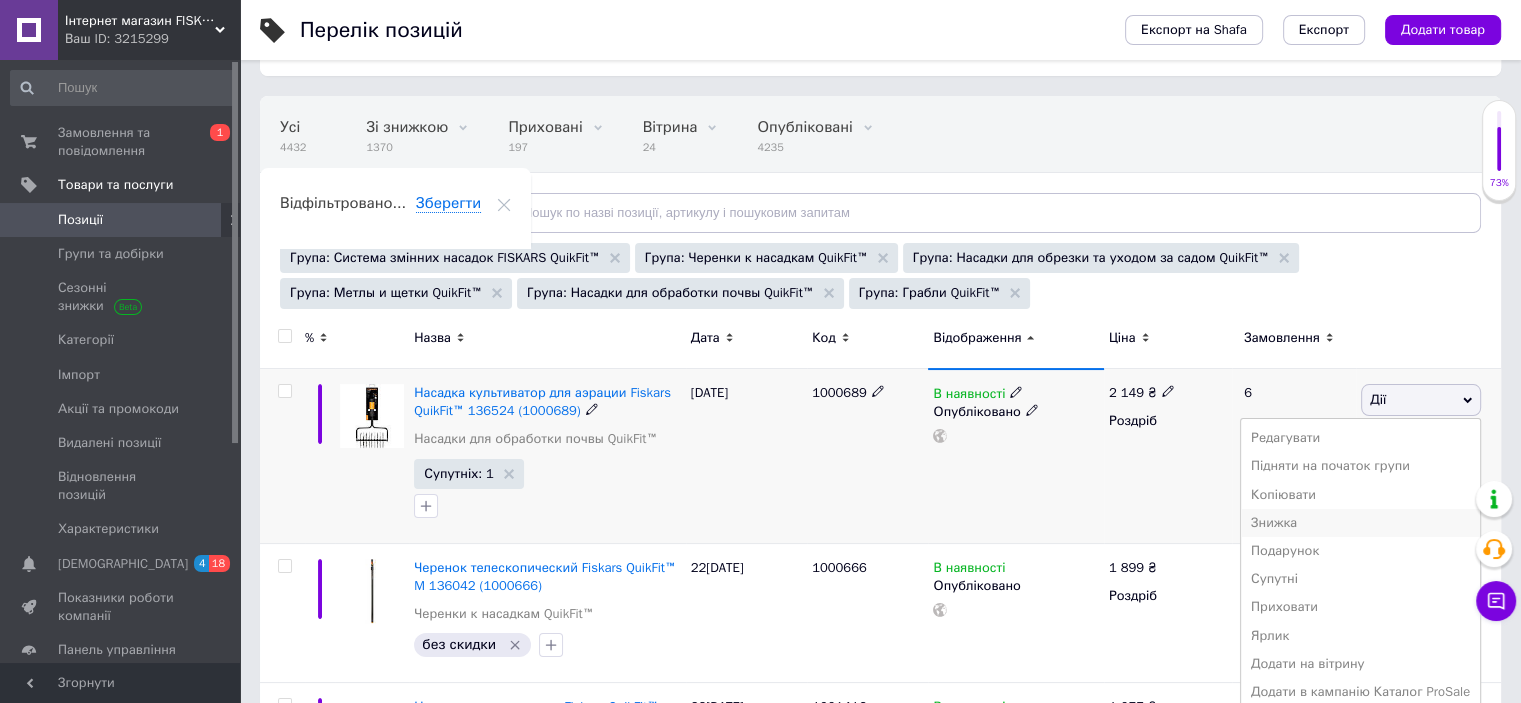 click on "Знижка" at bounding box center (1360, 523) 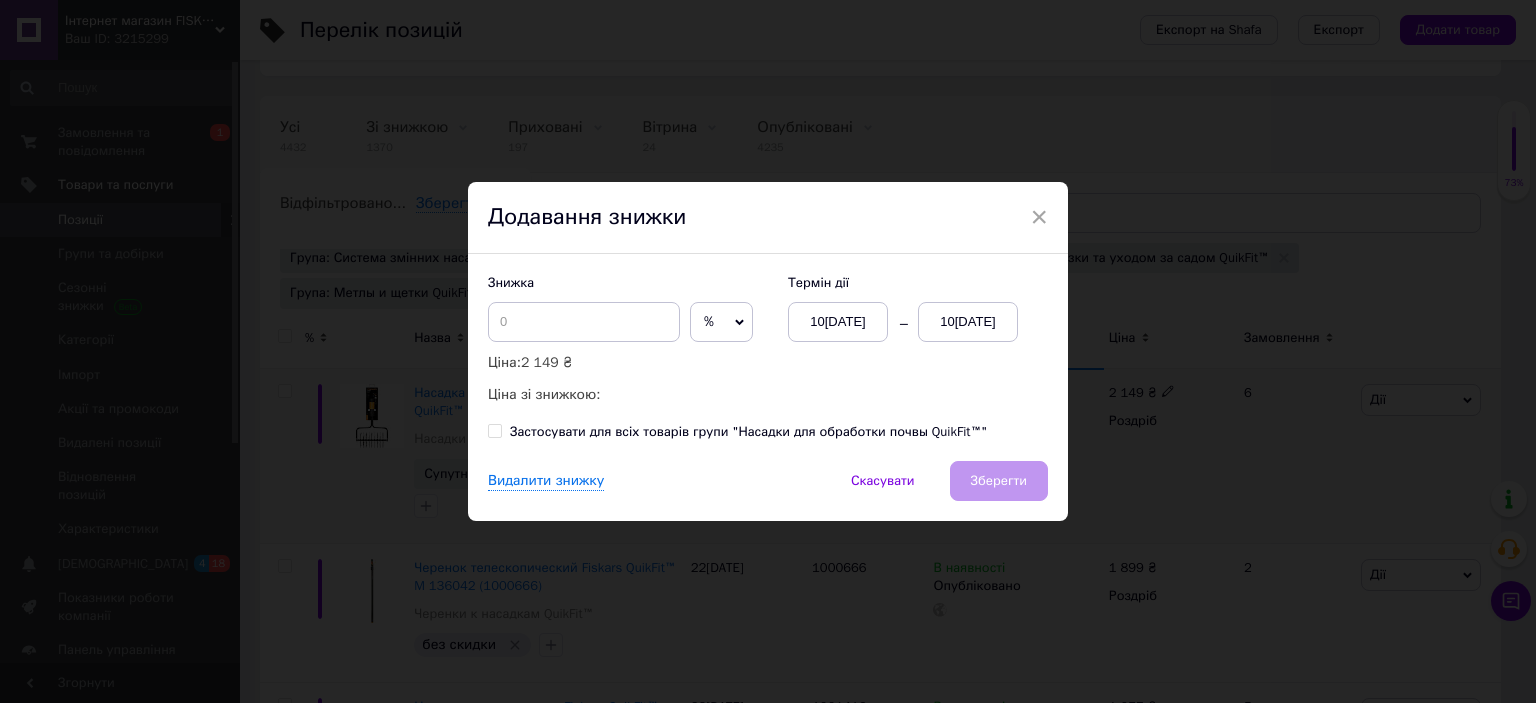click on "% ₴" at bounding box center (721, 322) 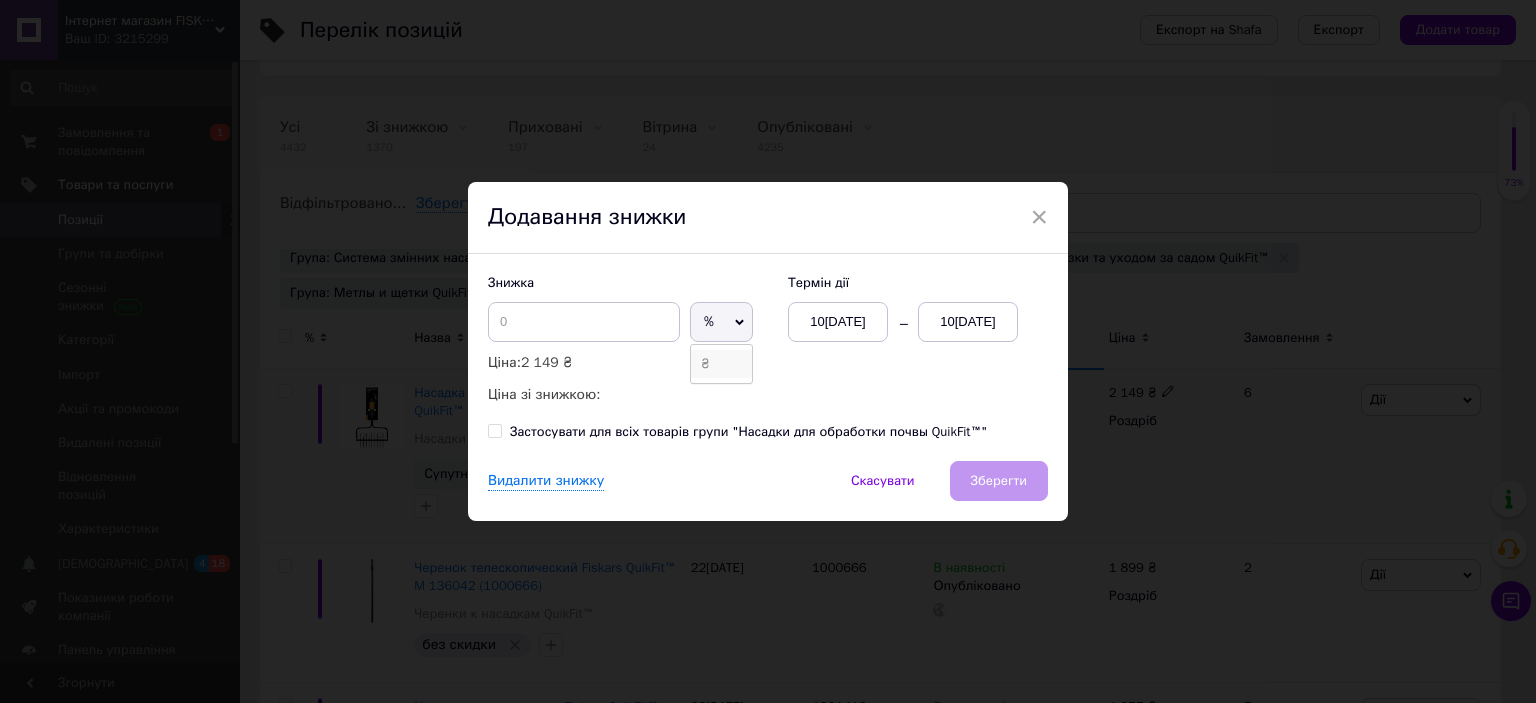 click on "₴" at bounding box center [721, 364] 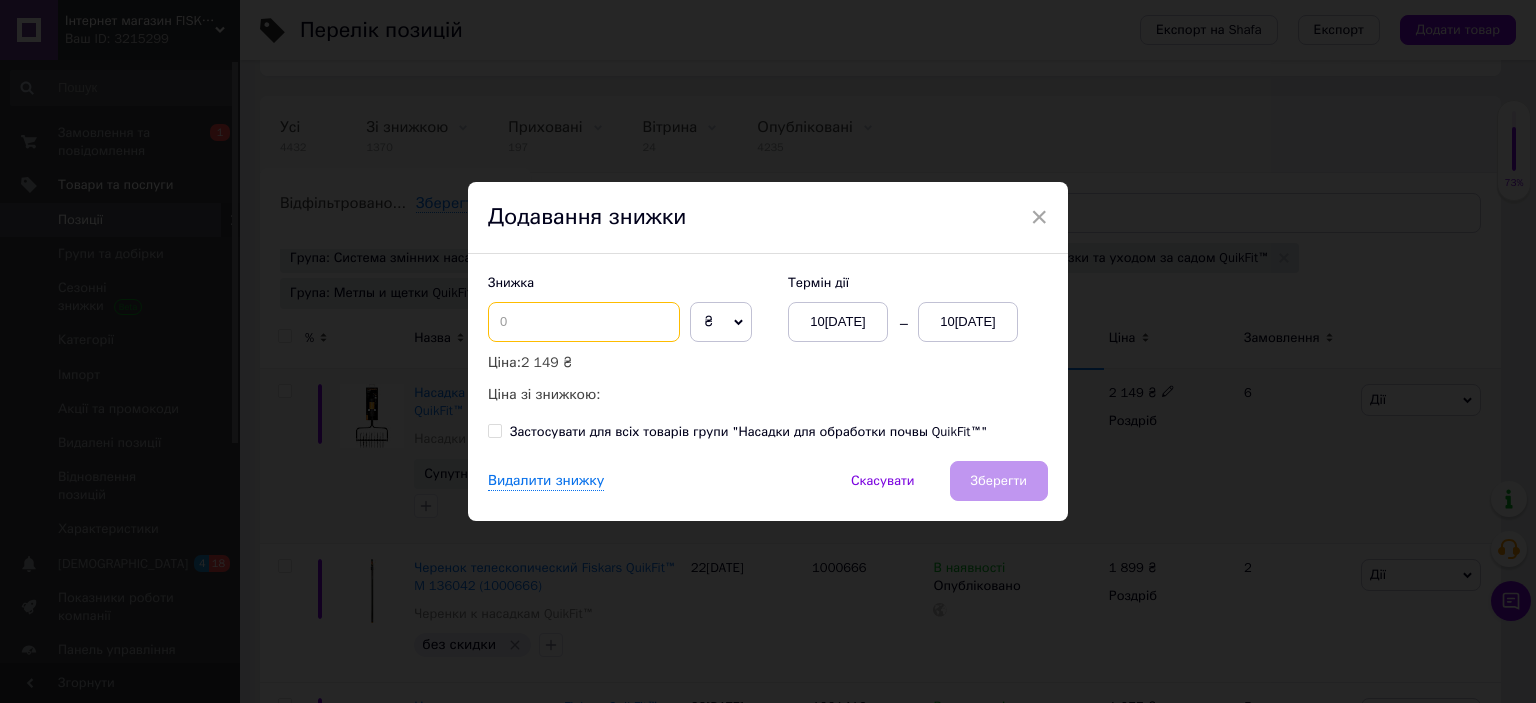 click at bounding box center [584, 322] 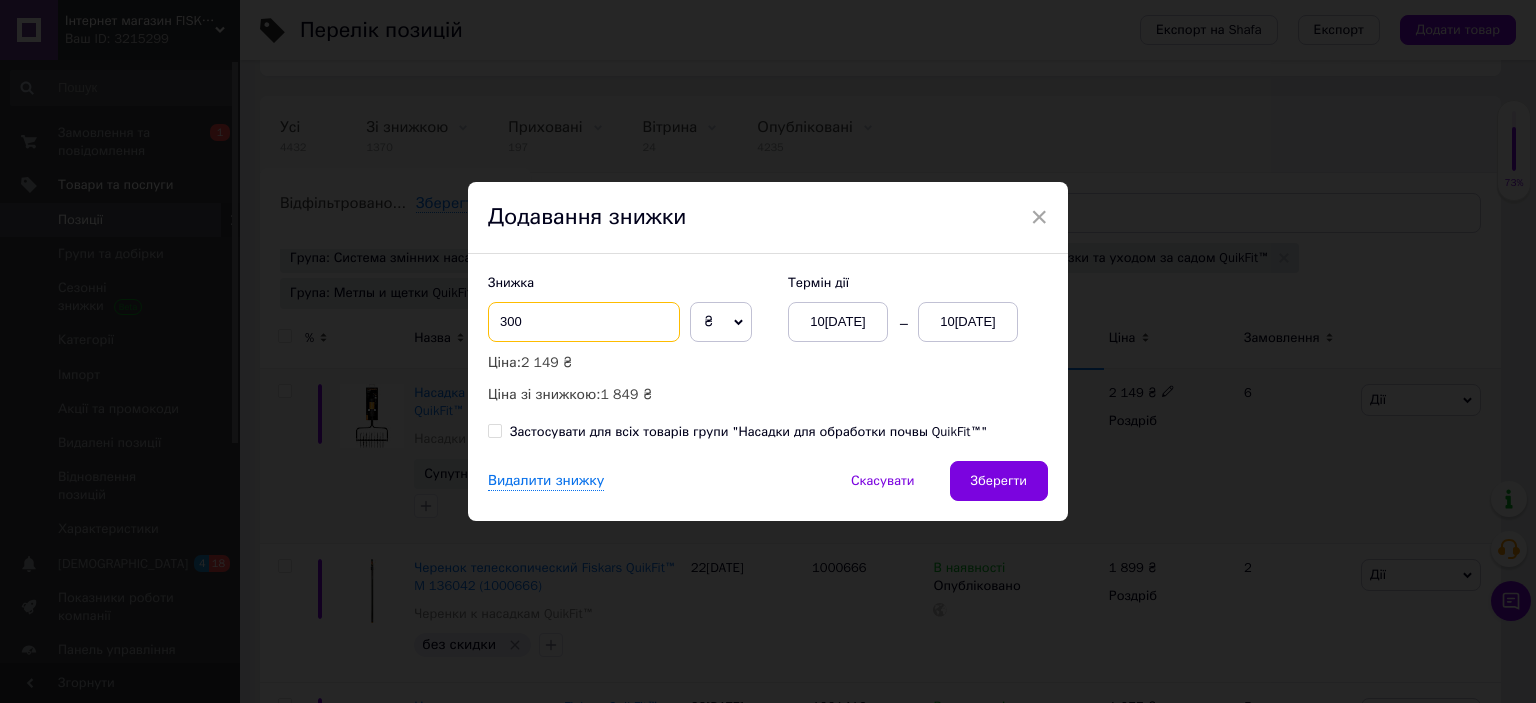 type on "300" 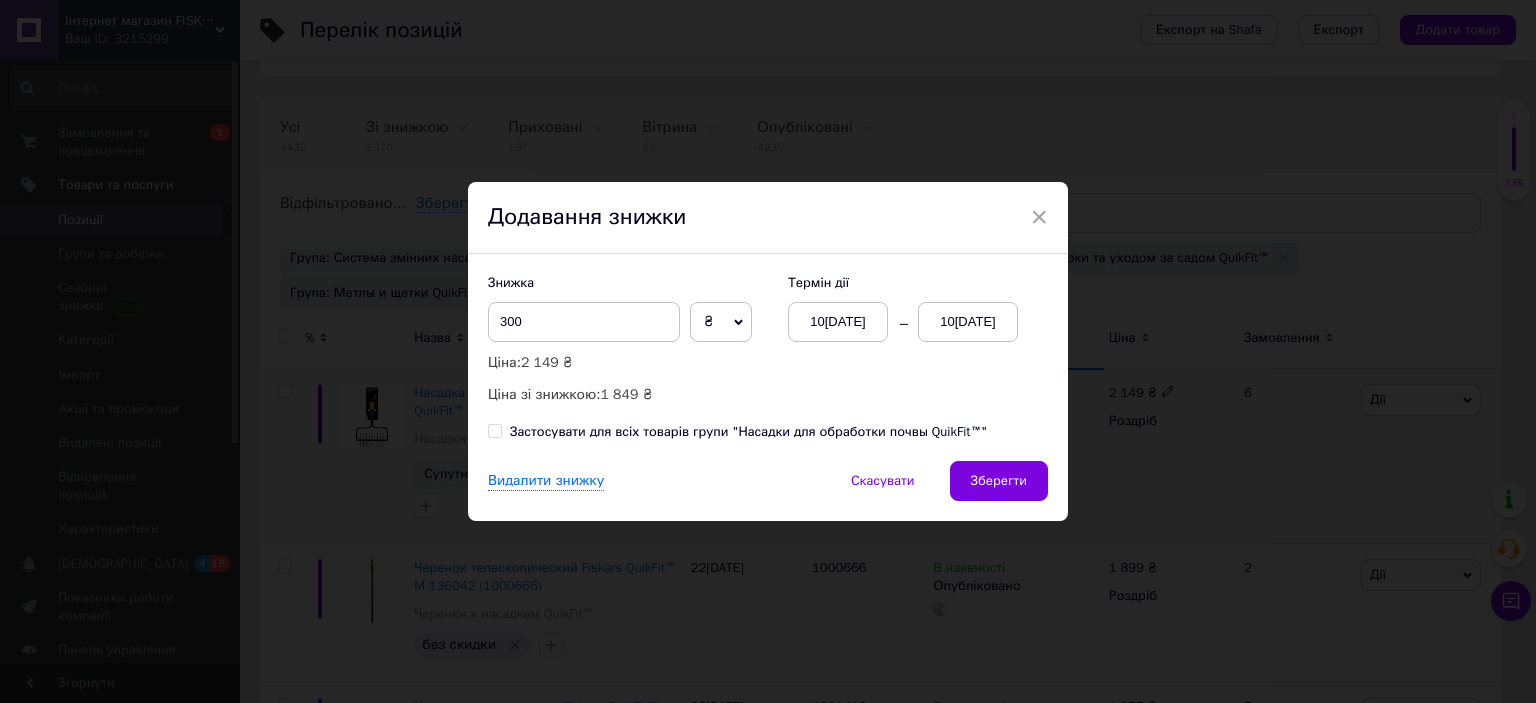 click on "10[DATE]" at bounding box center [968, 322] 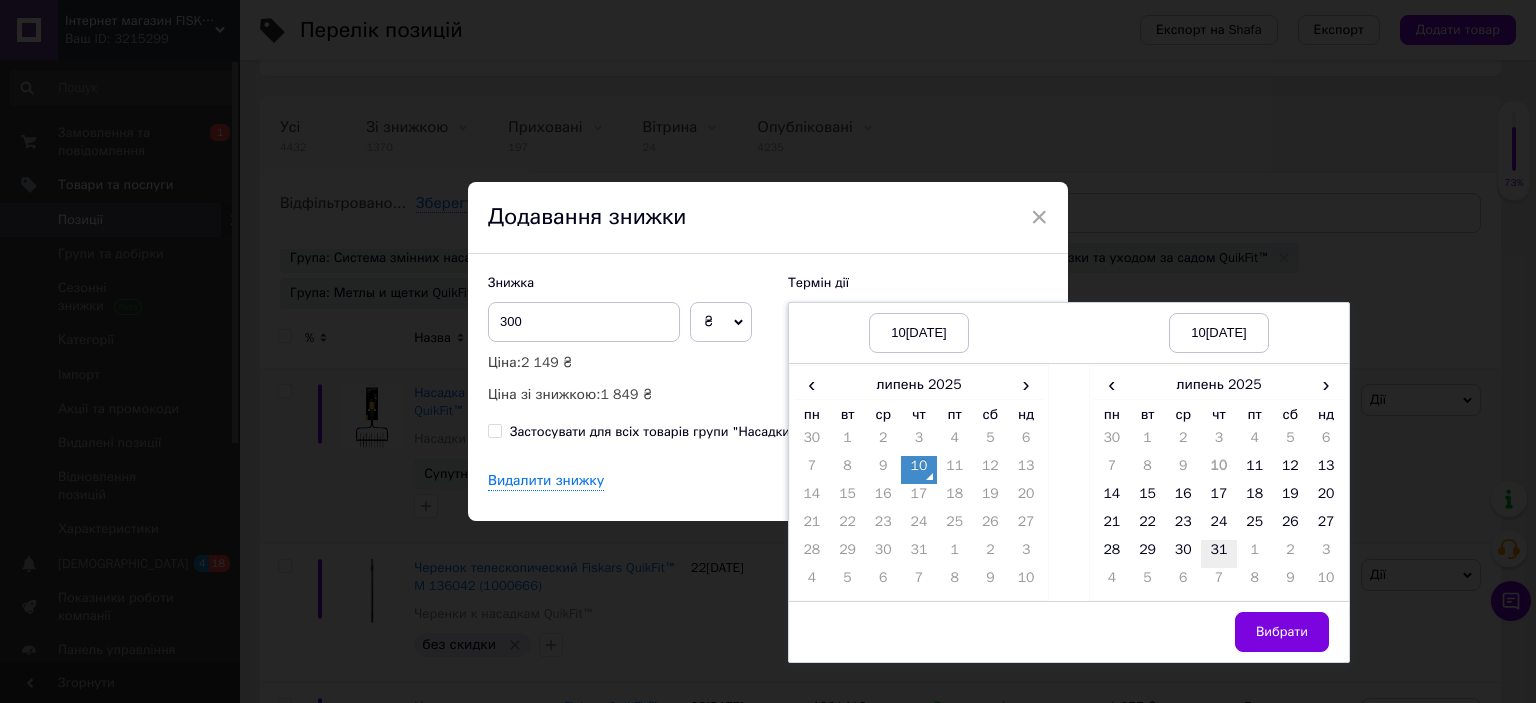 click on "31" at bounding box center [1219, 554] 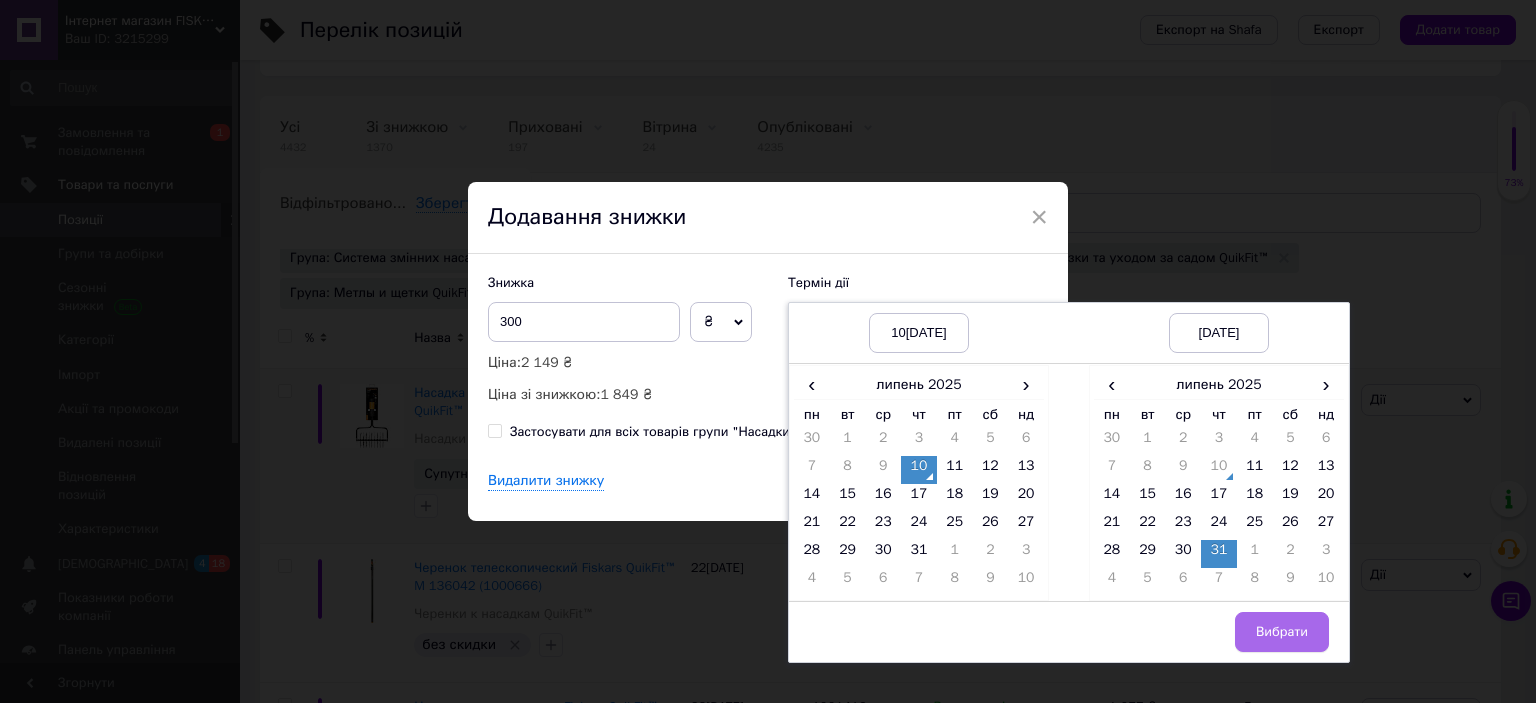 click on "Вибрати" at bounding box center [1282, 632] 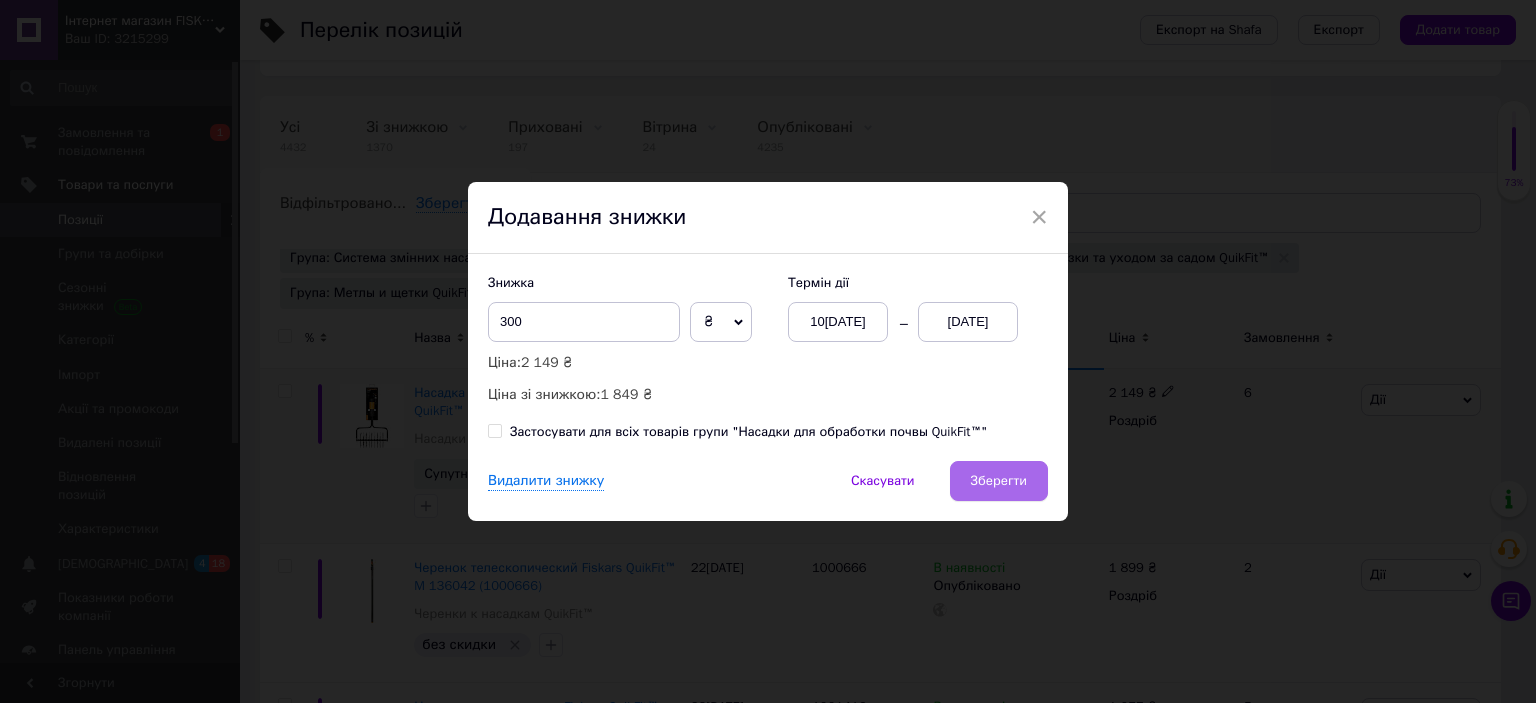 click on "Зберегти" at bounding box center [999, 481] 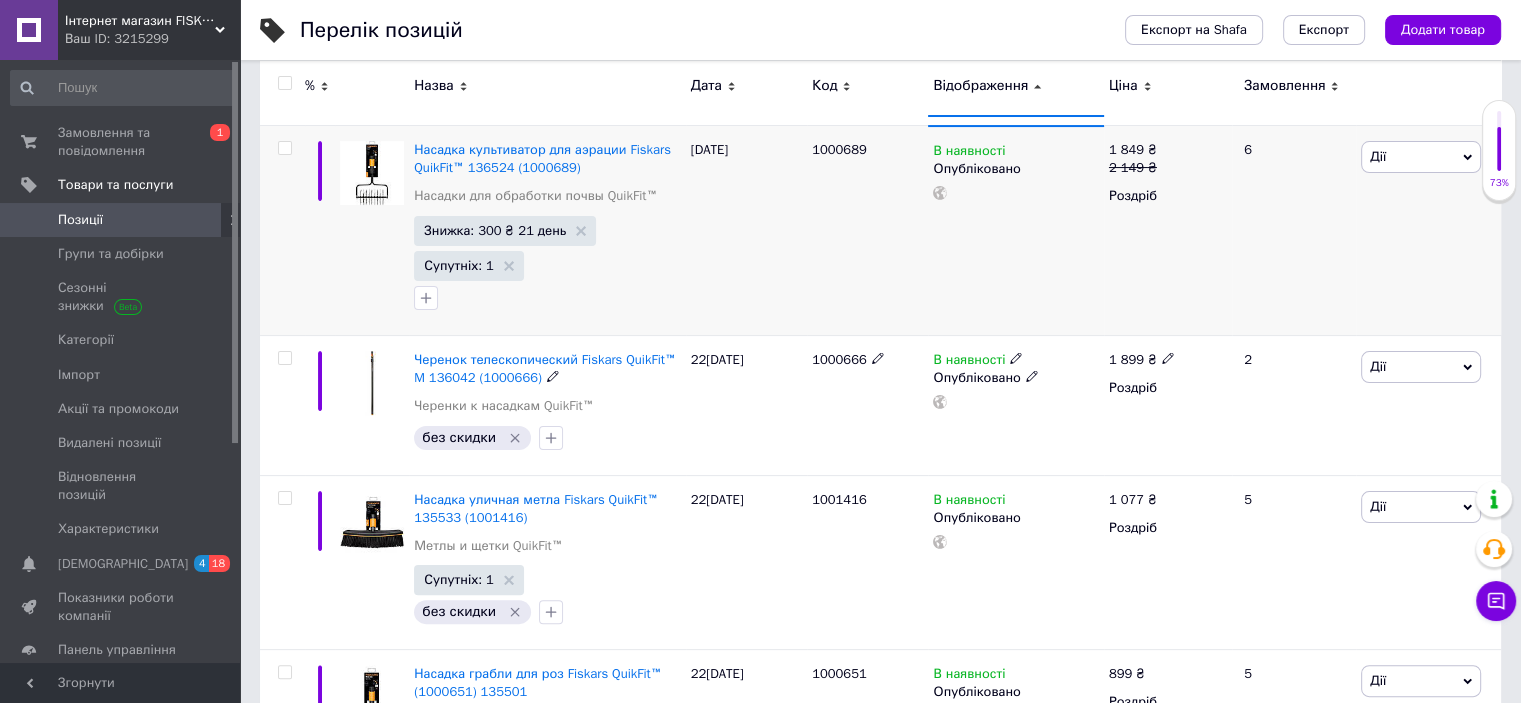 scroll, scrollTop: 400, scrollLeft: 0, axis: vertical 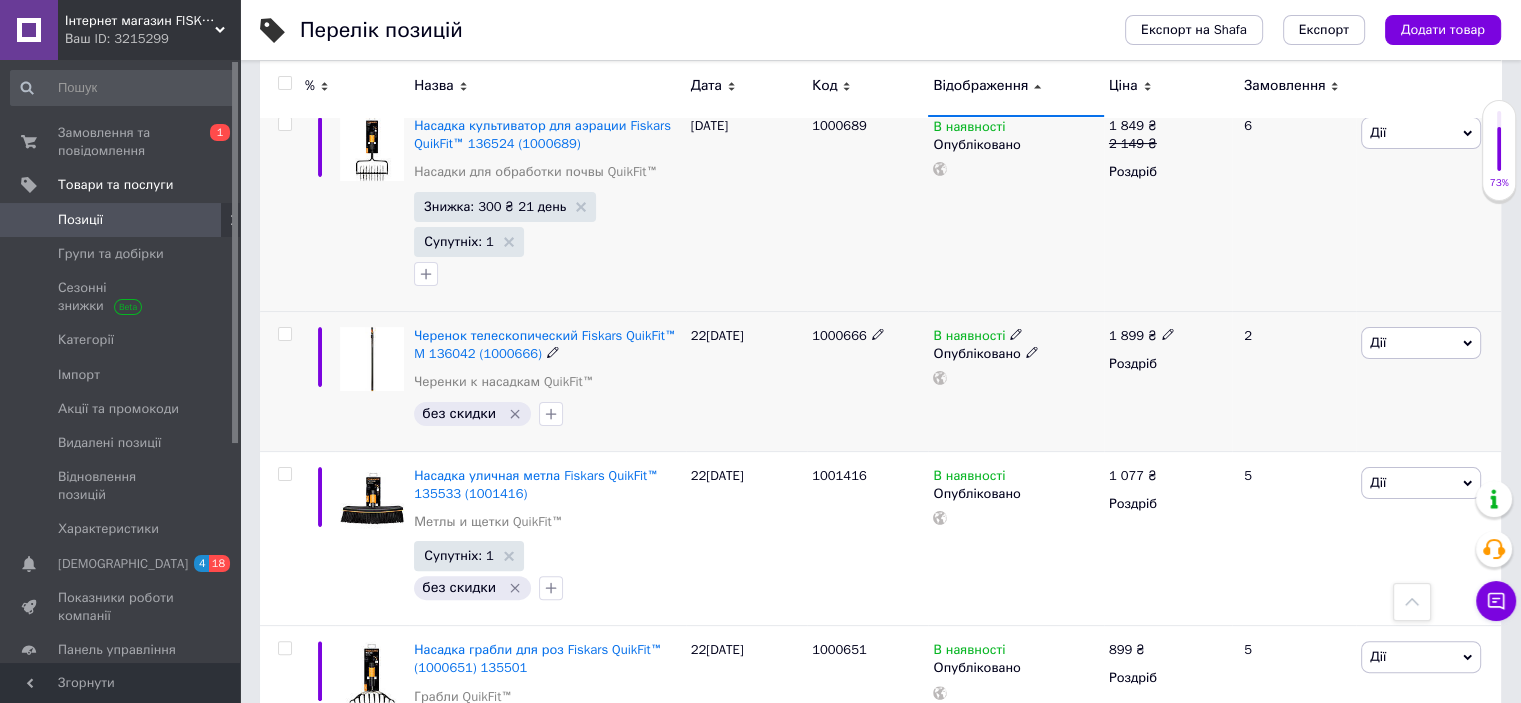click on "1000666" at bounding box center [839, 335] 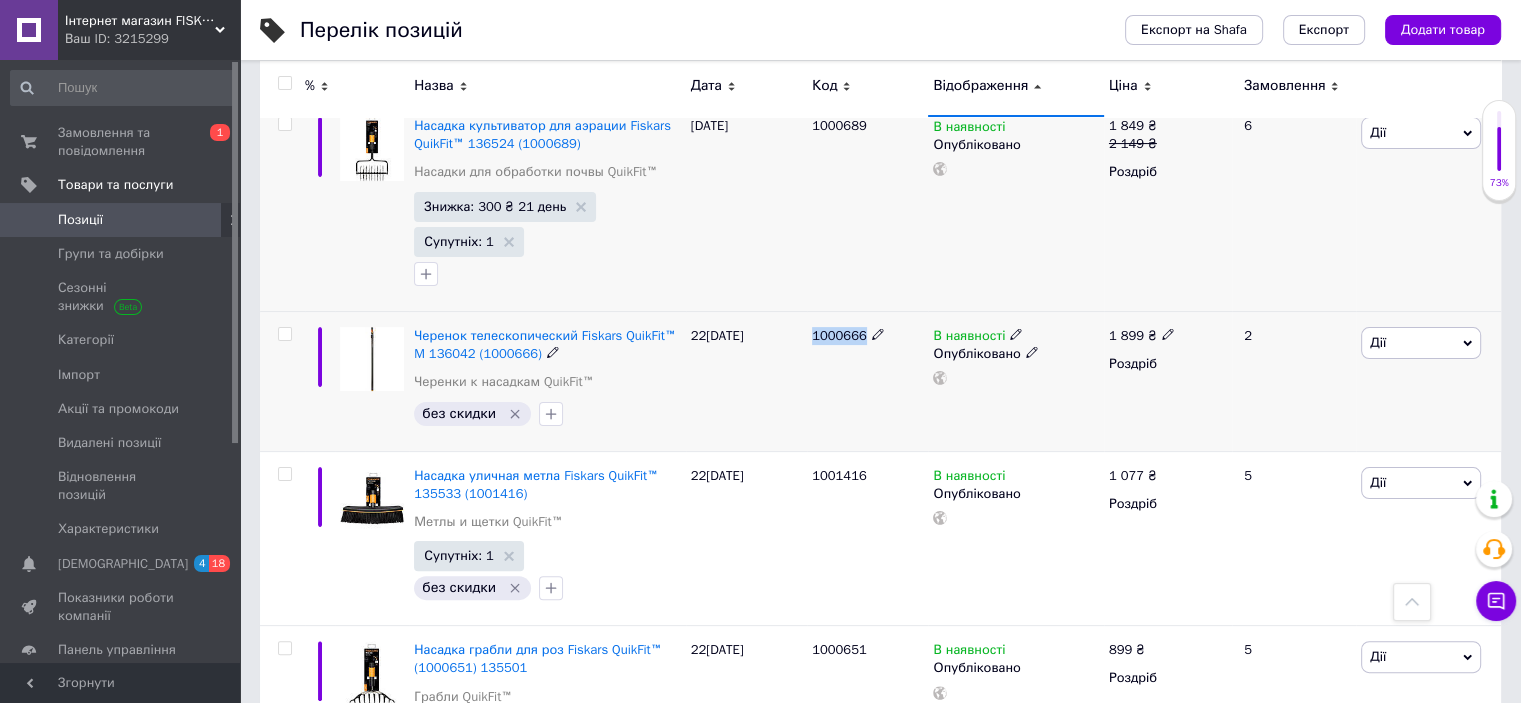 click on "1000666" at bounding box center (839, 335) 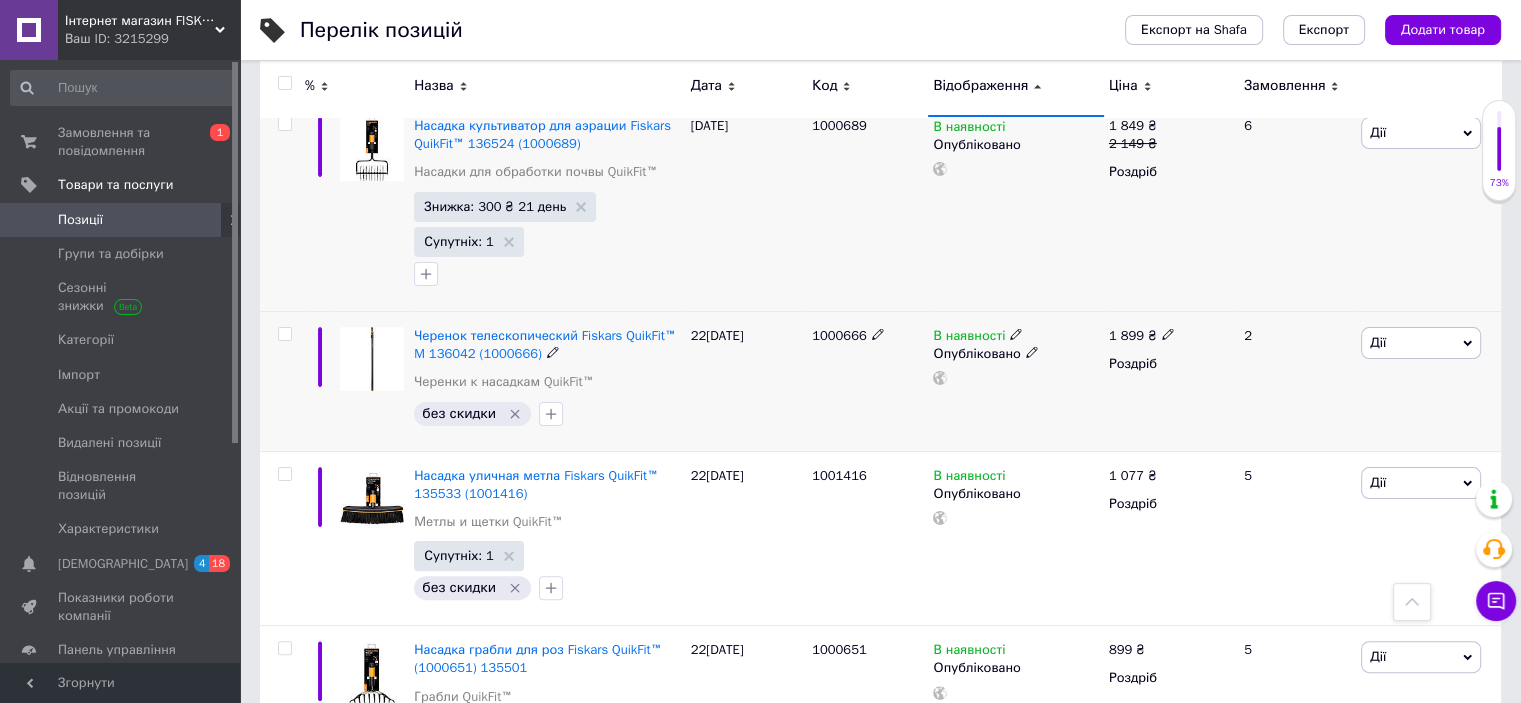 click 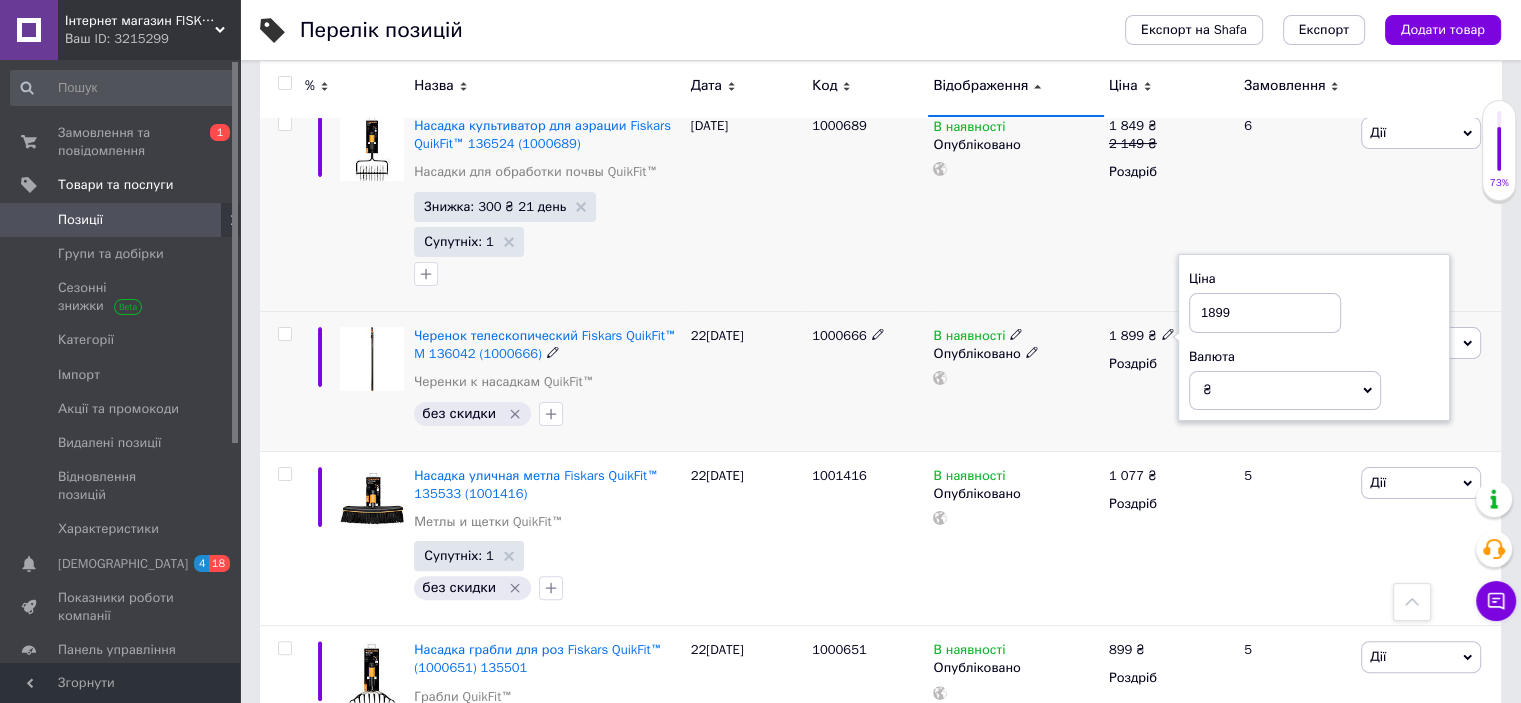 click on "1899" at bounding box center [1265, 313] 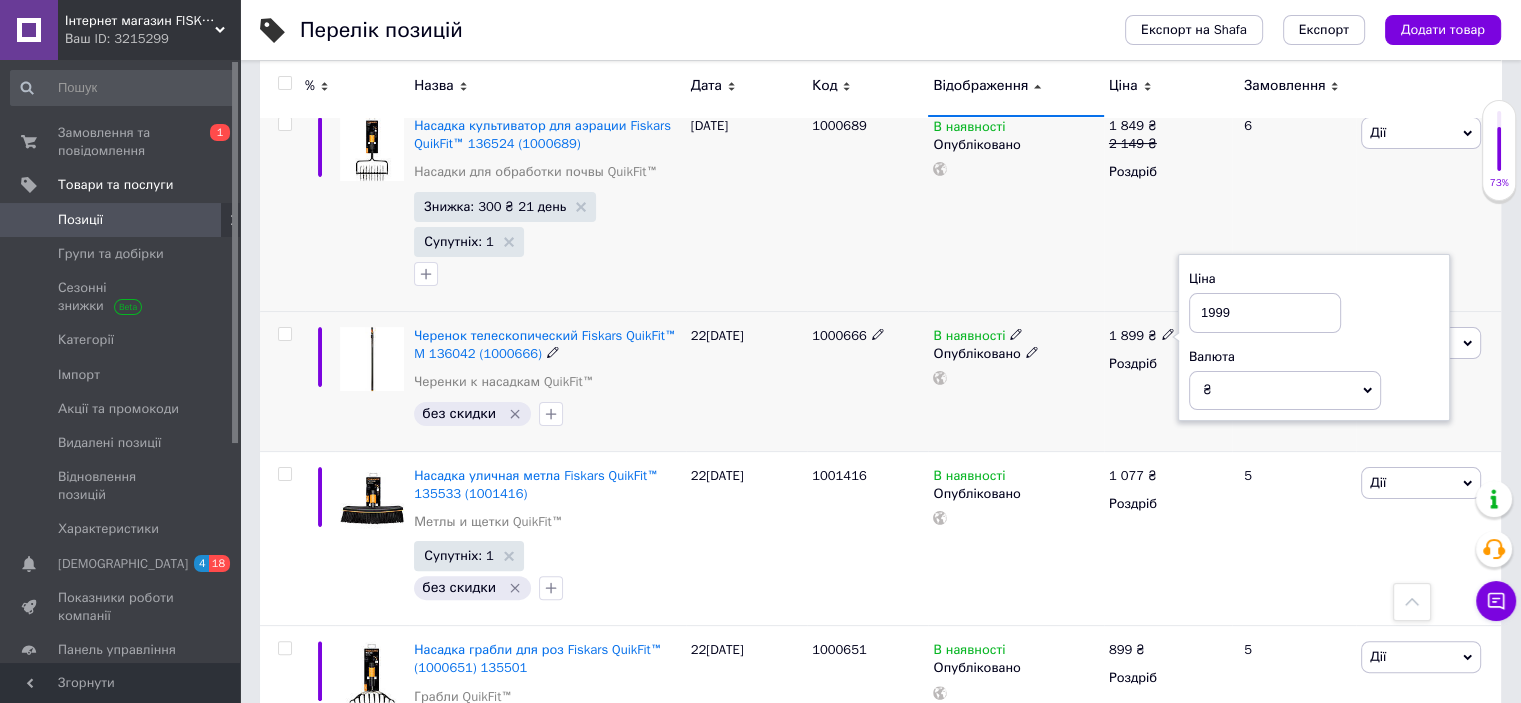 type on "1999" 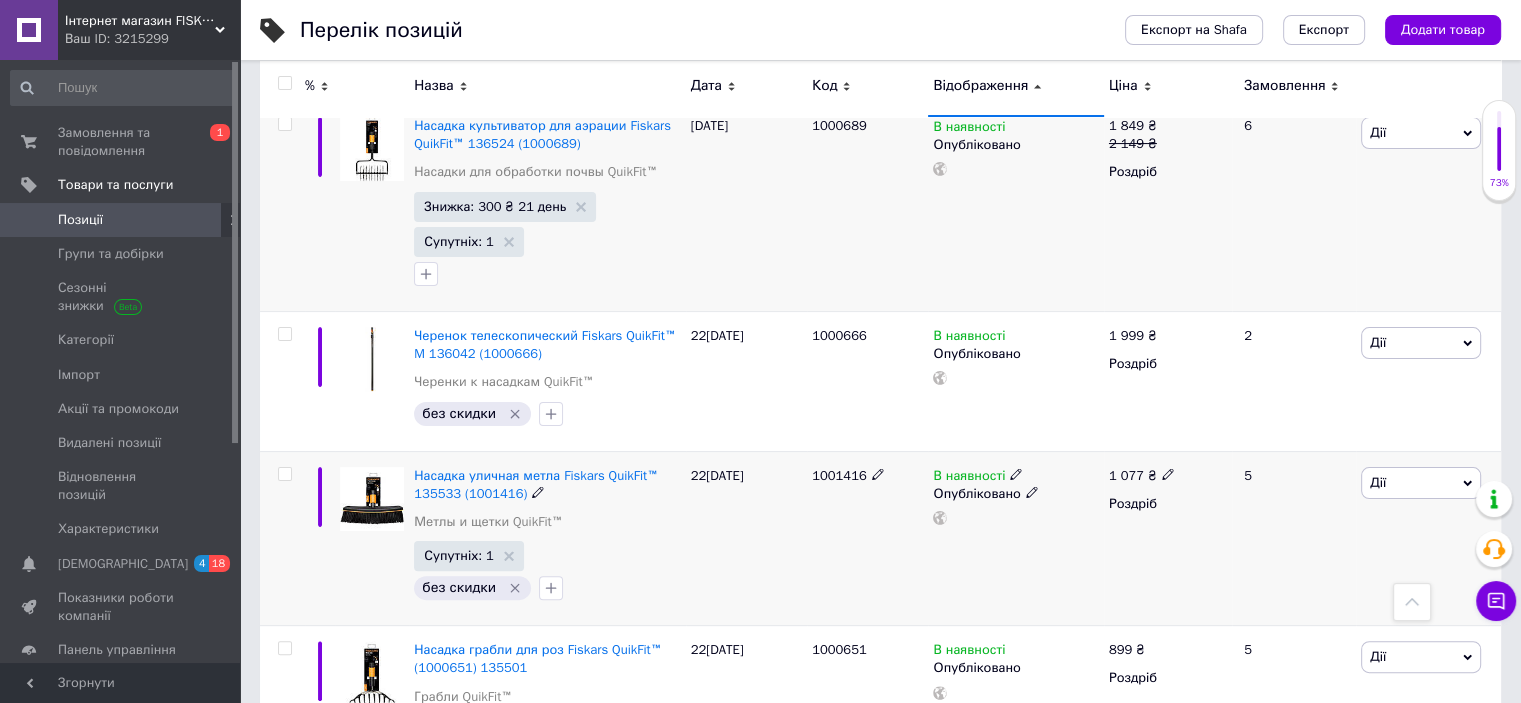 scroll, scrollTop: 533, scrollLeft: 0, axis: vertical 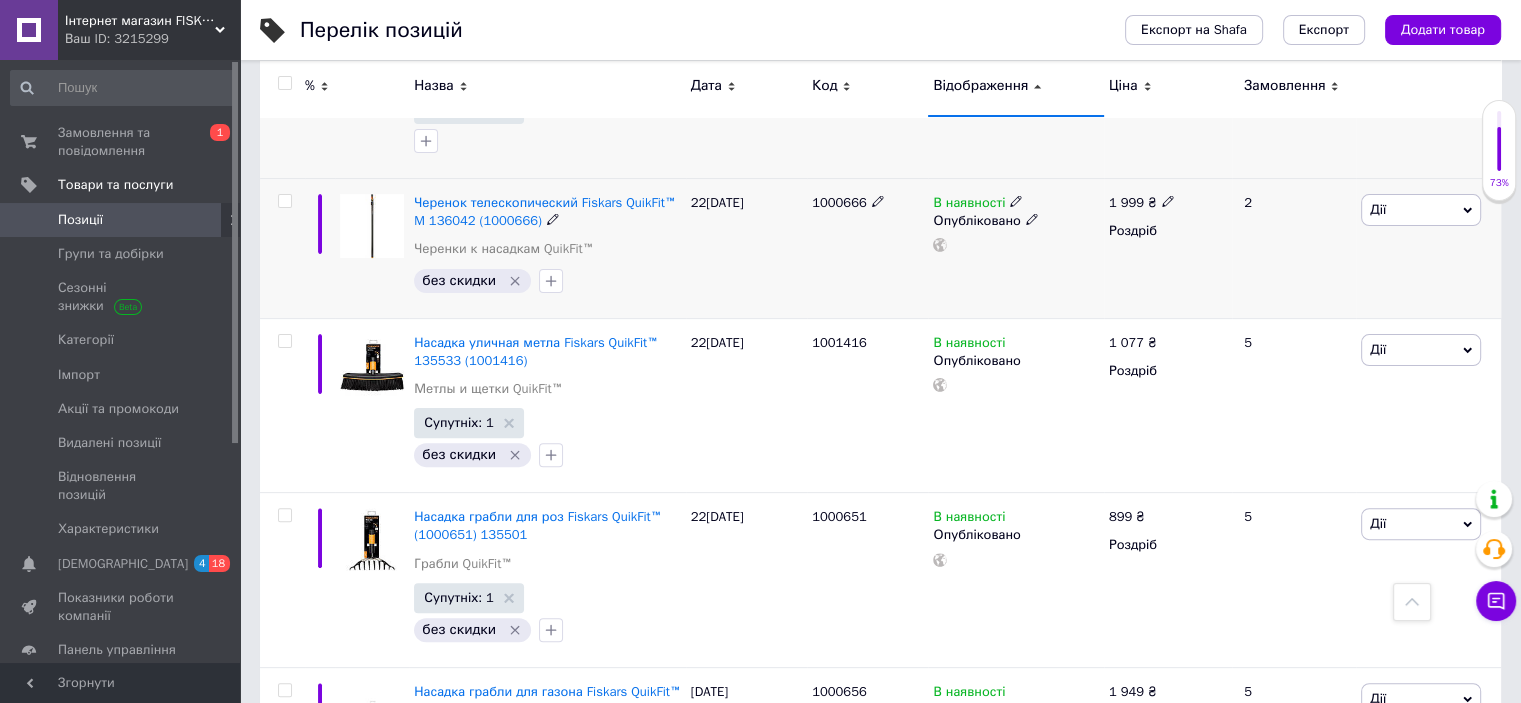 click on "1000666" at bounding box center (839, 202) 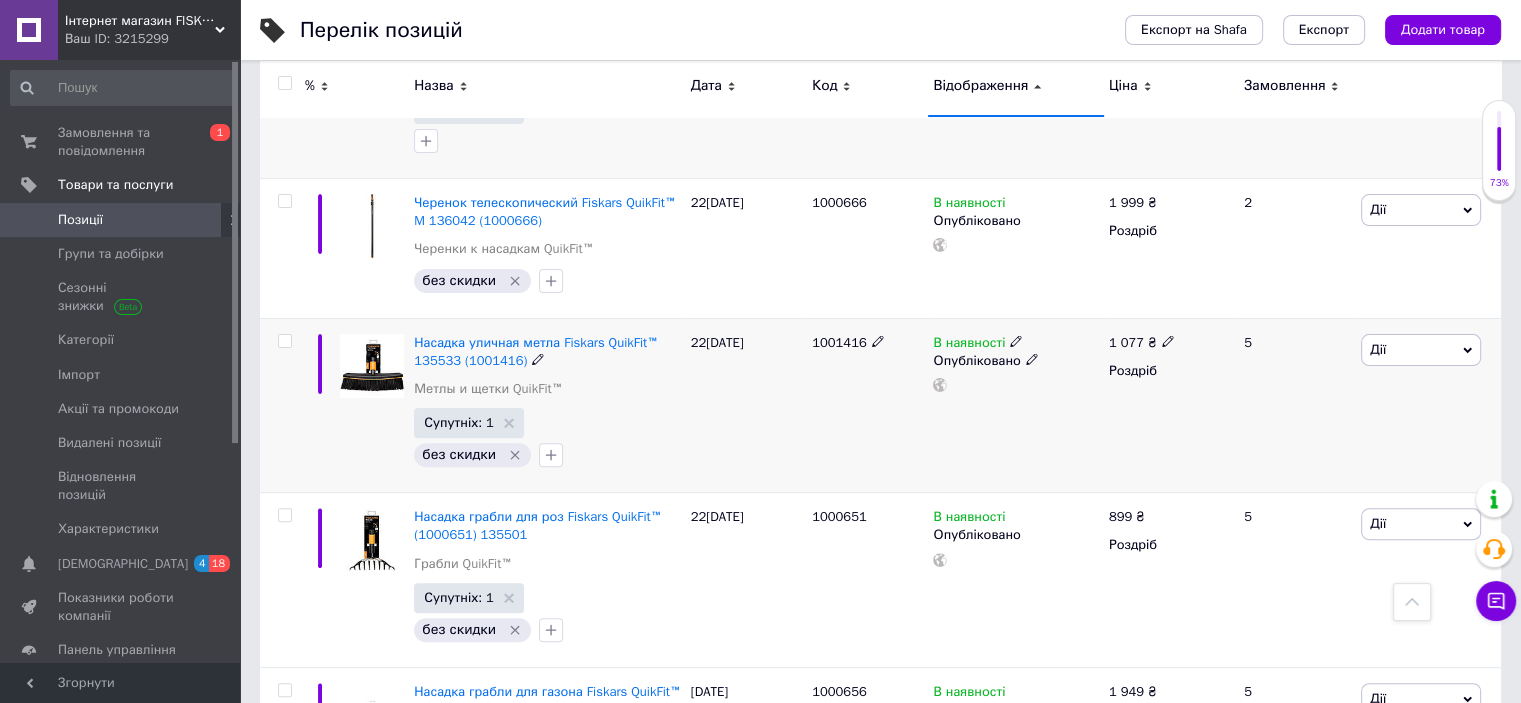click on "1001416" at bounding box center [839, 342] 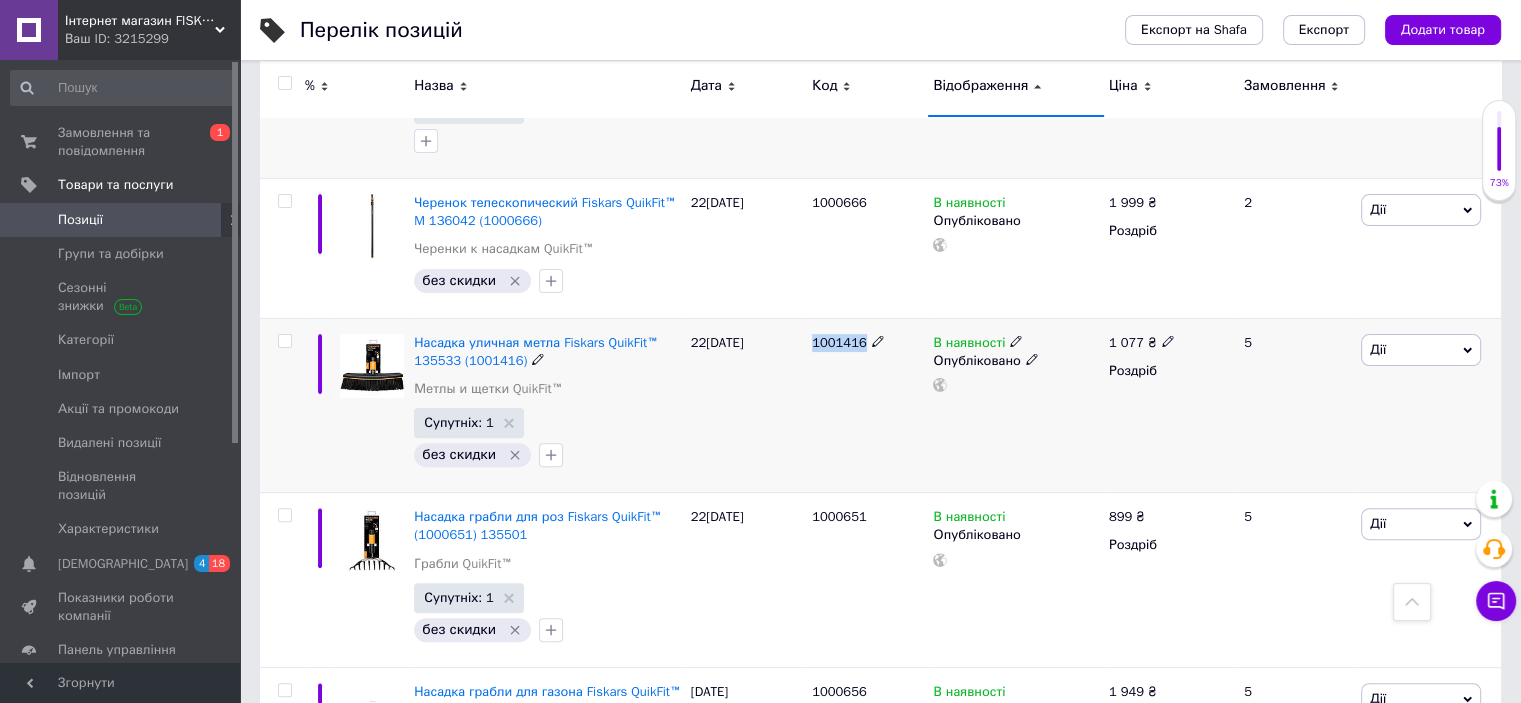 click on "1001416" at bounding box center [839, 342] 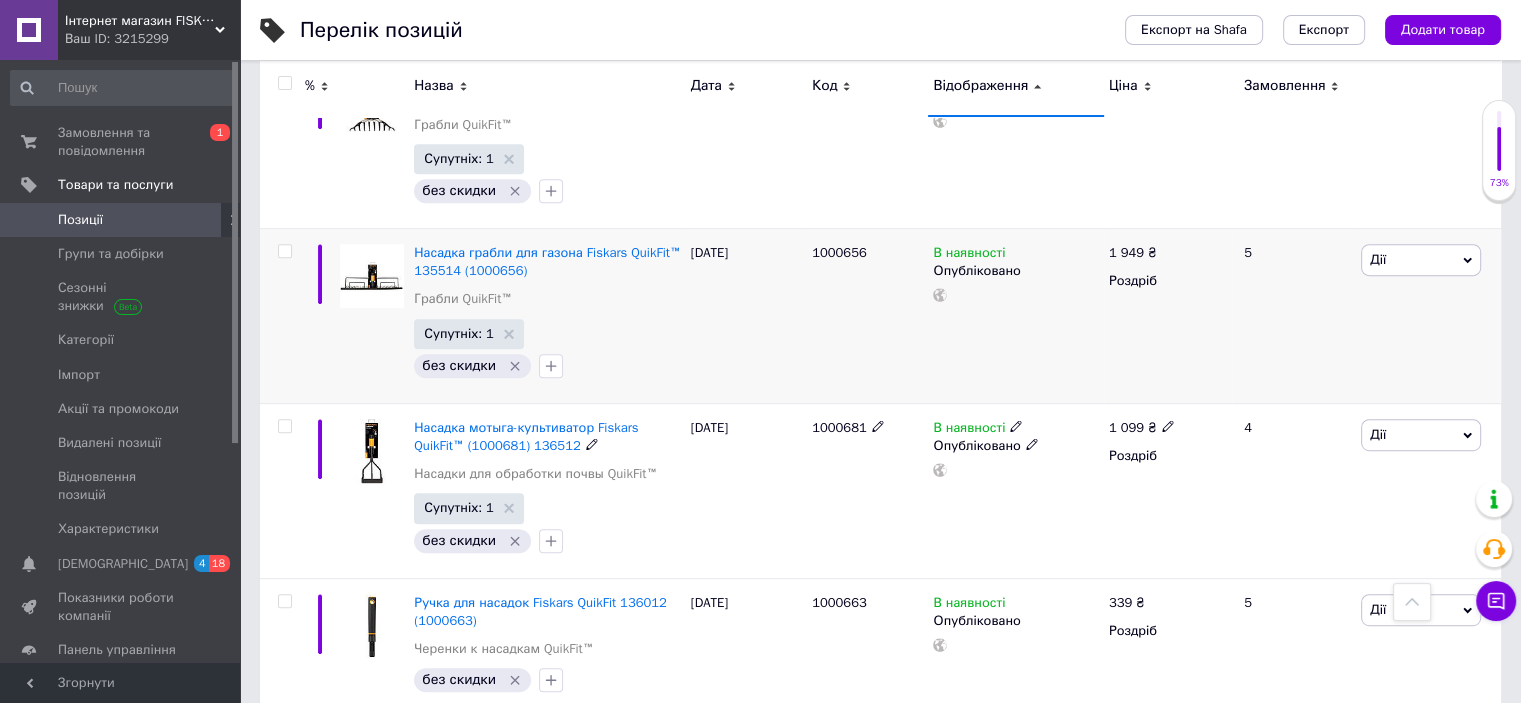 scroll, scrollTop: 933, scrollLeft: 0, axis: vertical 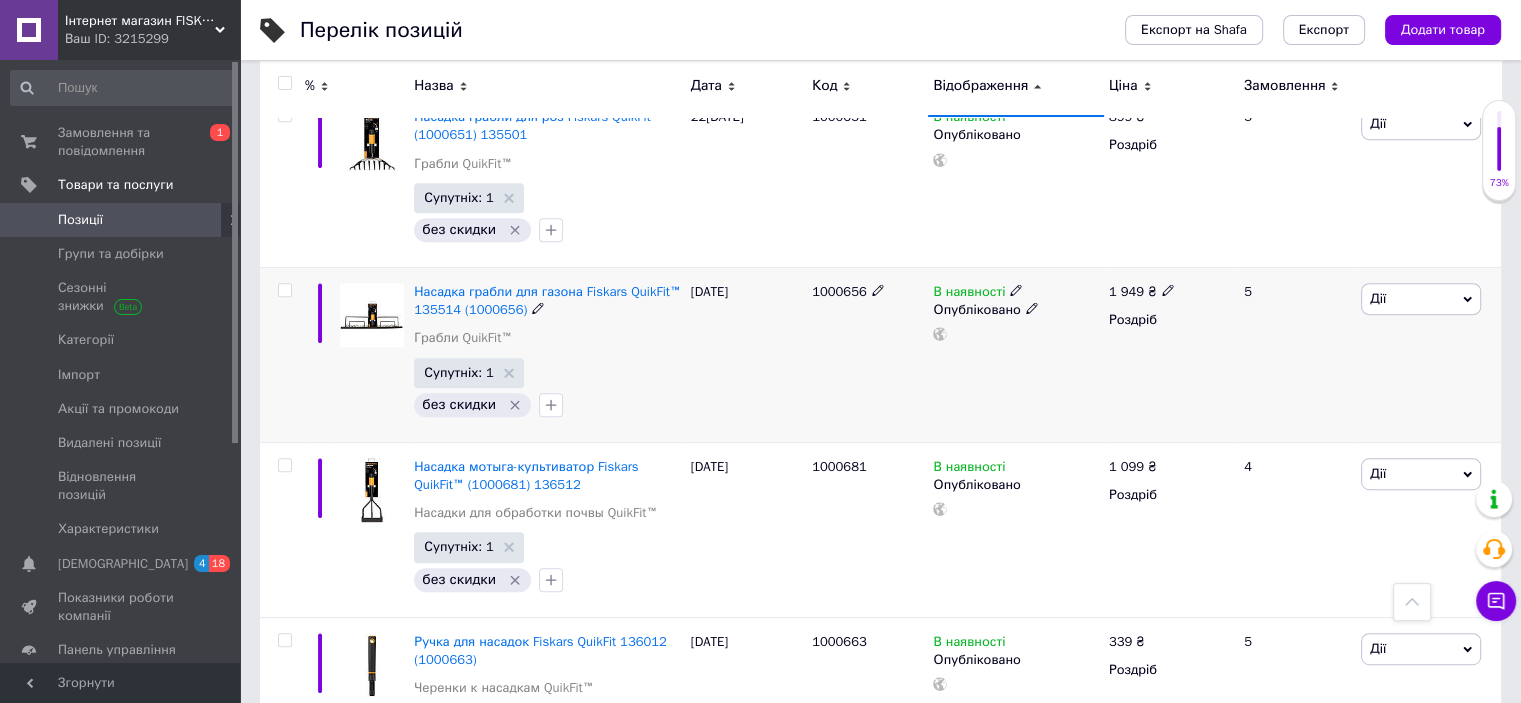 click on "1000656" at bounding box center (839, 291) 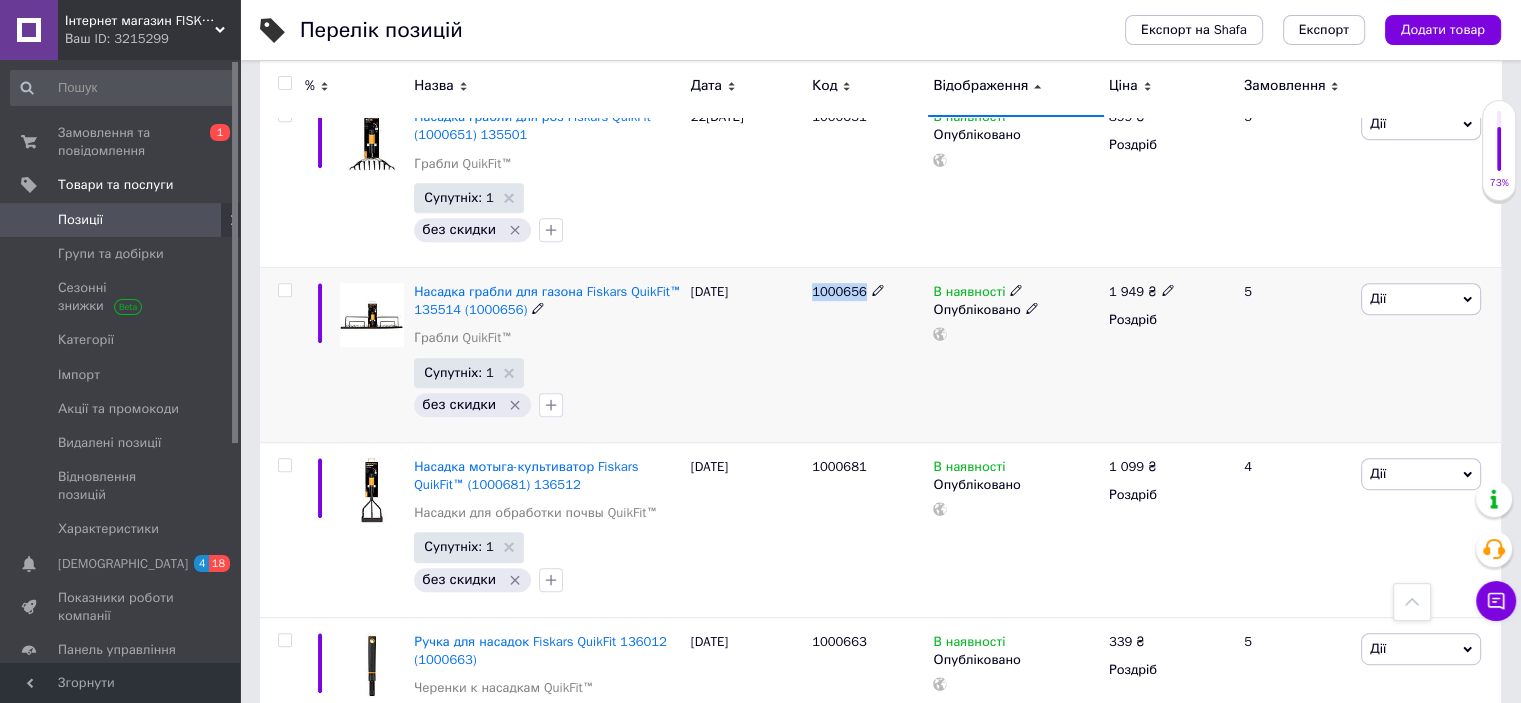 click on "1000656" at bounding box center [839, 291] 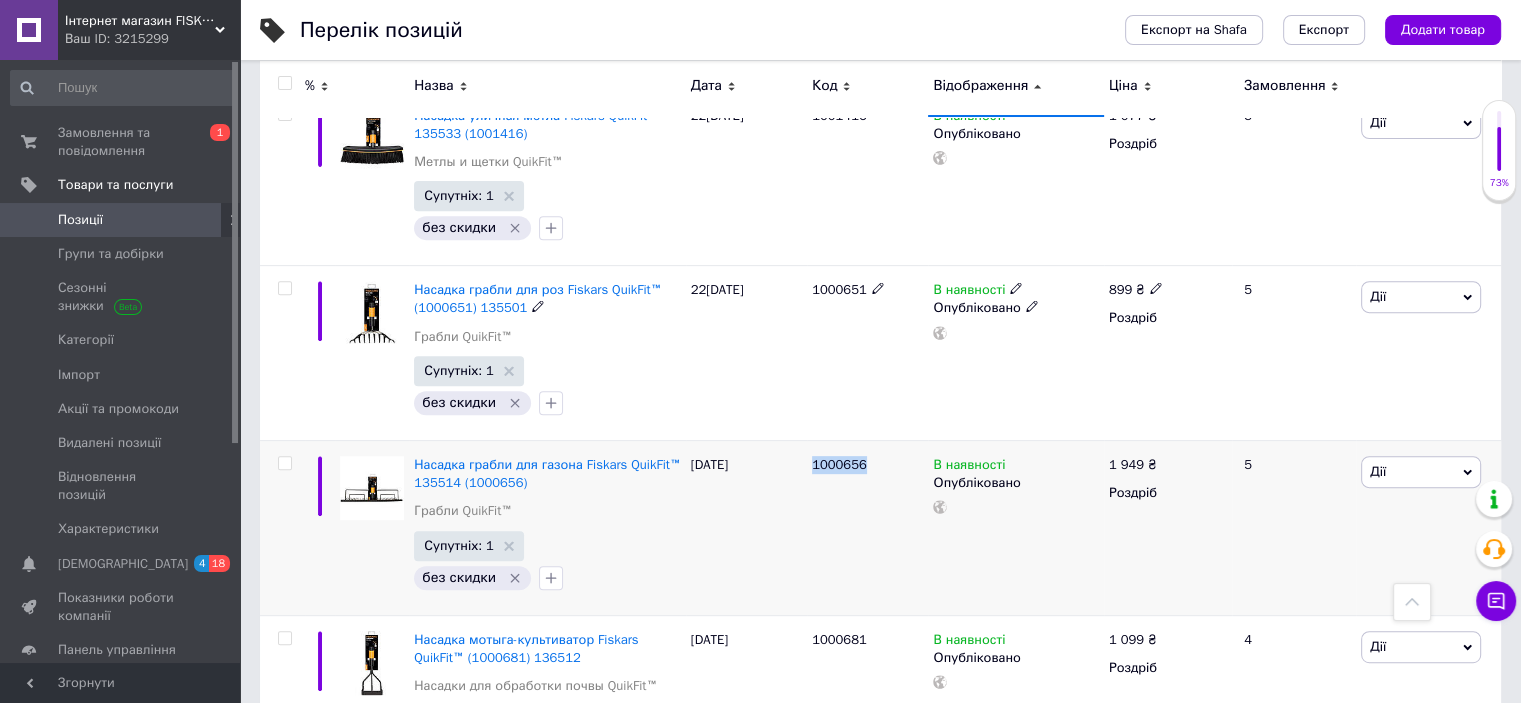 scroll, scrollTop: 800, scrollLeft: 0, axis: vertical 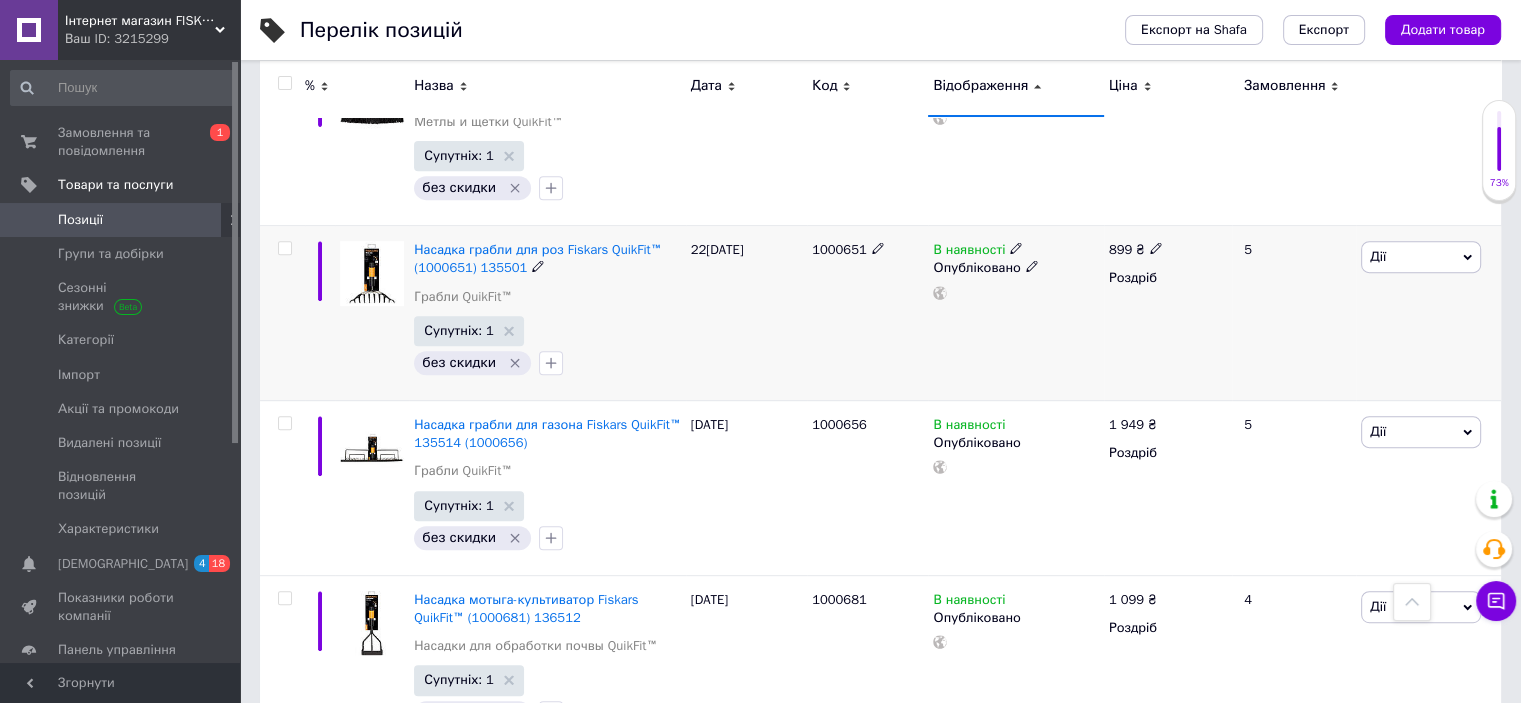 click 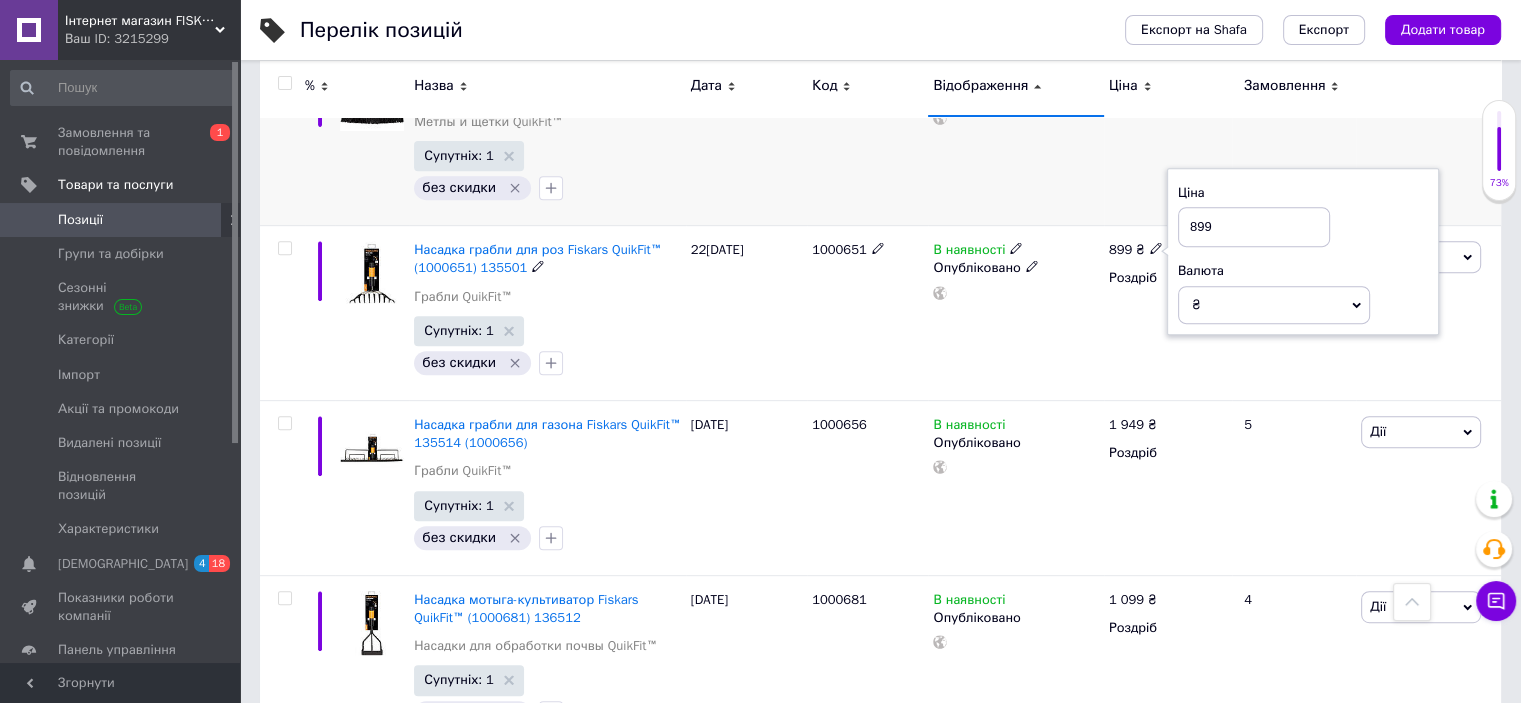 drag, startPoint x: 1202, startPoint y: 227, endPoint x: 1139, endPoint y: 215, distance: 64.132675 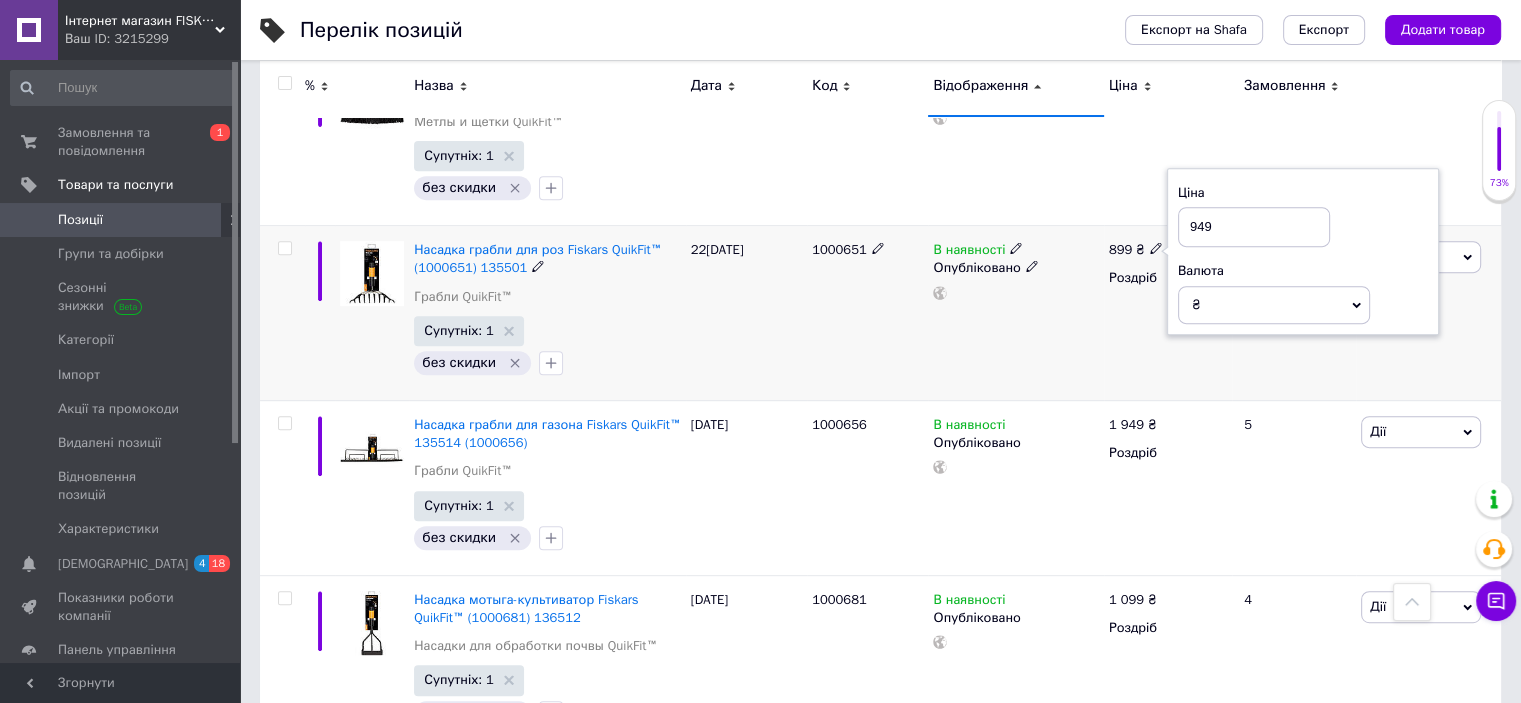 type on "949" 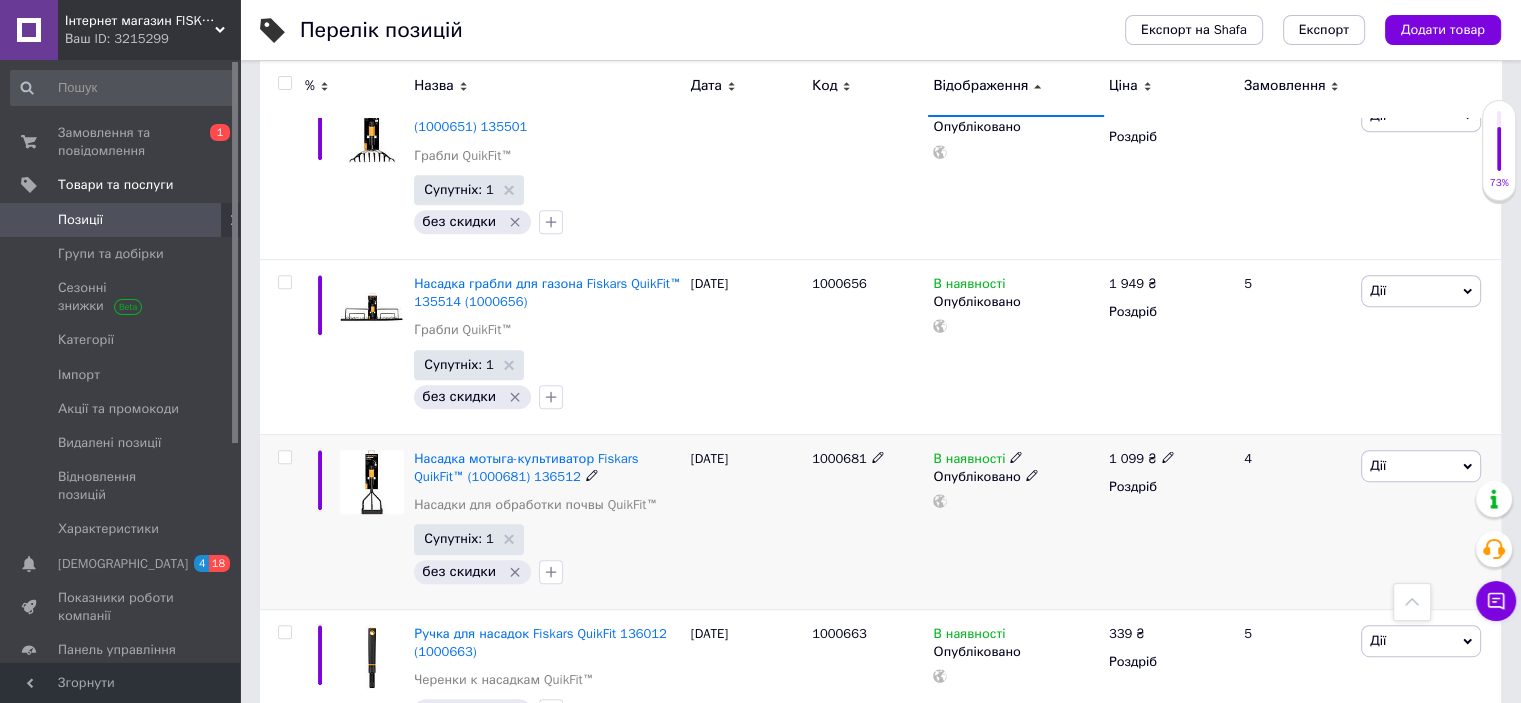 scroll, scrollTop: 1066, scrollLeft: 0, axis: vertical 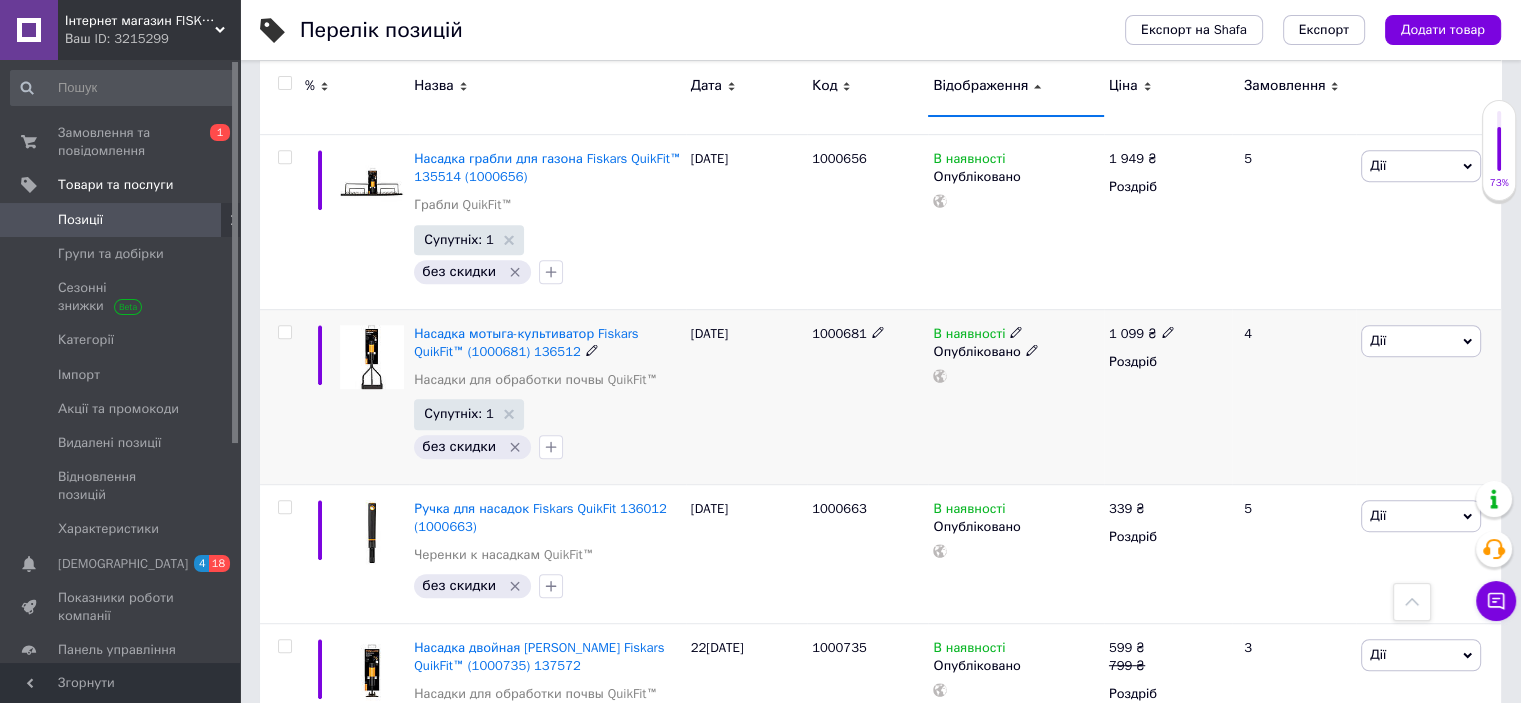 click on "1000681" at bounding box center (839, 333) 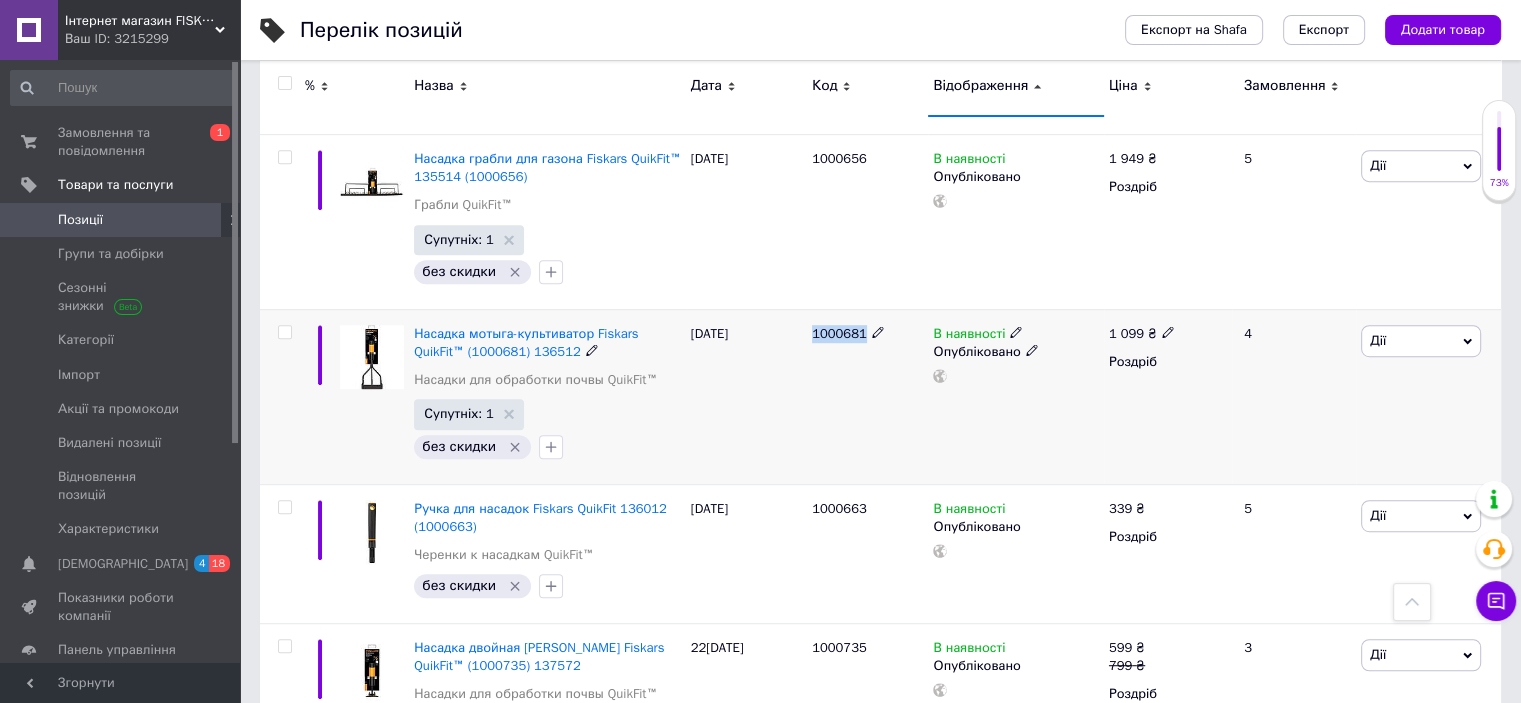 click on "1000681" at bounding box center (839, 333) 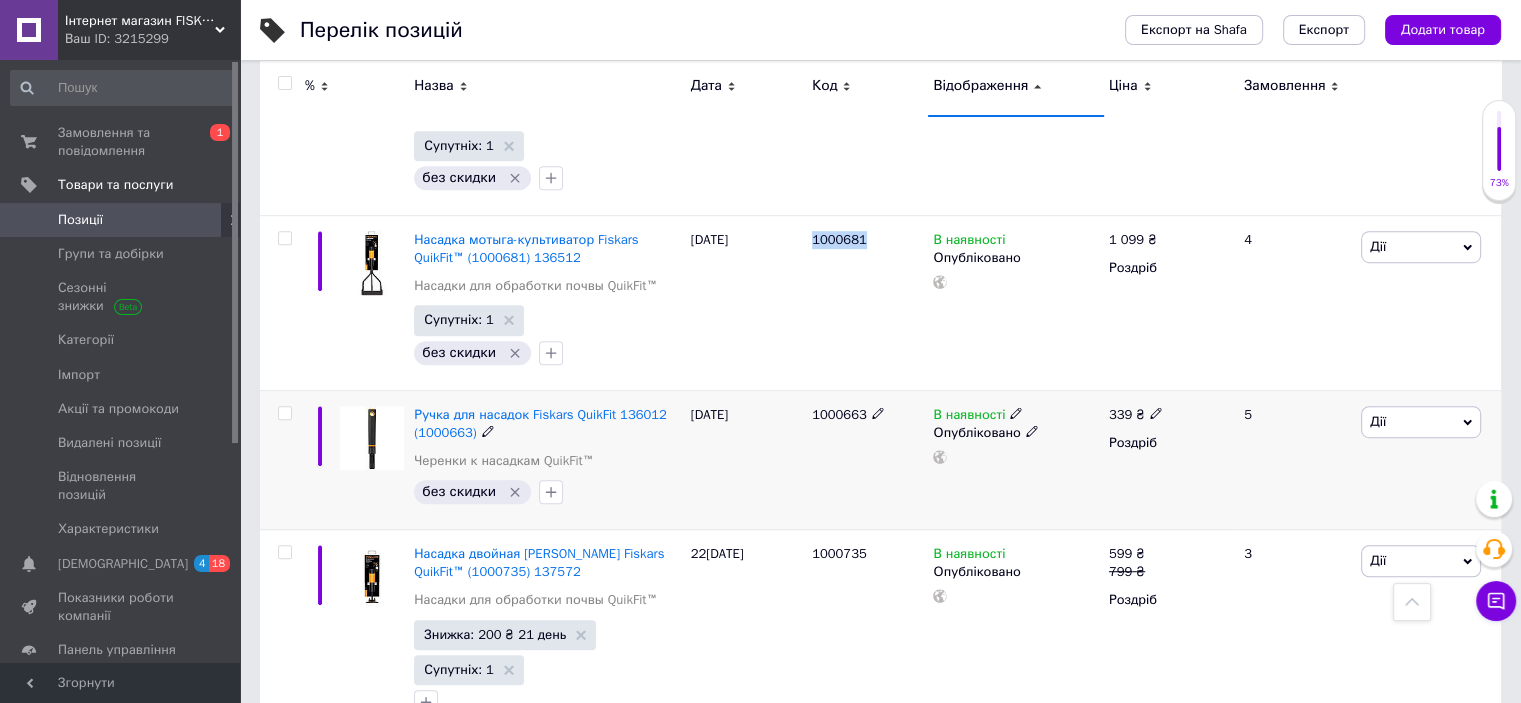 scroll, scrollTop: 1200, scrollLeft: 0, axis: vertical 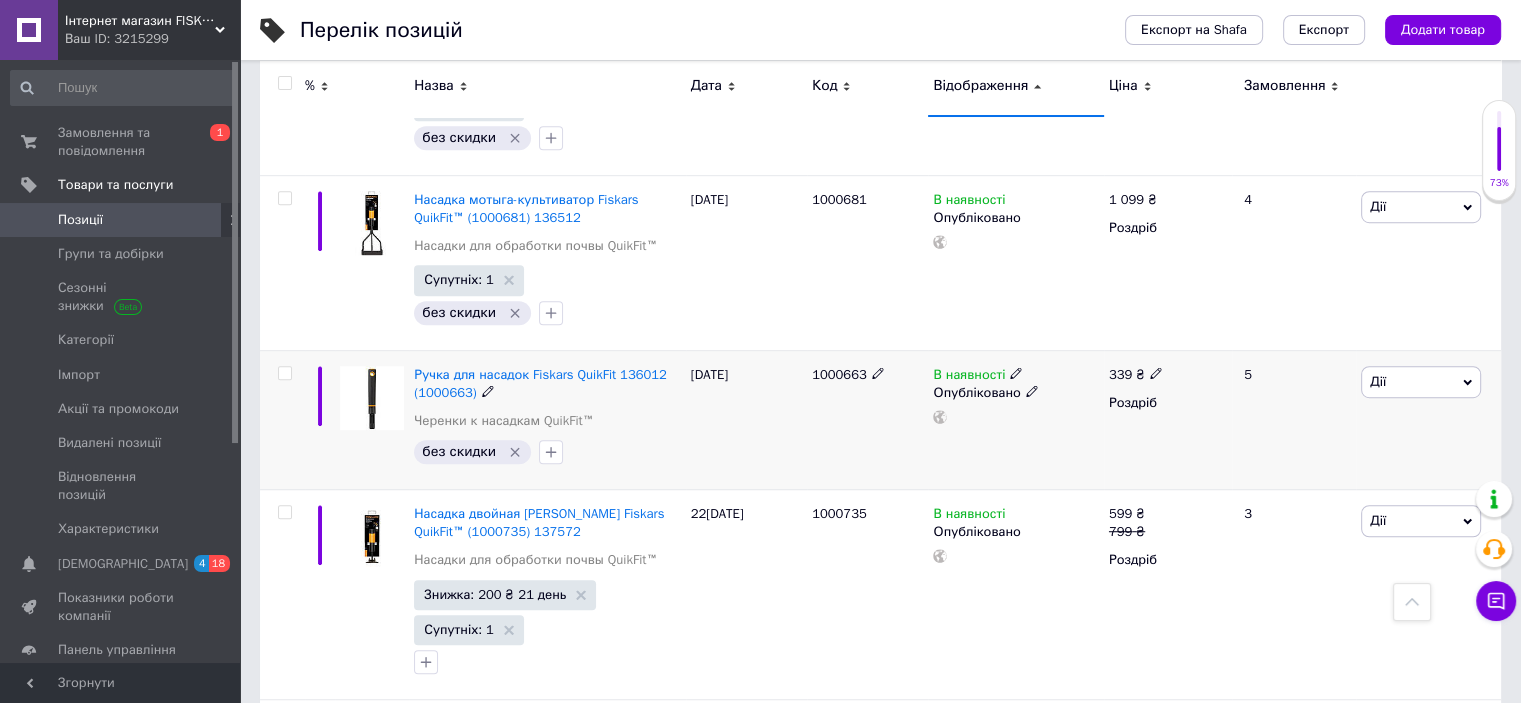 click 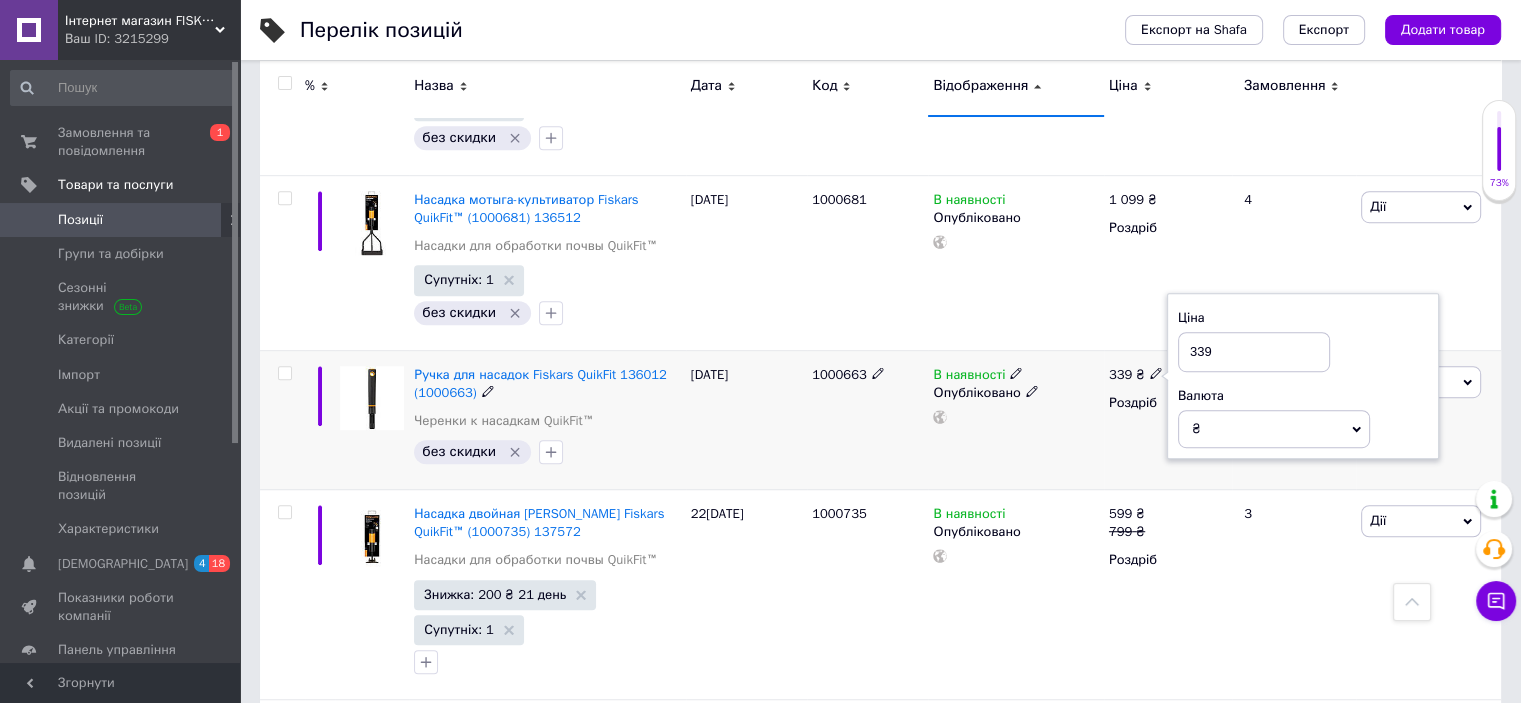 click on "339" at bounding box center [1254, 352] 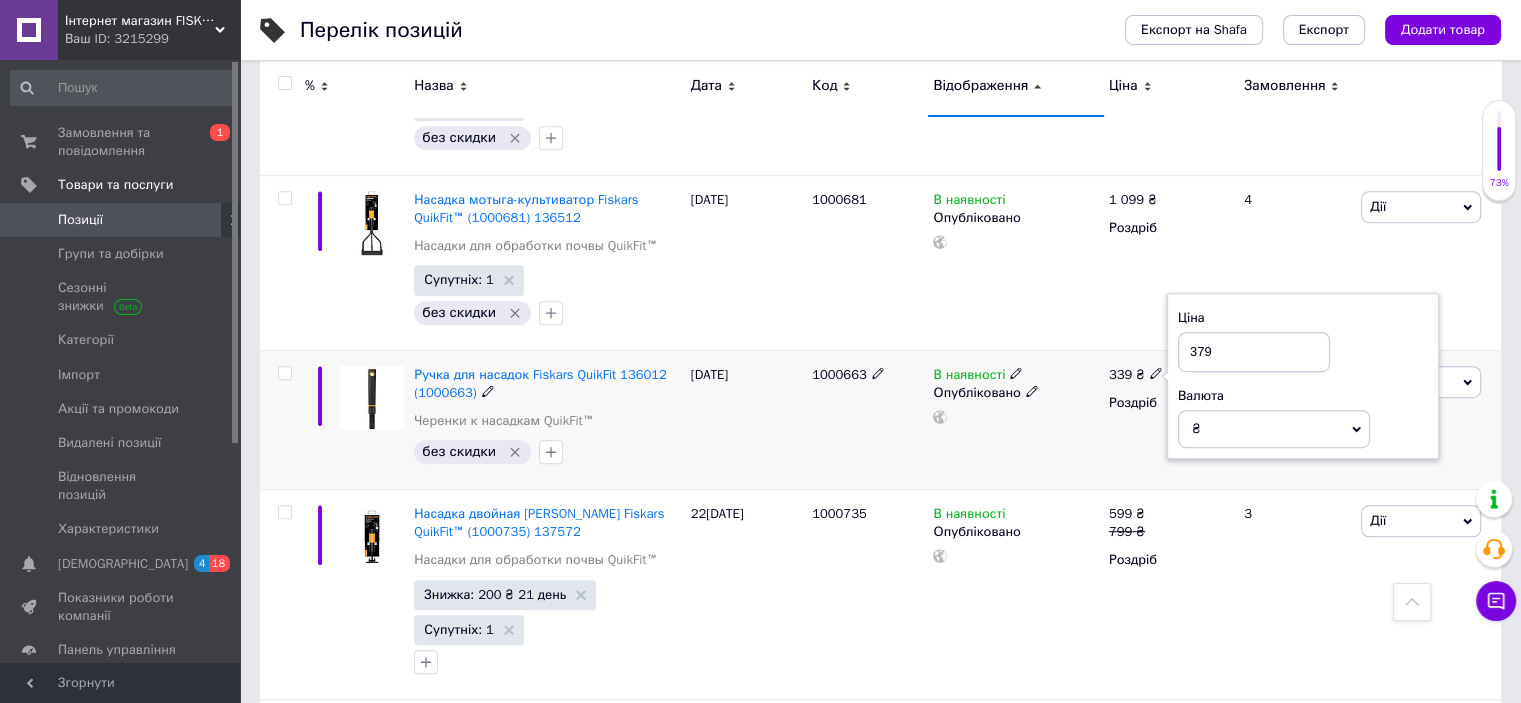 type on "379" 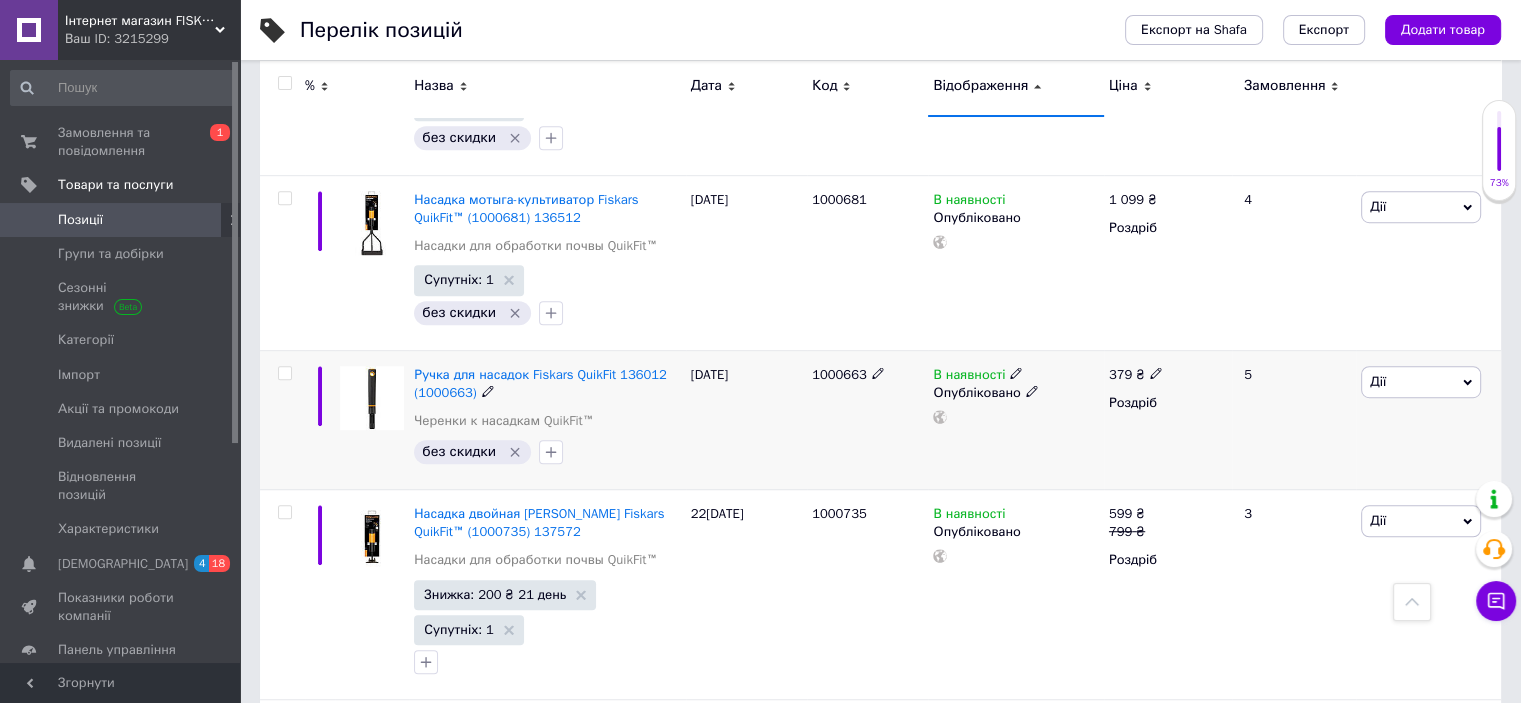 click on "[DATE]" at bounding box center (746, 420) 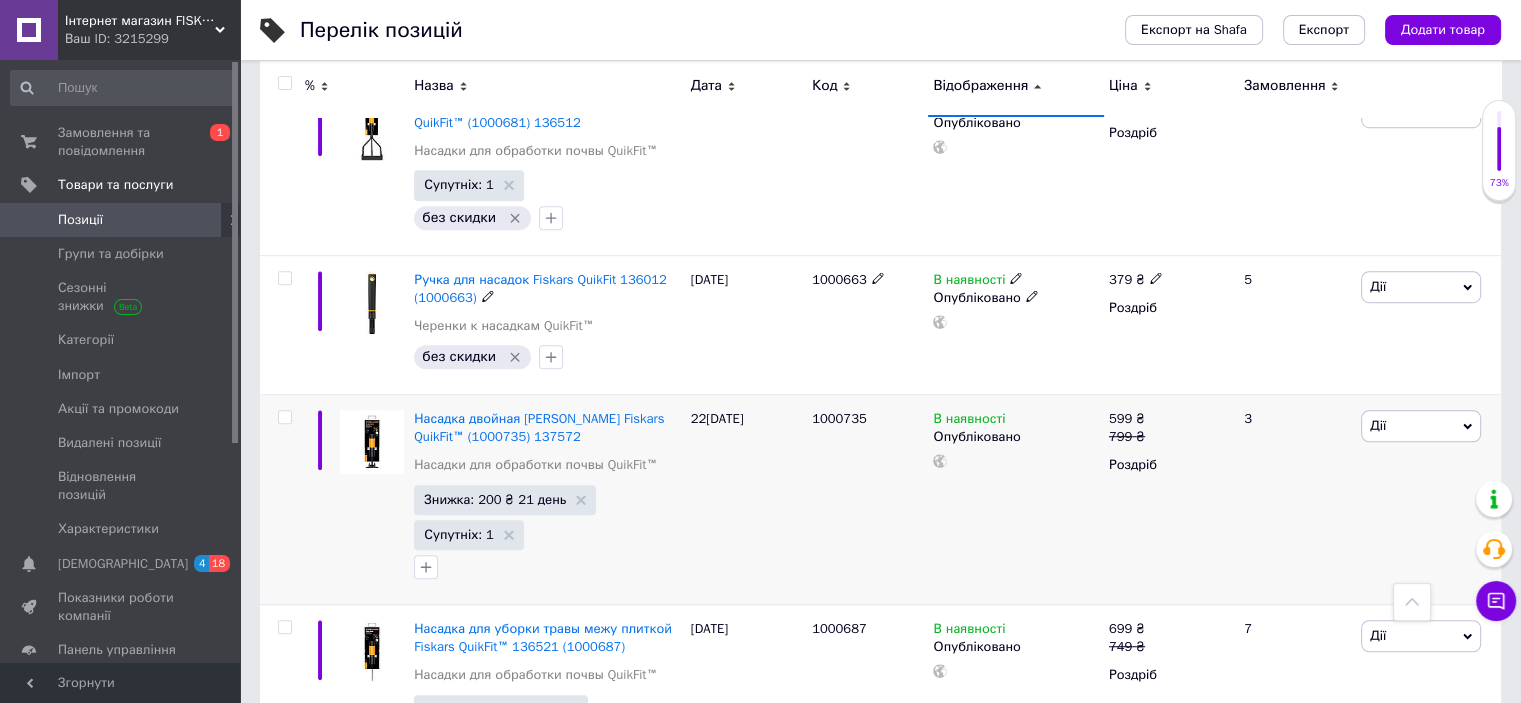 scroll, scrollTop: 1333, scrollLeft: 0, axis: vertical 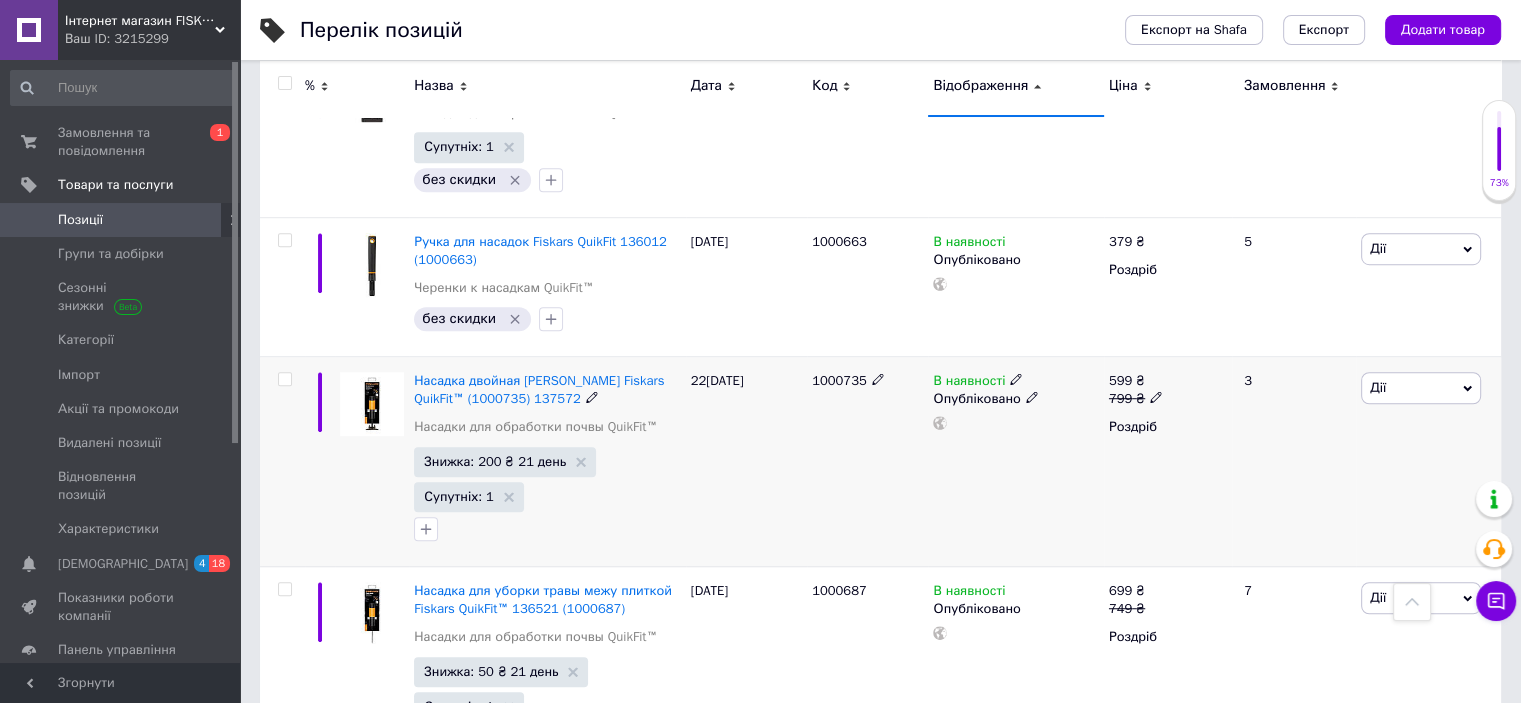 click on "1000735" at bounding box center [839, 380] 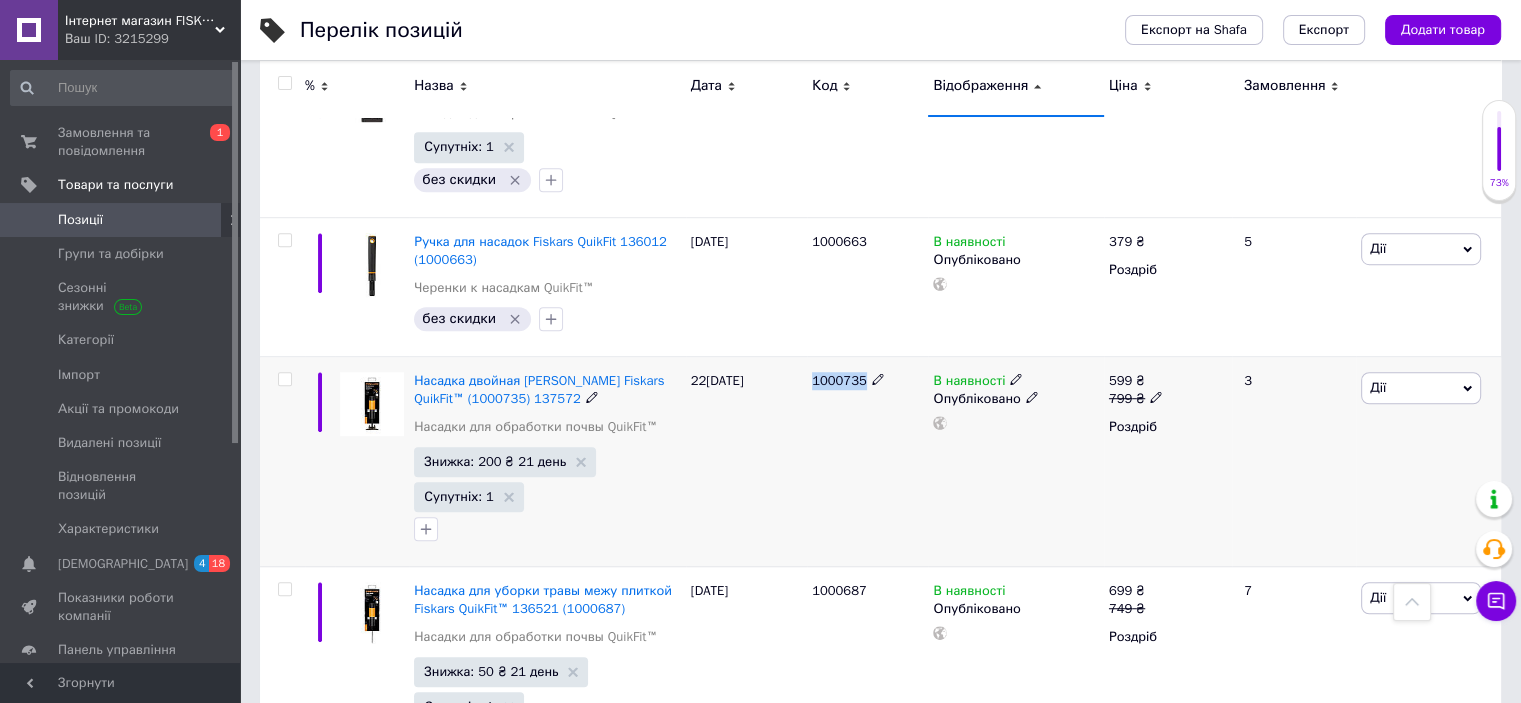 click on "1000735" at bounding box center [839, 380] 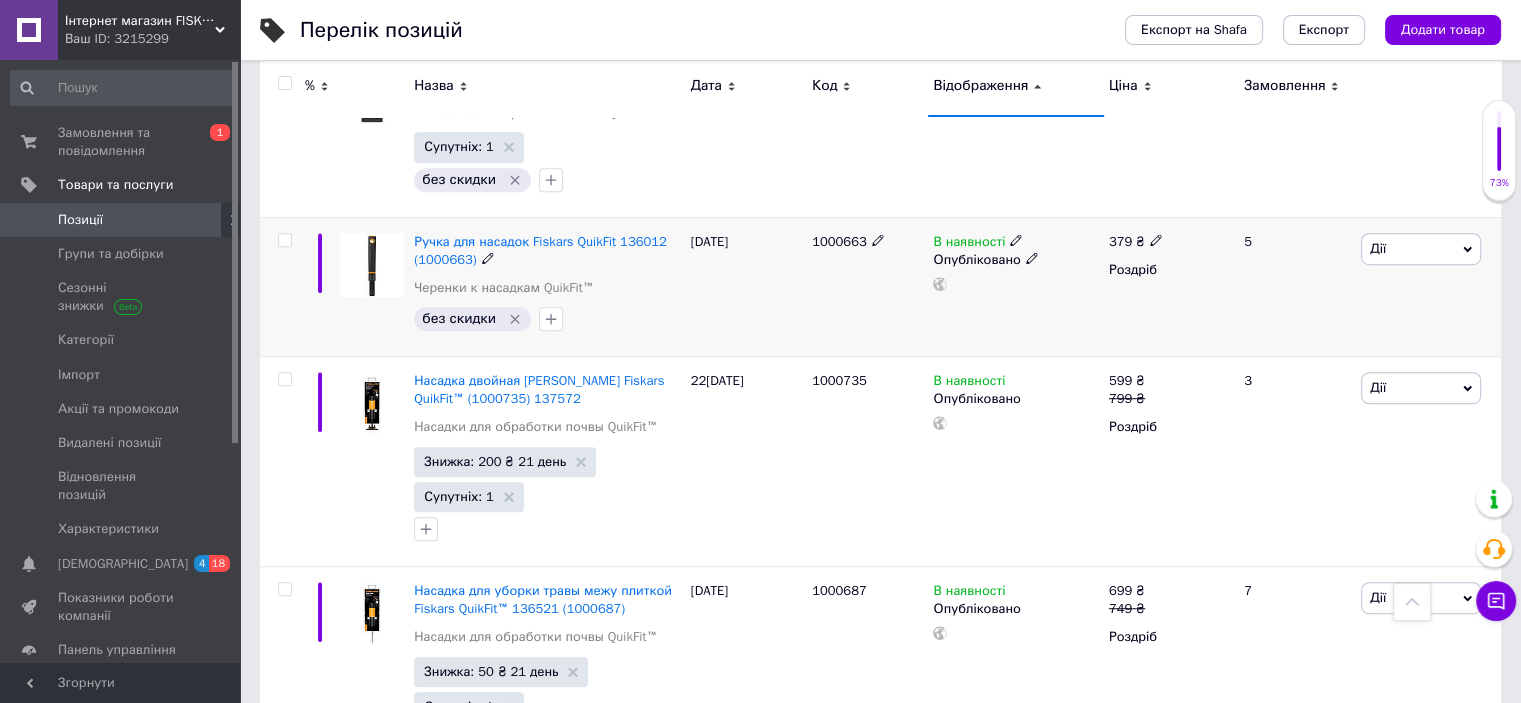 click on "1000663" at bounding box center [839, 241] 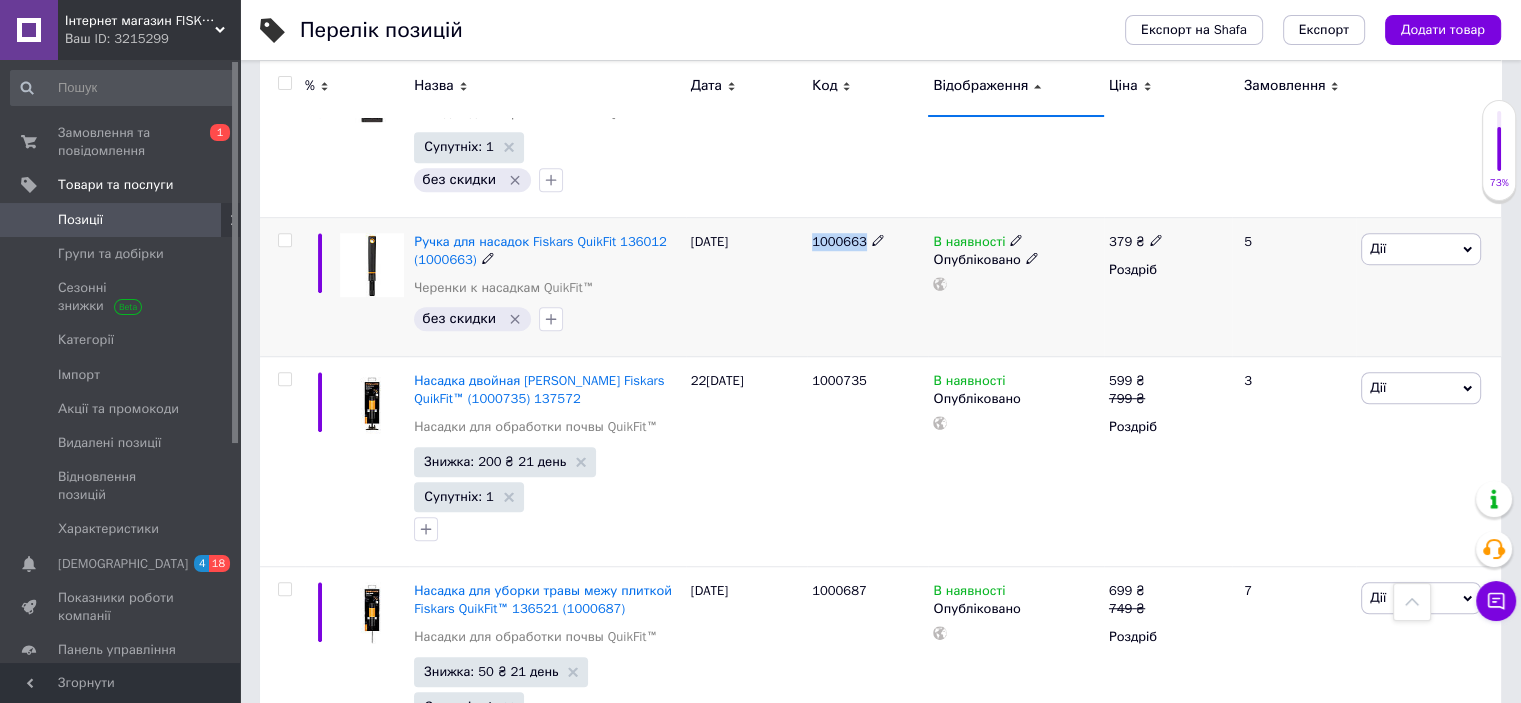 click on "1000663" at bounding box center (839, 241) 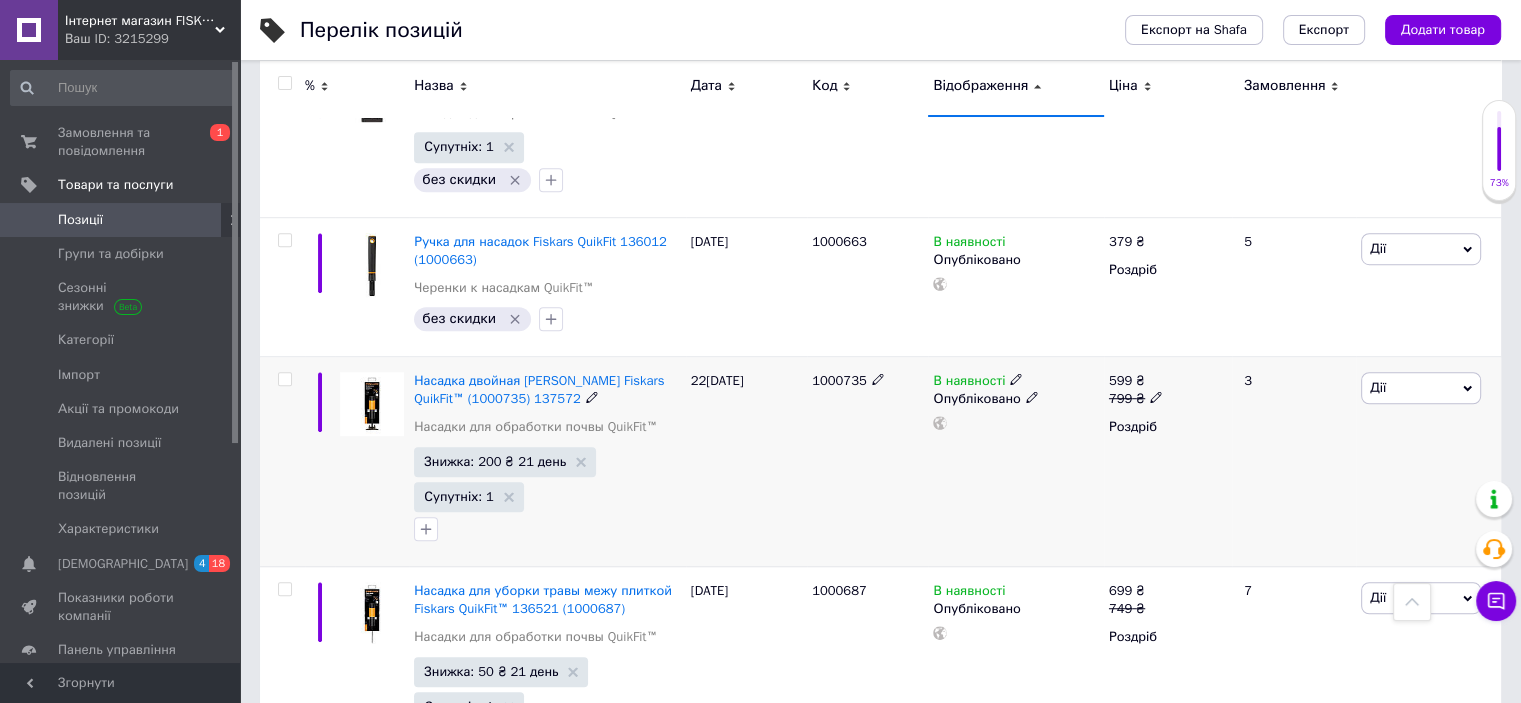 click on "1000735" at bounding box center (839, 380) 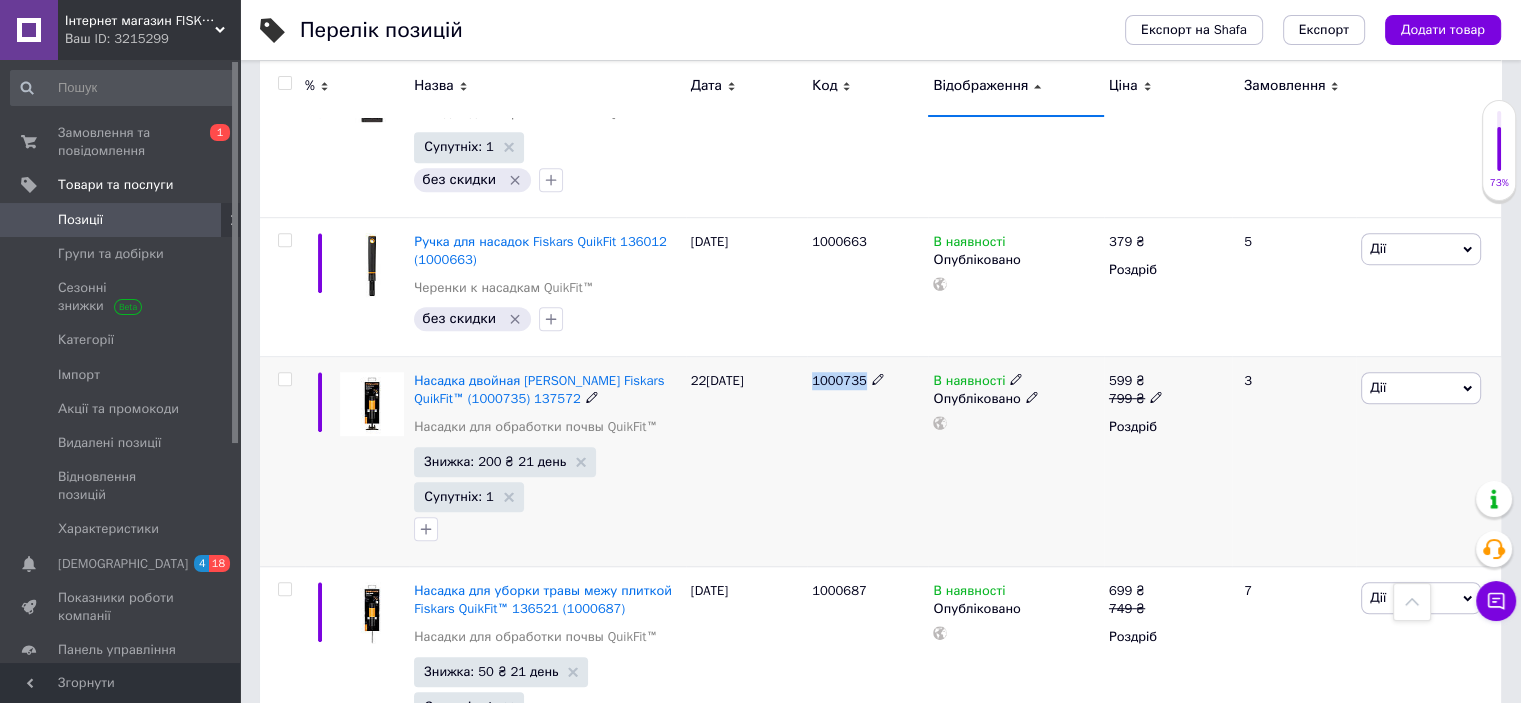 click on "1000735" at bounding box center (839, 380) 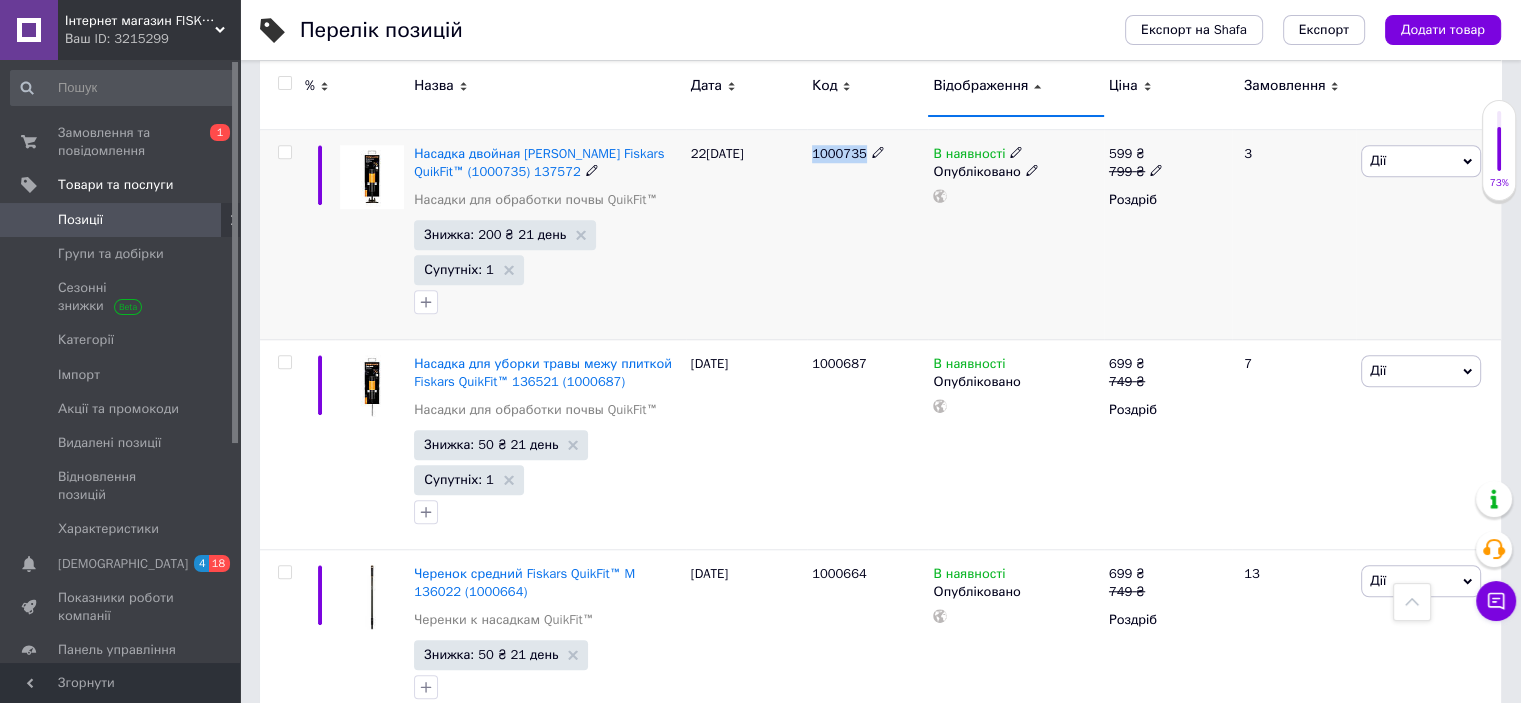 scroll, scrollTop: 1600, scrollLeft: 0, axis: vertical 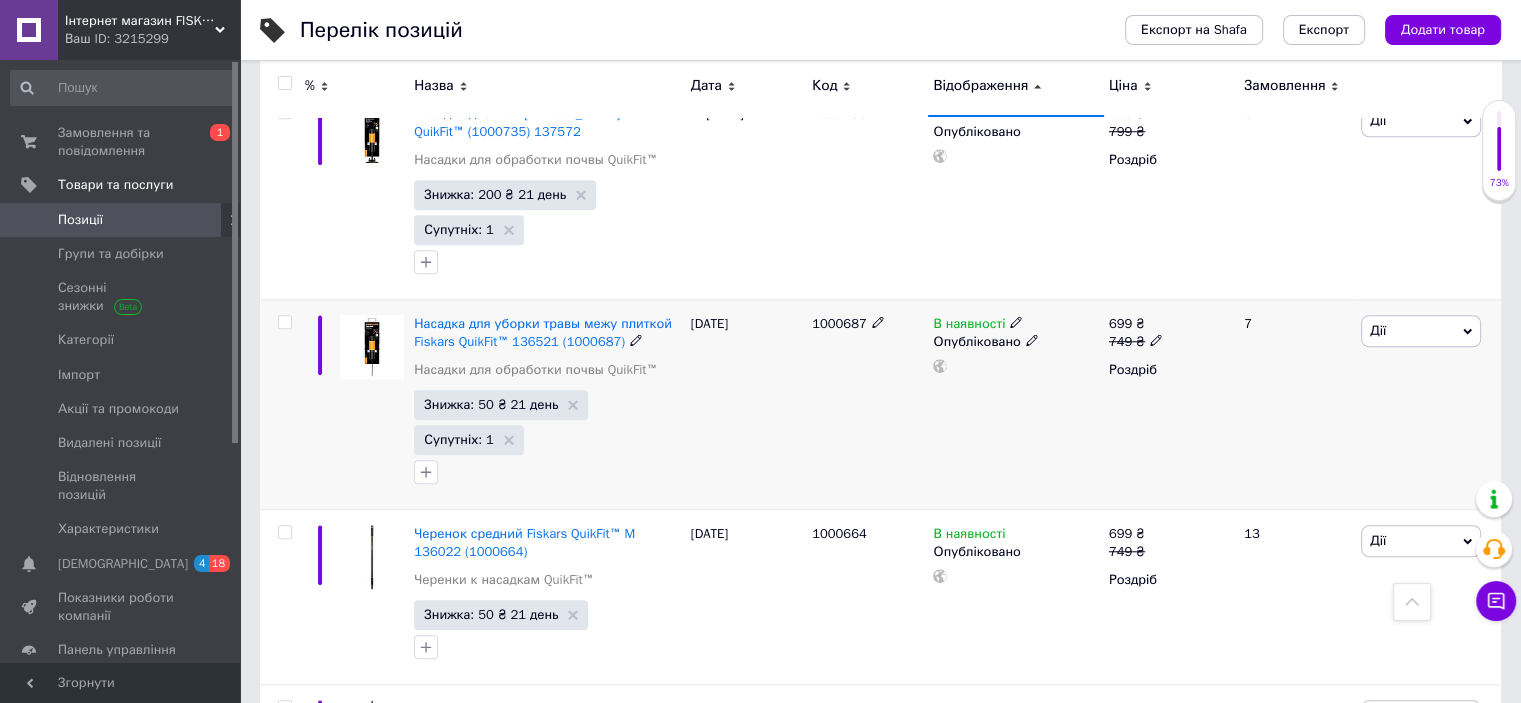 click on "1000687" at bounding box center (839, 323) 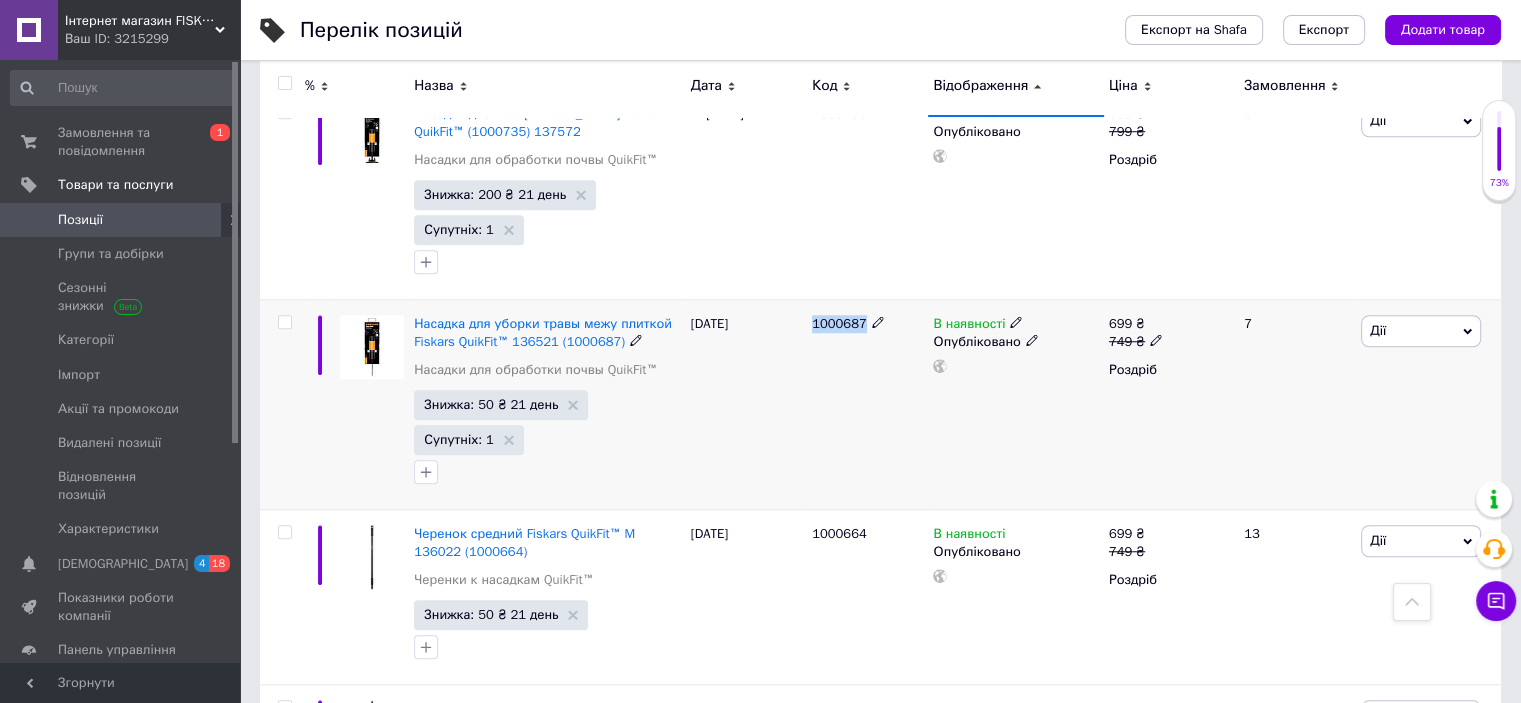 click on "1000687" at bounding box center [839, 323] 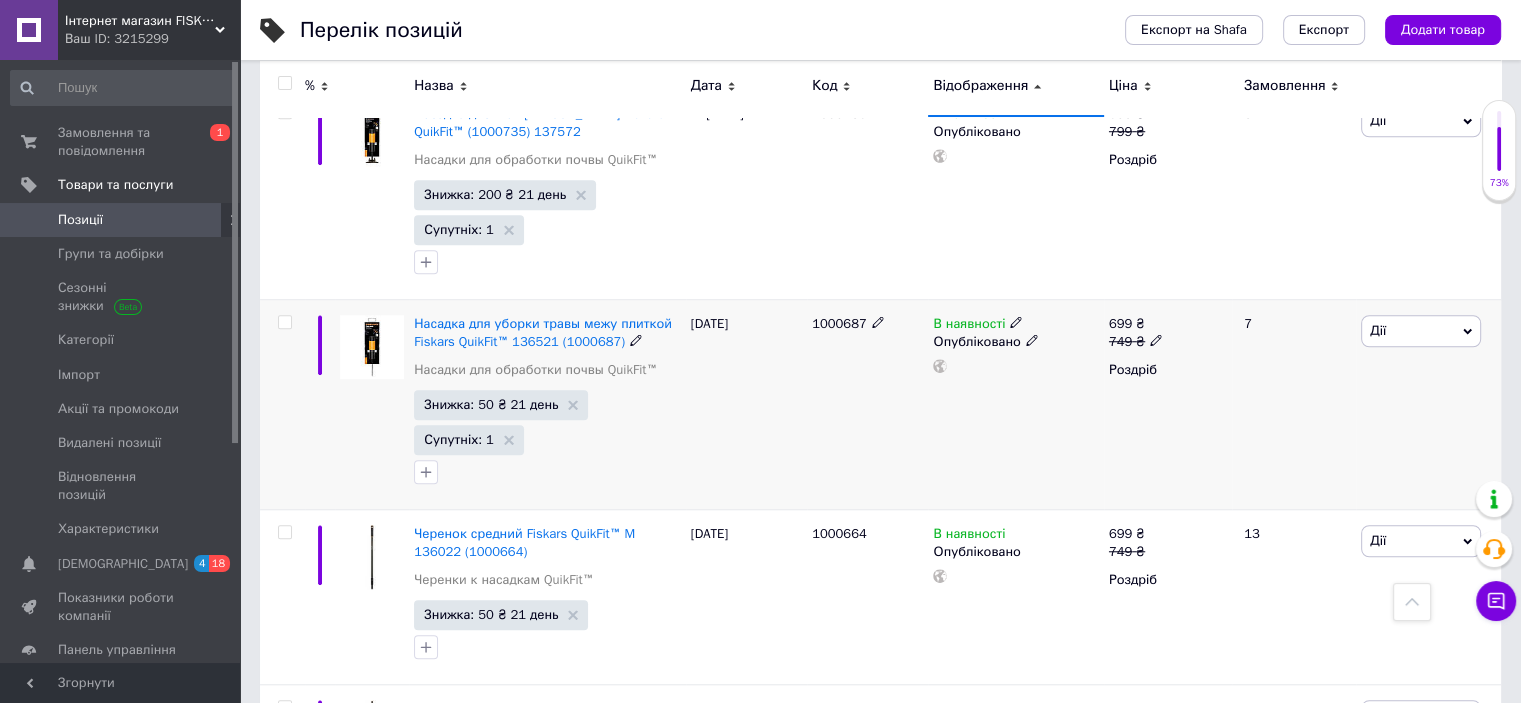 click 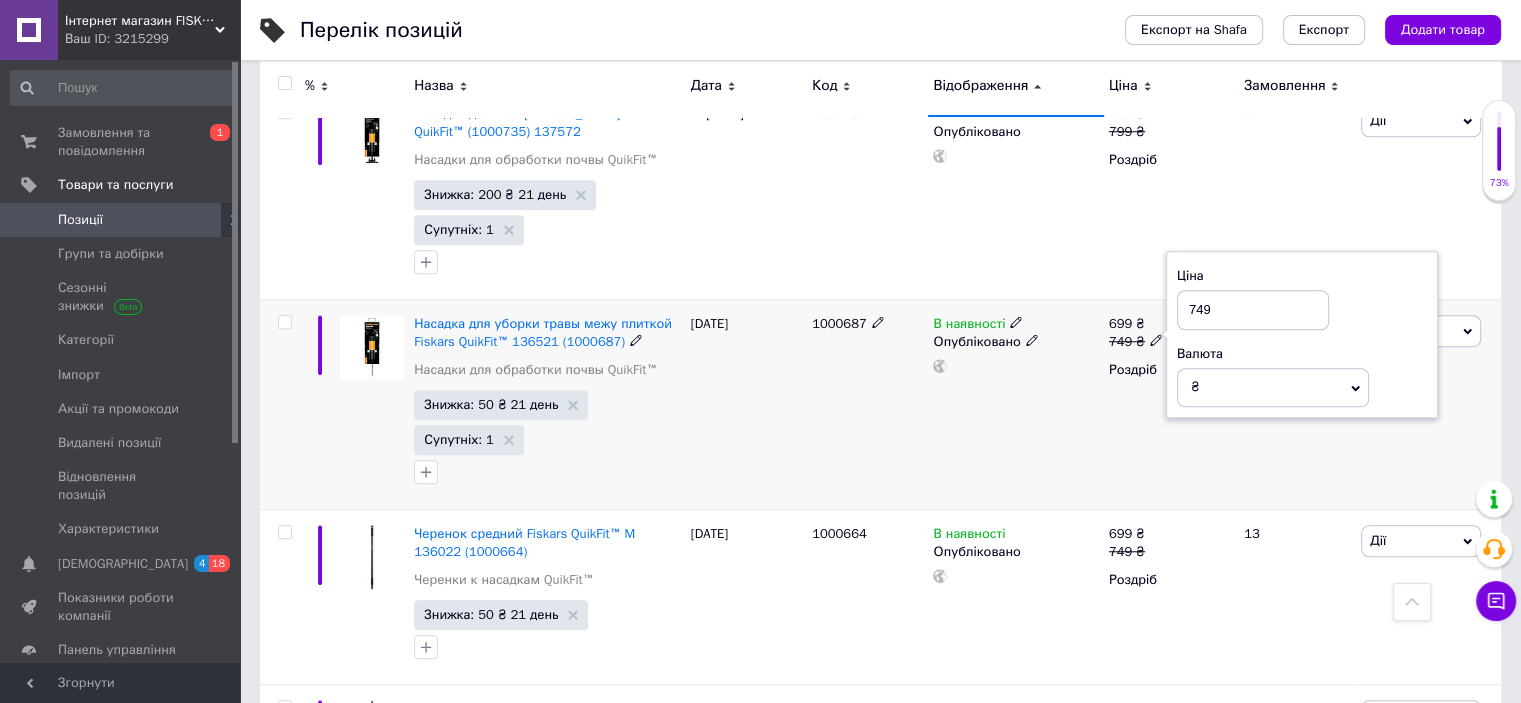 drag, startPoint x: 1196, startPoint y: 310, endPoint x: 1176, endPoint y: 310, distance: 20 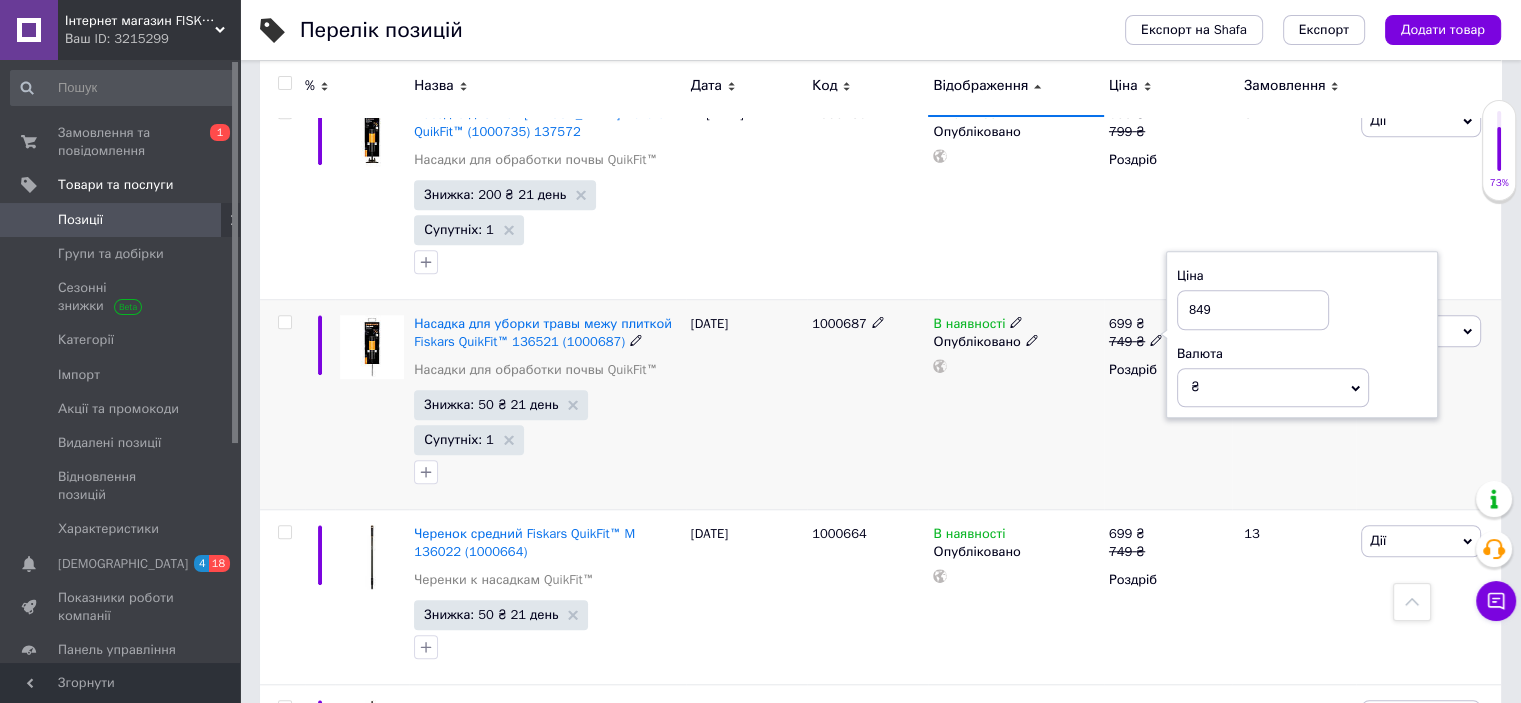 type on "849" 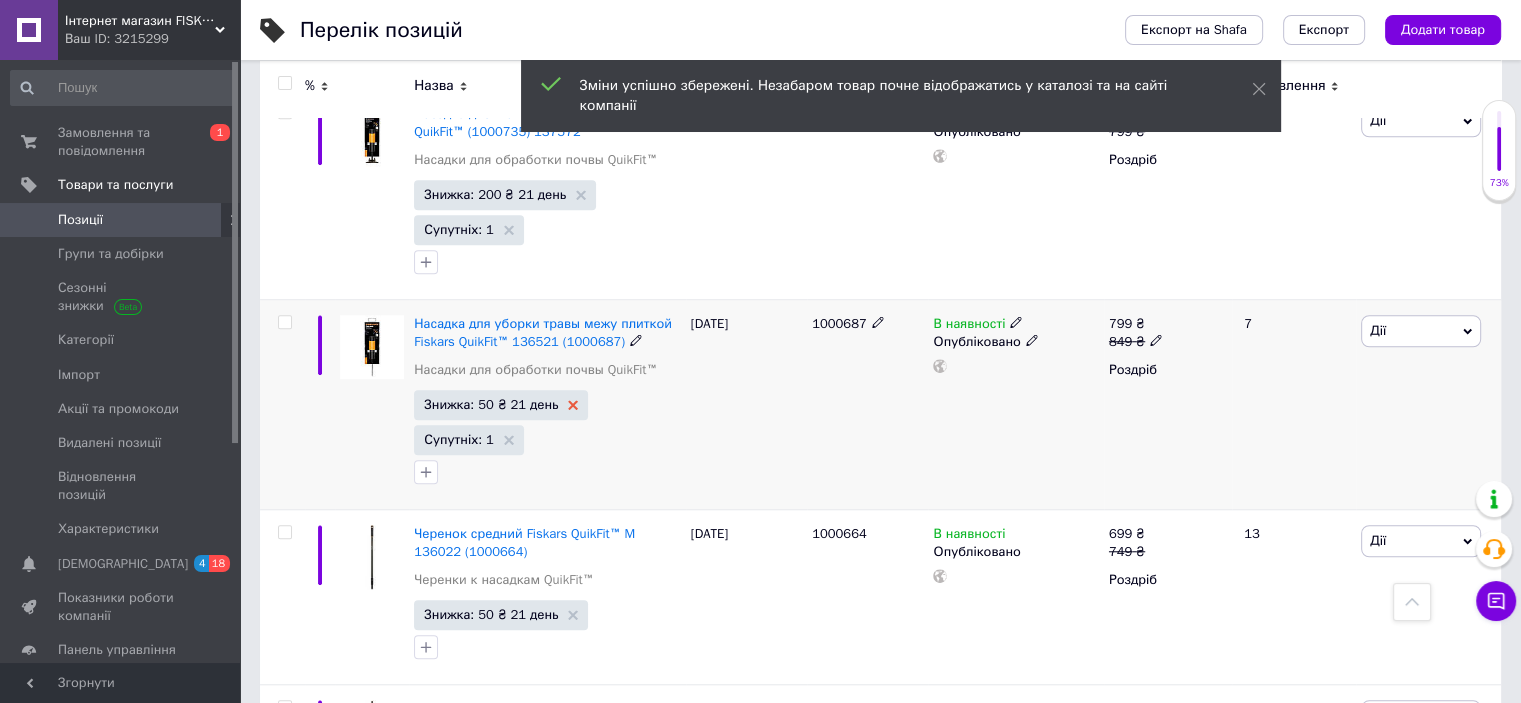 click 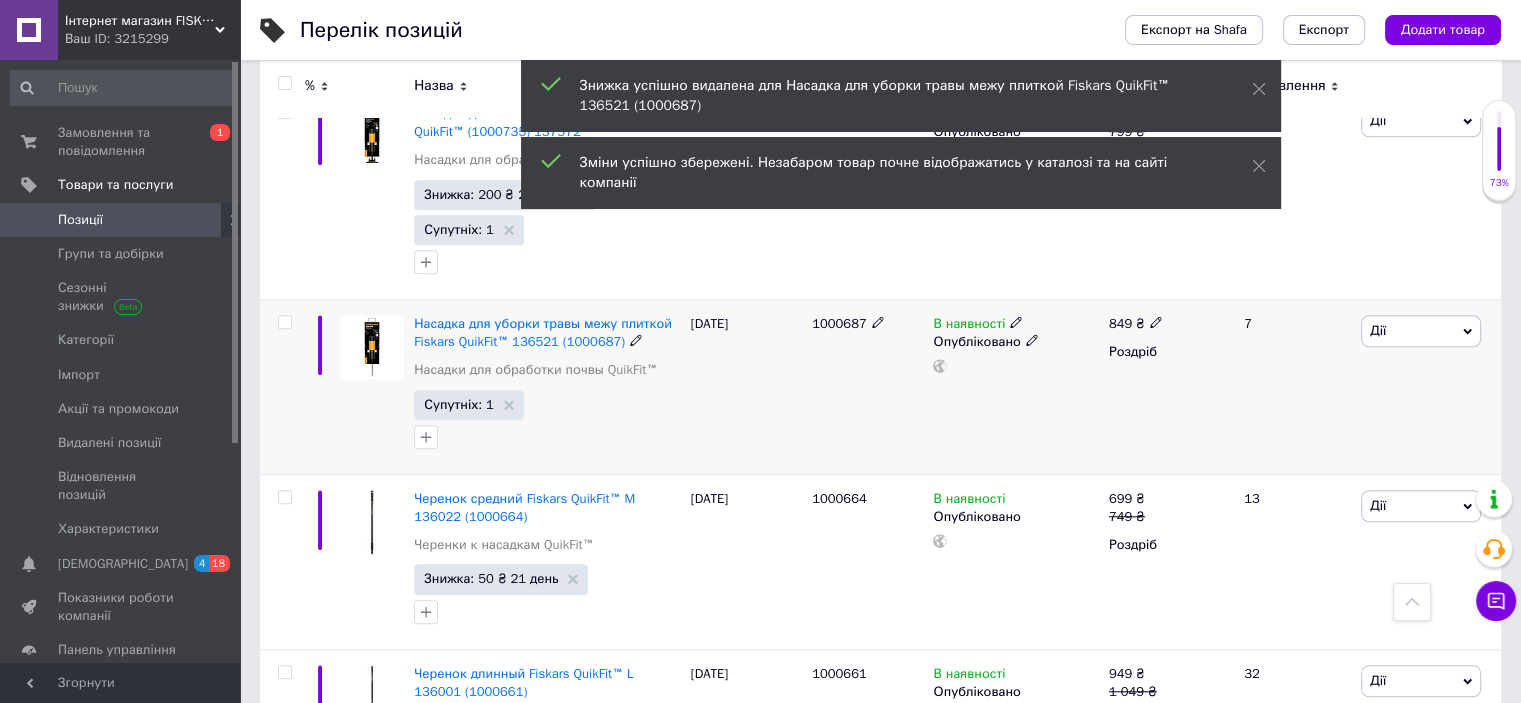 click on "1000687" at bounding box center [839, 323] 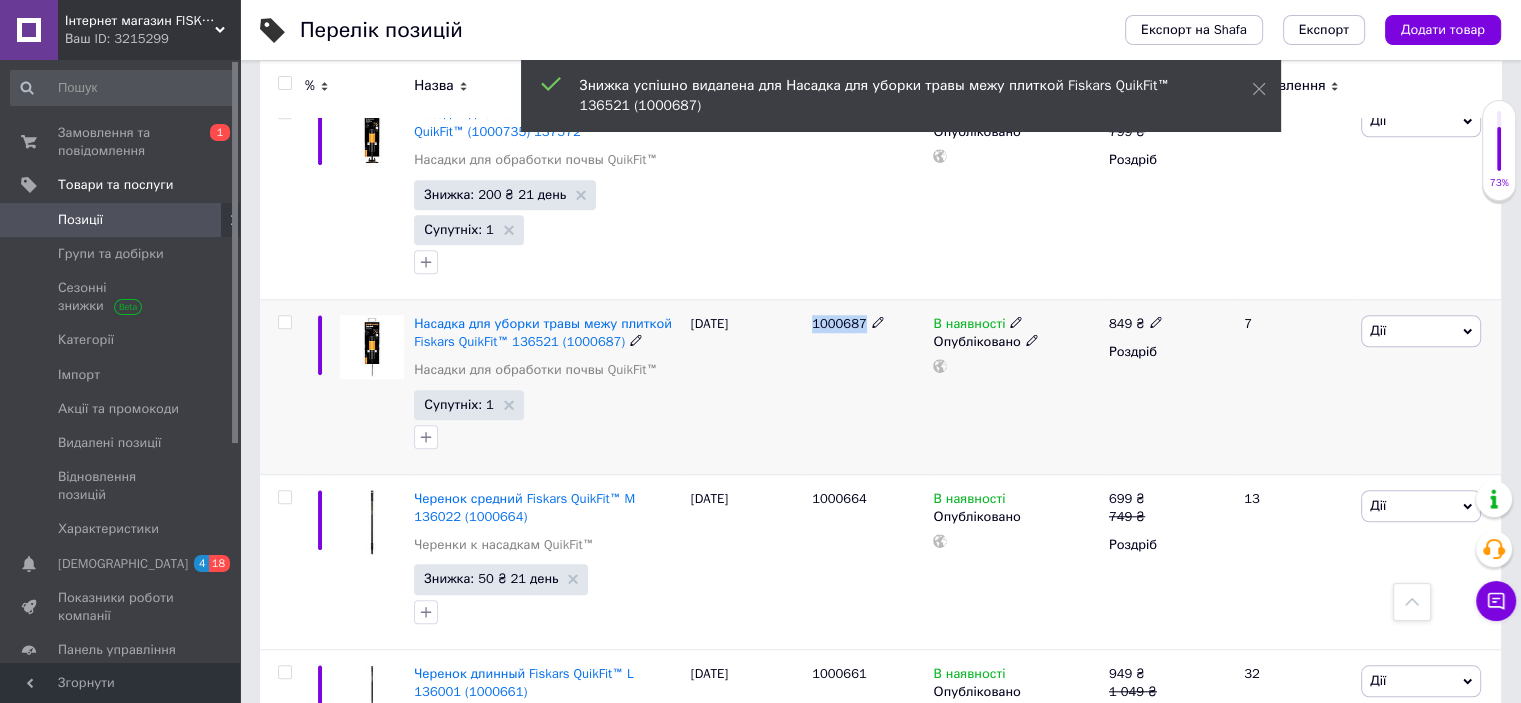 click on "1000687" at bounding box center (839, 323) 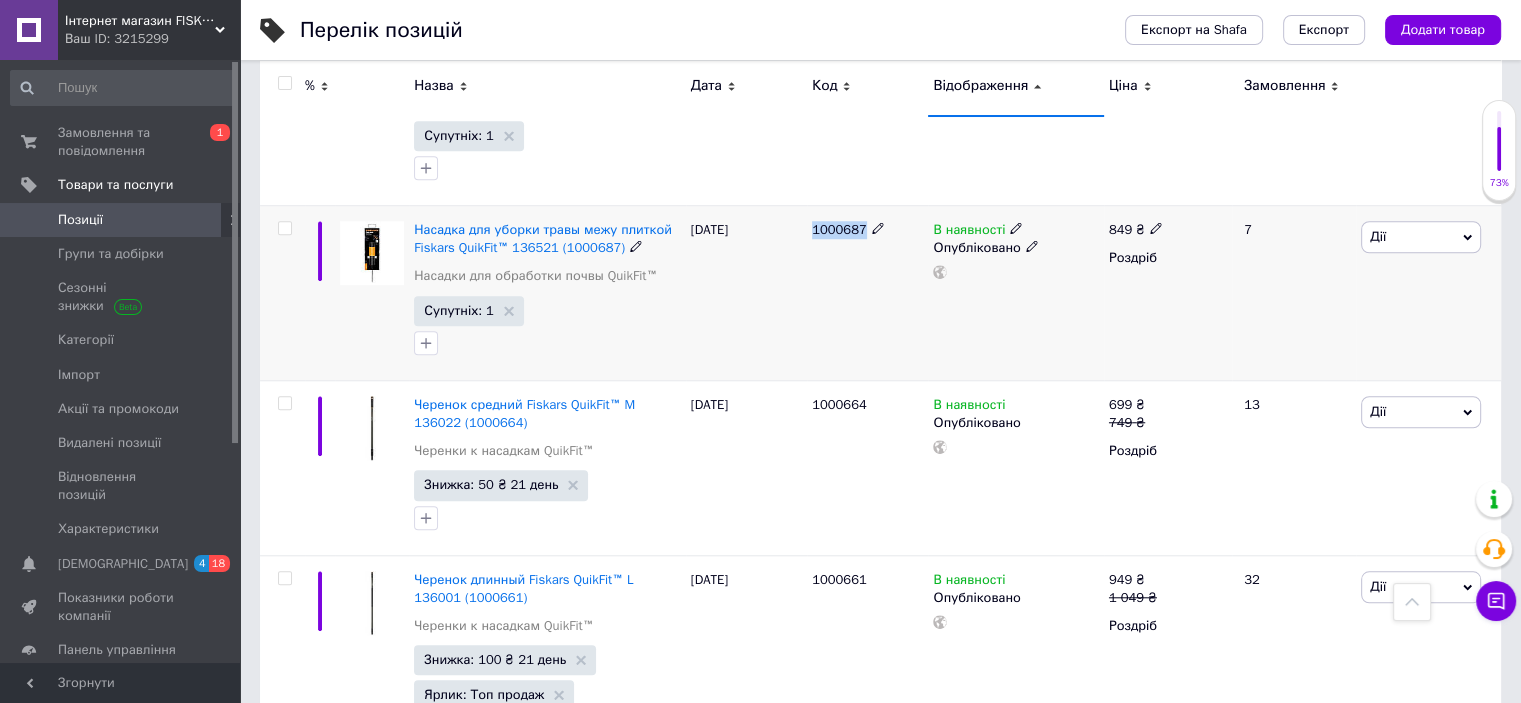 scroll, scrollTop: 1733, scrollLeft: 0, axis: vertical 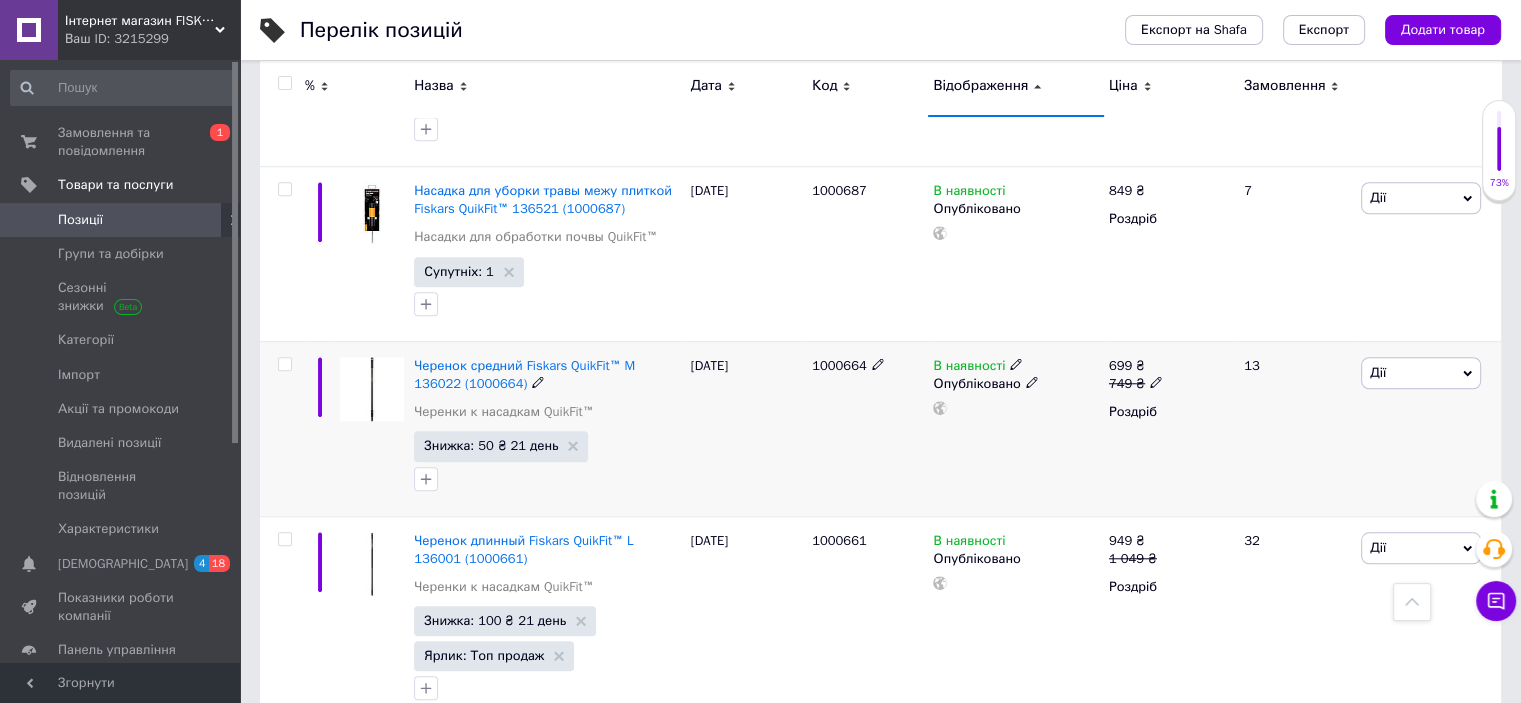 click on "1000664" at bounding box center (839, 365) 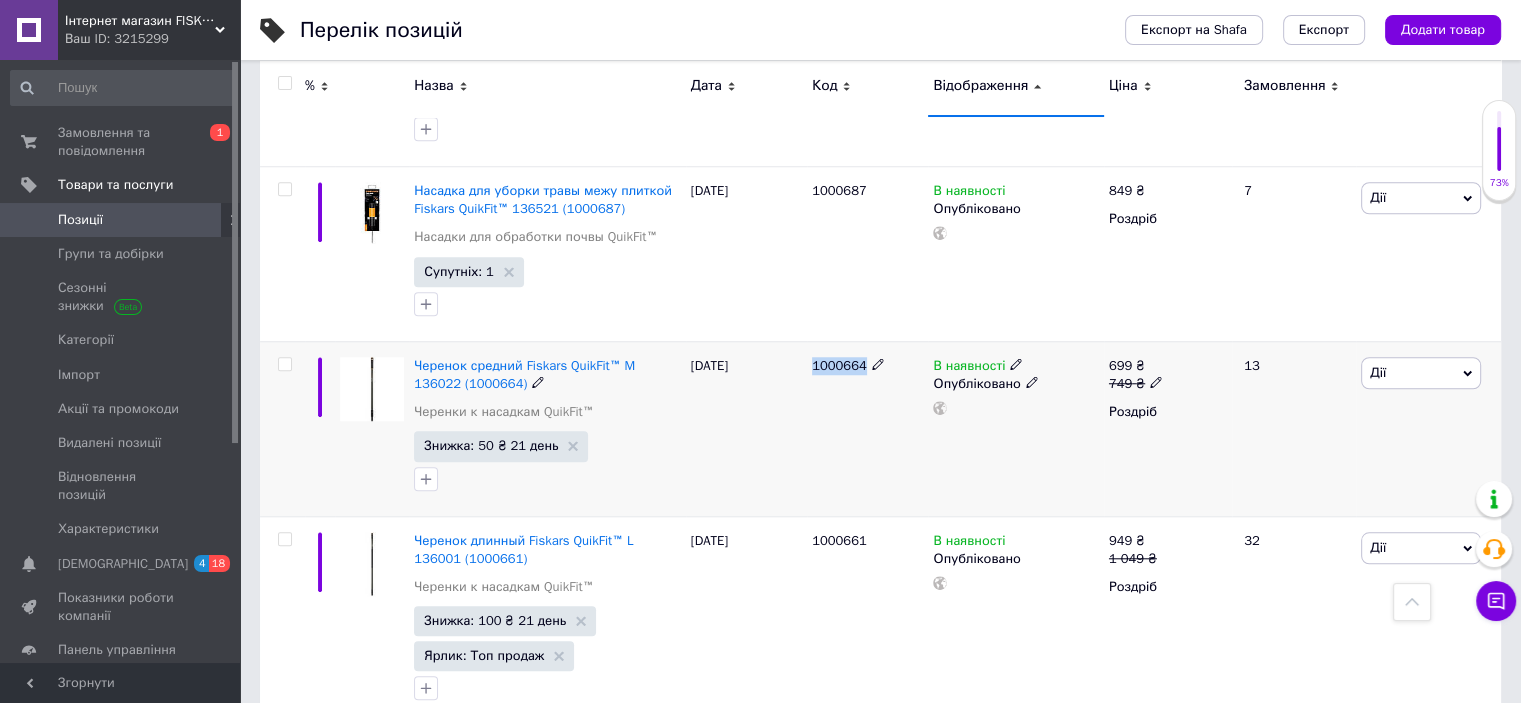 click on "1000664" at bounding box center (839, 365) 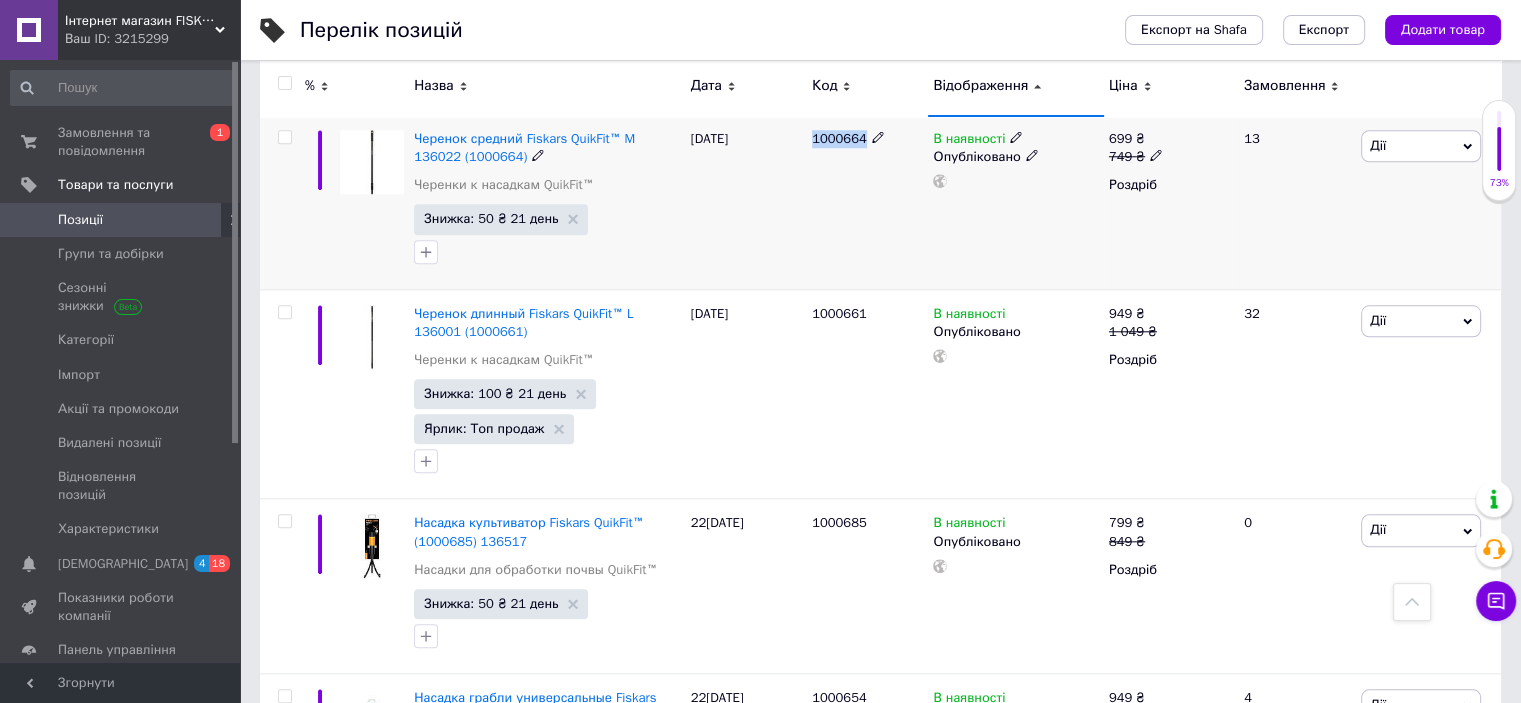 scroll, scrollTop: 2000, scrollLeft: 0, axis: vertical 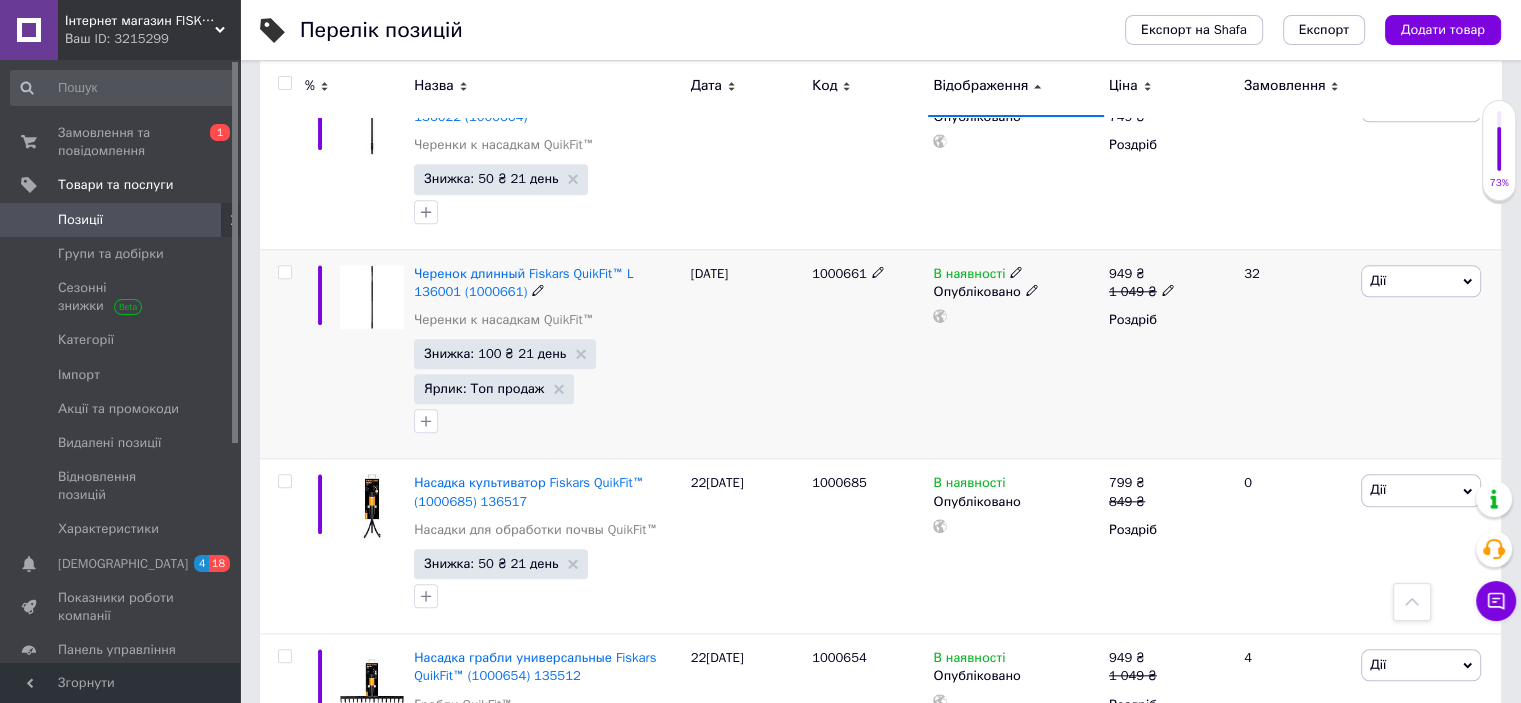 click on "1000661" at bounding box center [839, 273] 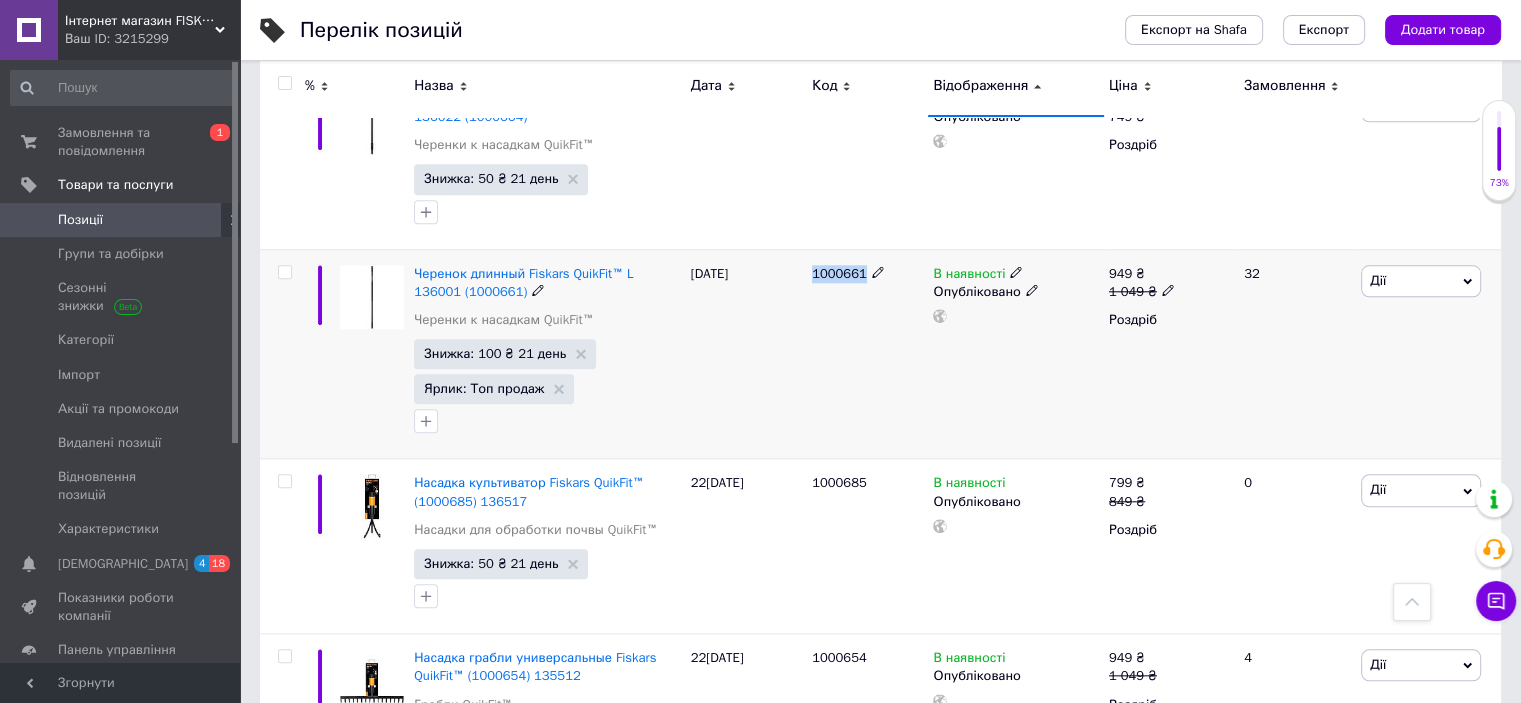 click on "1000661" at bounding box center [839, 273] 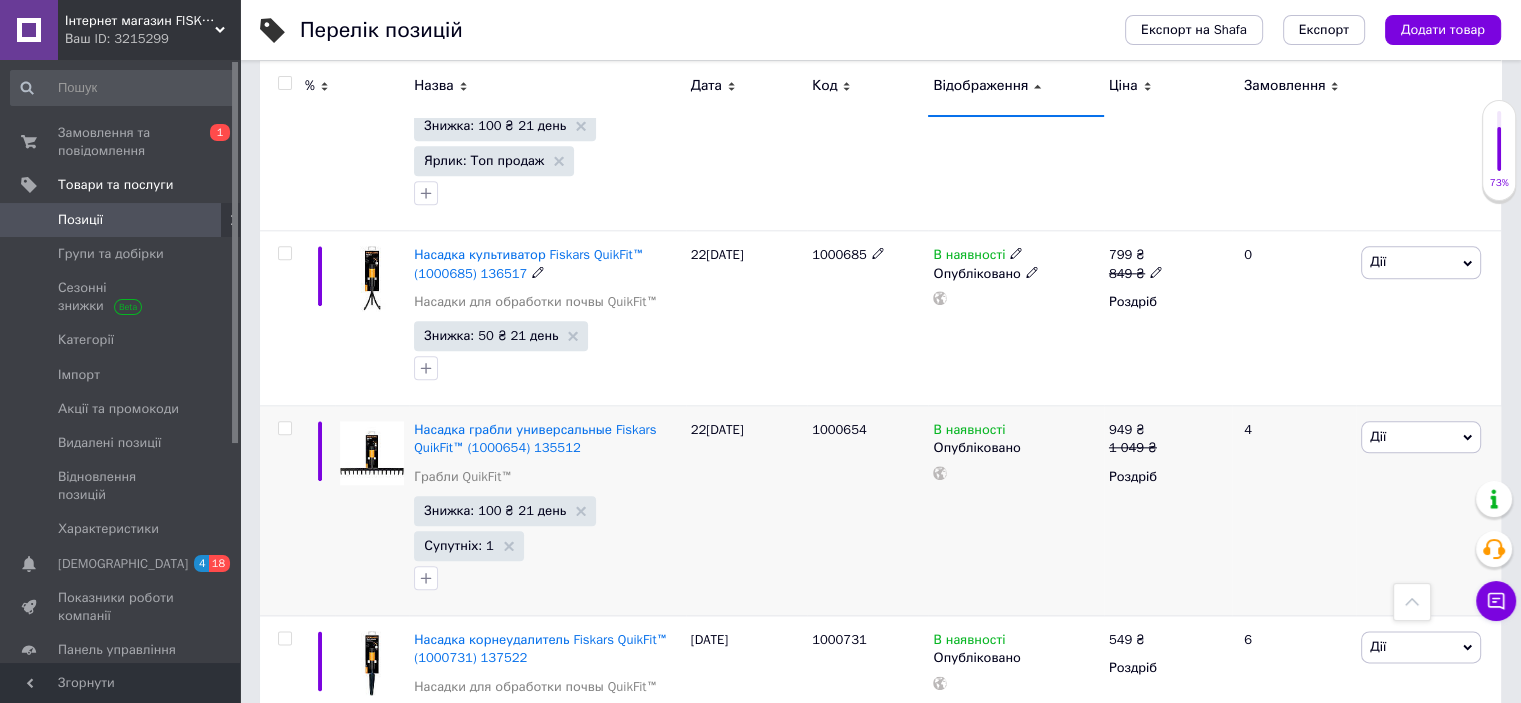 scroll, scrollTop: 2266, scrollLeft: 0, axis: vertical 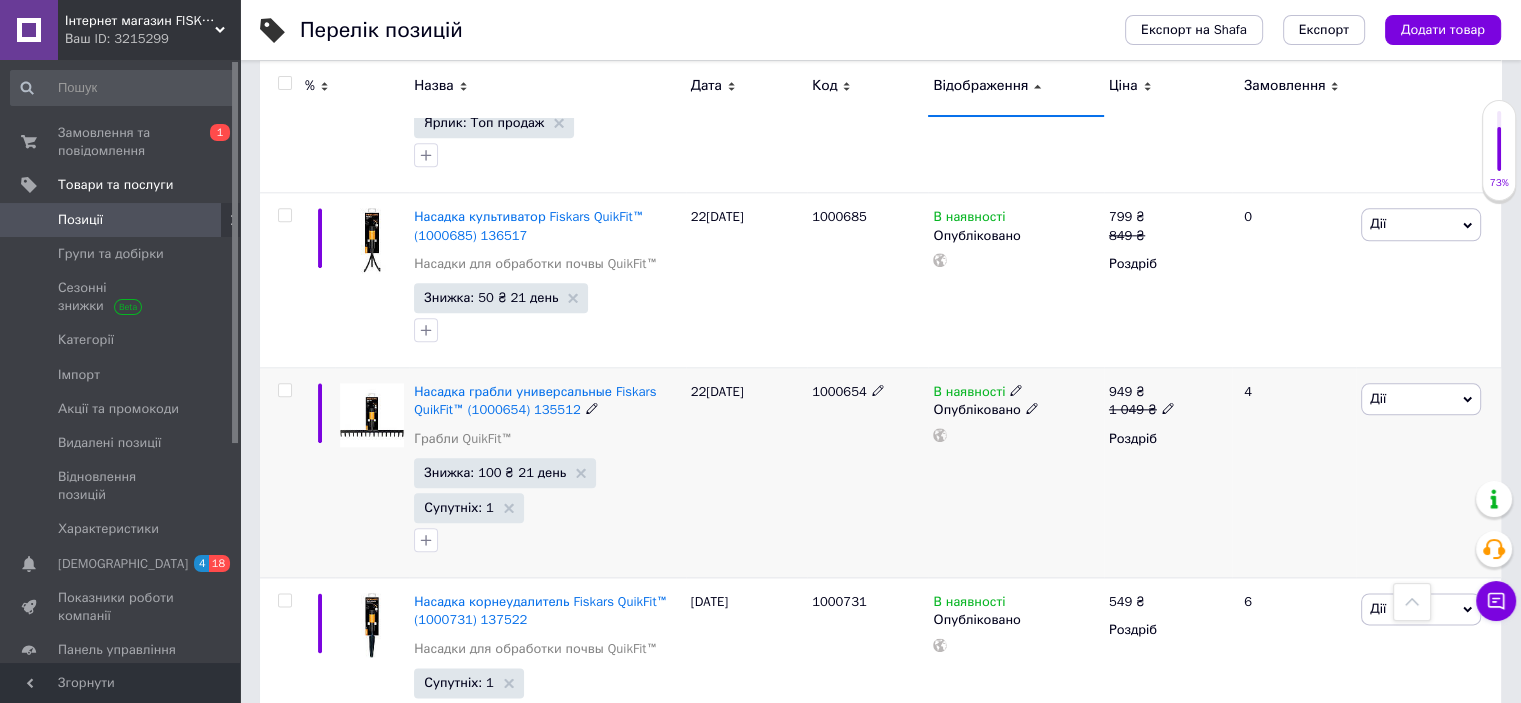 click on "1000654" at bounding box center [839, 391] 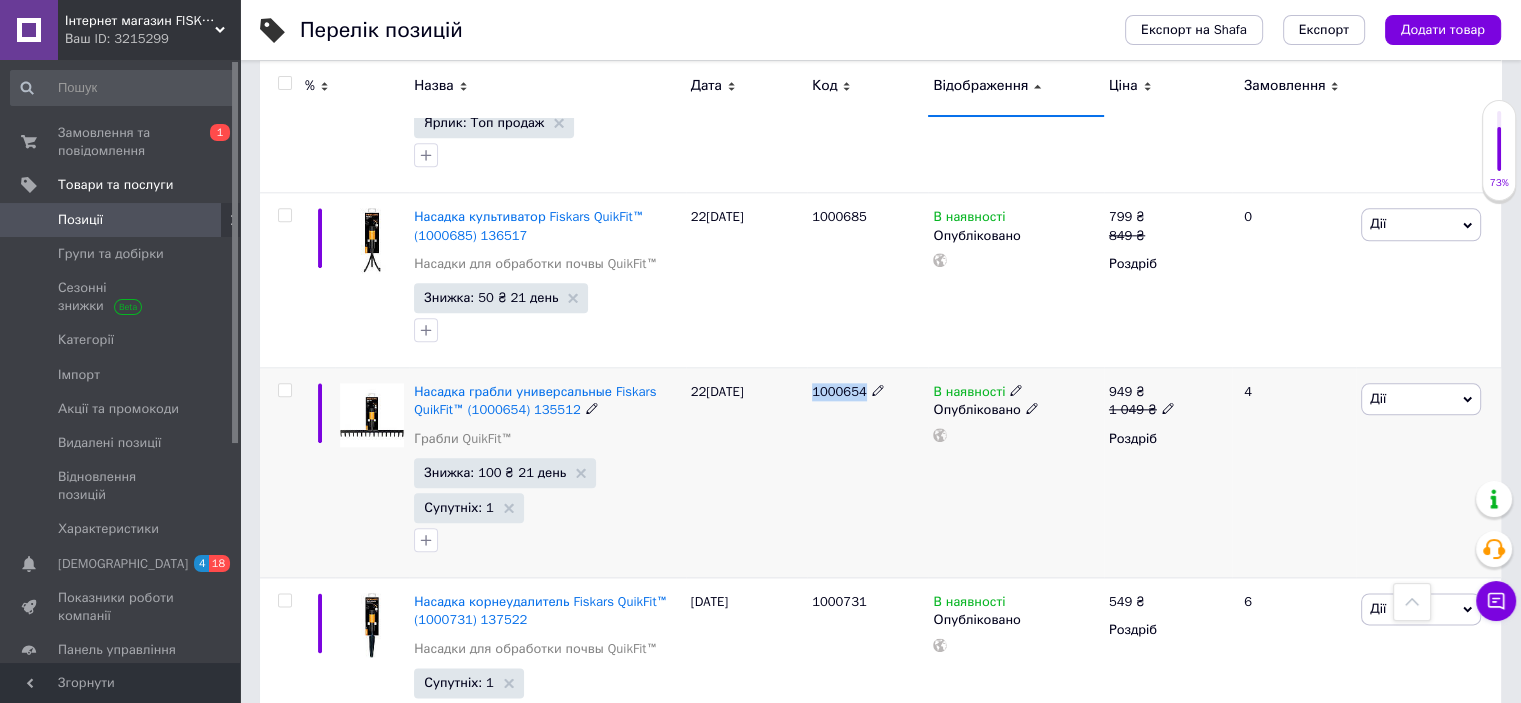 click on "1000654" at bounding box center (839, 391) 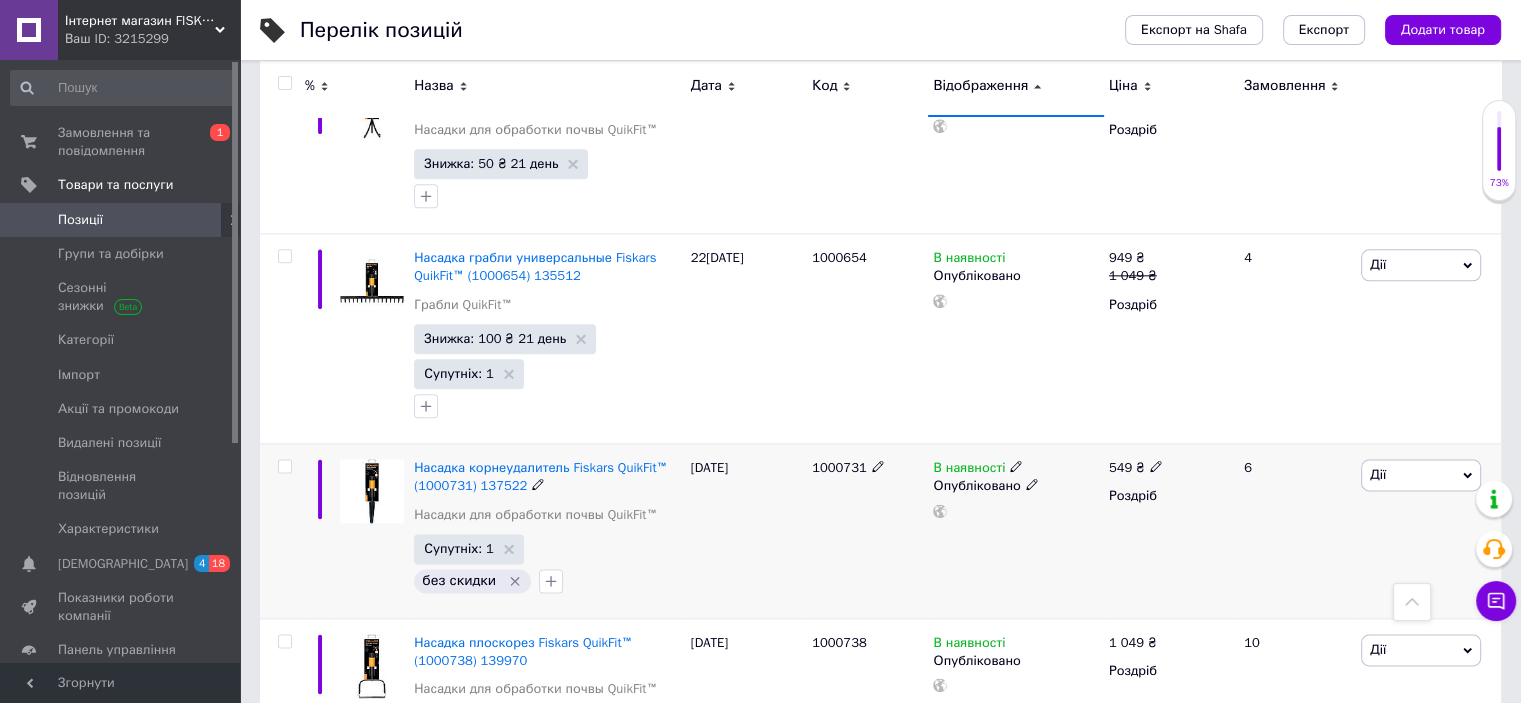 click on "1000731" at bounding box center [839, 467] 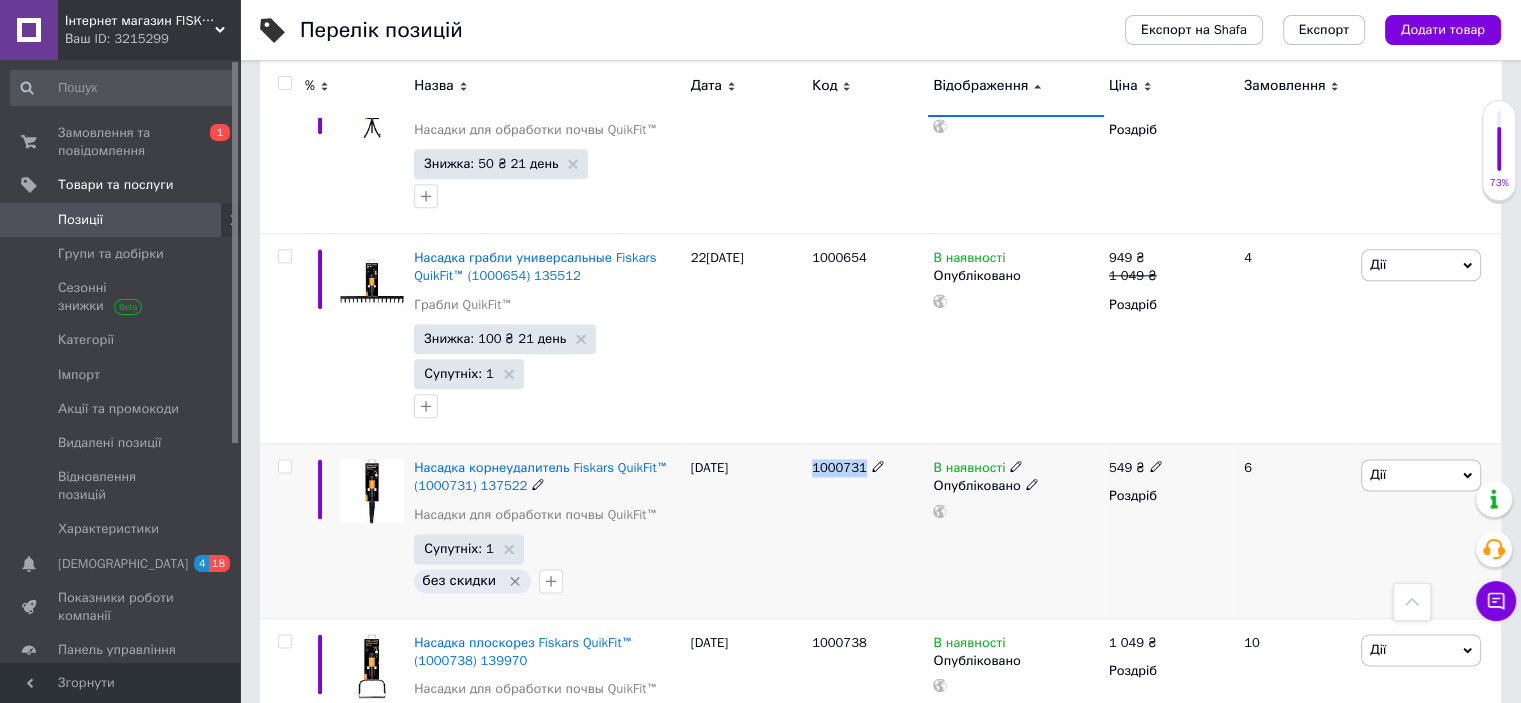 click on "1000731" at bounding box center (839, 467) 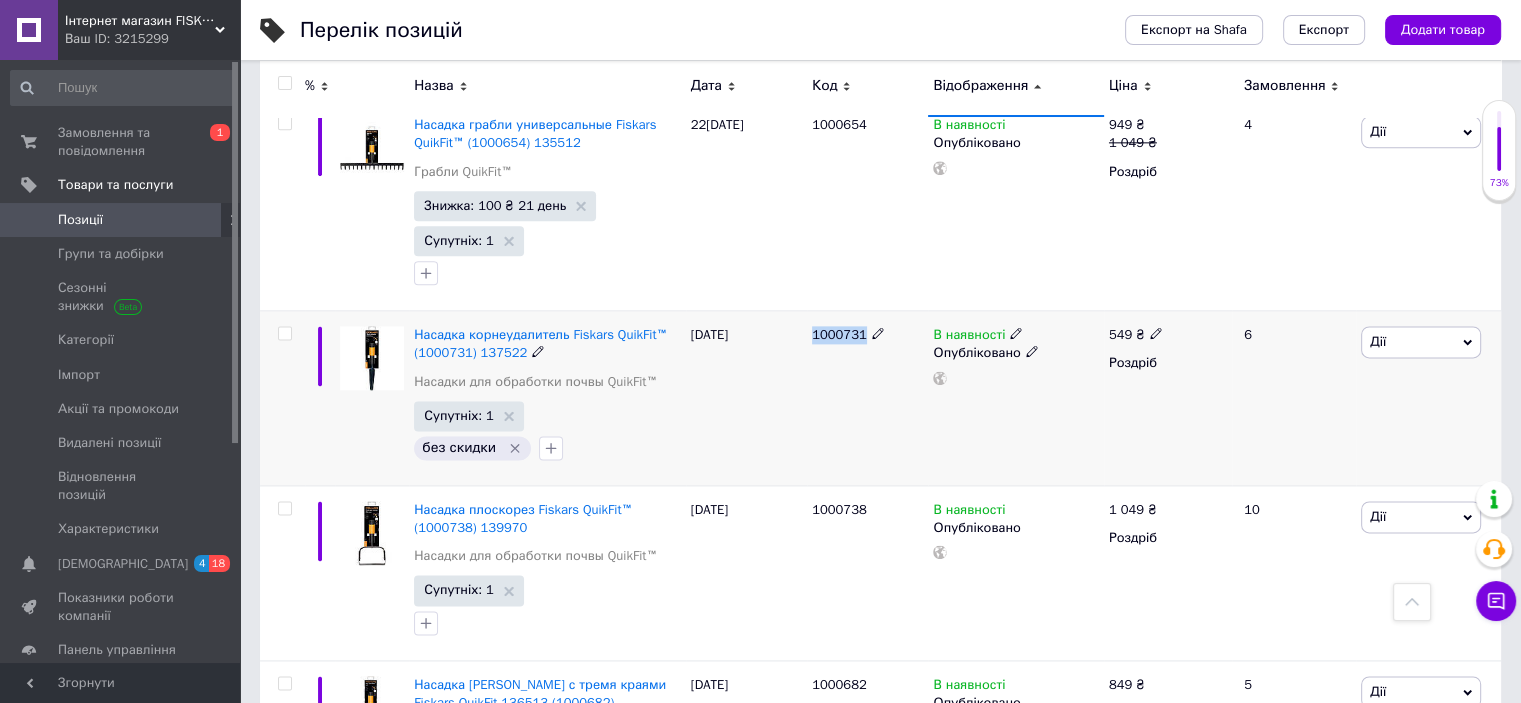 scroll, scrollTop: 2666, scrollLeft: 0, axis: vertical 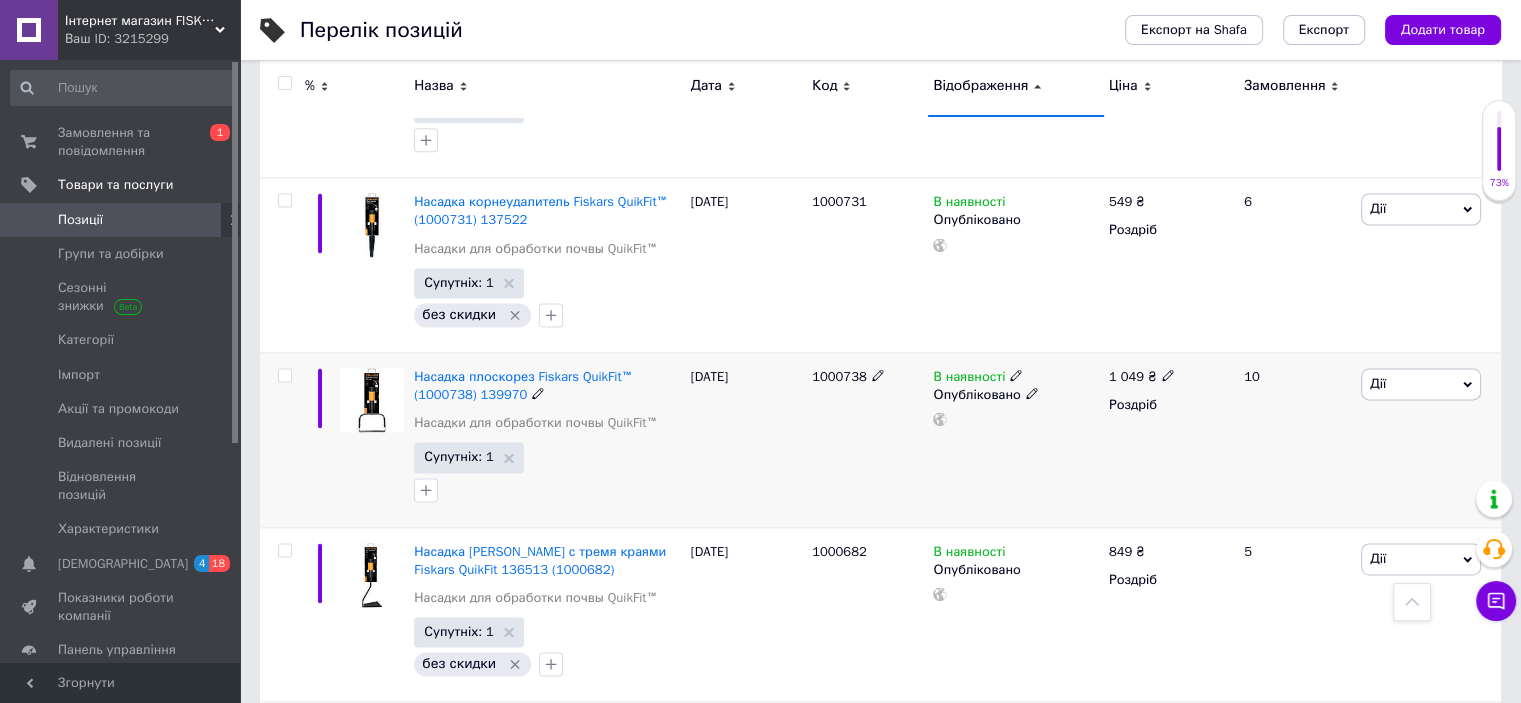 click on "1000738" at bounding box center [839, 376] 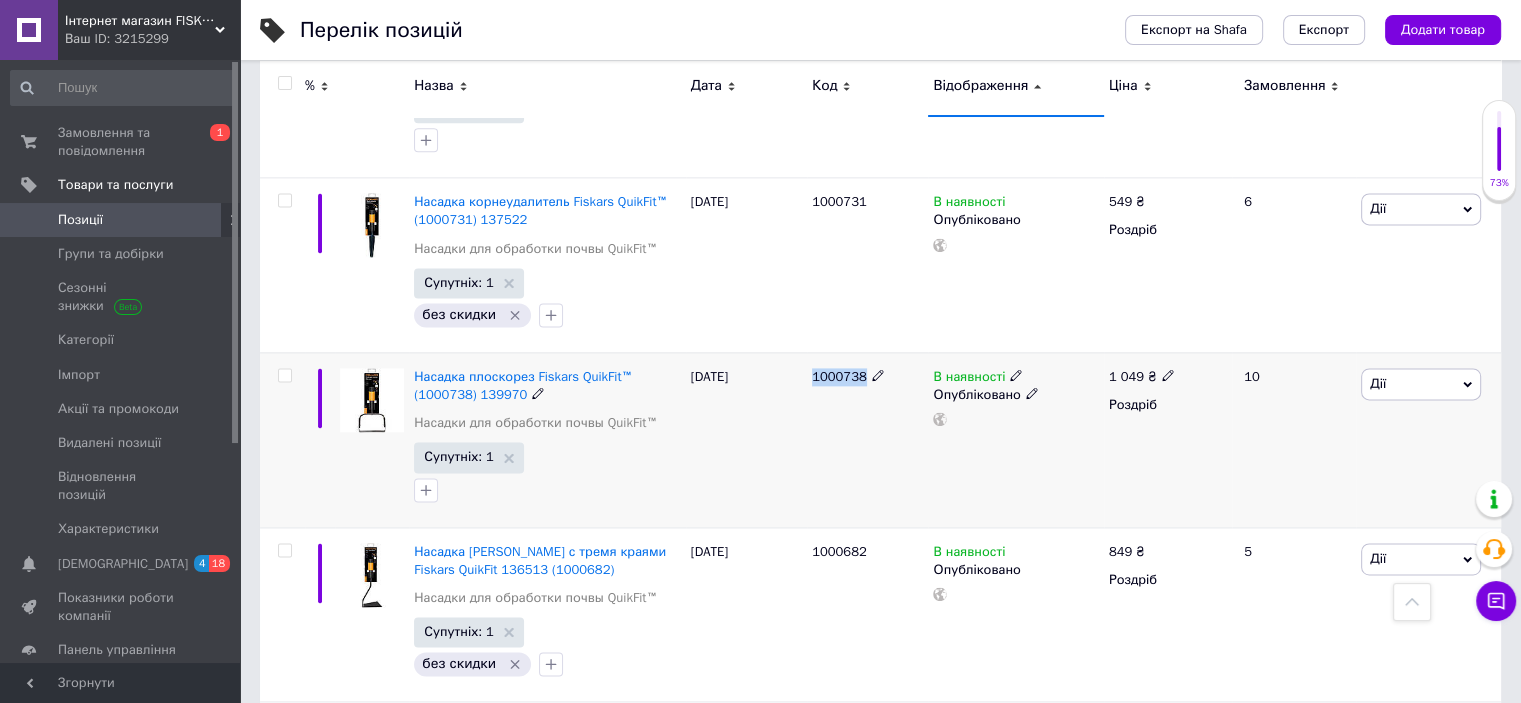 click on "1000738" at bounding box center [839, 376] 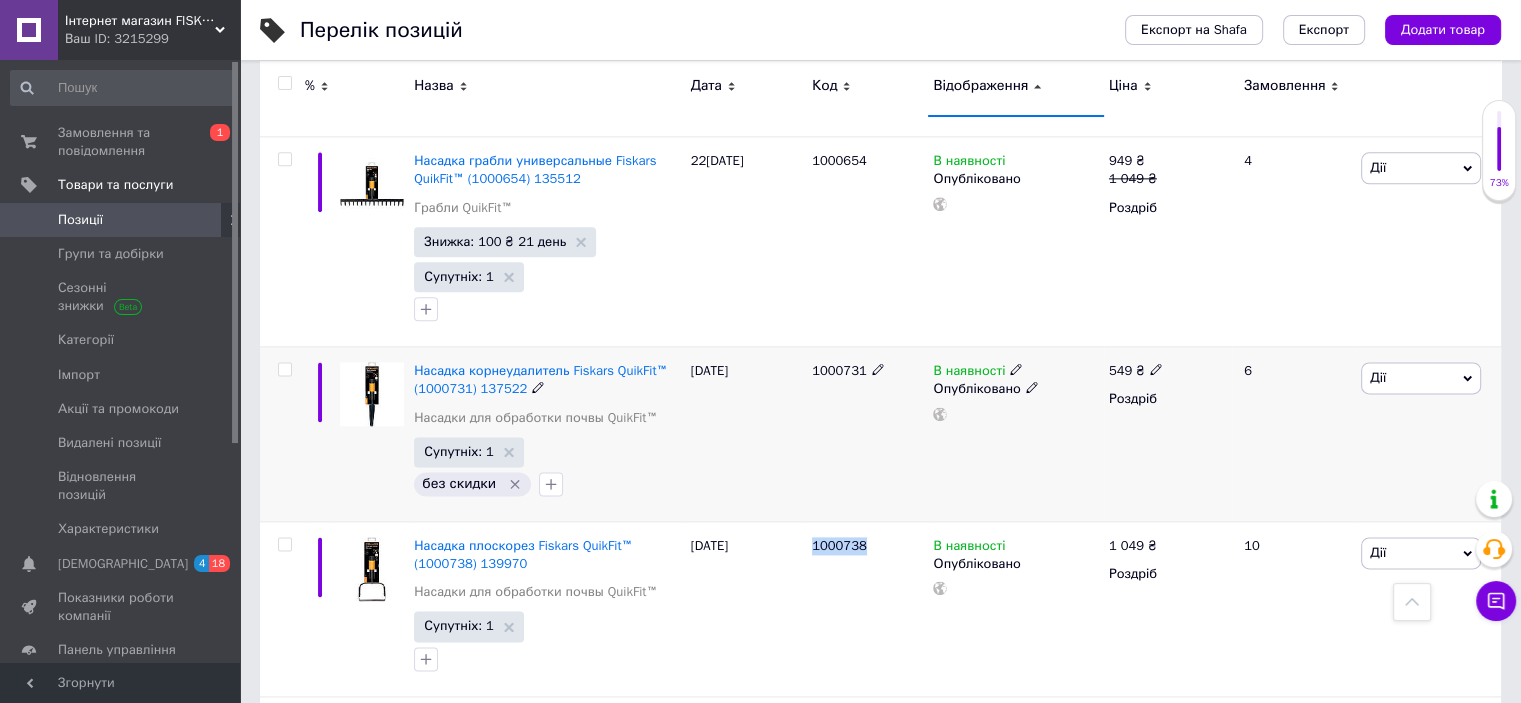 scroll, scrollTop: 2400, scrollLeft: 0, axis: vertical 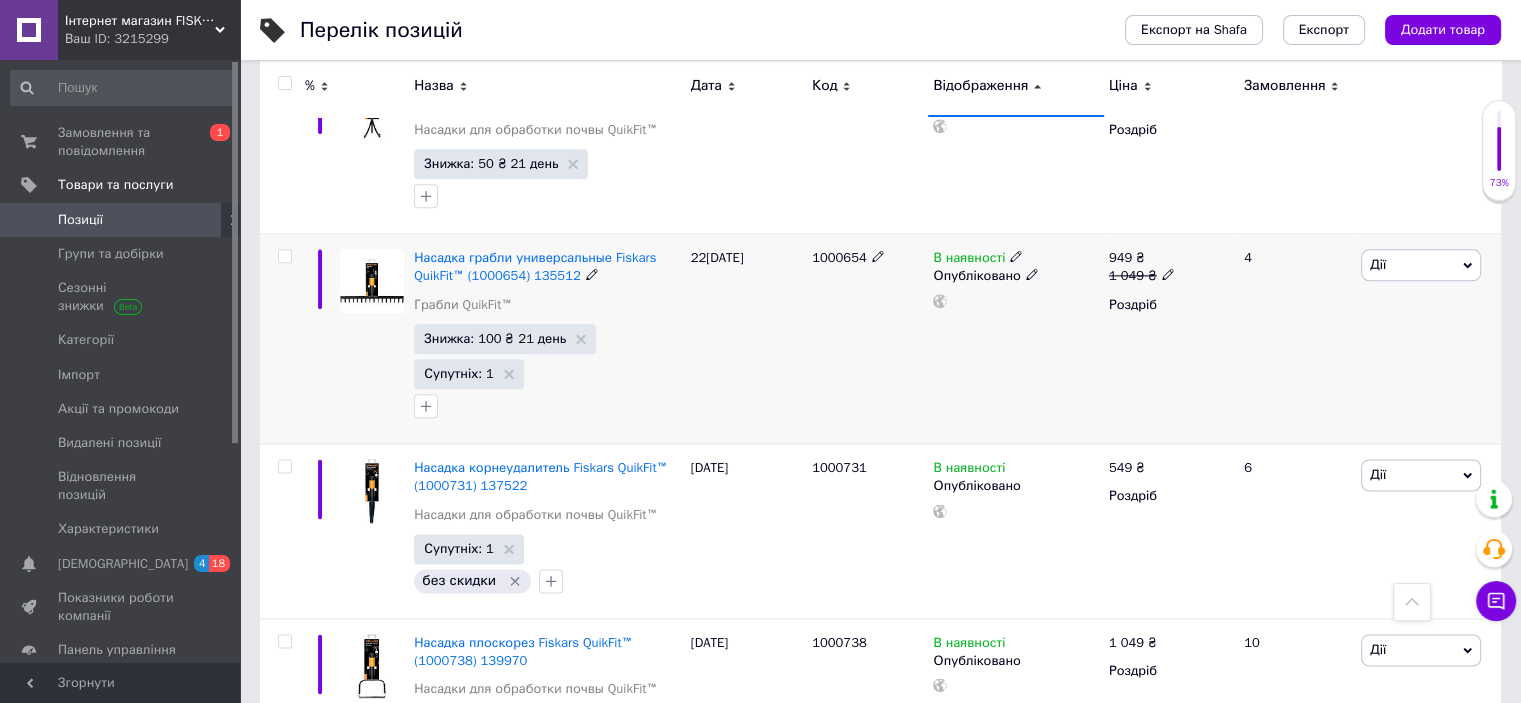 click on "1000654" at bounding box center [839, 257] 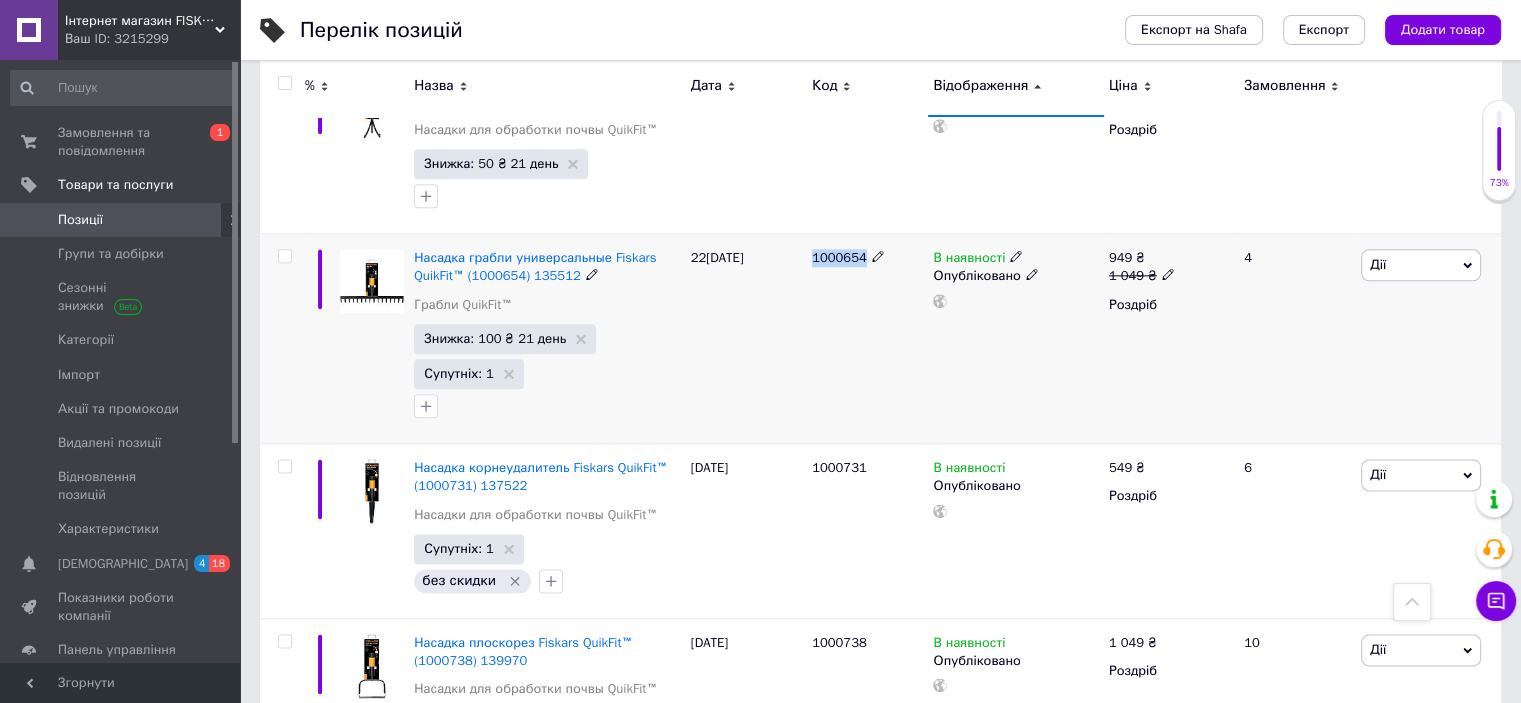 click on "1000654" at bounding box center (839, 257) 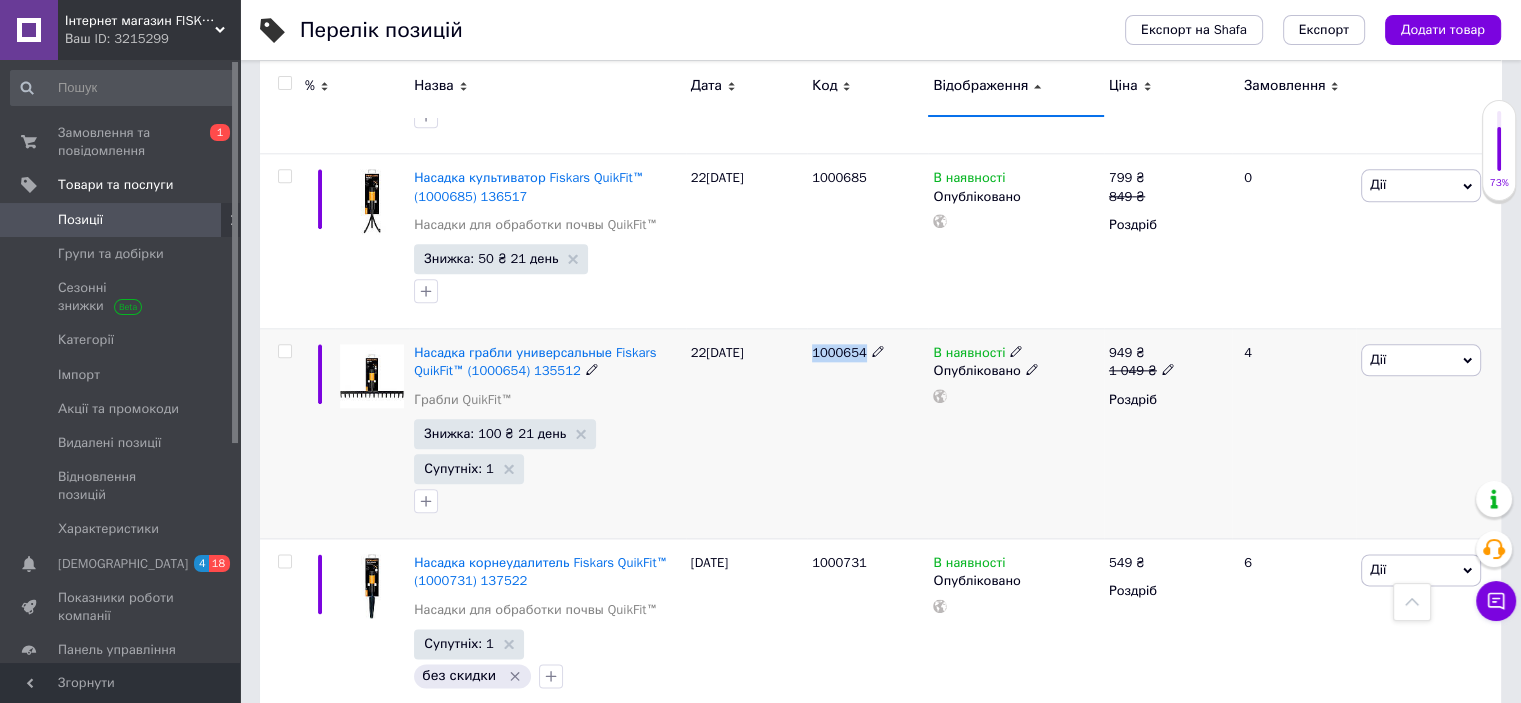 scroll, scrollTop: 2266, scrollLeft: 0, axis: vertical 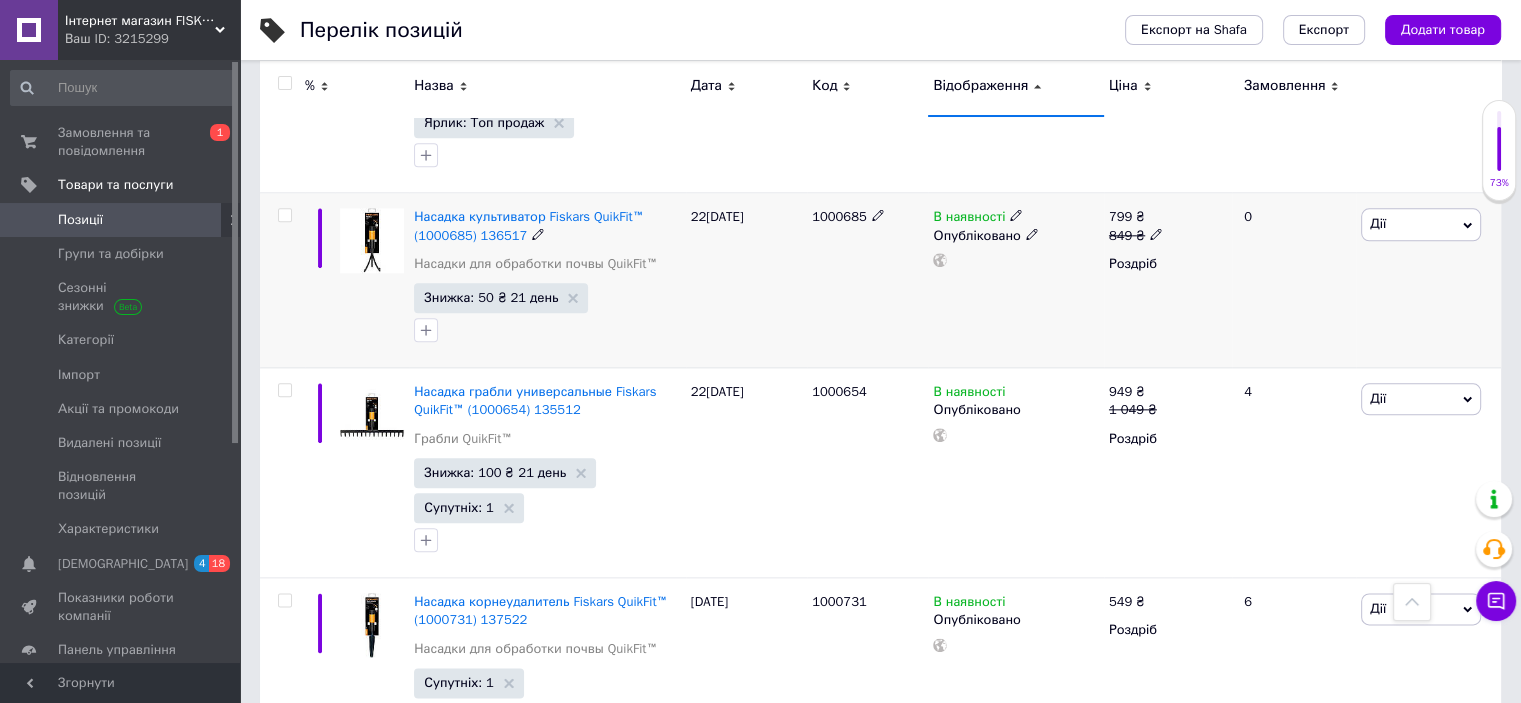 click on "1000685" at bounding box center [839, 216] 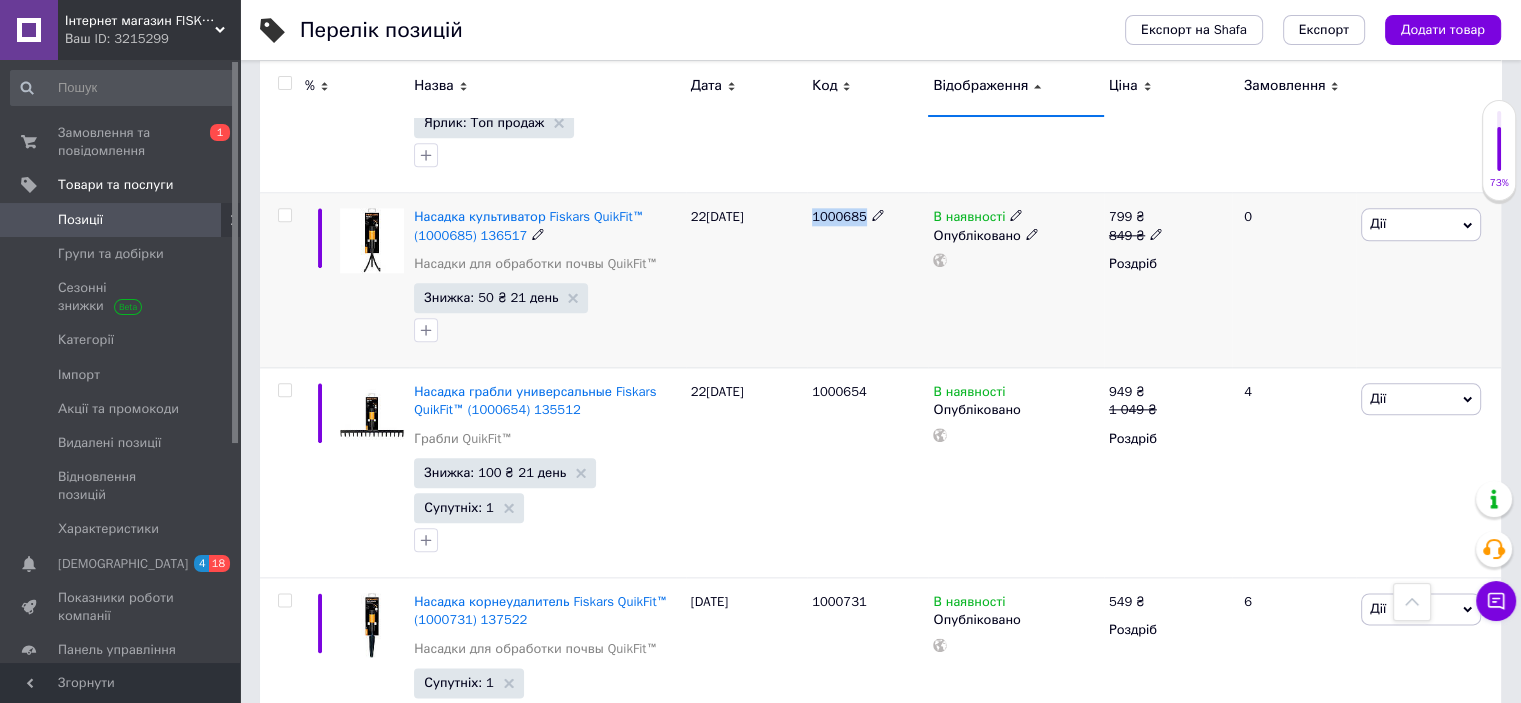 click on "1000685" at bounding box center (839, 216) 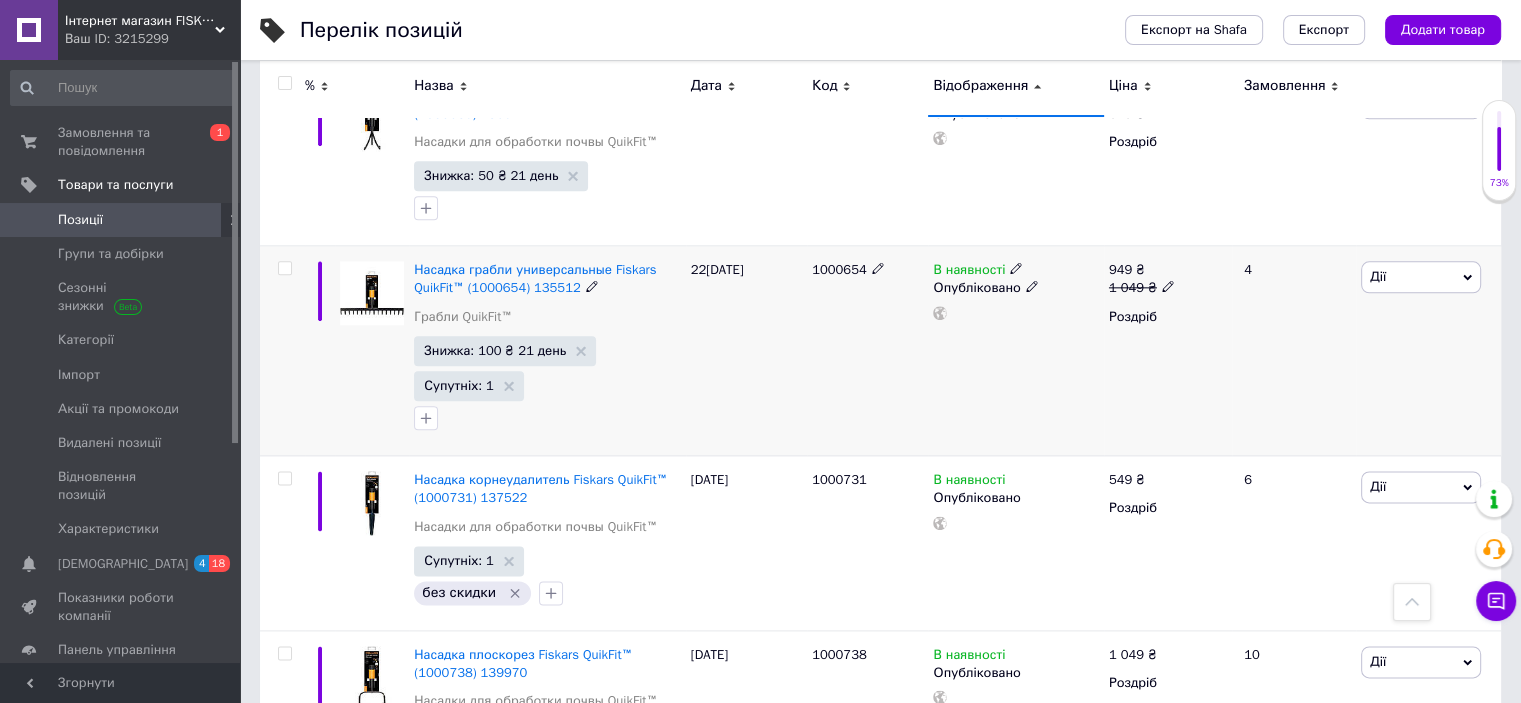 scroll, scrollTop: 2400, scrollLeft: 0, axis: vertical 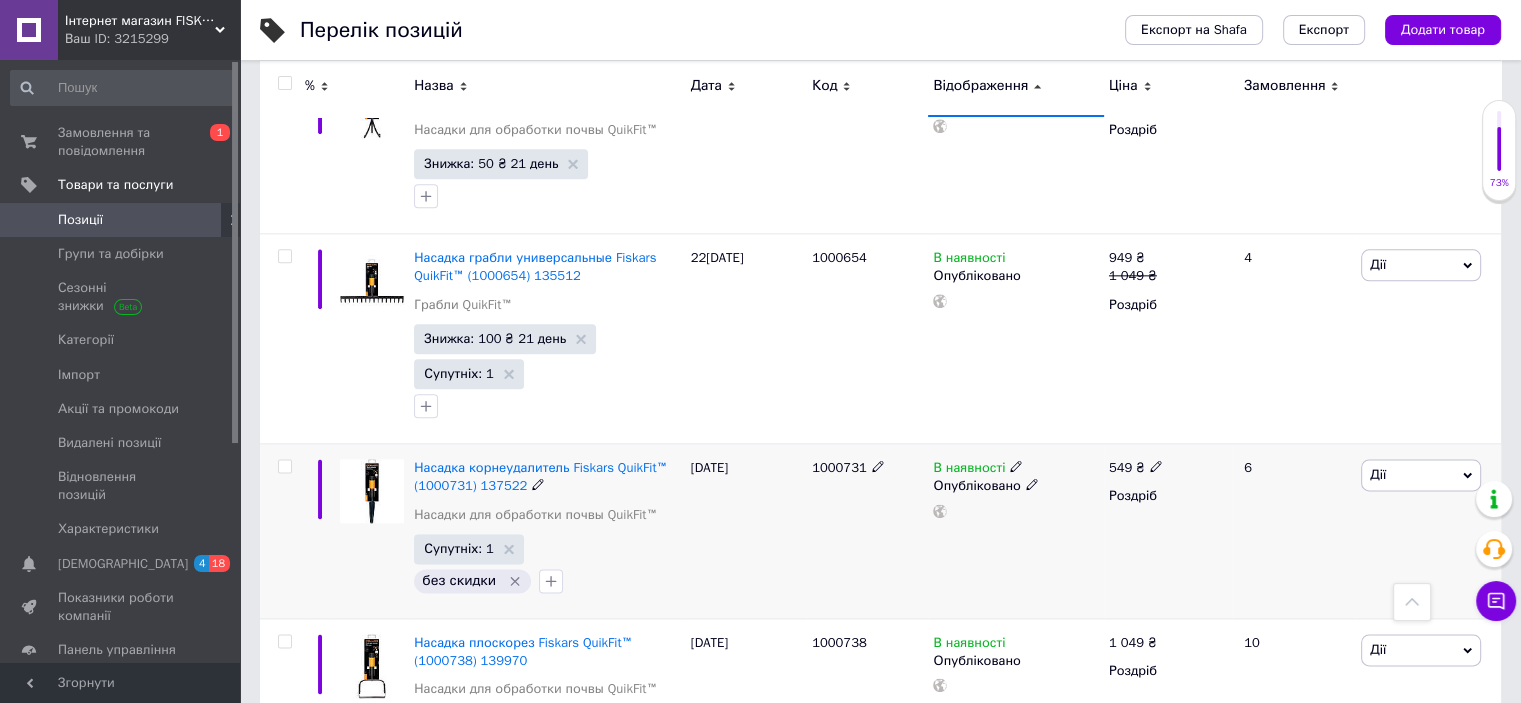 click on "1000731" at bounding box center [839, 467] 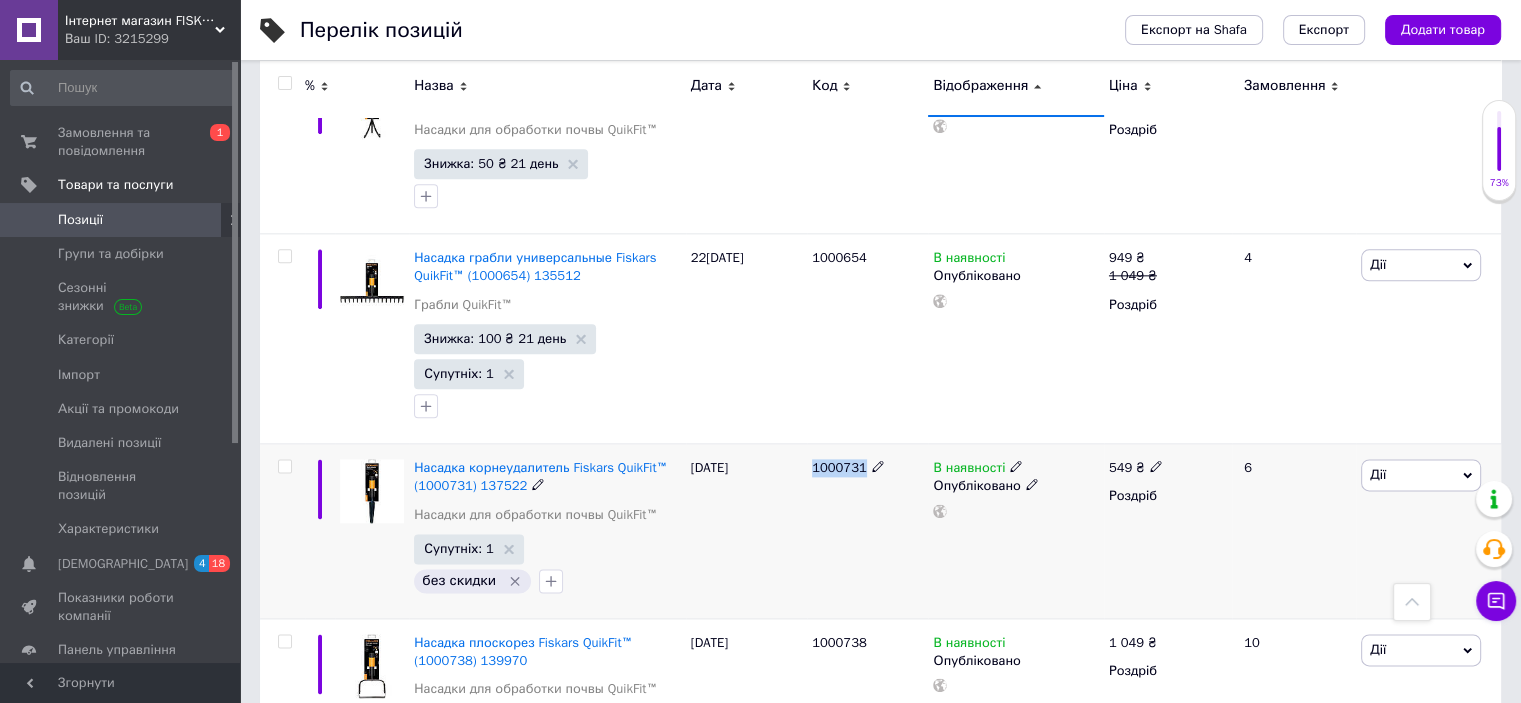 click on "1000731" at bounding box center (839, 467) 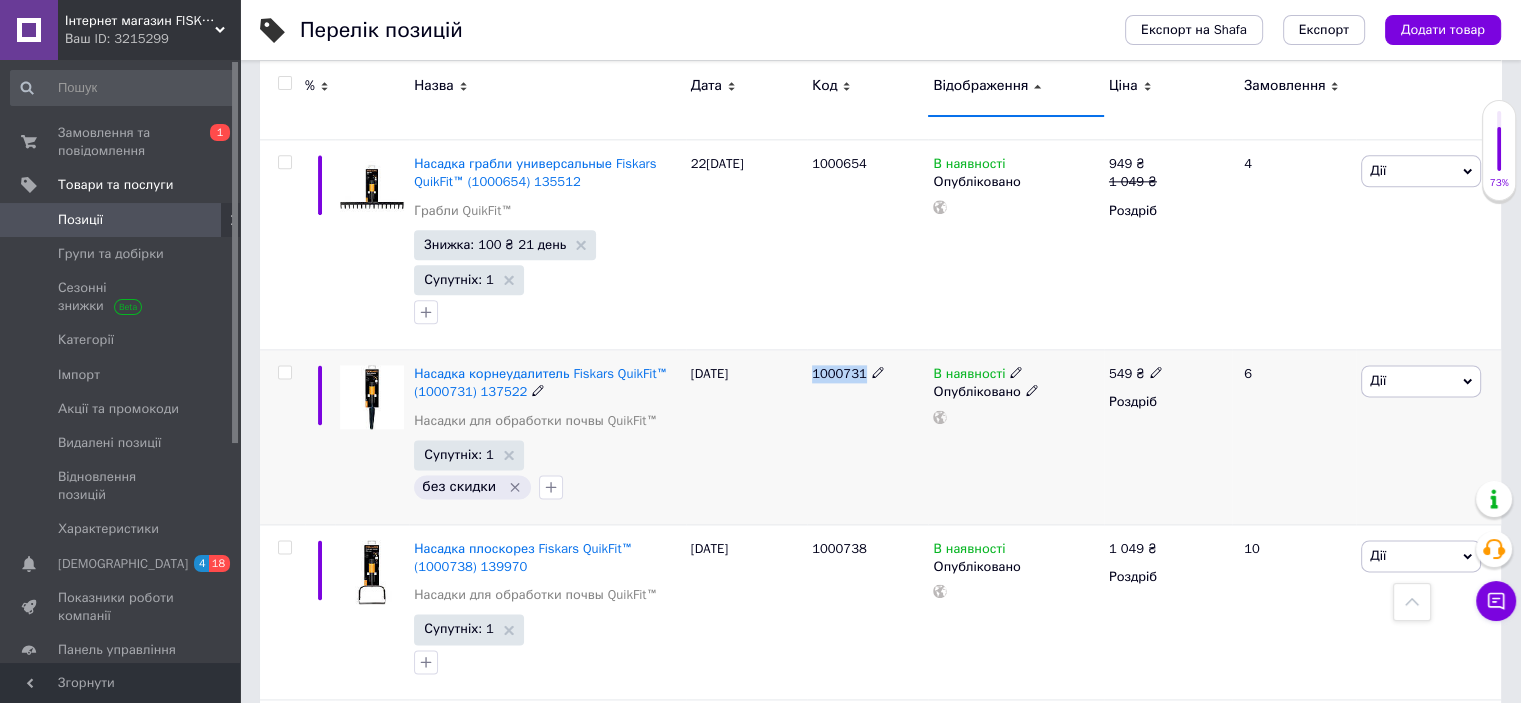 scroll, scrollTop: 2533, scrollLeft: 0, axis: vertical 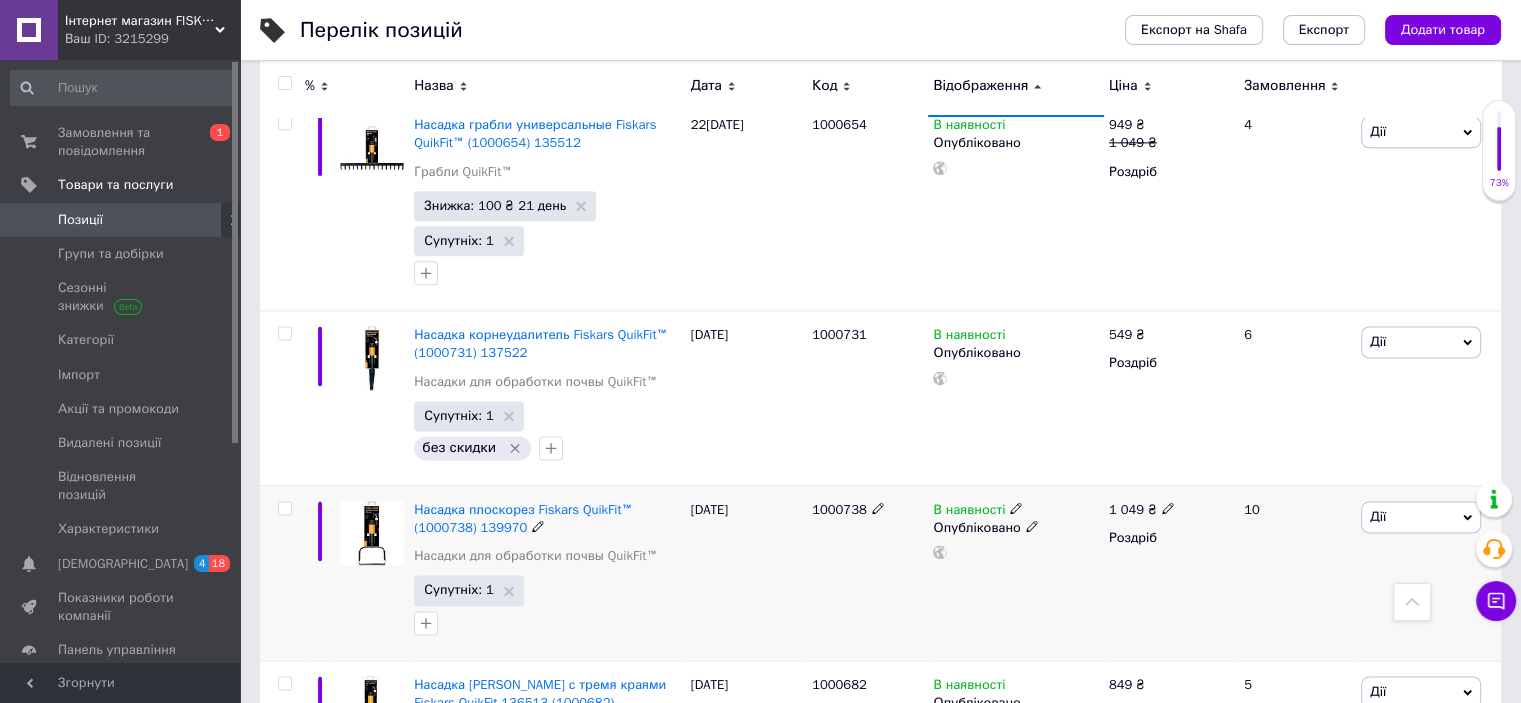 click on "1000738" at bounding box center [839, 509] 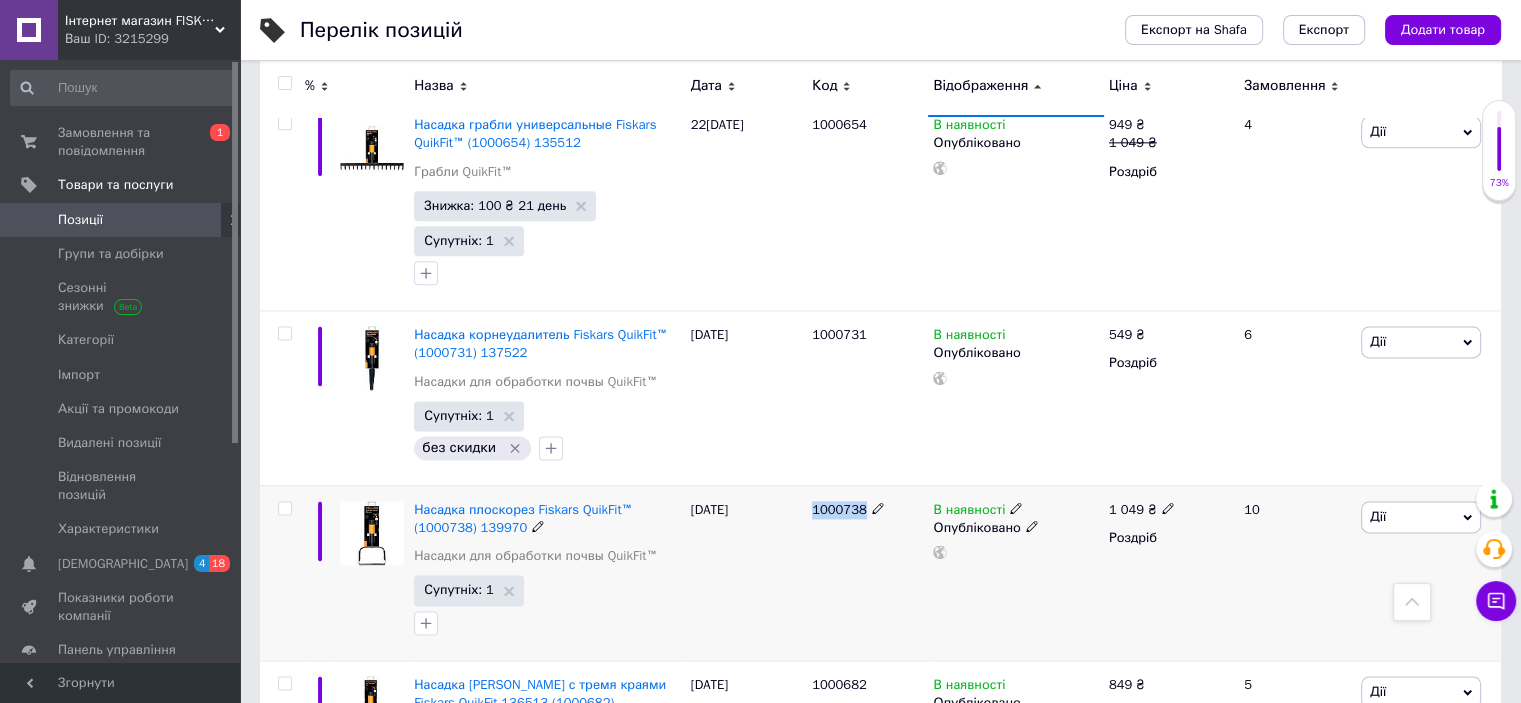 click on "1000738" at bounding box center (839, 509) 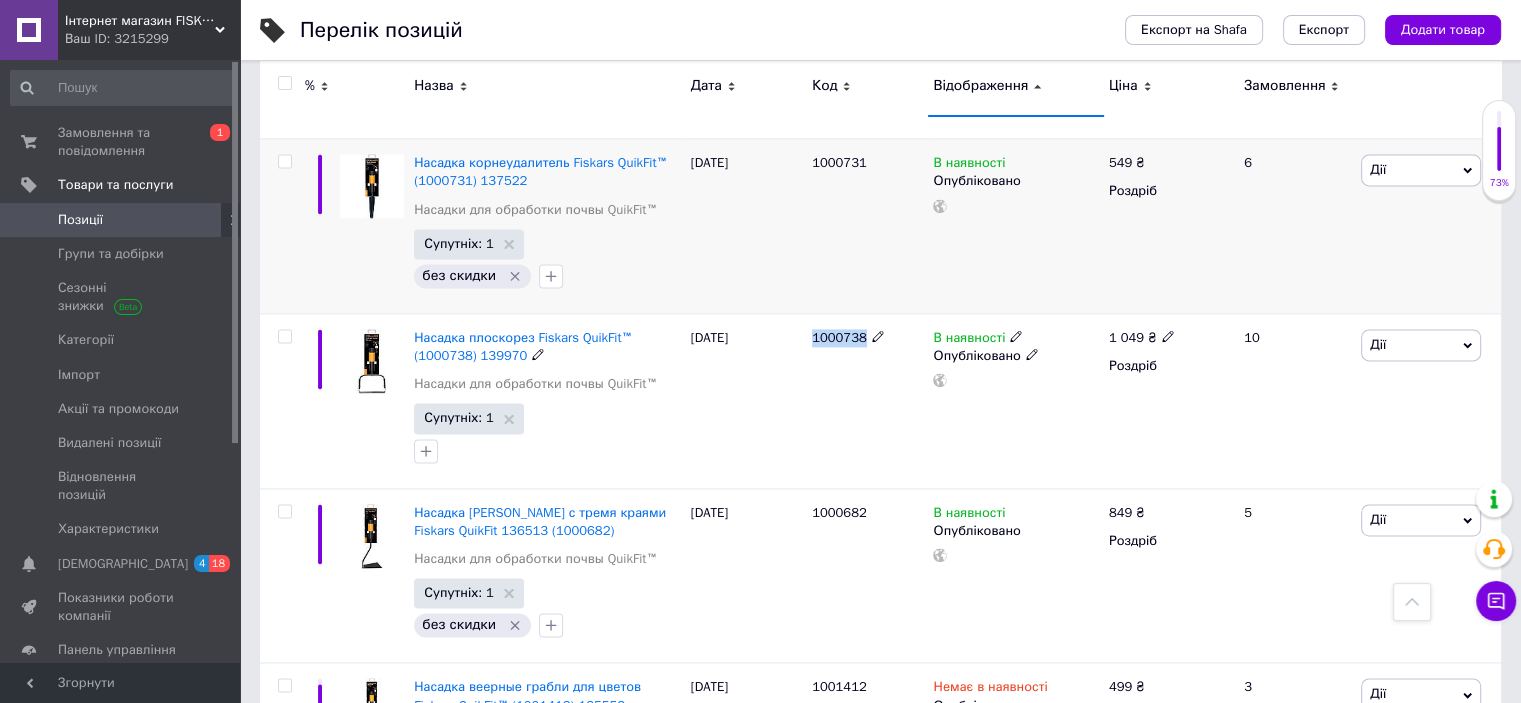 scroll, scrollTop: 2666, scrollLeft: 0, axis: vertical 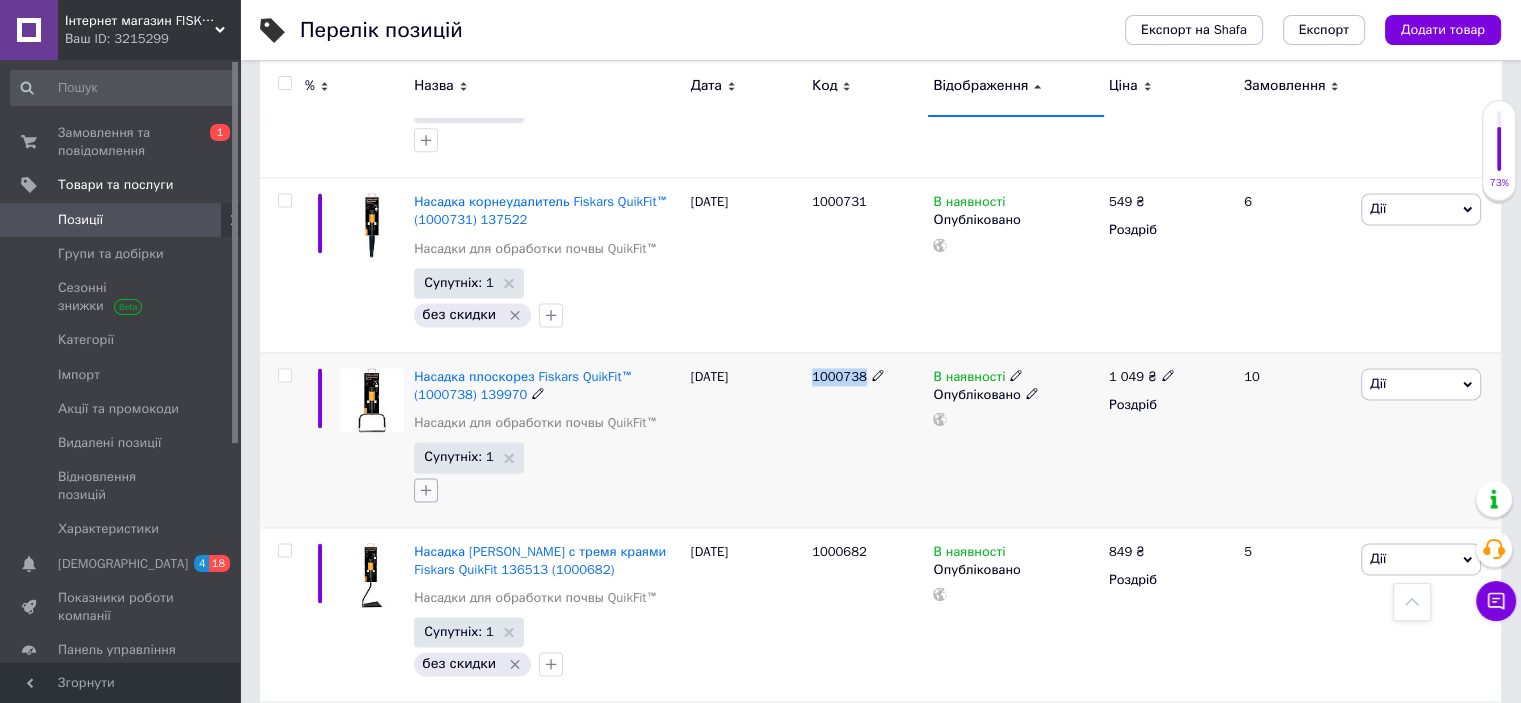 click 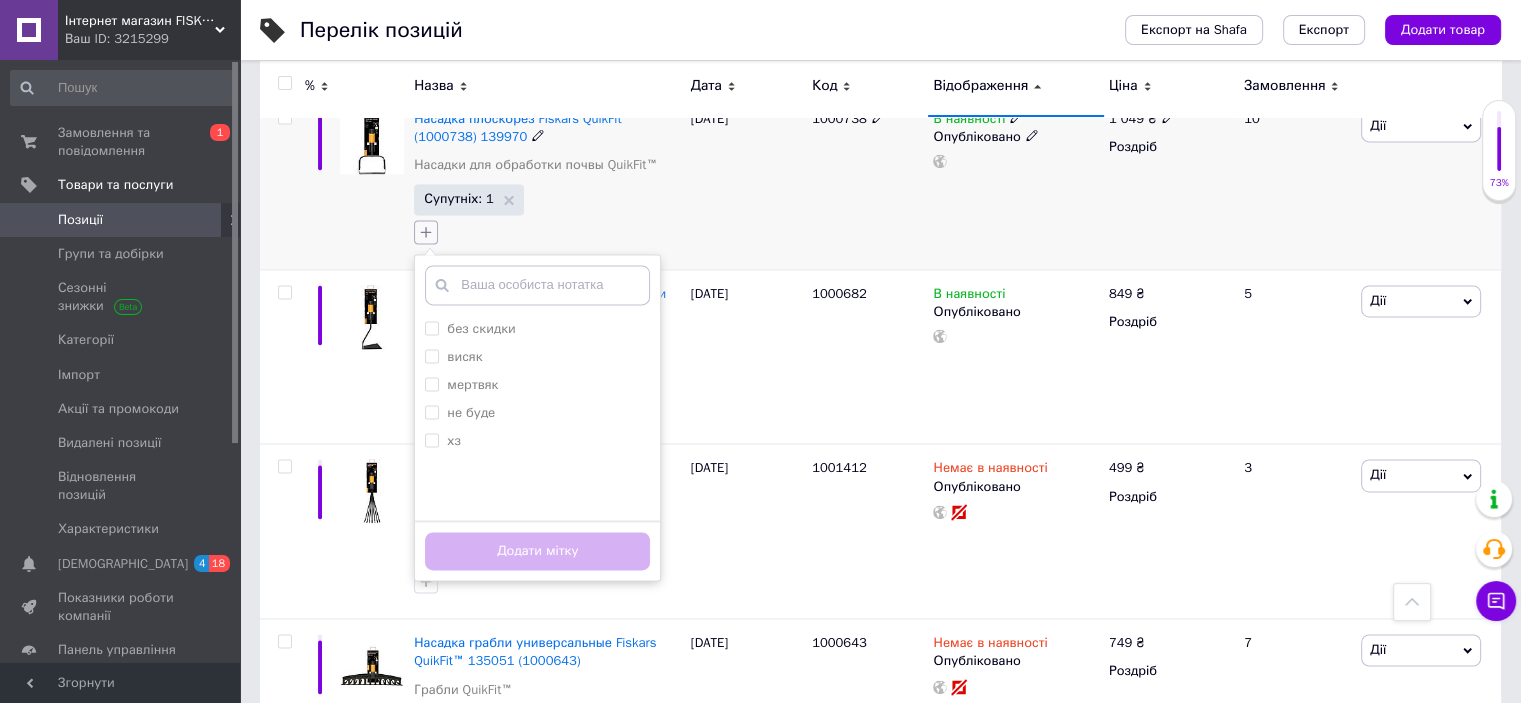 scroll, scrollTop: 2933, scrollLeft: 0, axis: vertical 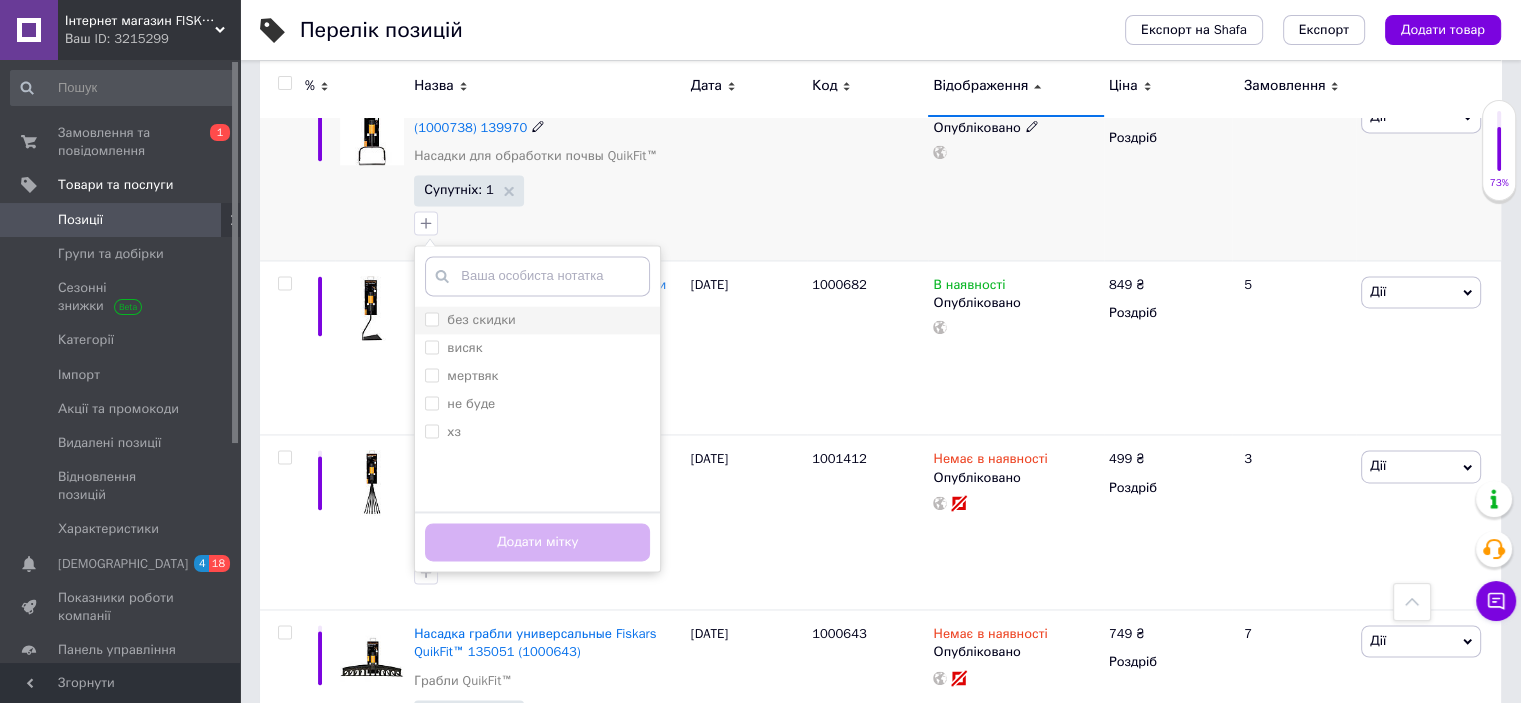 click on "без скидки" at bounding box center (431, 318) 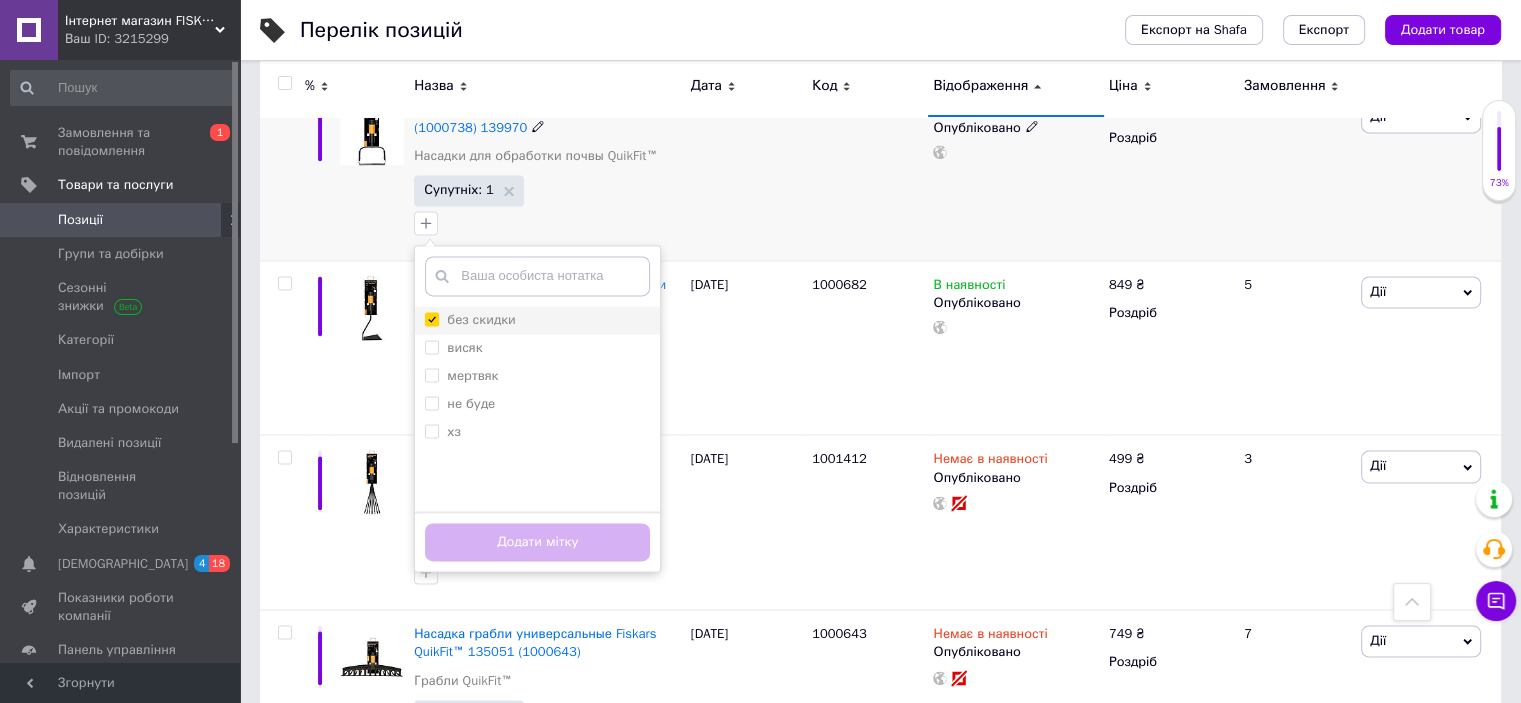 checkbox on "true" 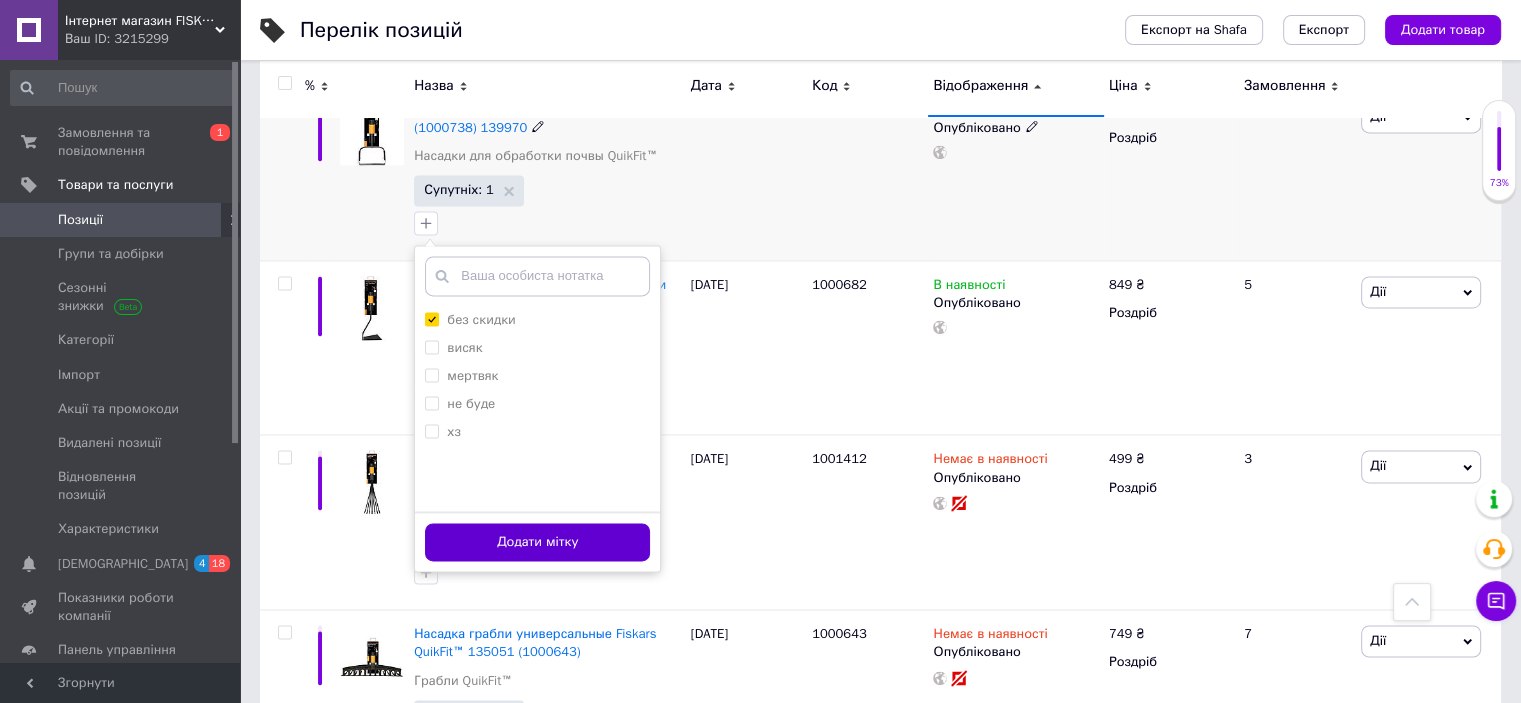 click on "Додати мітку" at bounding box center (537, 542) 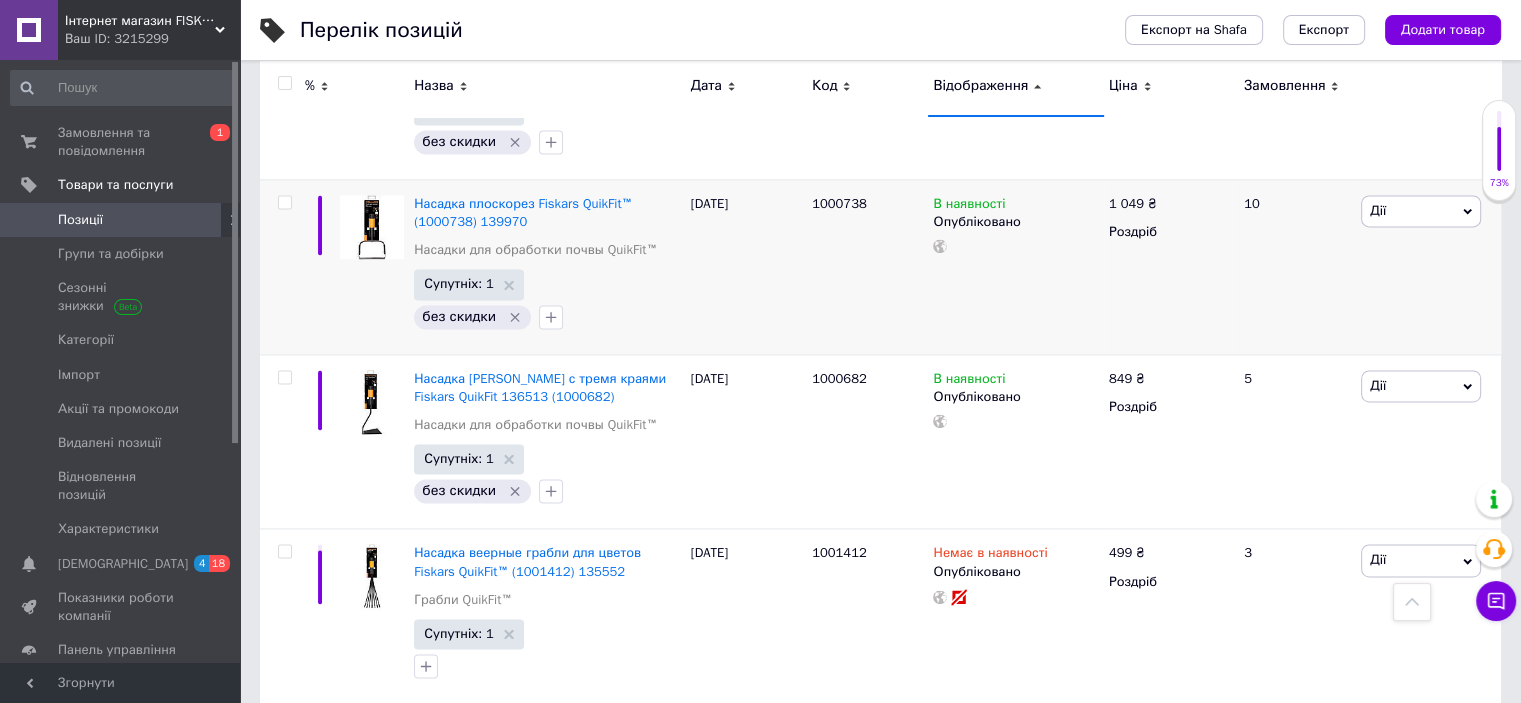 scroll, scrollTop: 2800, scrollLeft: 0, axis: vertical 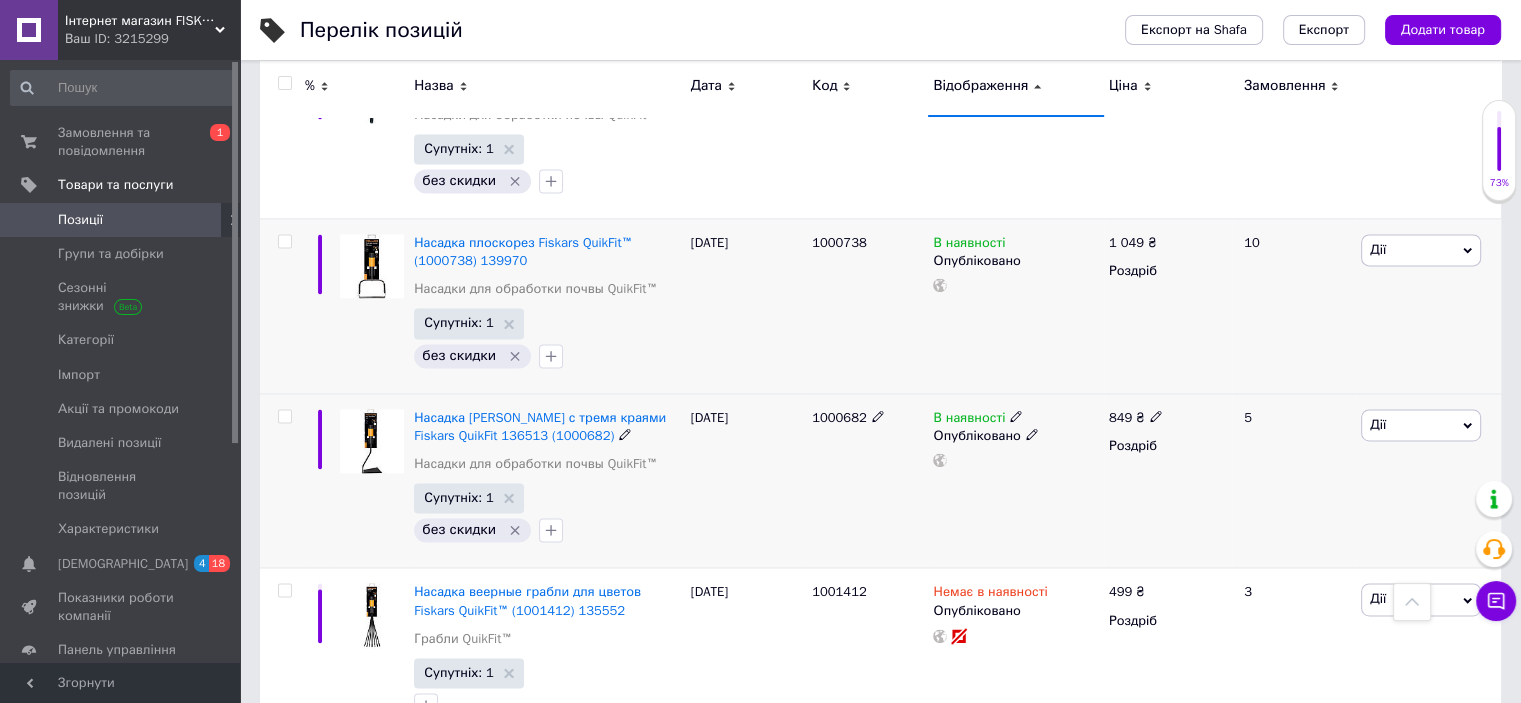 click on "1000682" at bounding box center (839, 417) 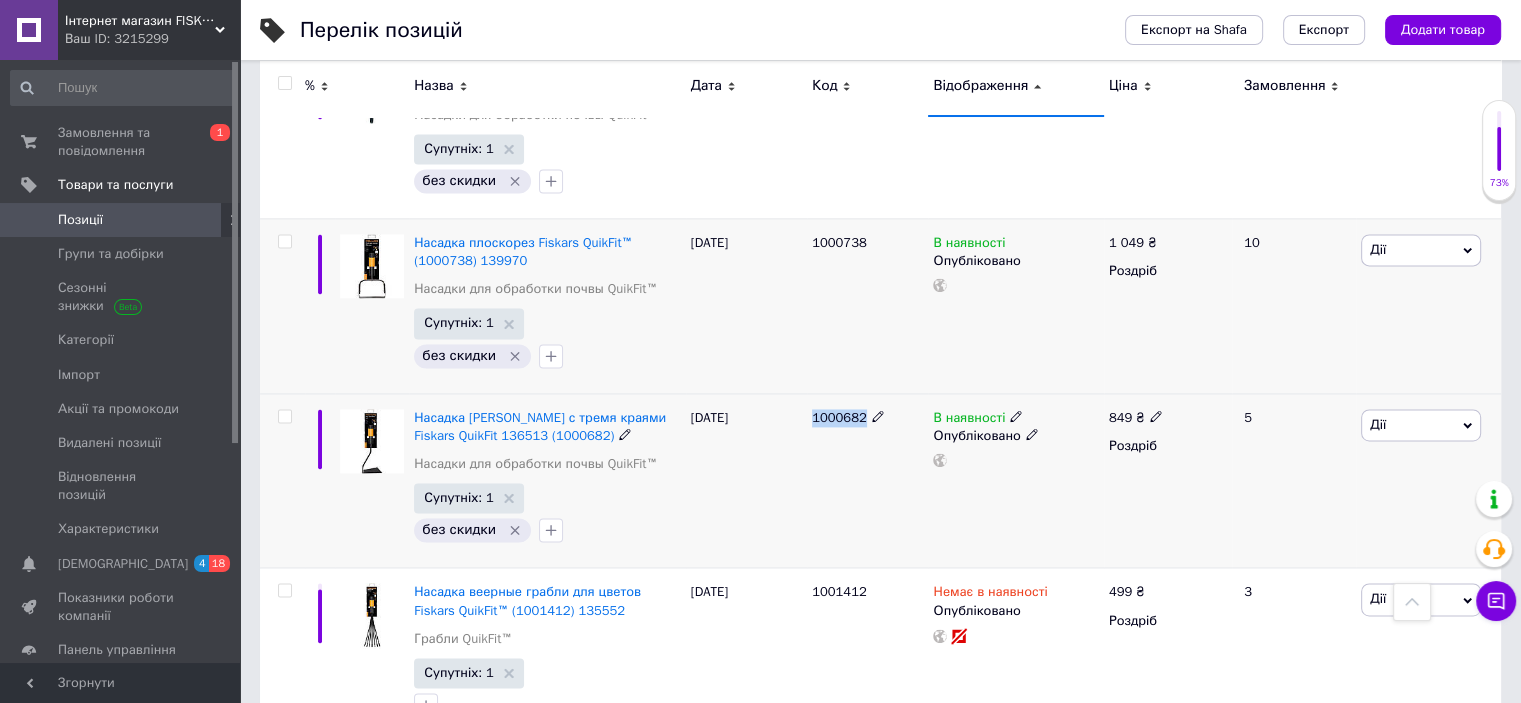 click on "1000682" at bounding box center [839, 417] 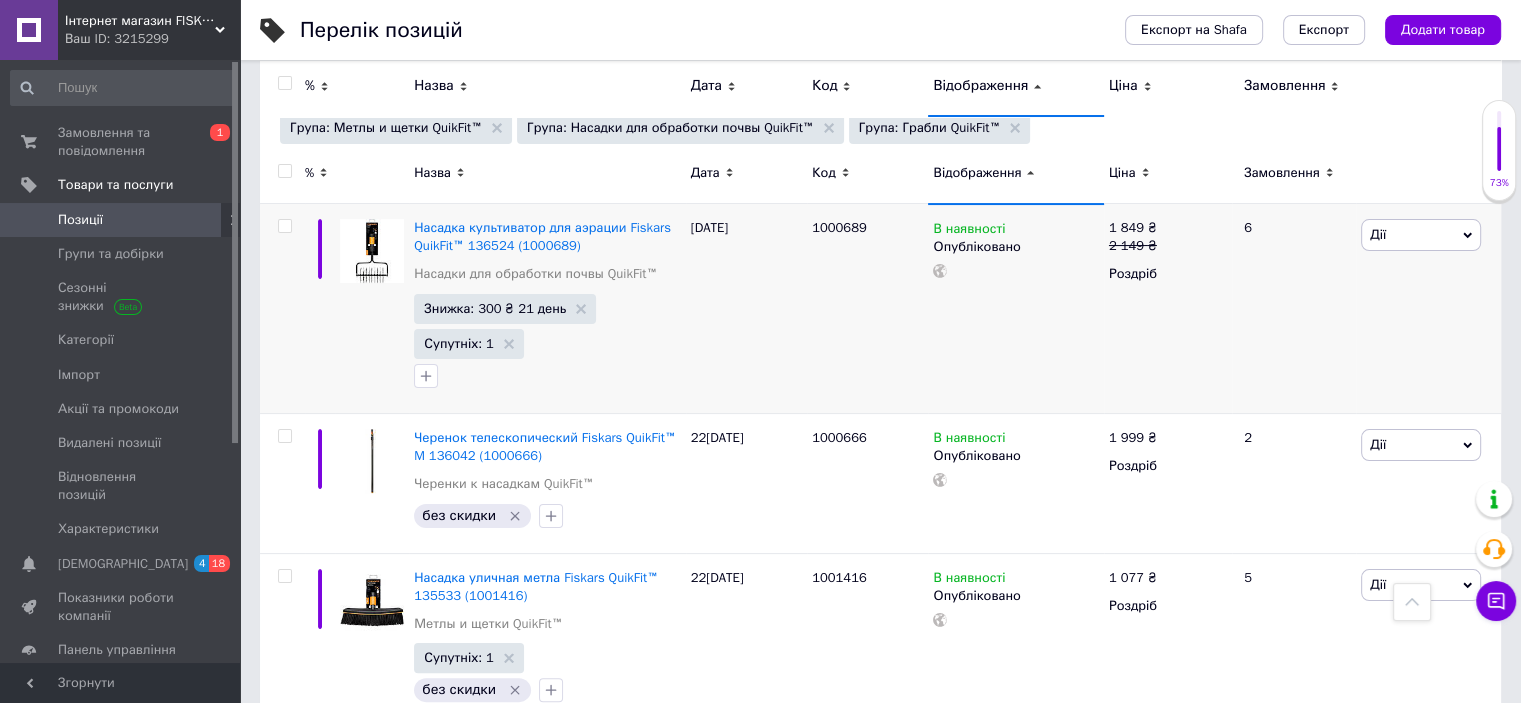scroll, scrollTop: 0, scrollLeft: 0, axis: both 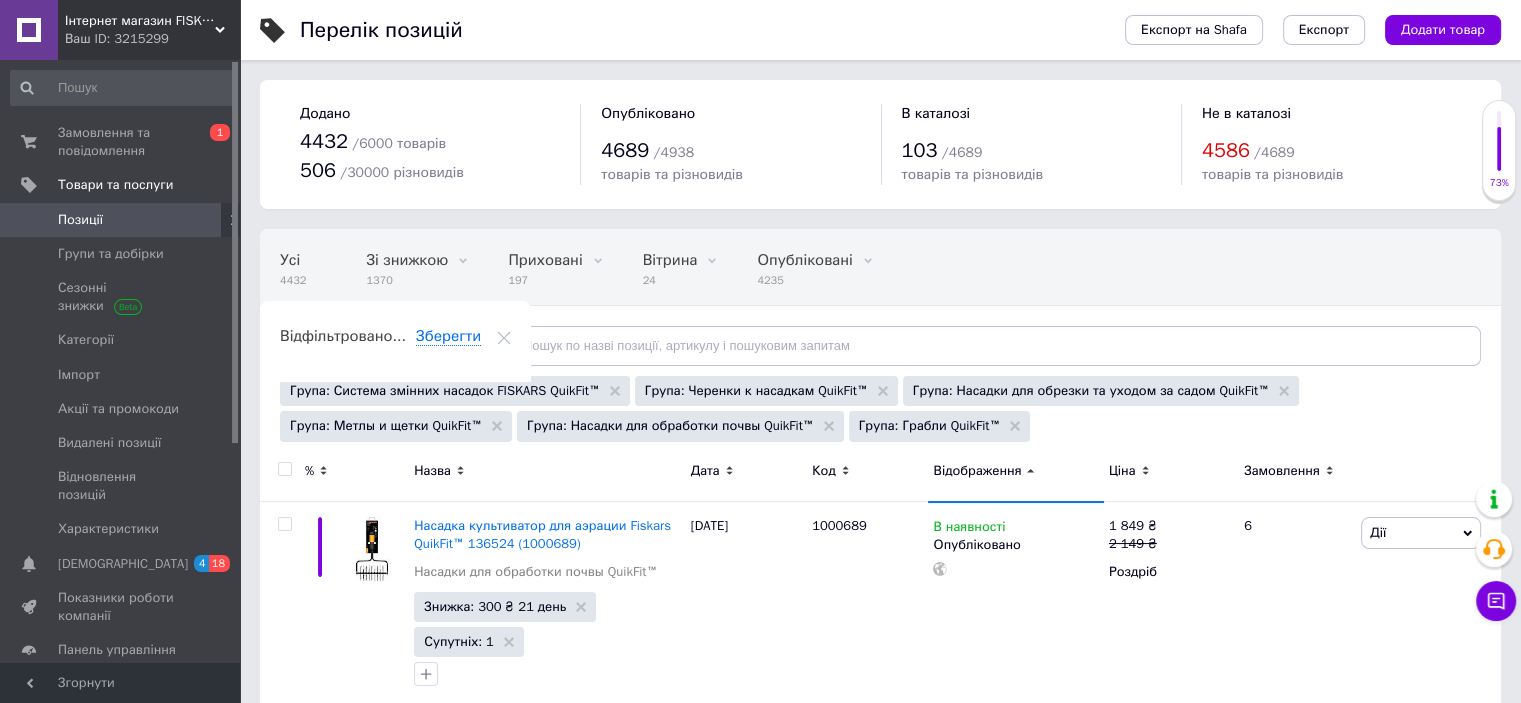 click 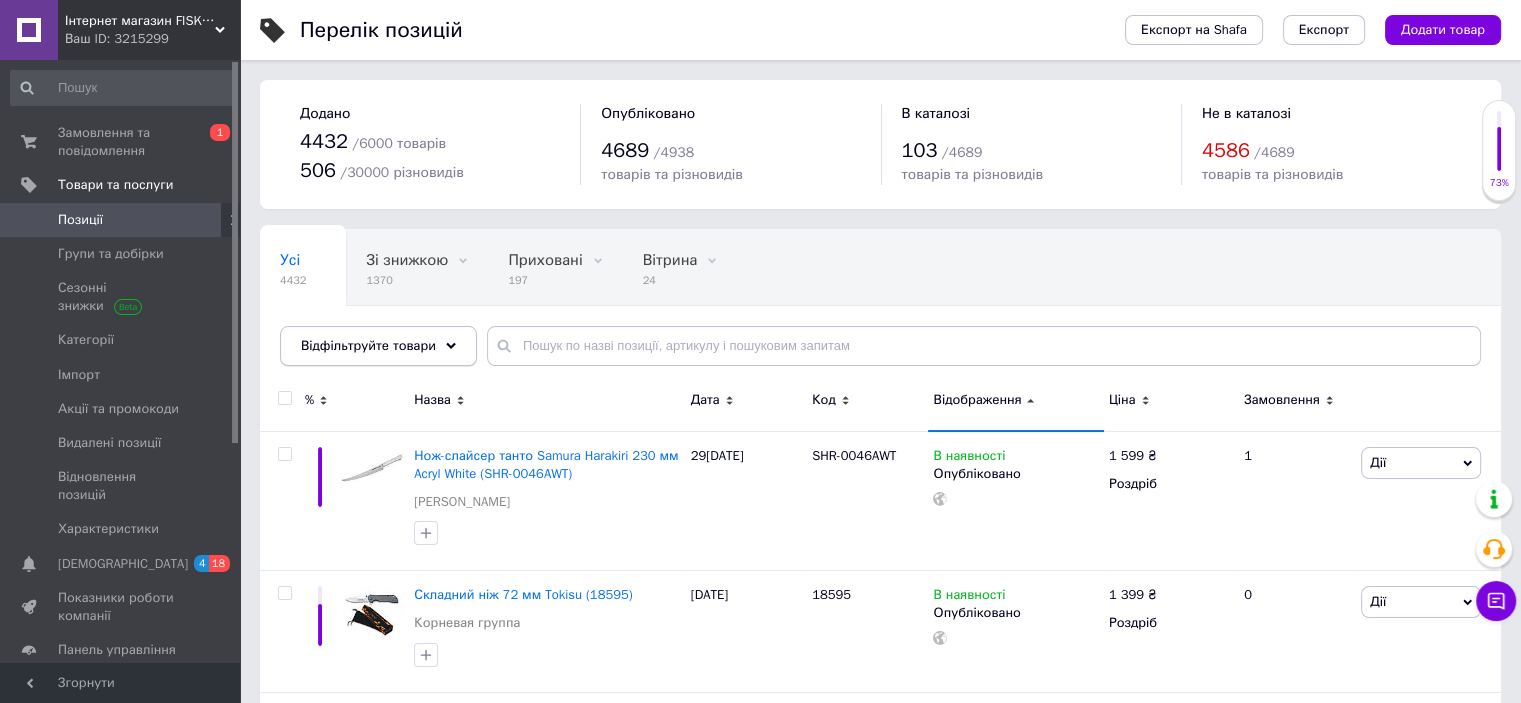 click on "Відфільтруйте товари" at bounding box center [368, 345] 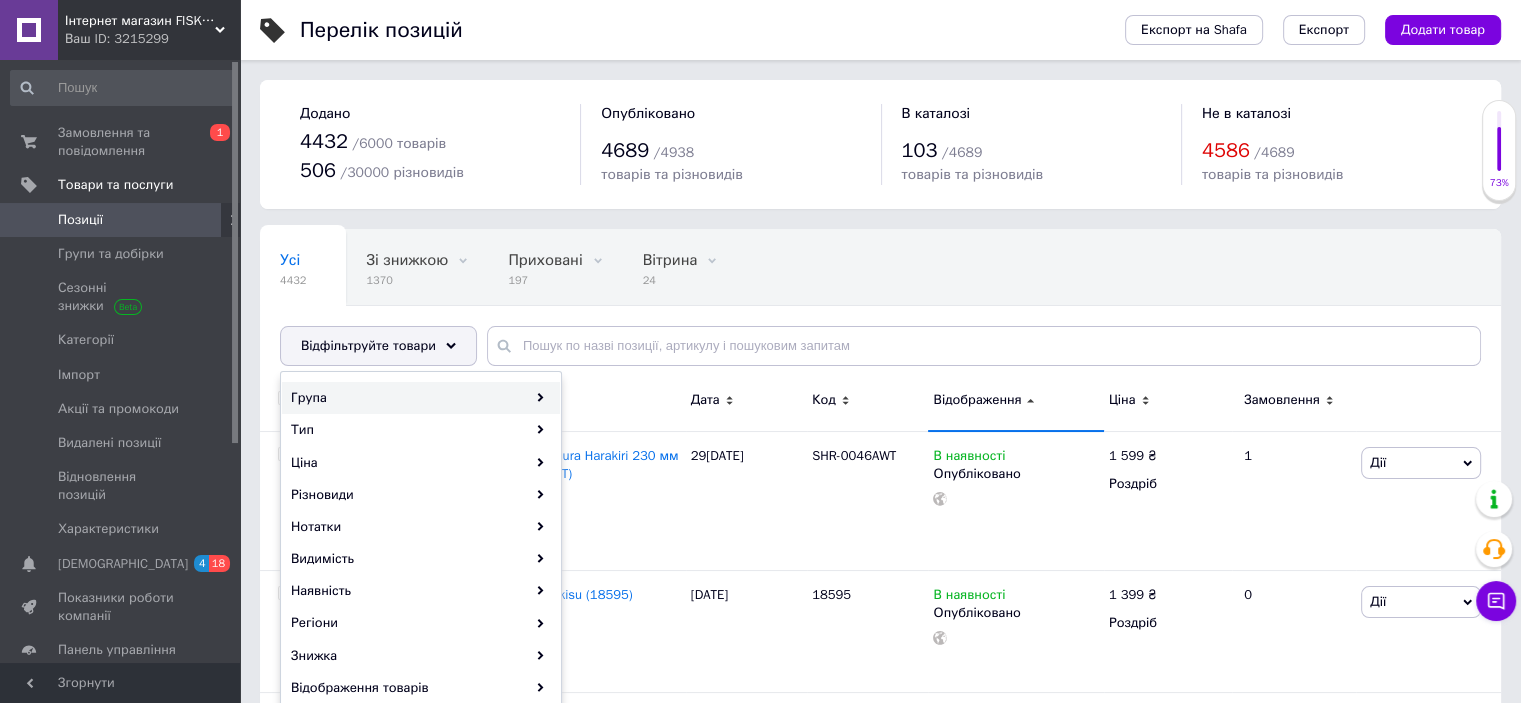 click on "Група" at bounding box center [421, 398] 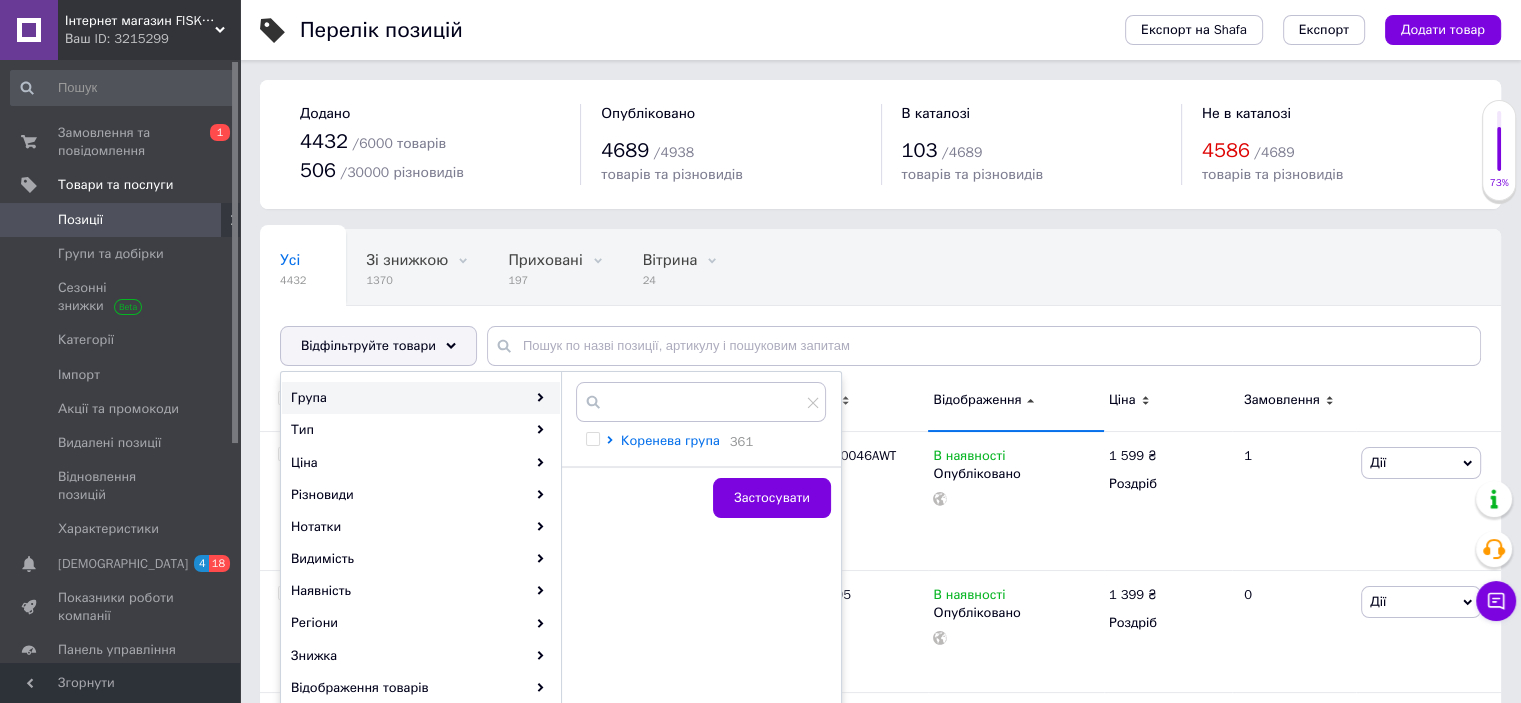 click on "Коренева група" at bounding box center [670, 440] 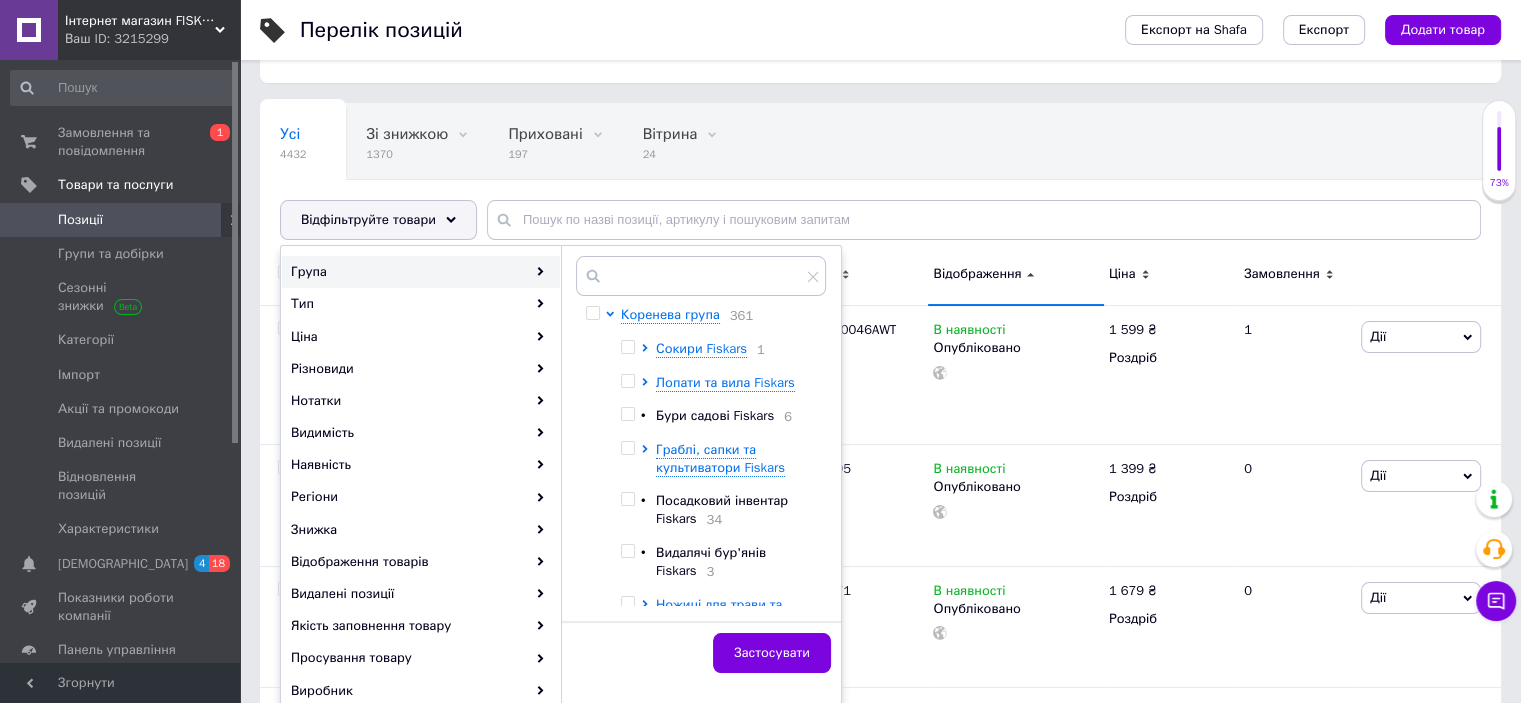 scroll, scrollTop: 266, scrollLeft: 0, axis: vertical 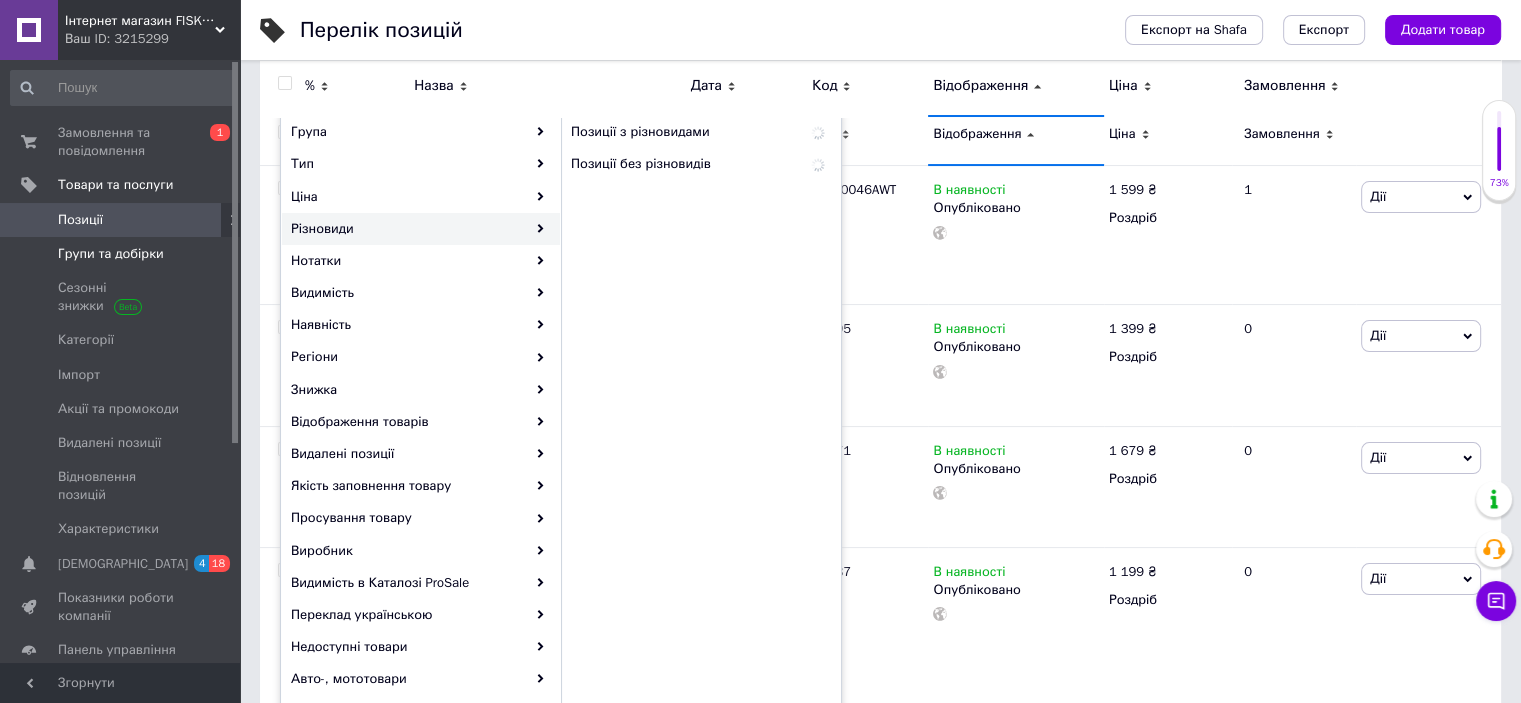 click on "Групи та добірки" at bounding box center (121, 254) 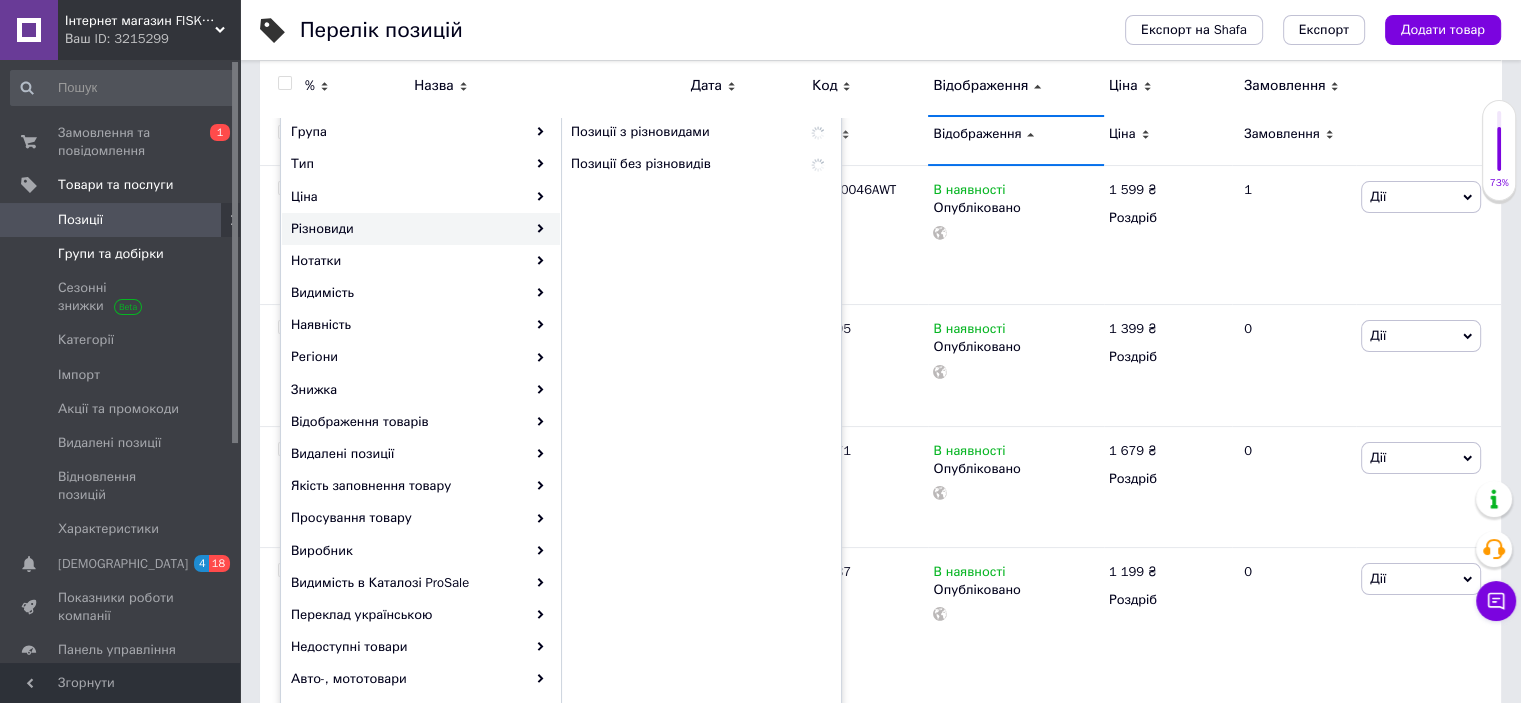 scroll, scrollTop: 0, scrollLeft: 0, axis: both 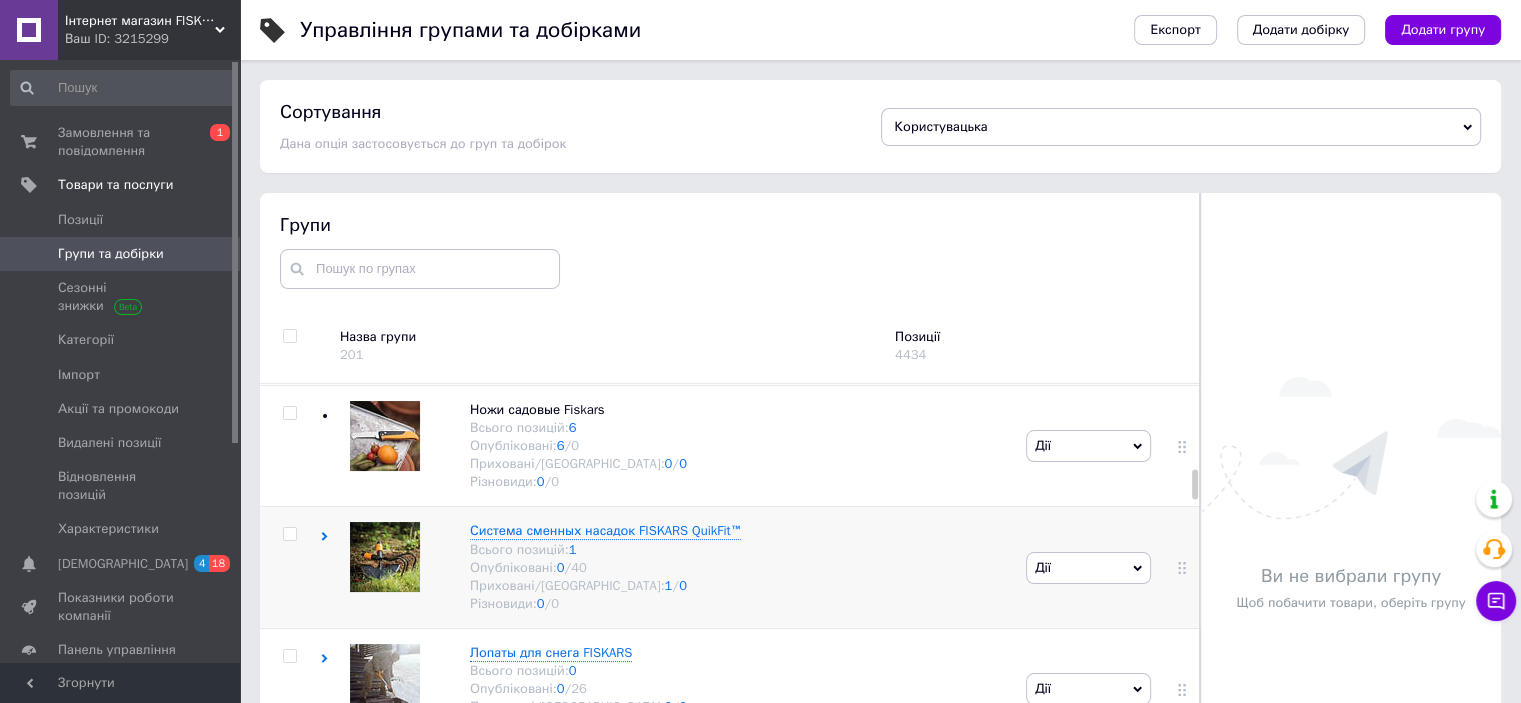 click at bounding box center (385, 557) 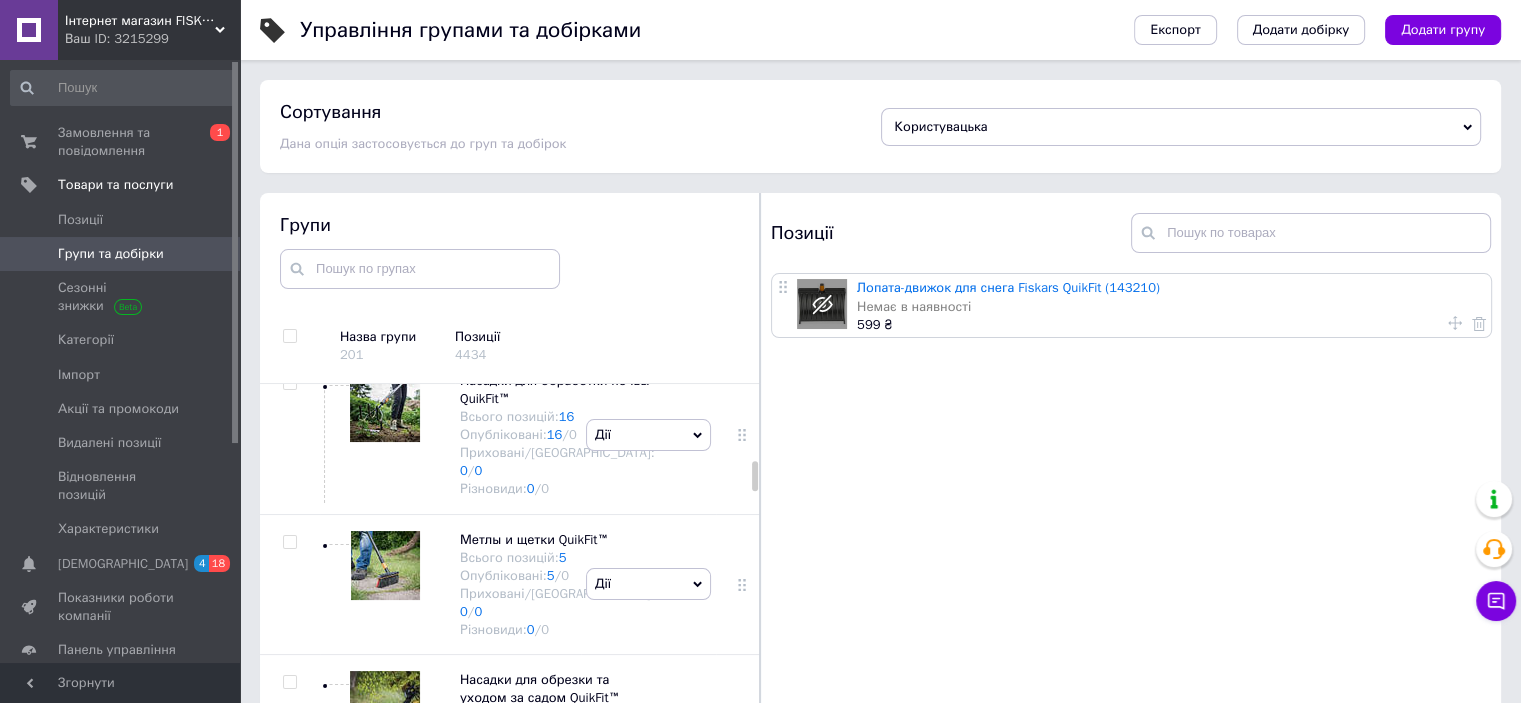 scroll, scrollTop: 2195, scrollLeft: 0, axis: vertical 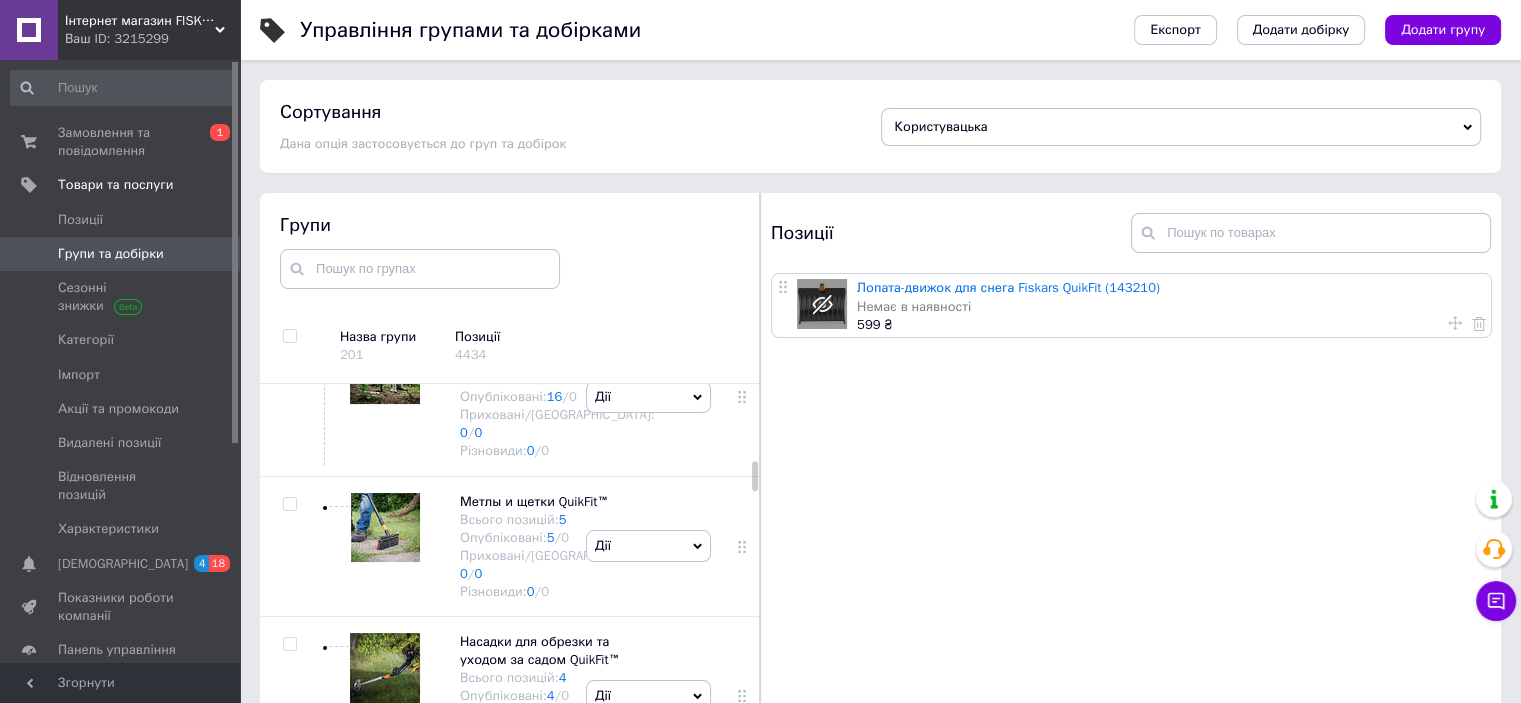 click on "Дії" at bounding box center [648, -42] 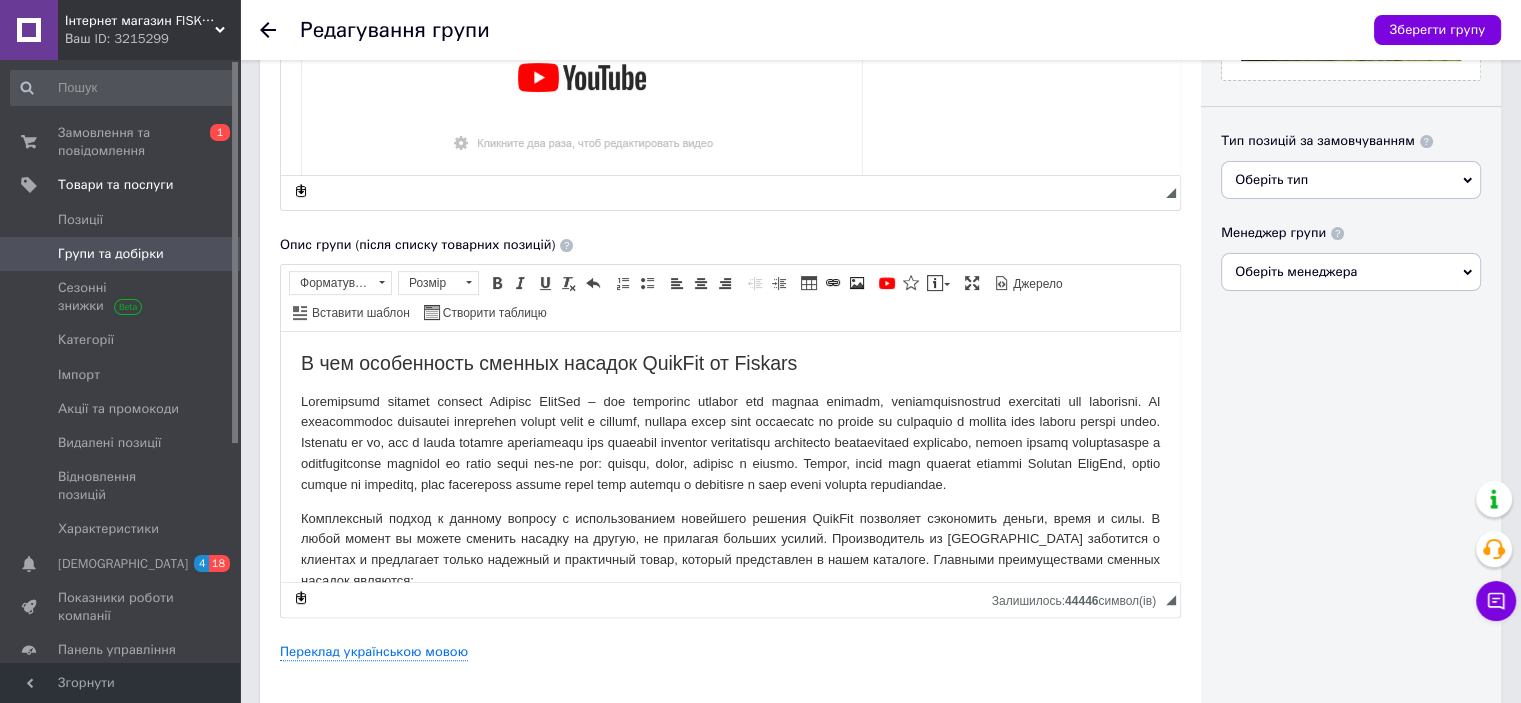 scroll, scrollTop: 133, scrollLeft: 0, axis: vertical 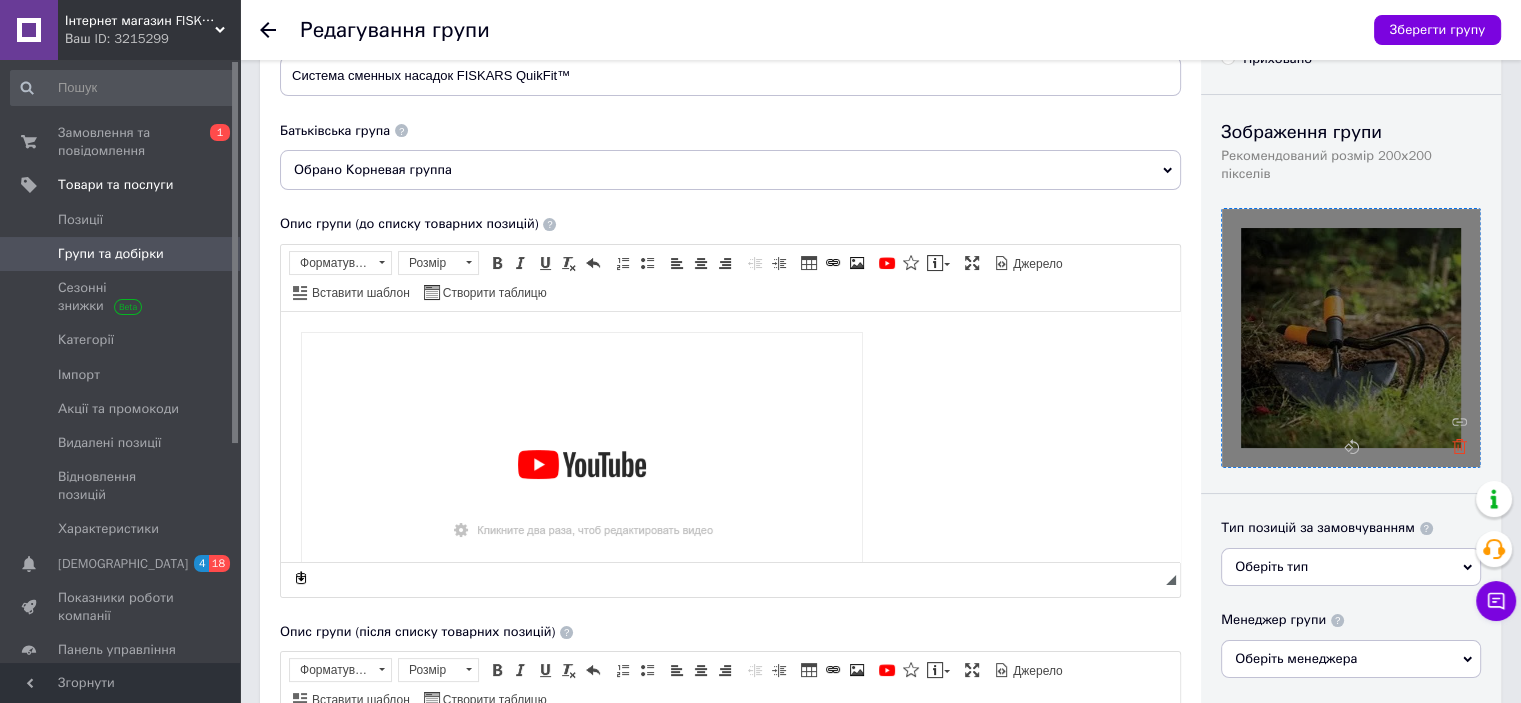 click 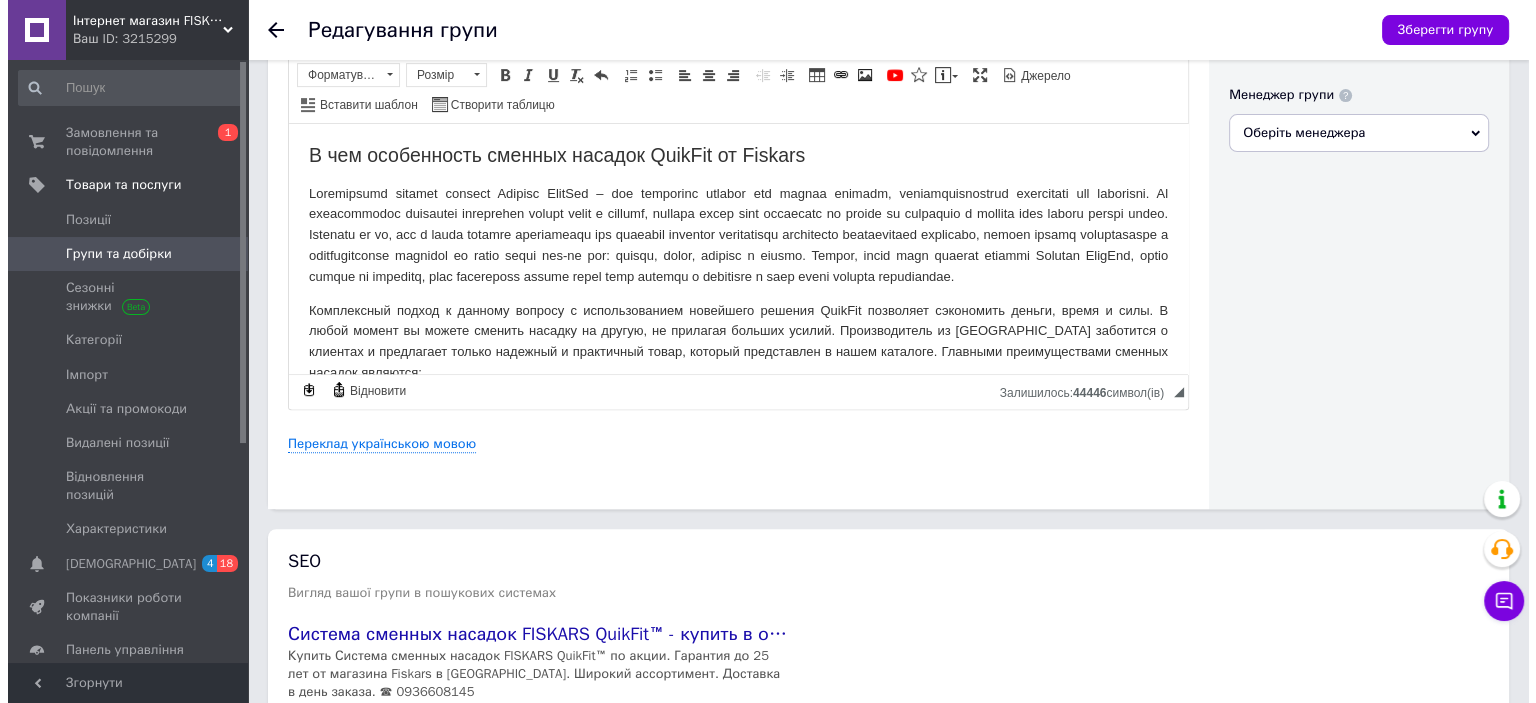 scroll, scrollTop: 800, scrollLeft: 0, axis: vertical 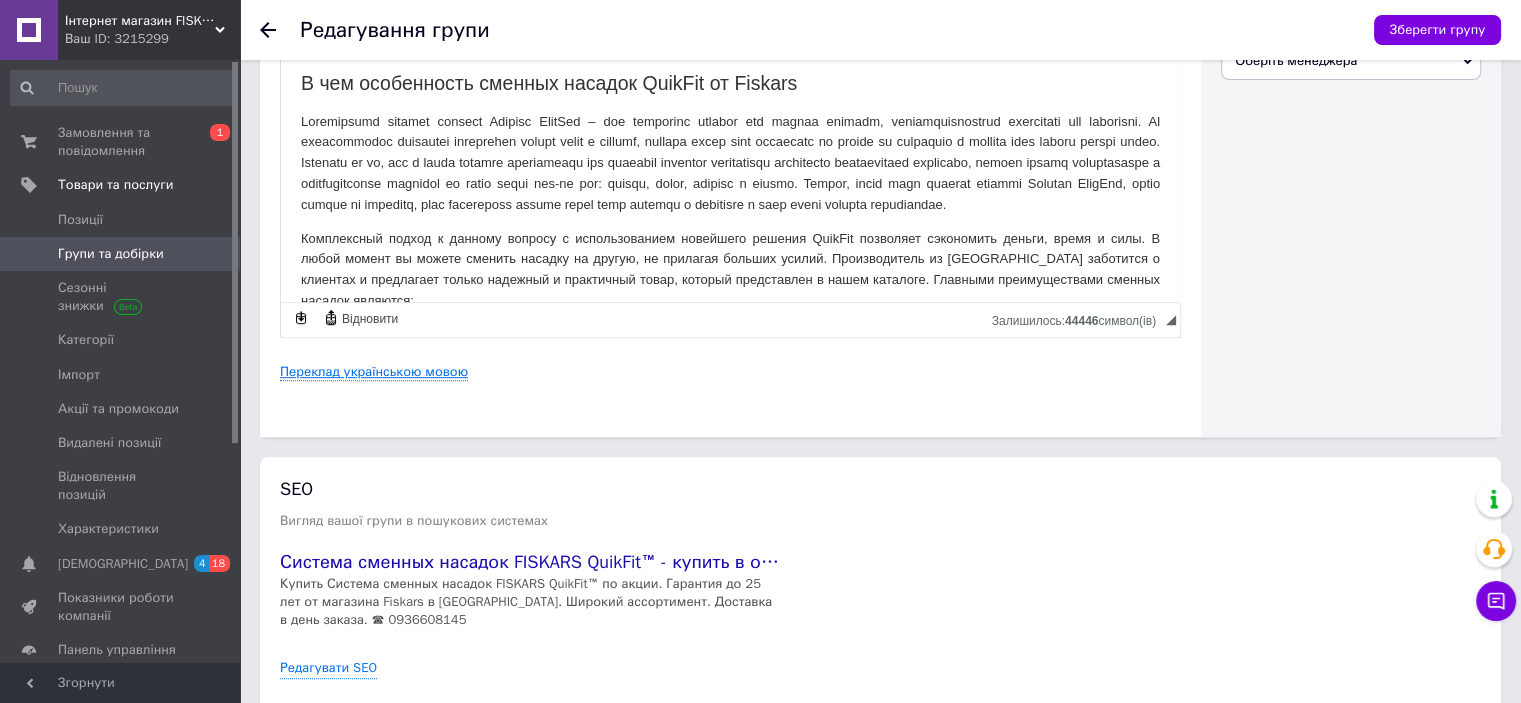 click on "Переклад українською мовою" at bounding box center [374, 372] 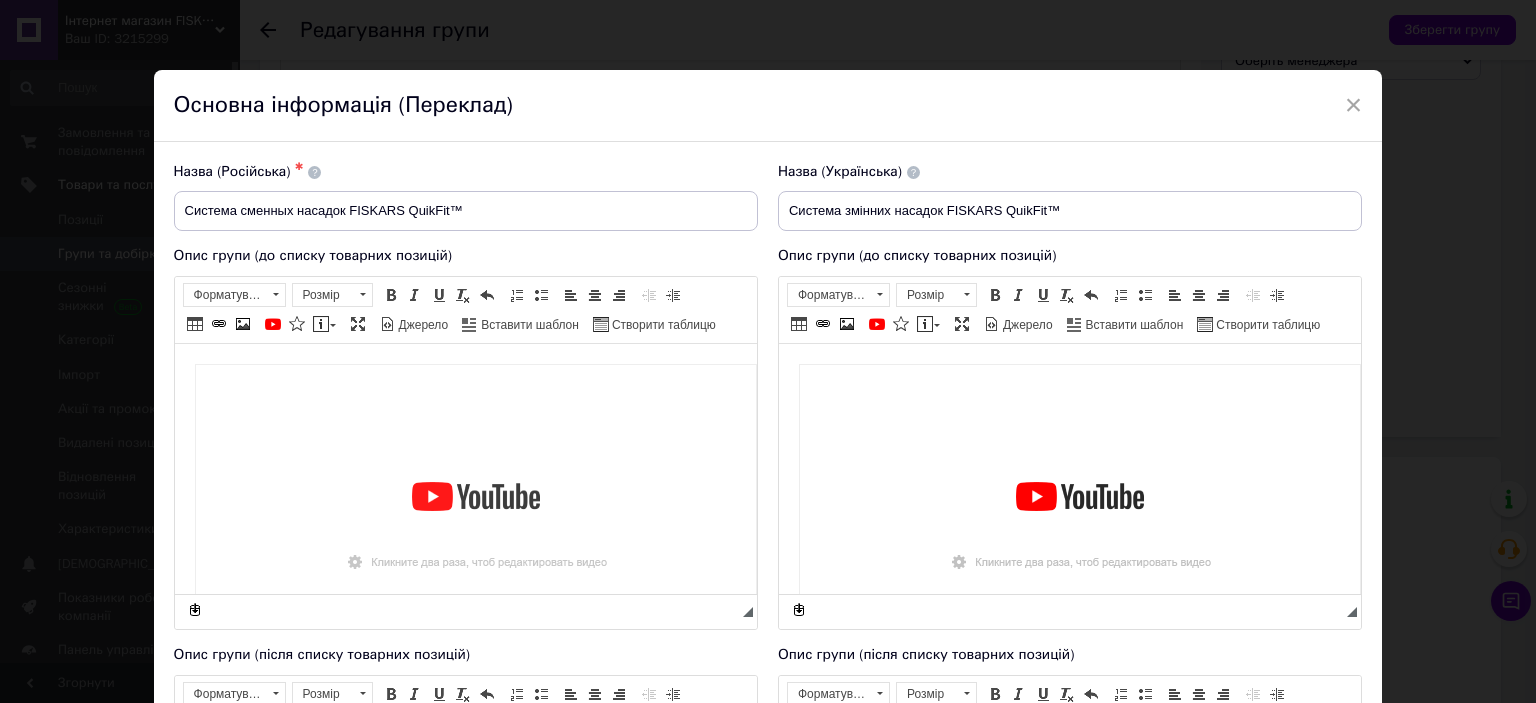 scroll, scrollTop: 0, scrollLeft: 0, axis: both 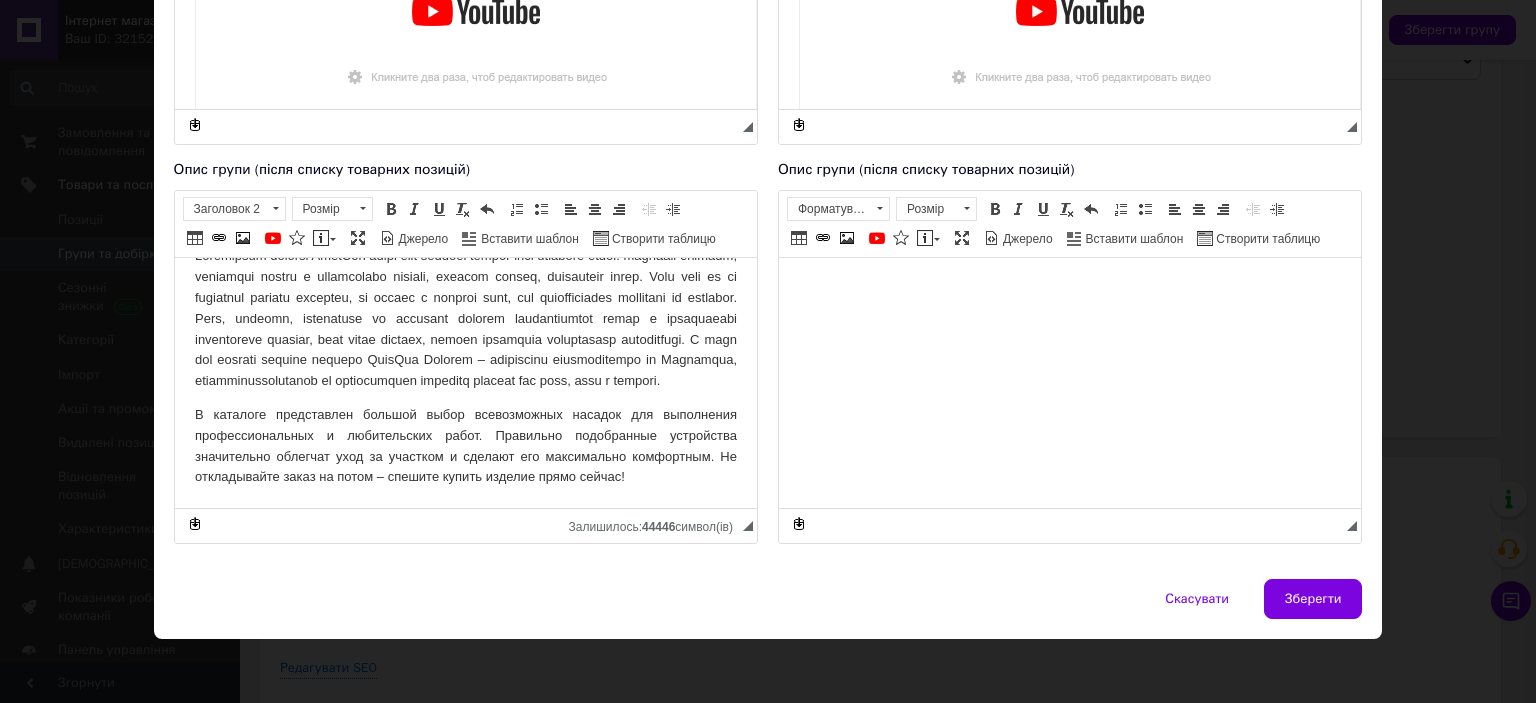click at bounding box center [465, 318] 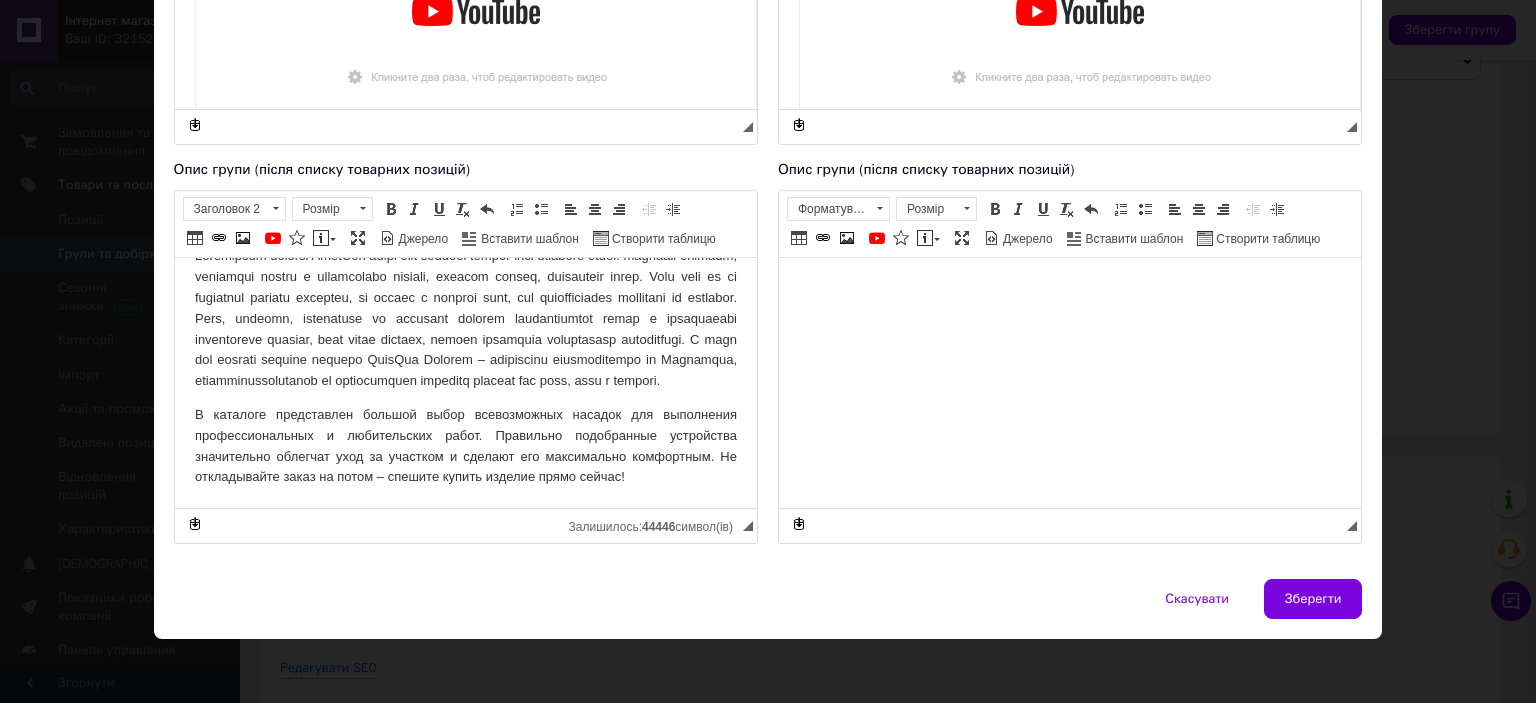 scroll, scrollTop: 0, scrollLeft: 0, axis: both 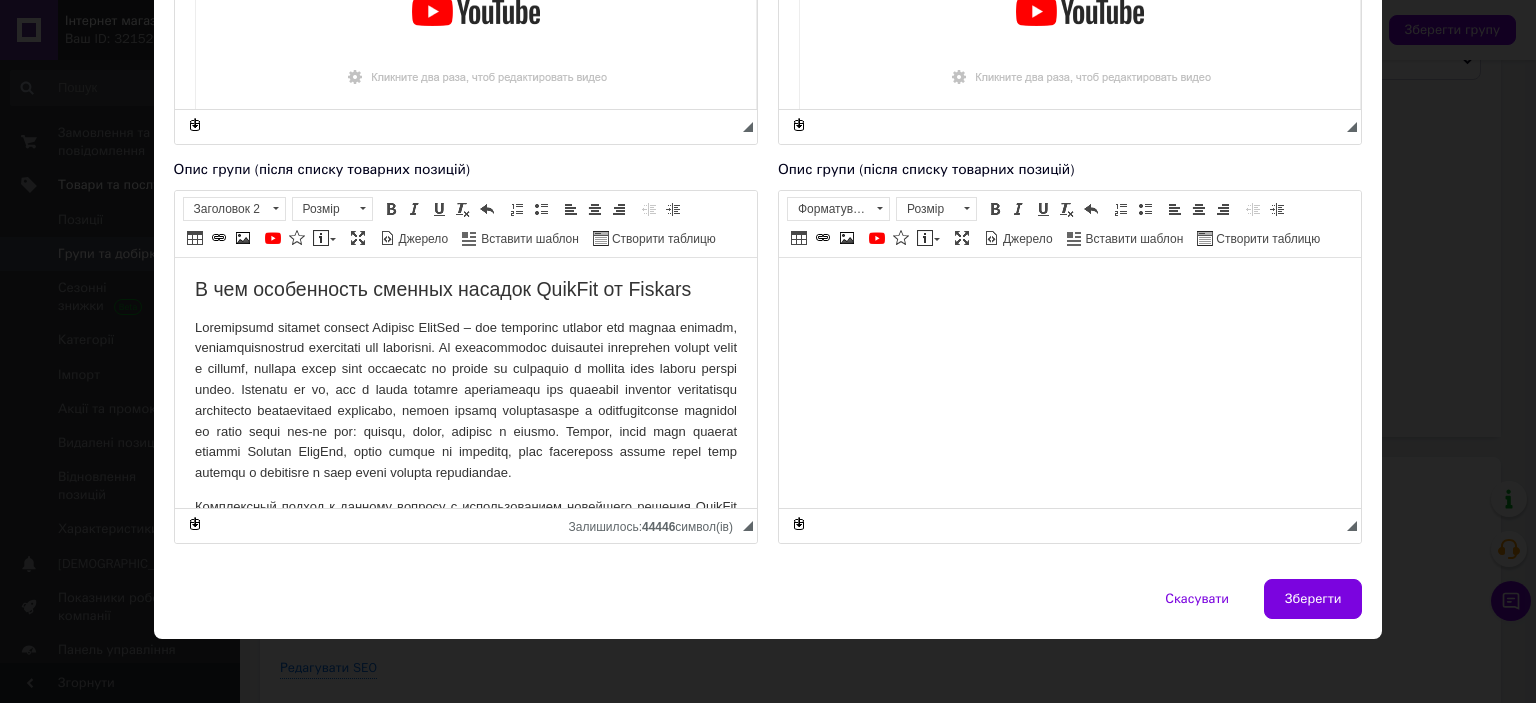 type 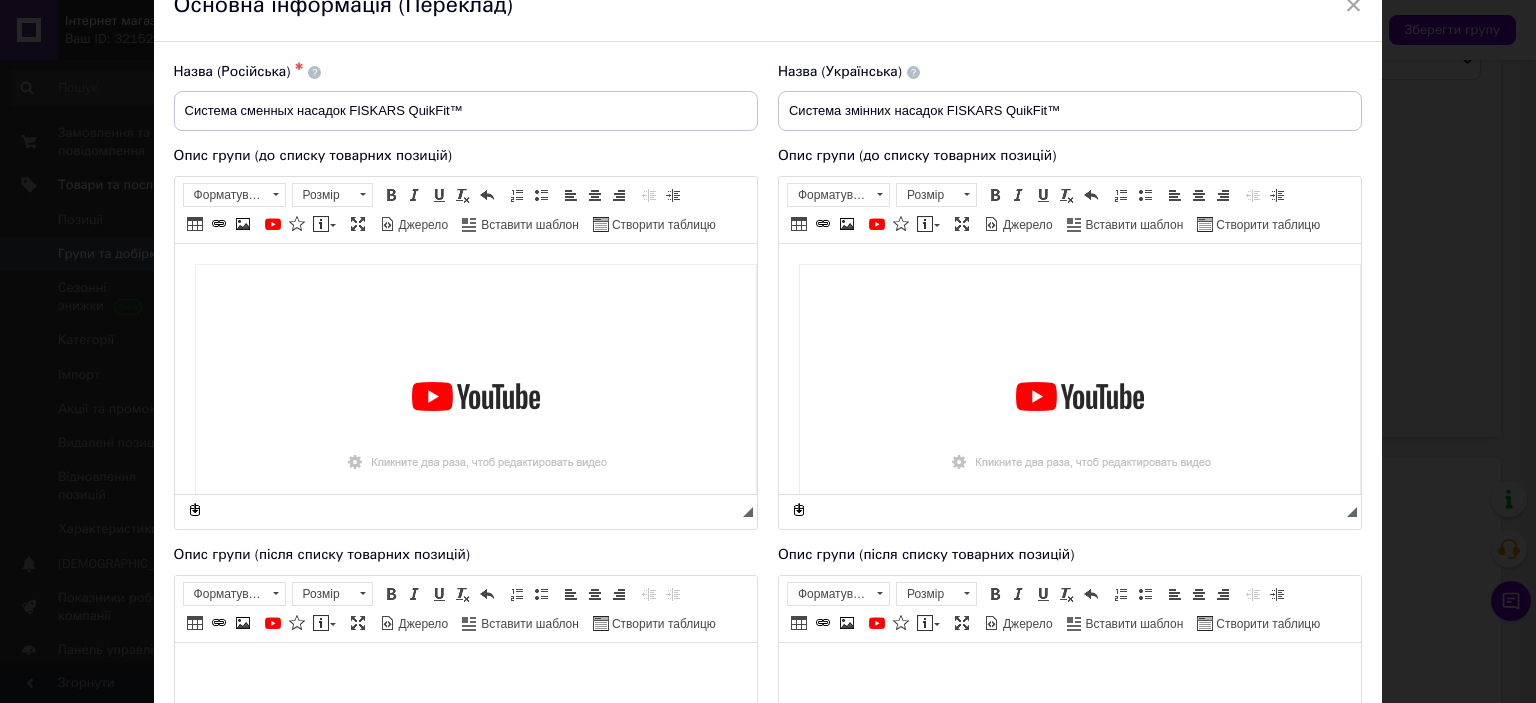 scroll, scrollTop: 0, scrollLeft: 0, axis: both 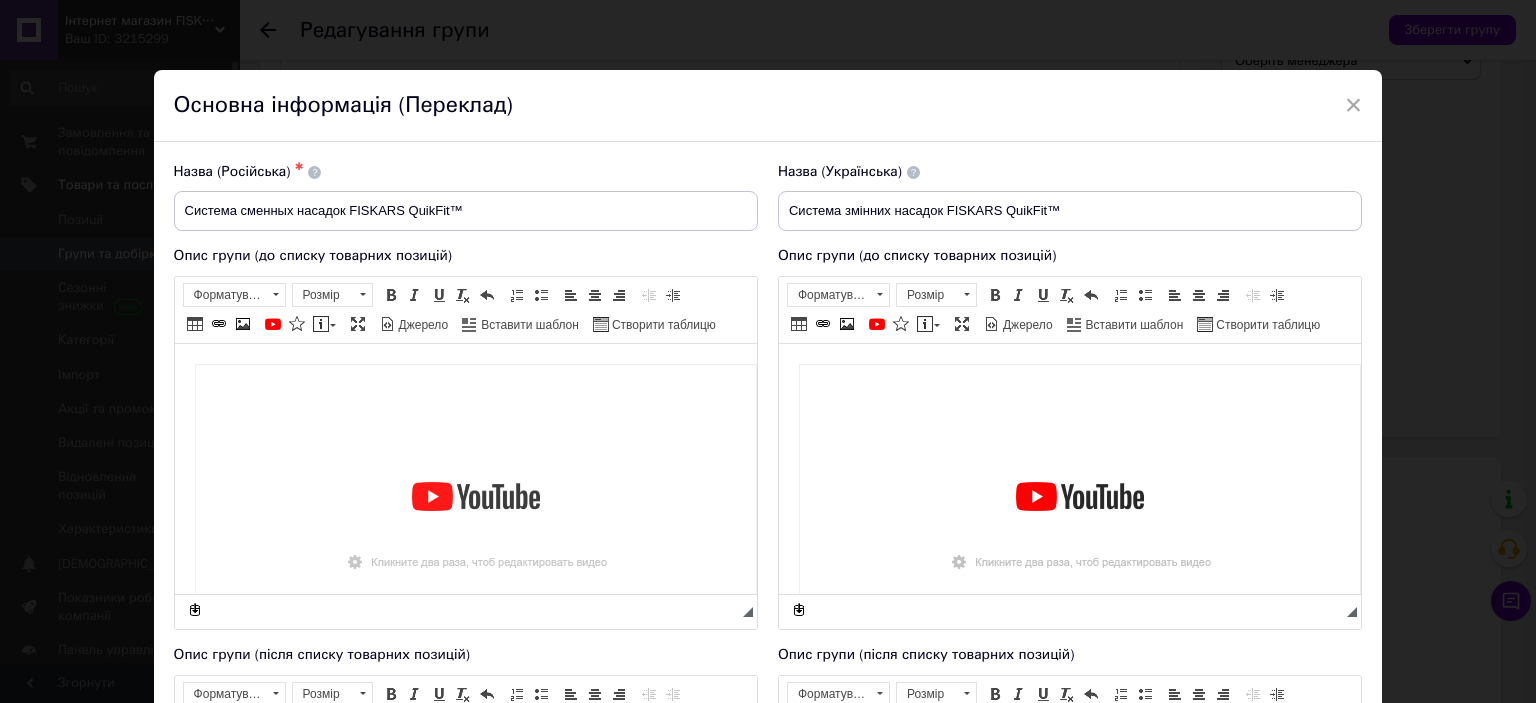 click at bounding box center (475, 521) 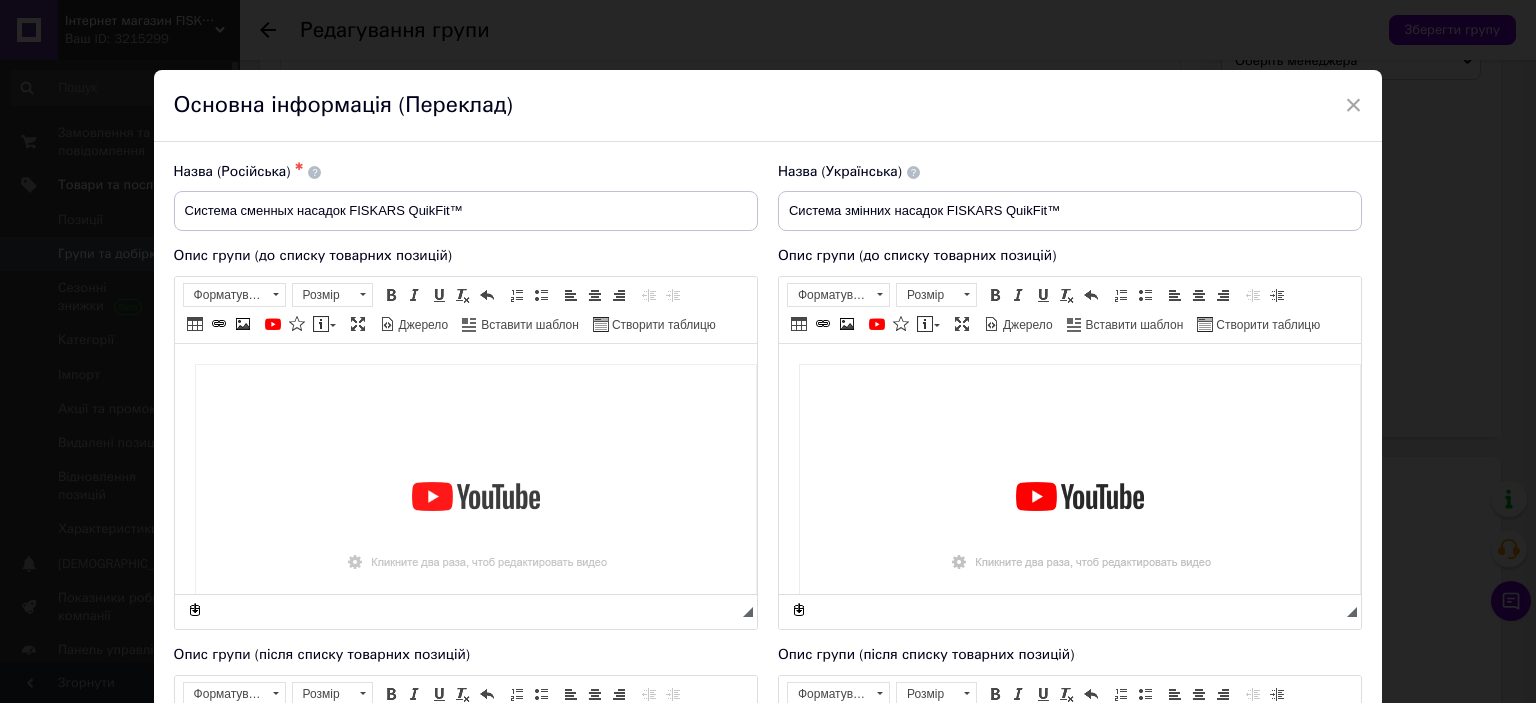 scroll, scrollTop: 20, scrollLeft: 0, axis: vertical 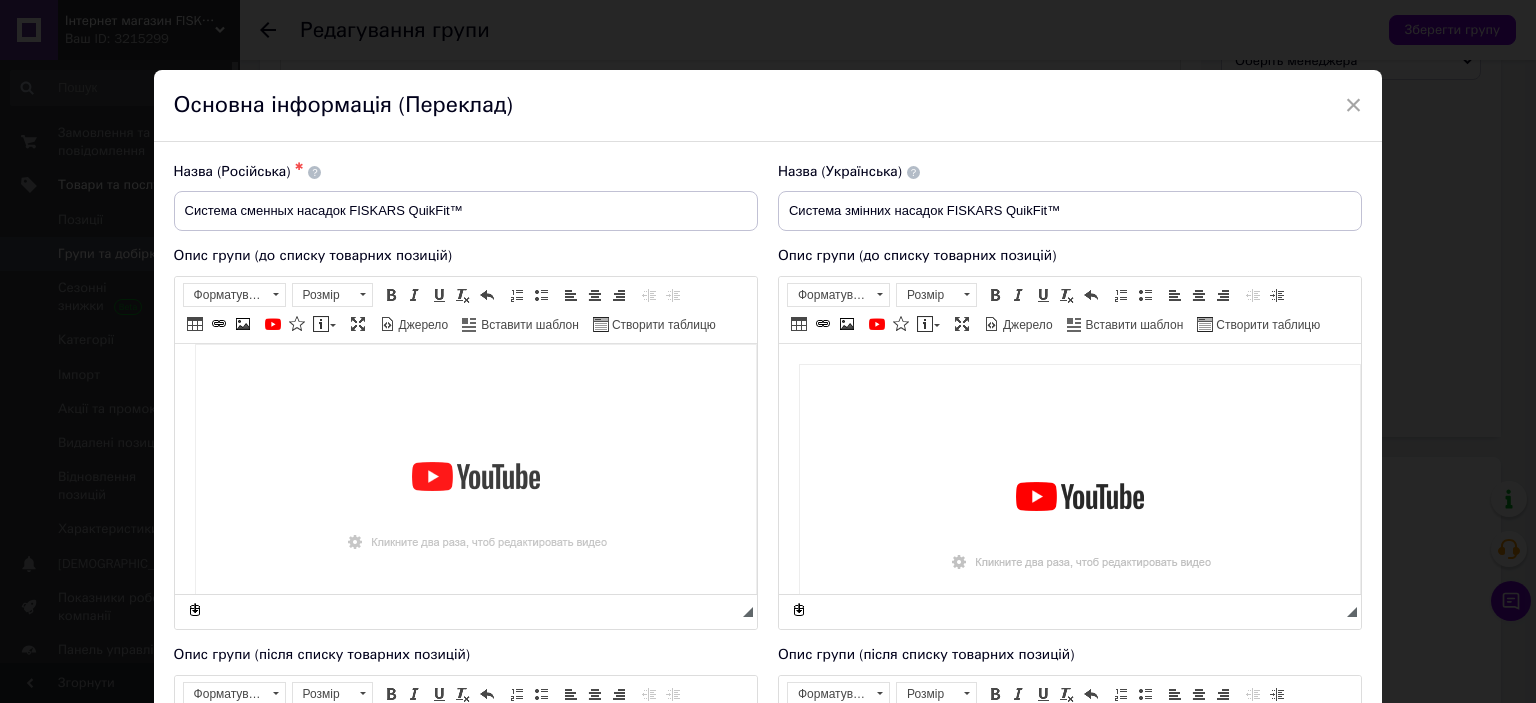 click at bounding box center [475, 501] 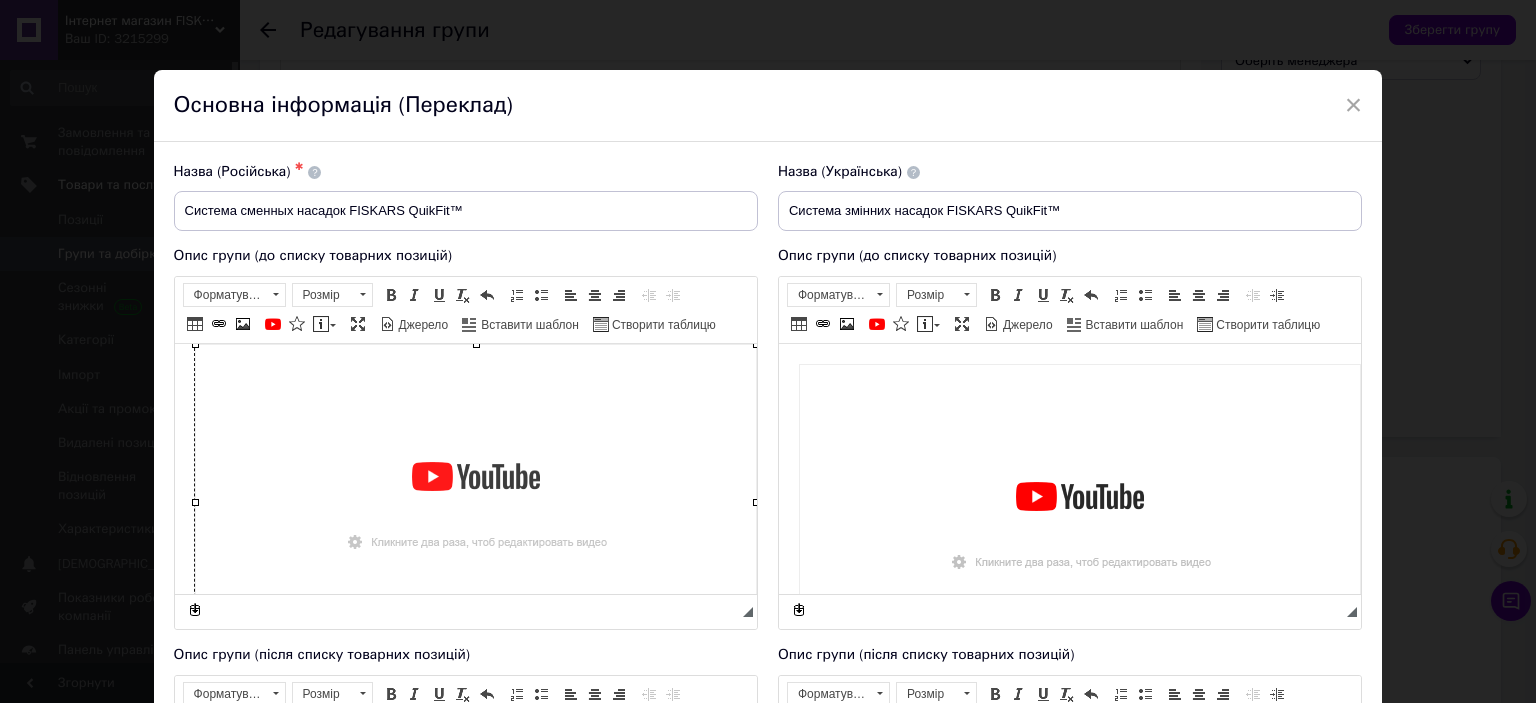 type 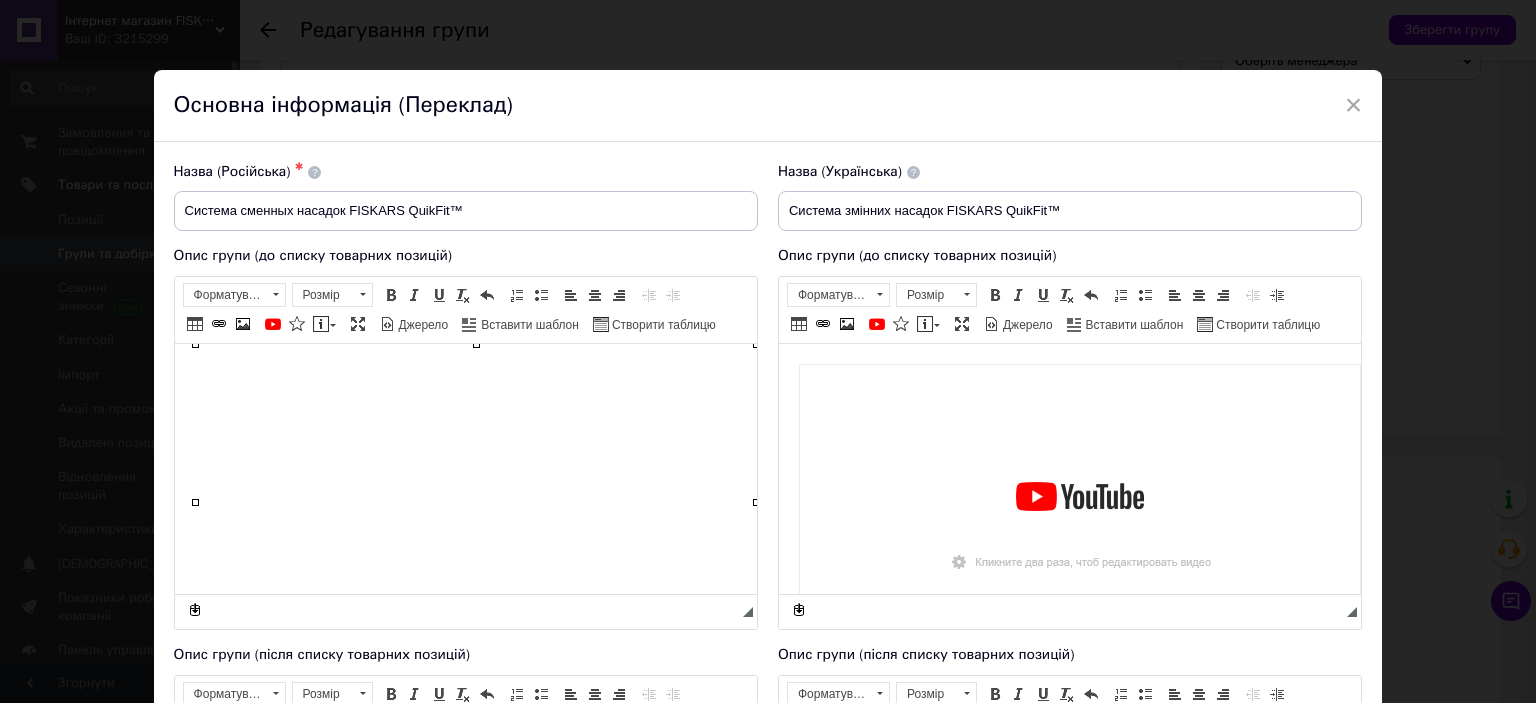 scroll, scrollTop: 0, scrollLeft: 0, axis: both 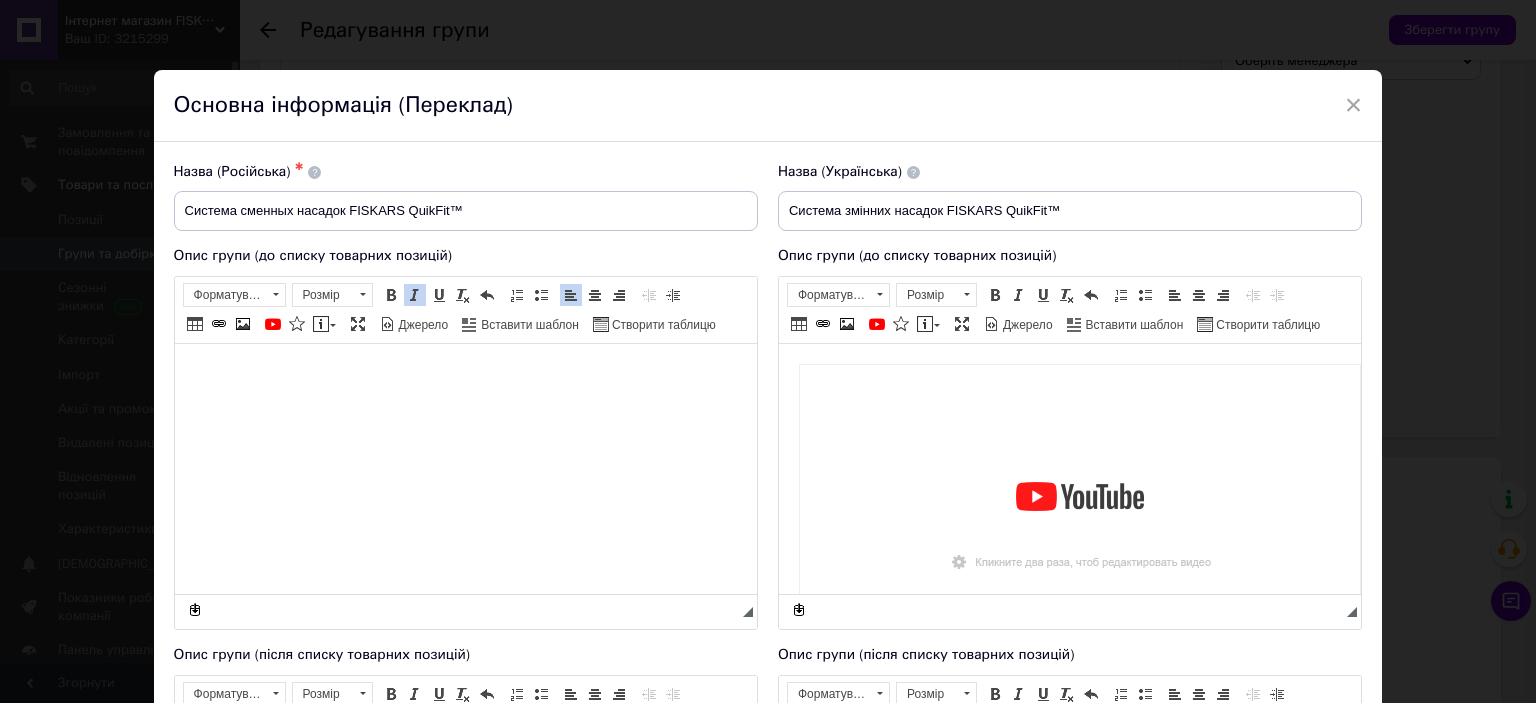 click at bounding box center (1079, 521) 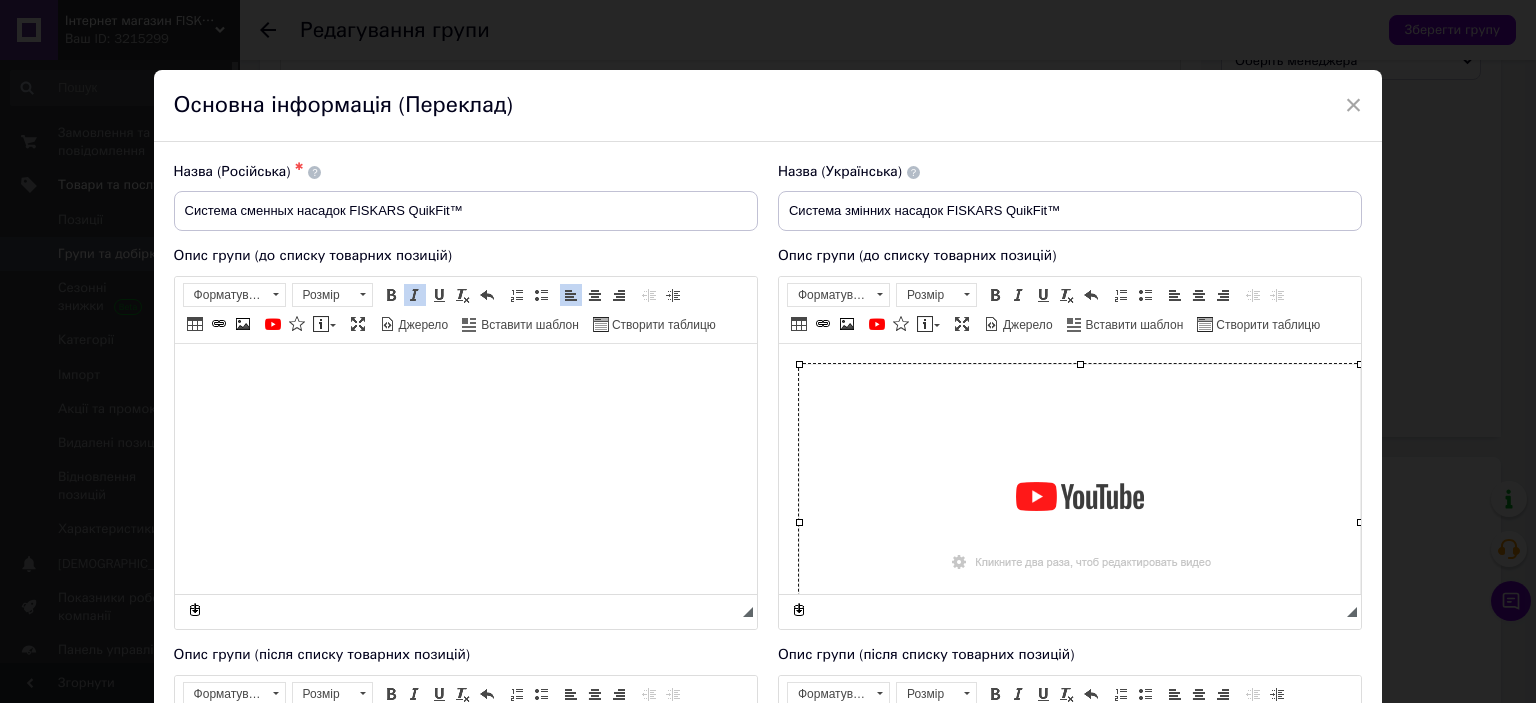 click at bounding box center [1079, 521] 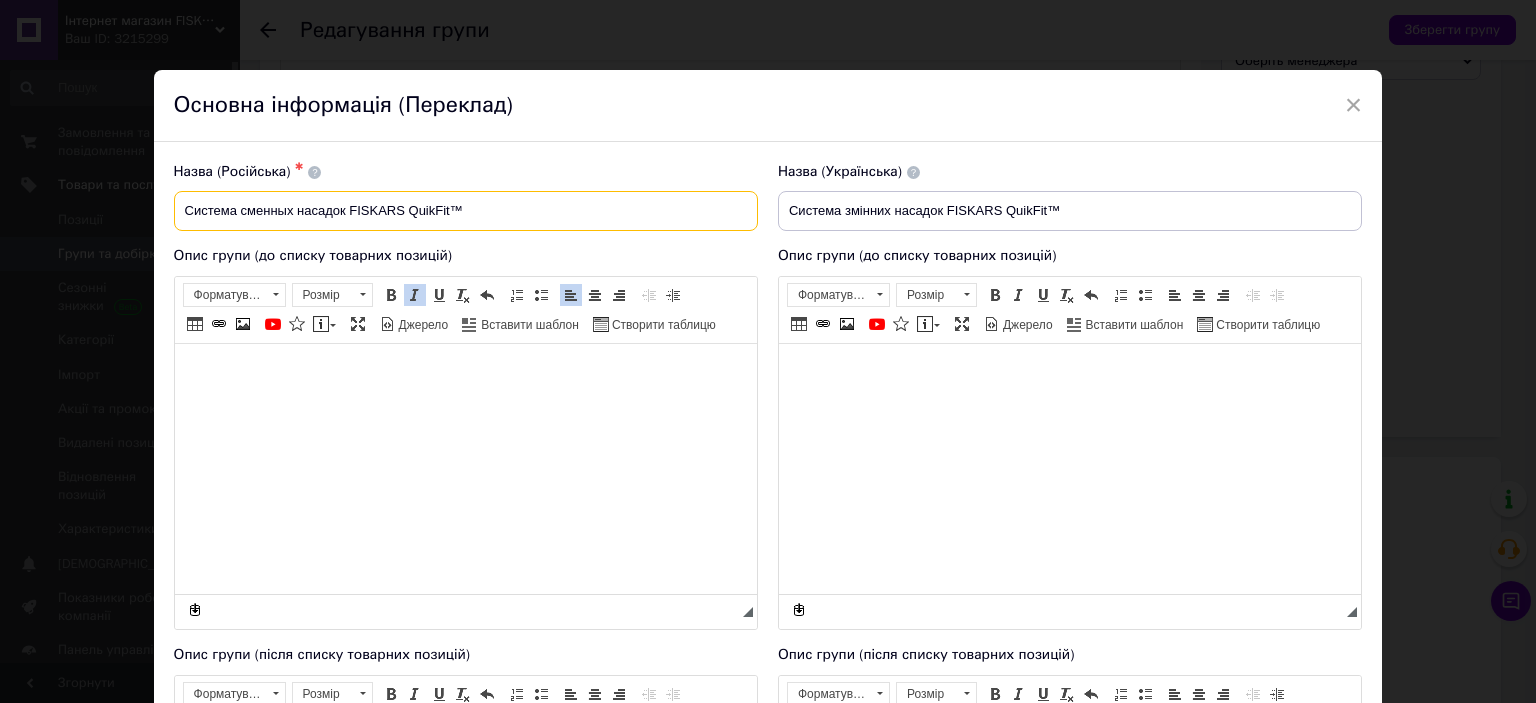 click on "Система сменных насадок FISKARS QuikFit™" at bounding box center (466, 211) 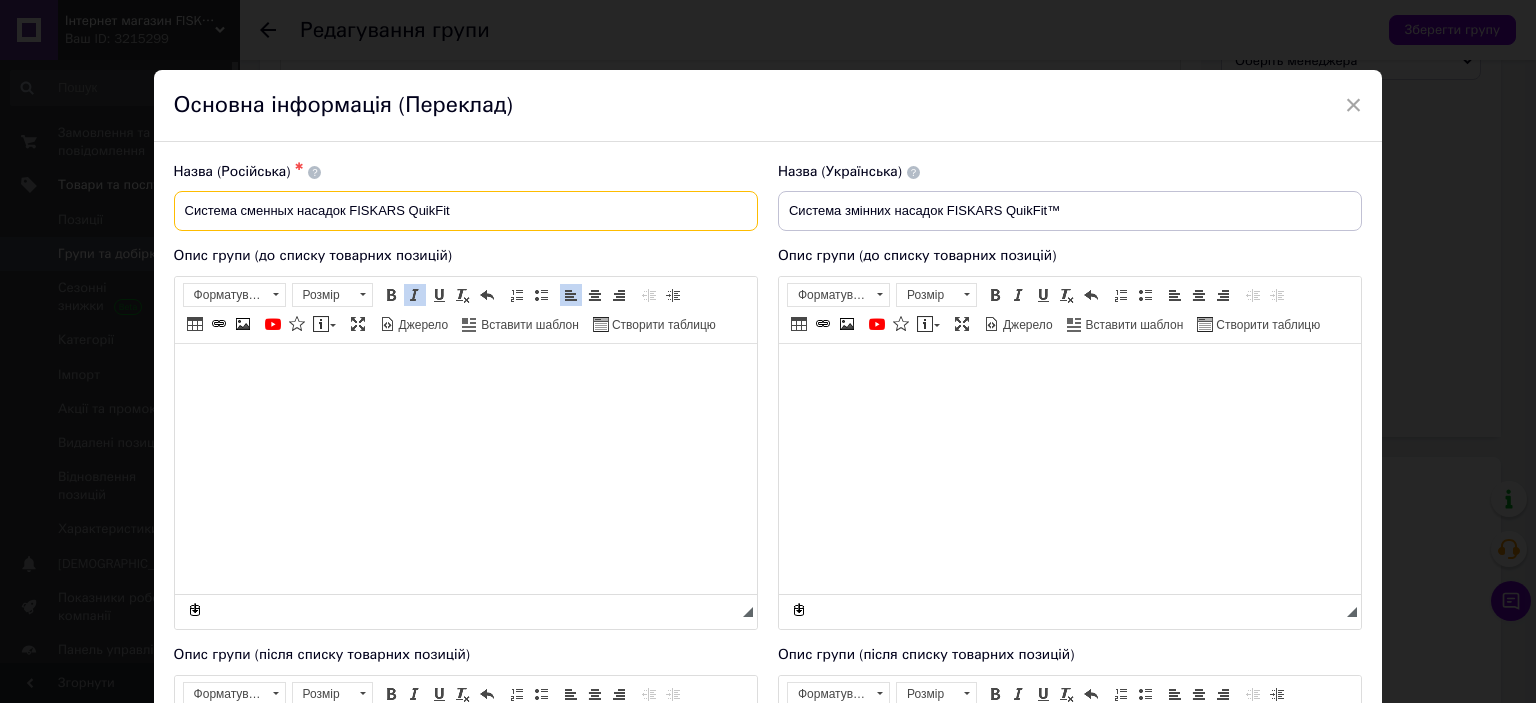 type on "Система сменных насадок FISKARS QuikFit" 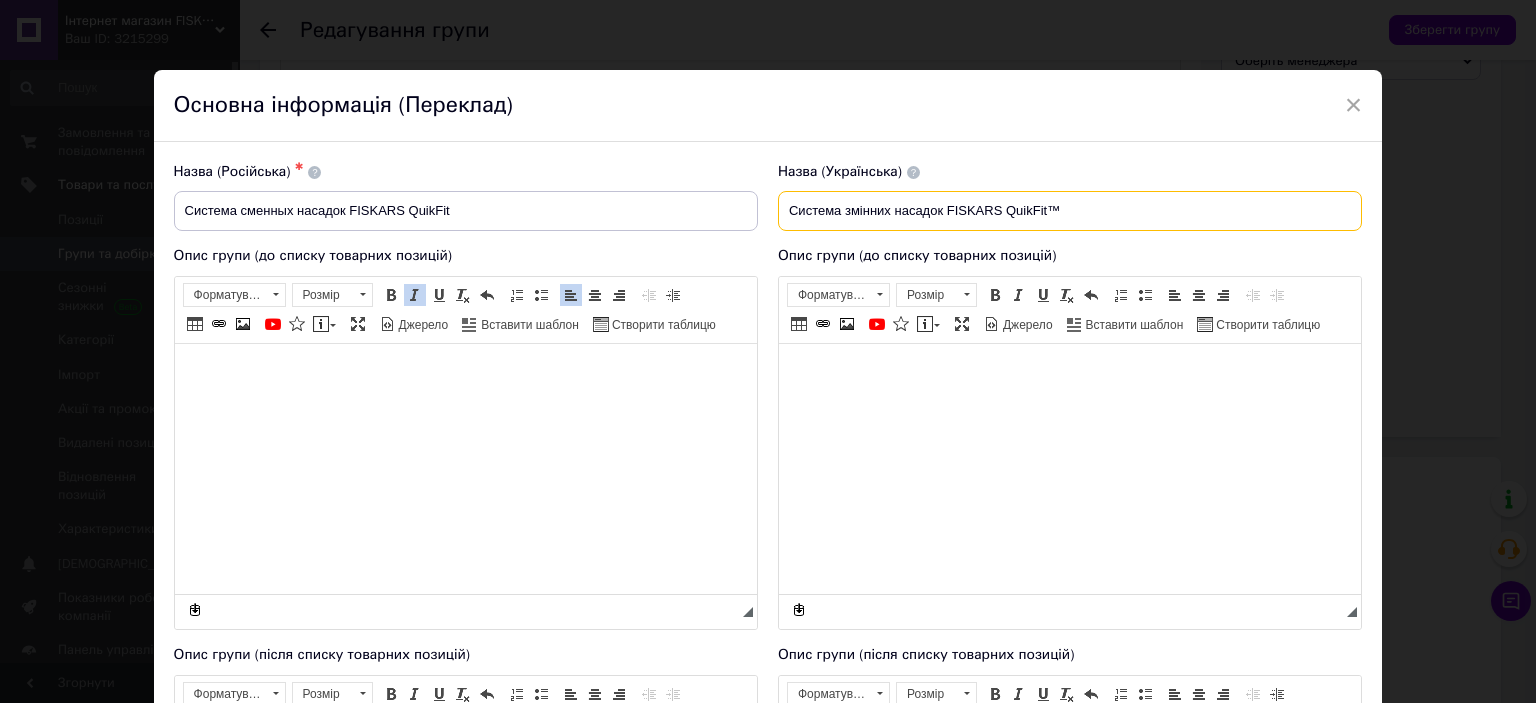 click on "Система змінних насадок FISKARS QuikFit™" at bounding box center [1070, 211] 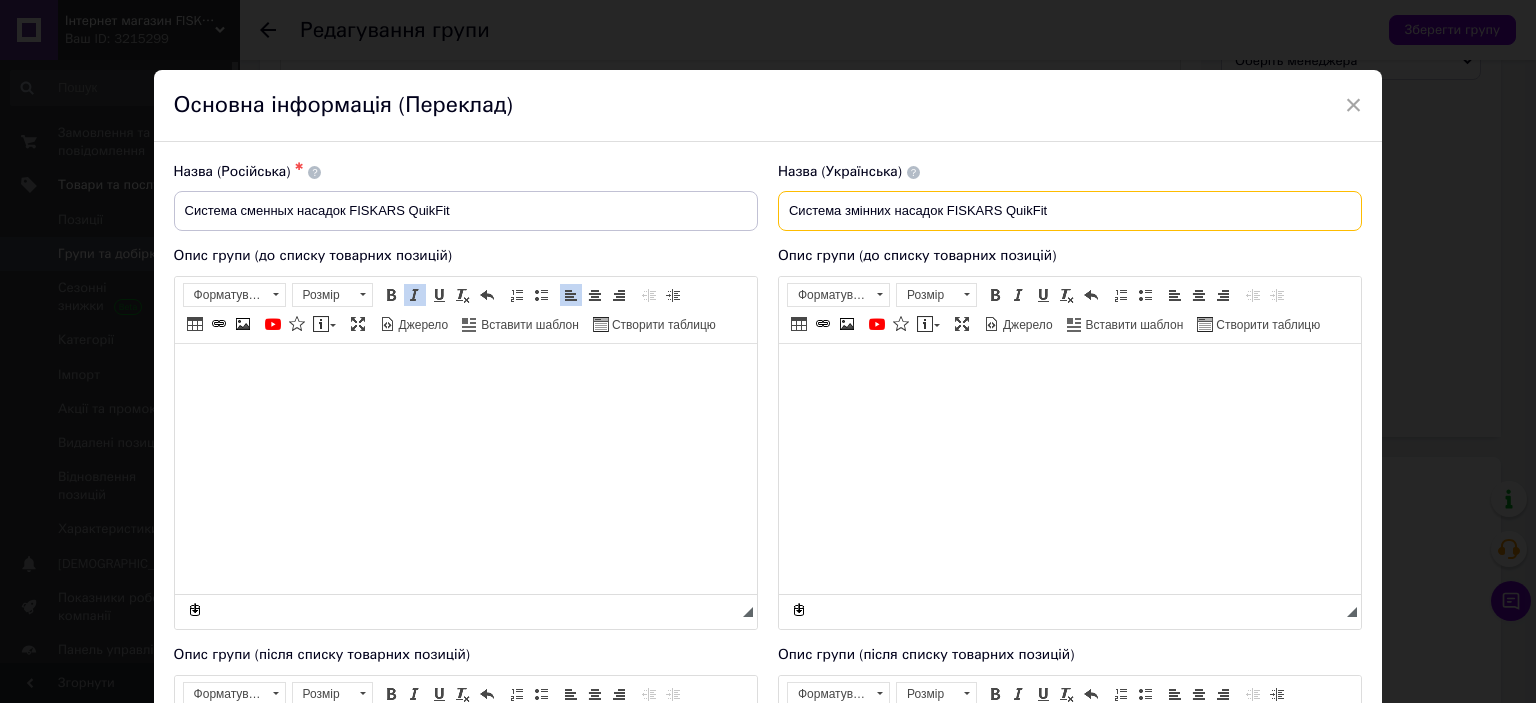 type on "Система змінних насадок FISKARS QuikFit" 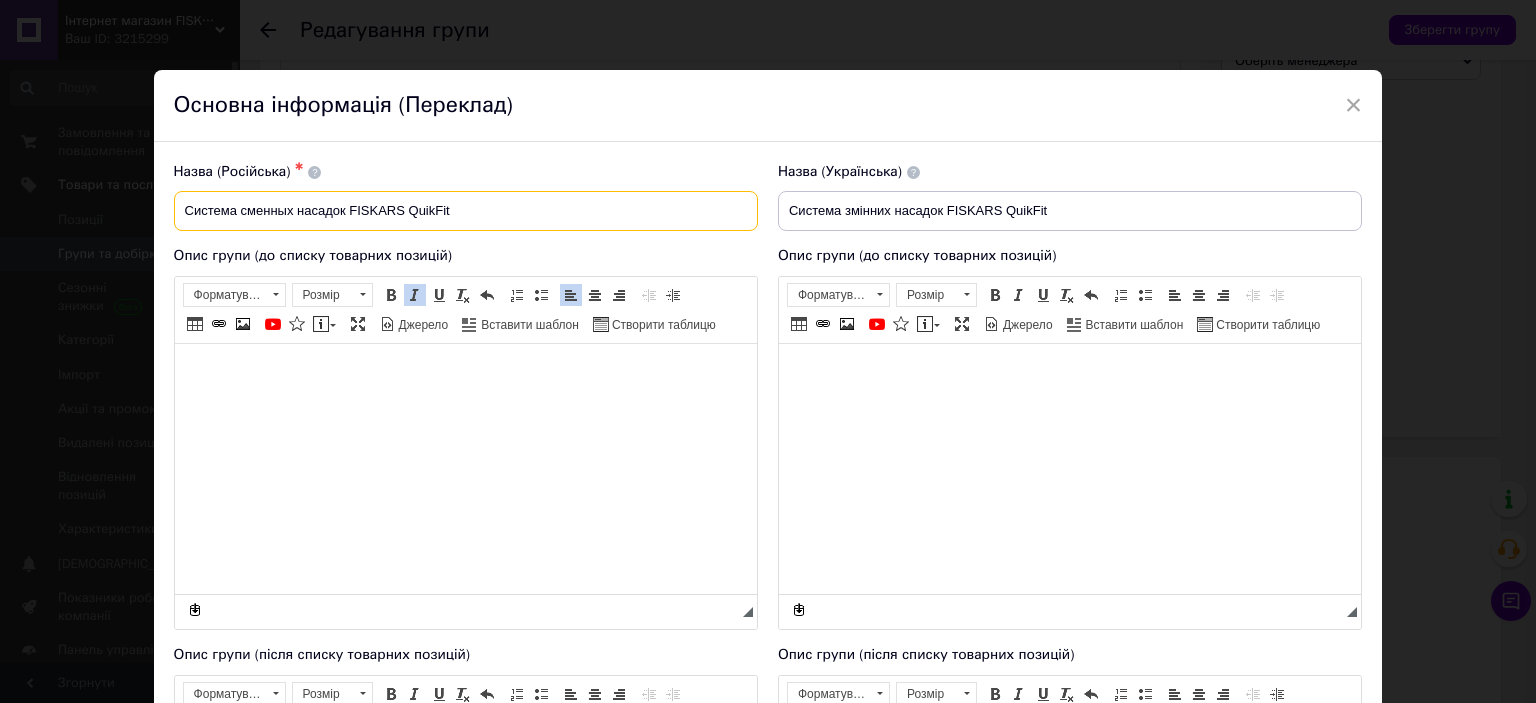 drag, startPoint x: 402, startPoint y: 210, endPoint x: 357, endPoint y: 212, distance: 45.044422 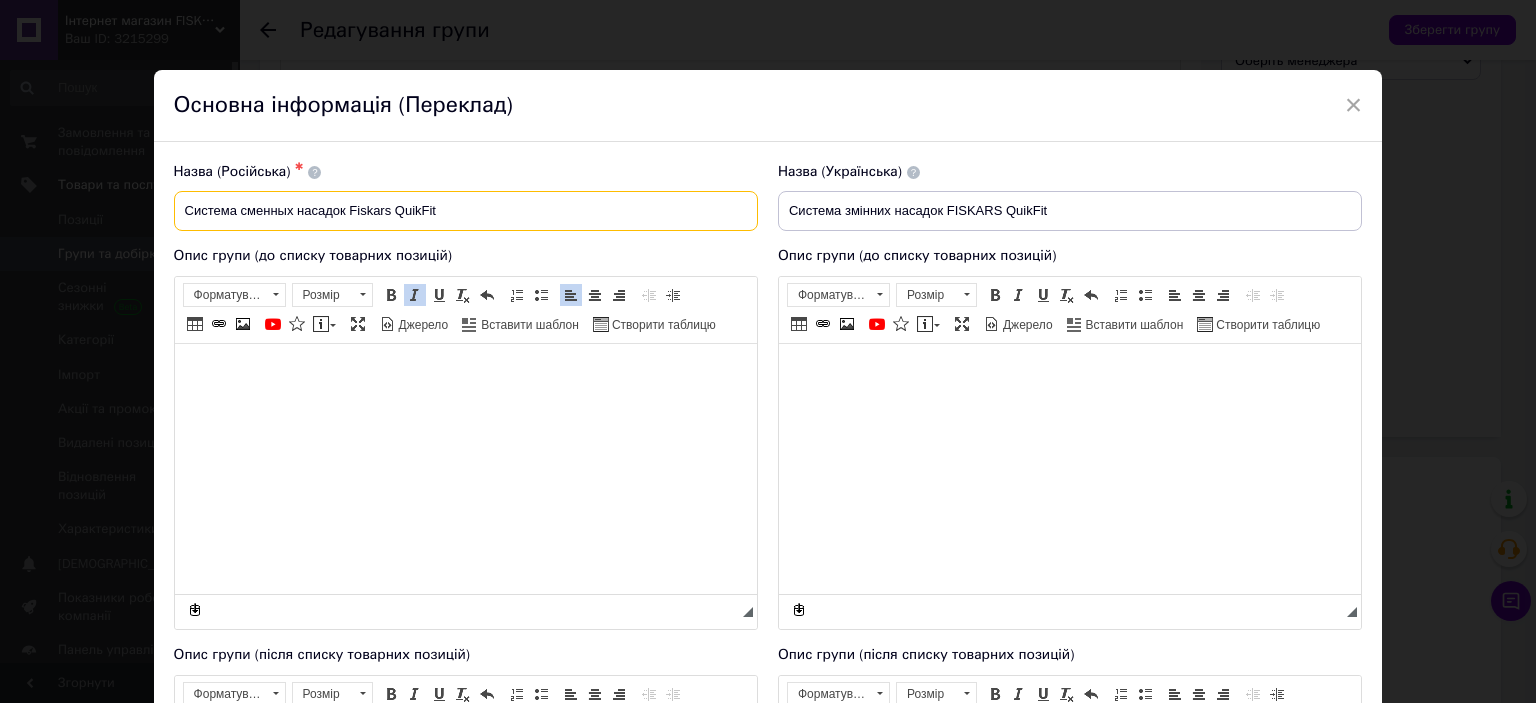 type on "Система сменных насадок Fiskars QuikFit" 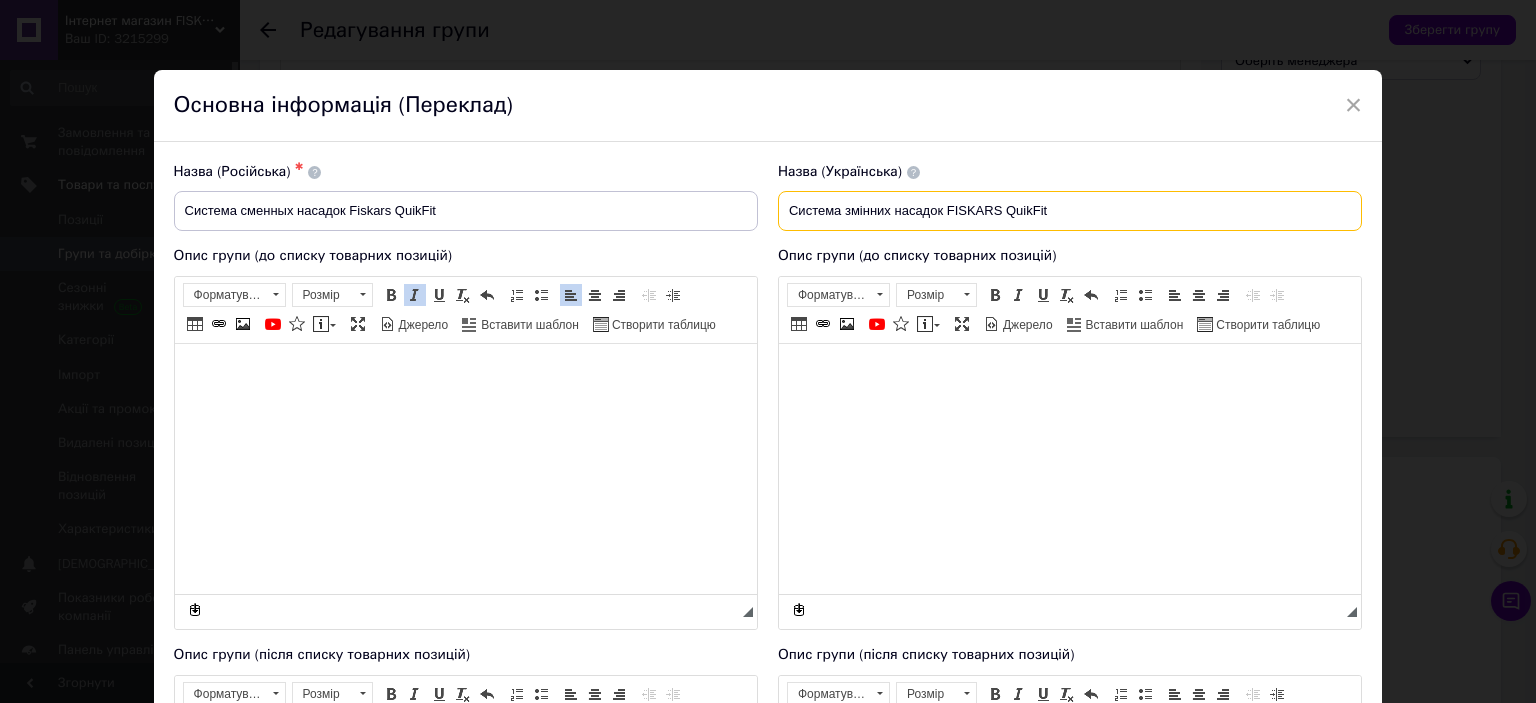 drag, startPoint x: 998, startPoint y: 211, endPoint x: 952, endPoint y: 212, distance: 46.010868 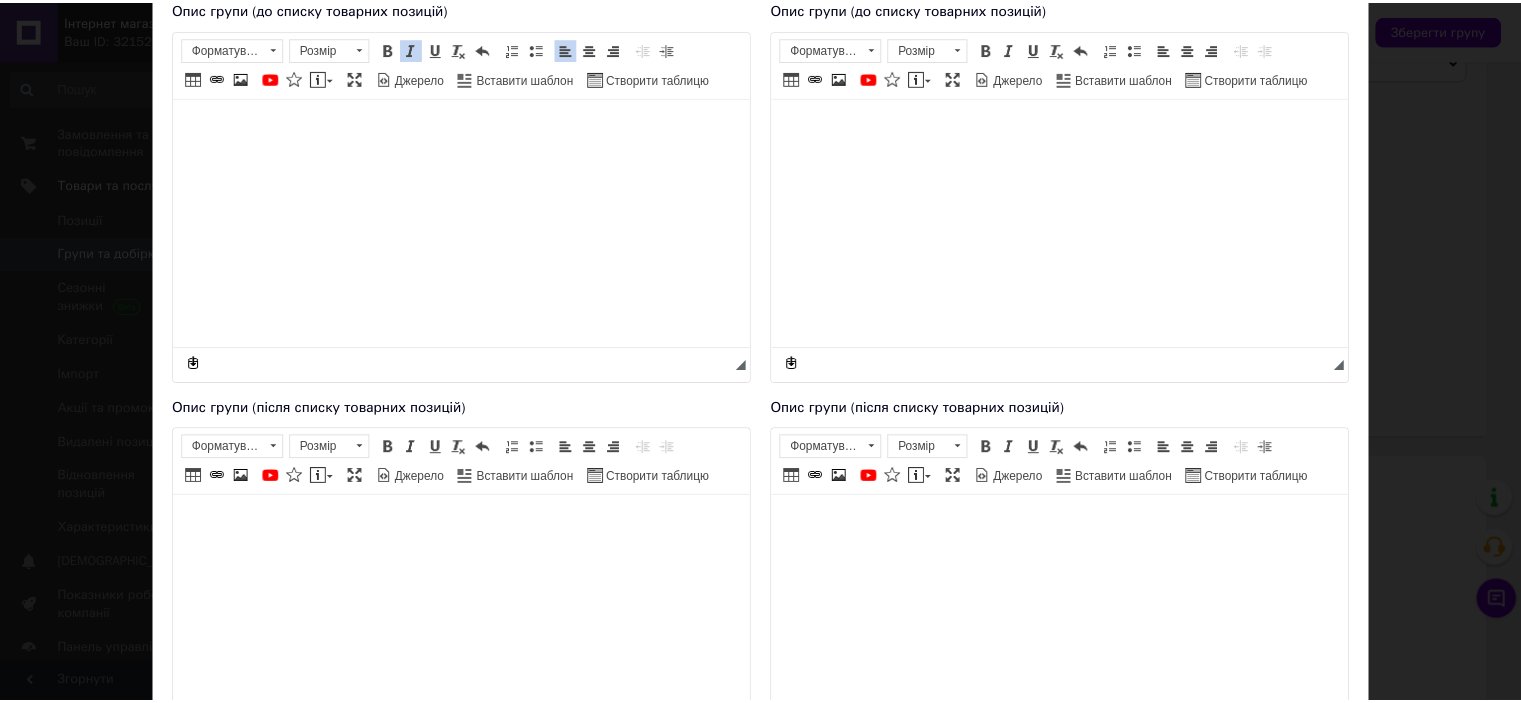 scroll, scrollTop: 400, scrollLeft: 0, axis: vertical 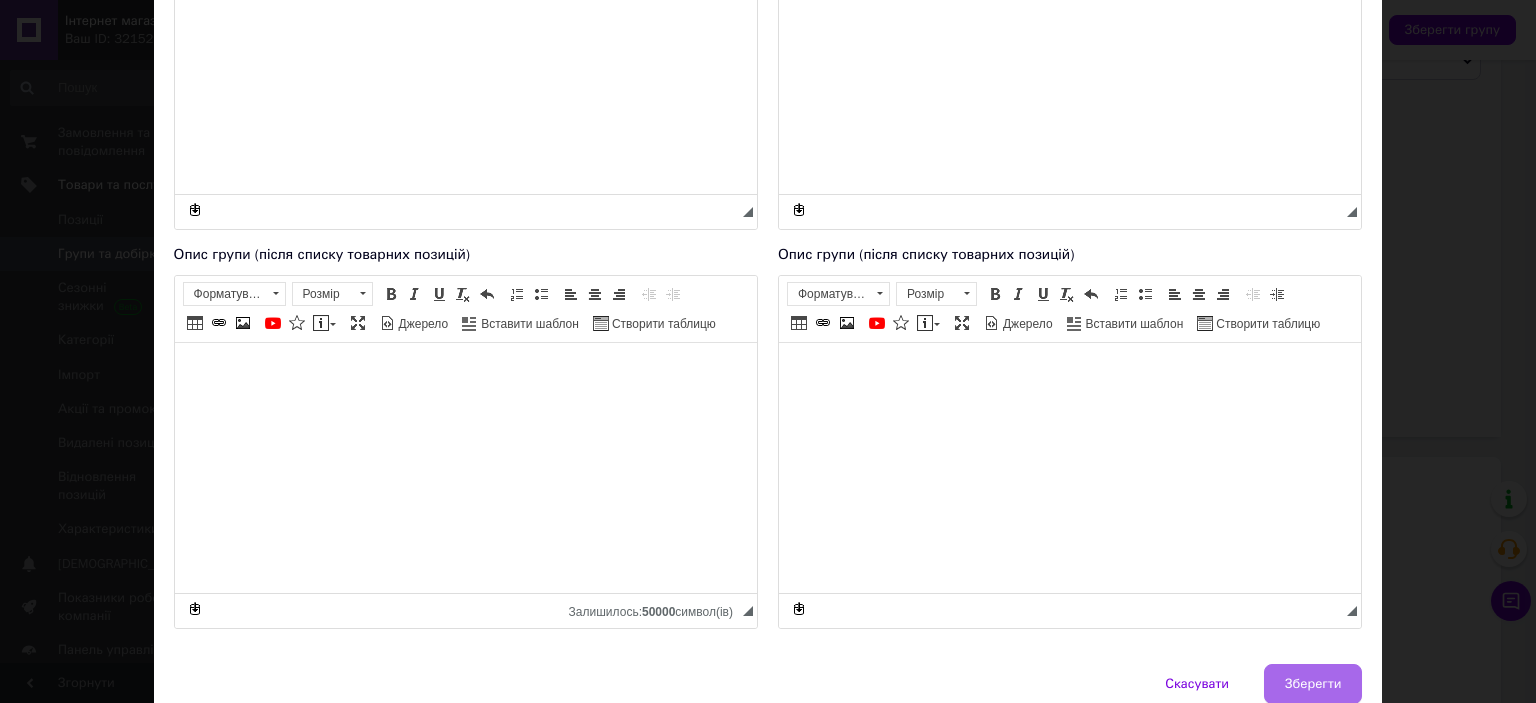 type on "Система змінних насадок Fiskars QuikFit" 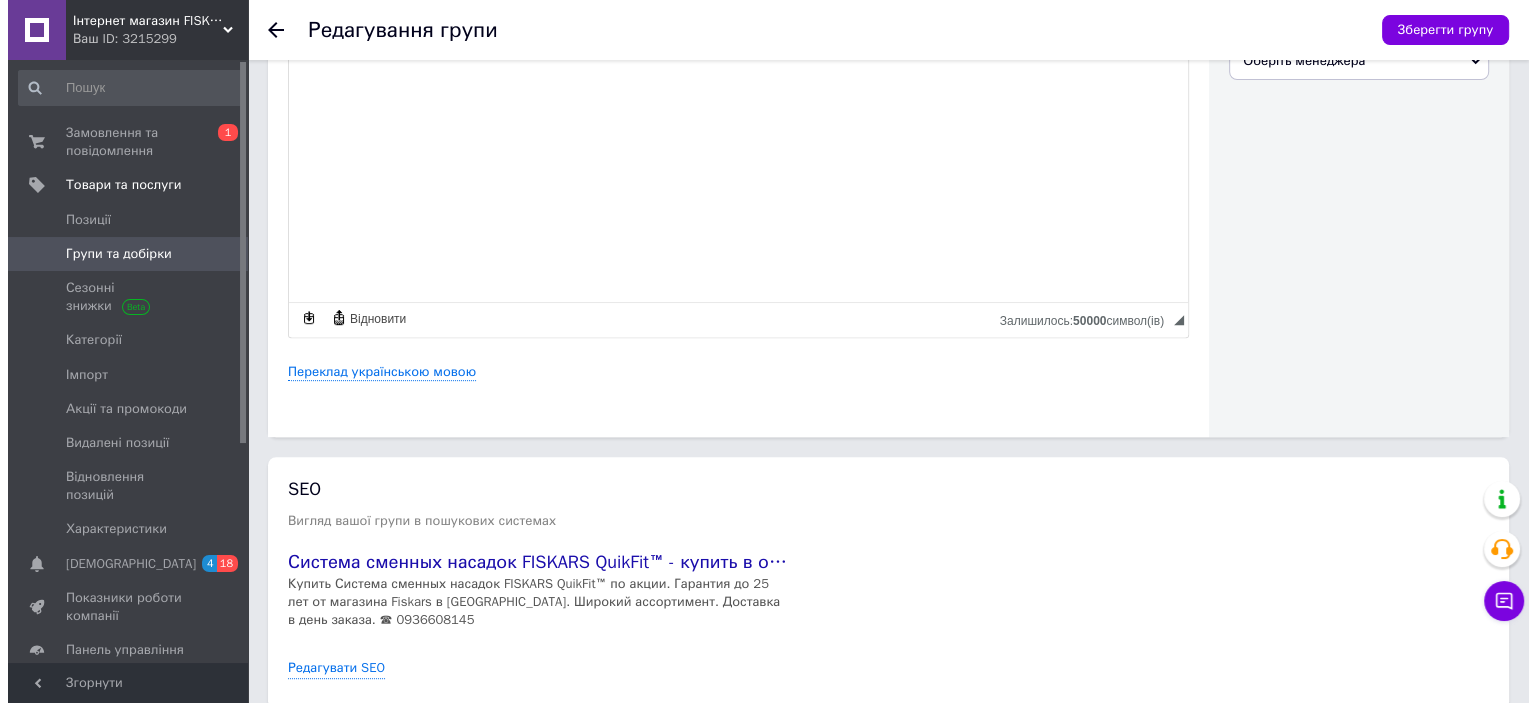 scroll, scrollTop: 0, scrollLeft: 0, axis: both 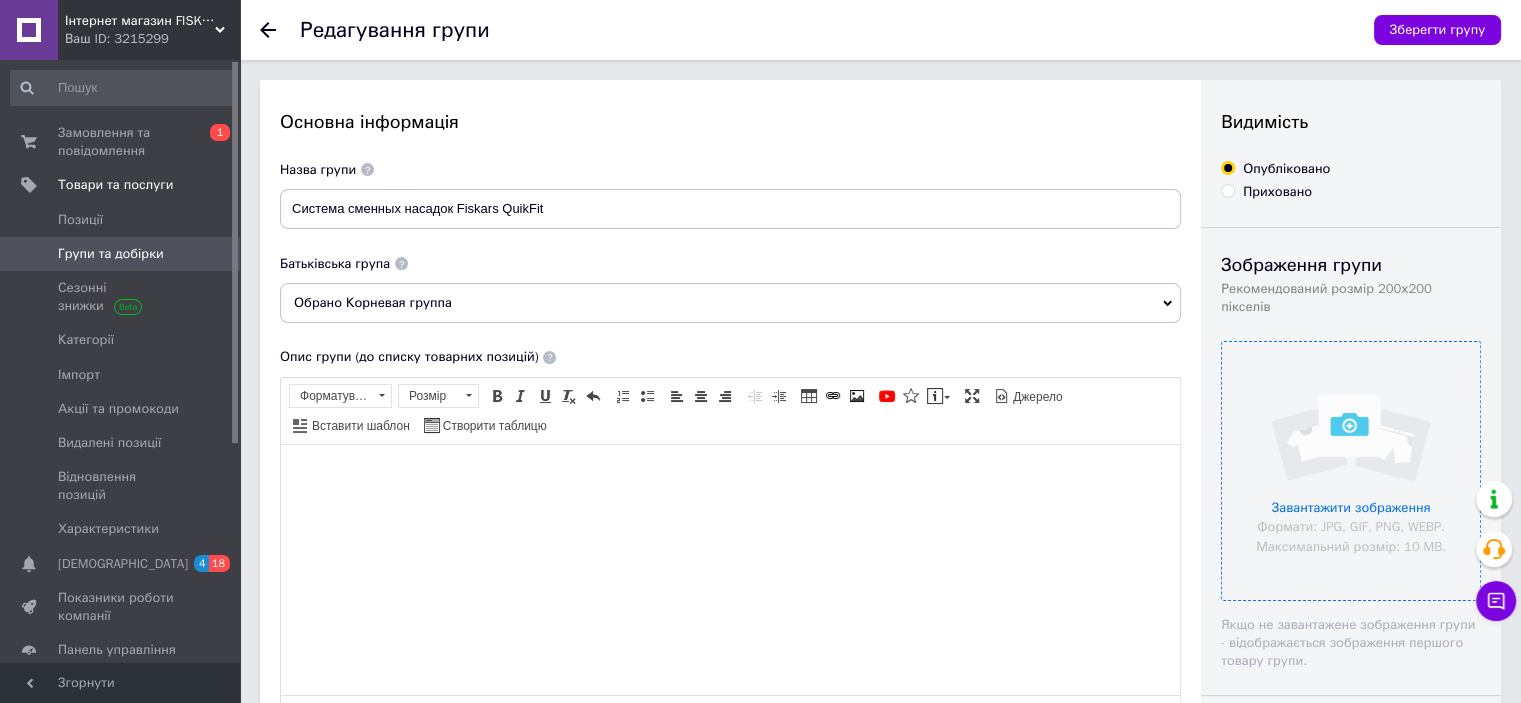click at bounding box center (1351, 471) 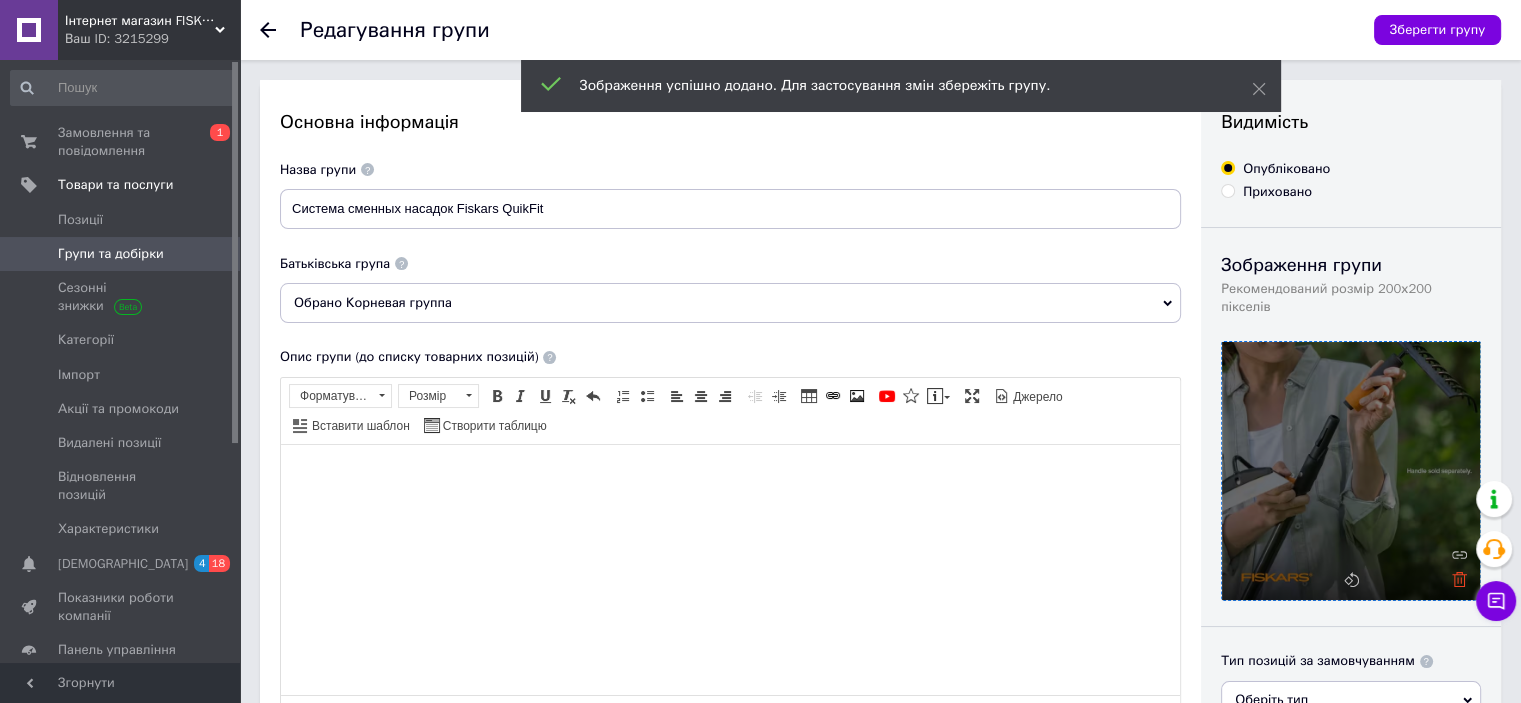 click 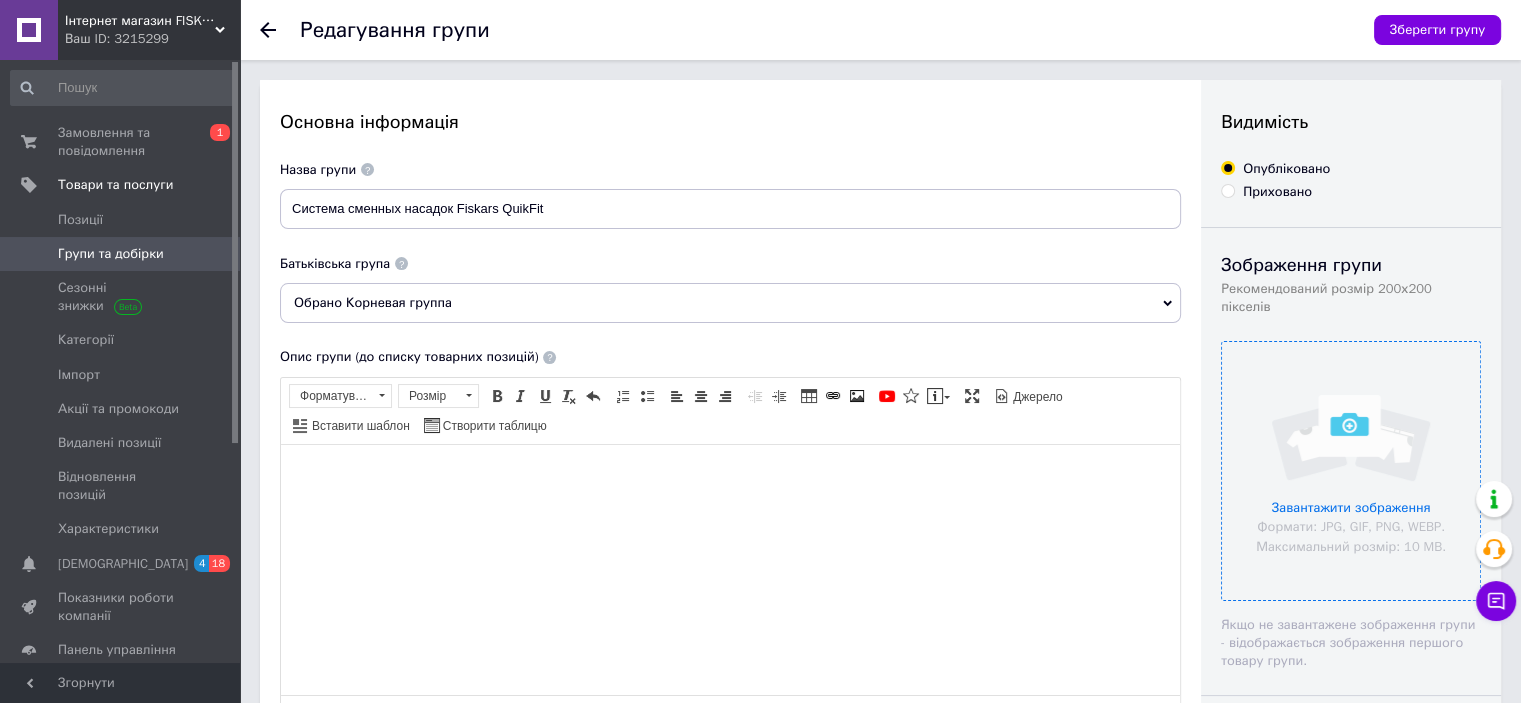 click at bounding box center (1351, 471) 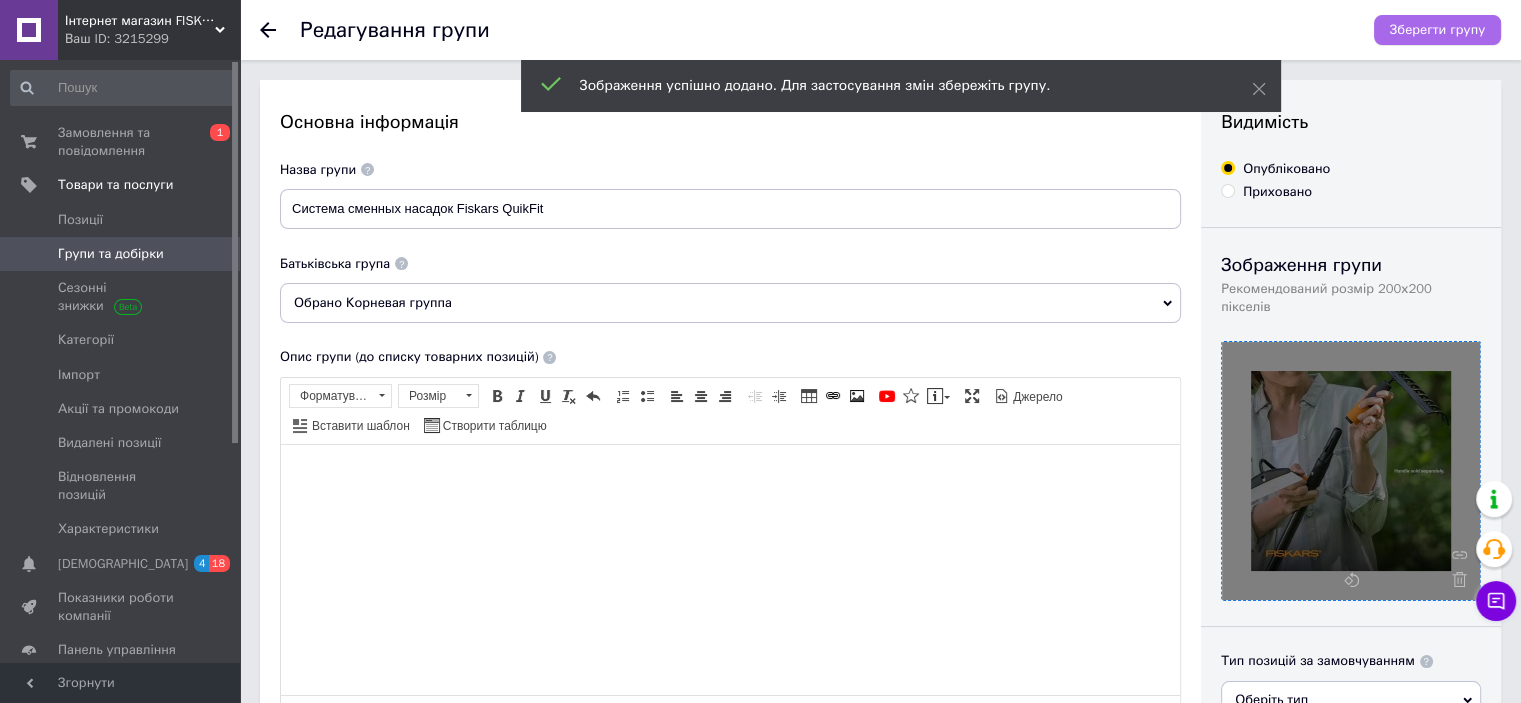 click on "Зберегти групу" at bounding box center [1437, 30] 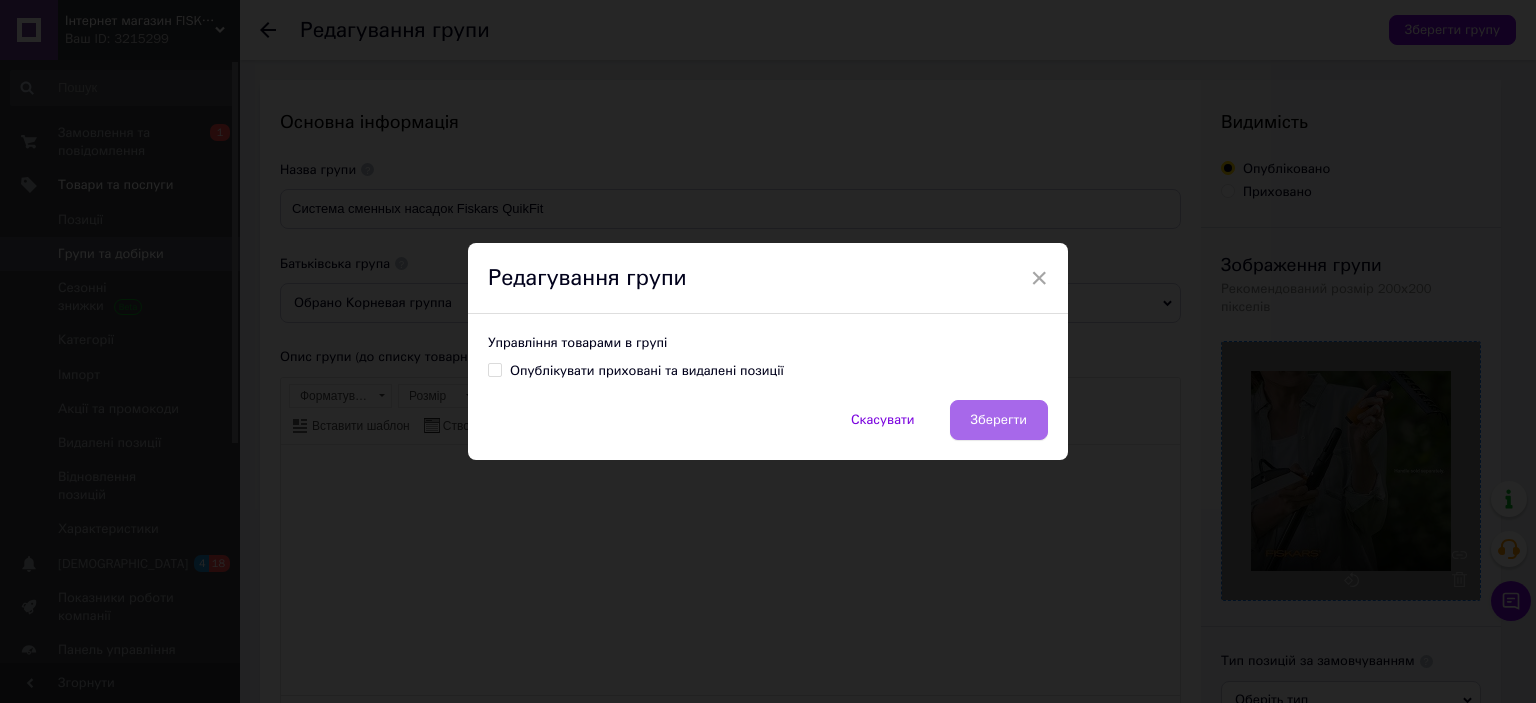 click on "Зберегти" at bounding box center (999, 420) 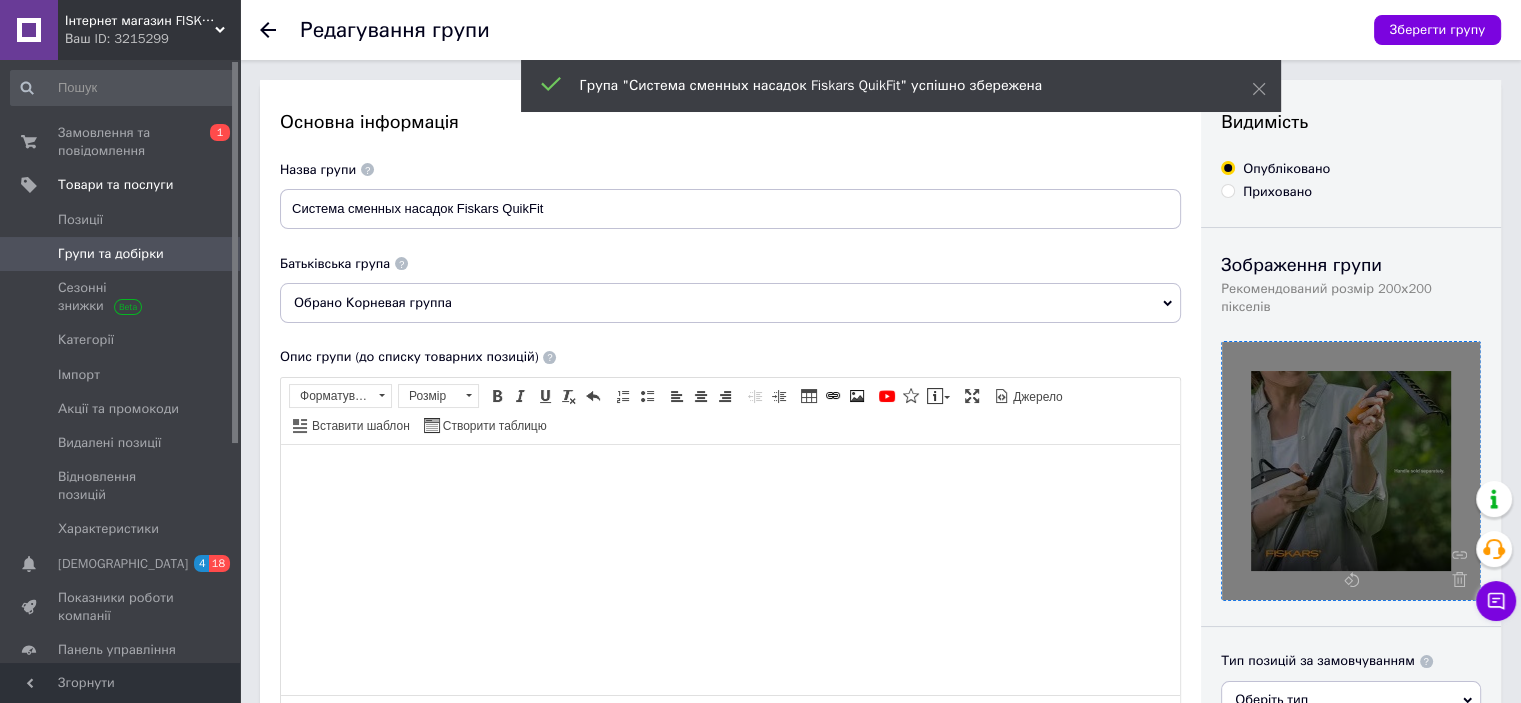 click 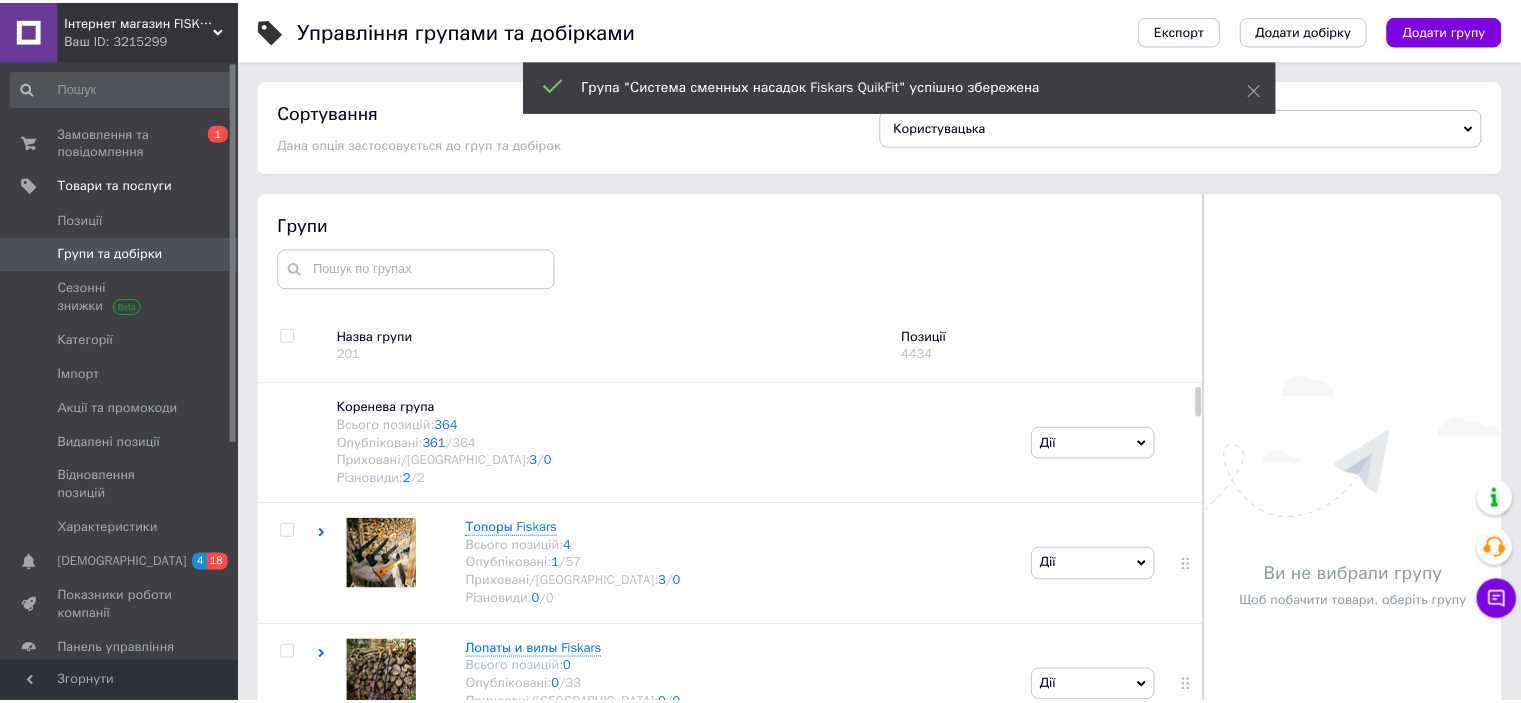 scroll, scrollTop: 113, scrollLeft: 0, axis: vertical 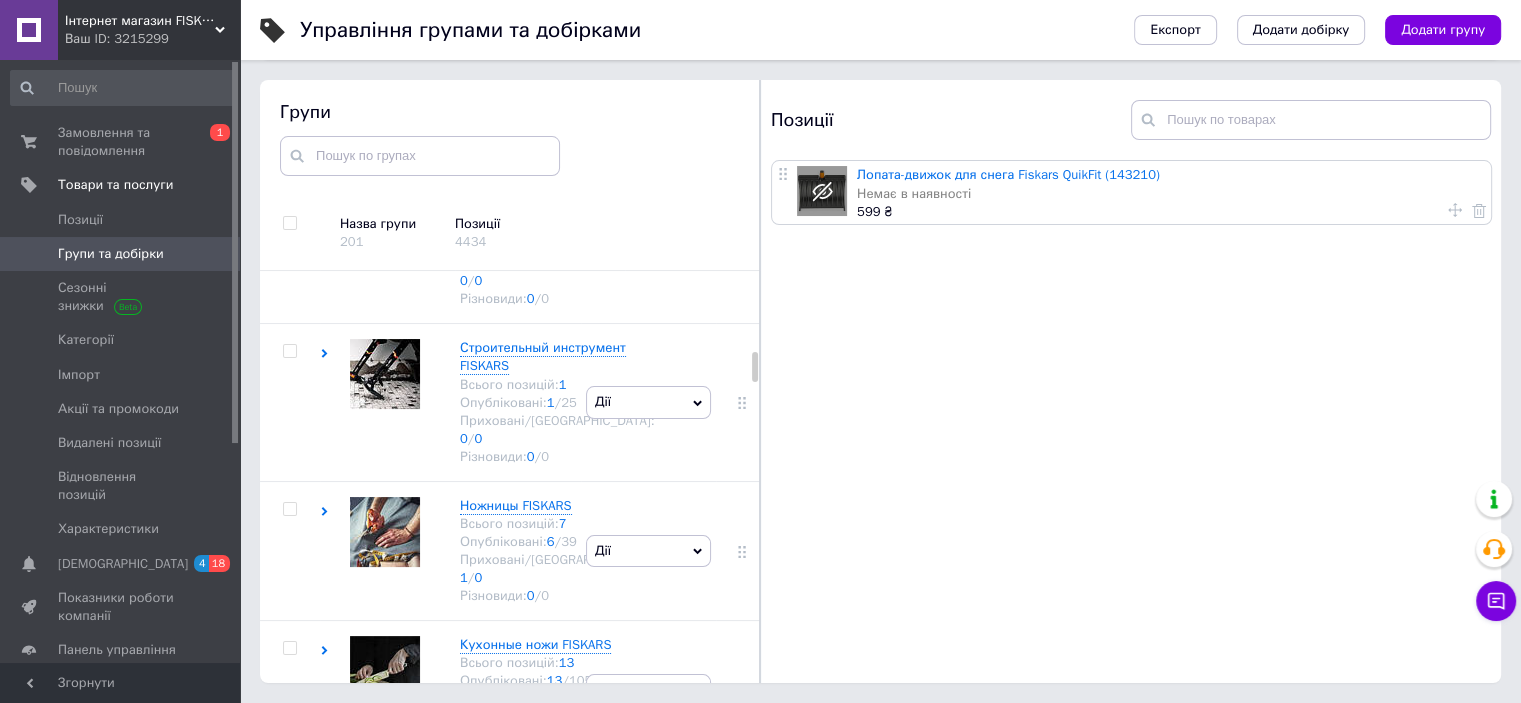 click at bounding box center [385, -80] 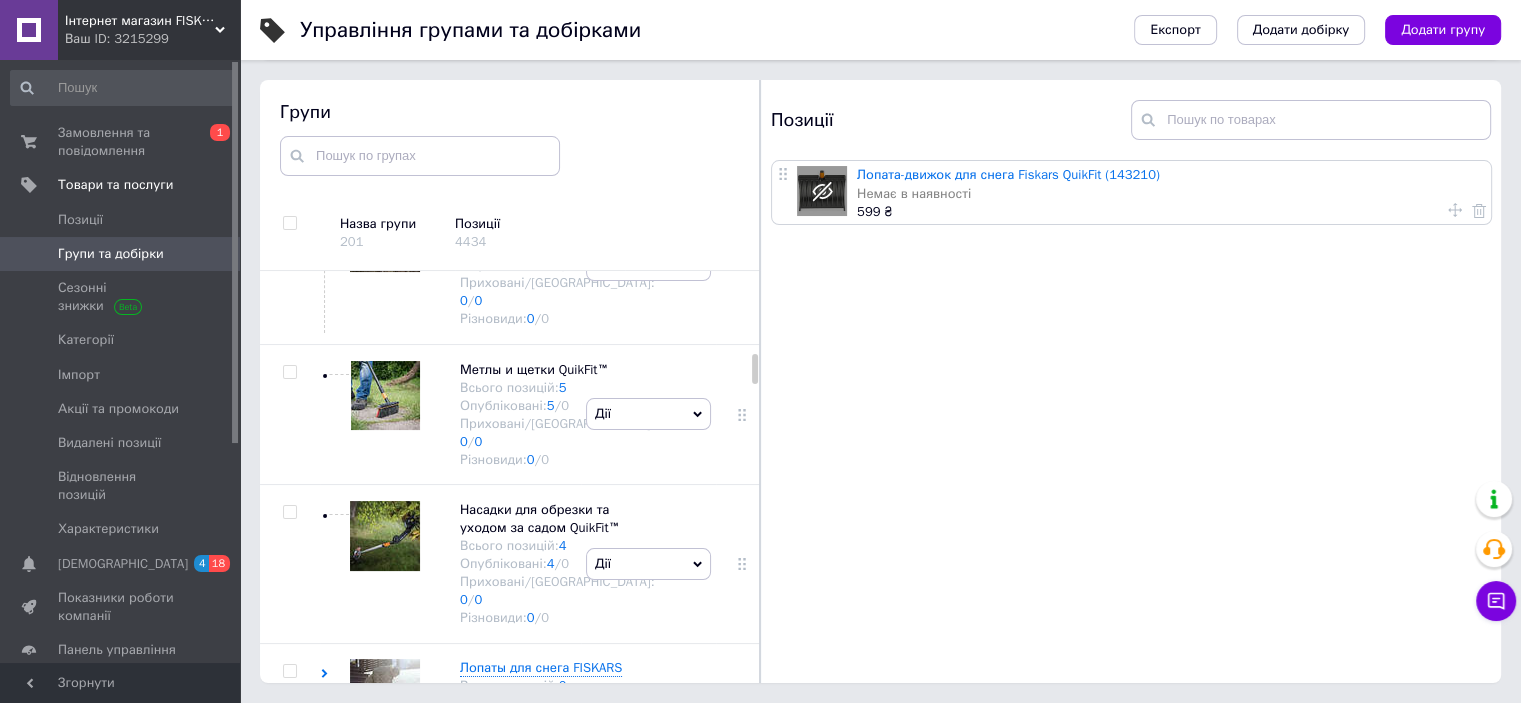 scroll, scrollTop: 2358, scrollLeft: 0, axis: vertical 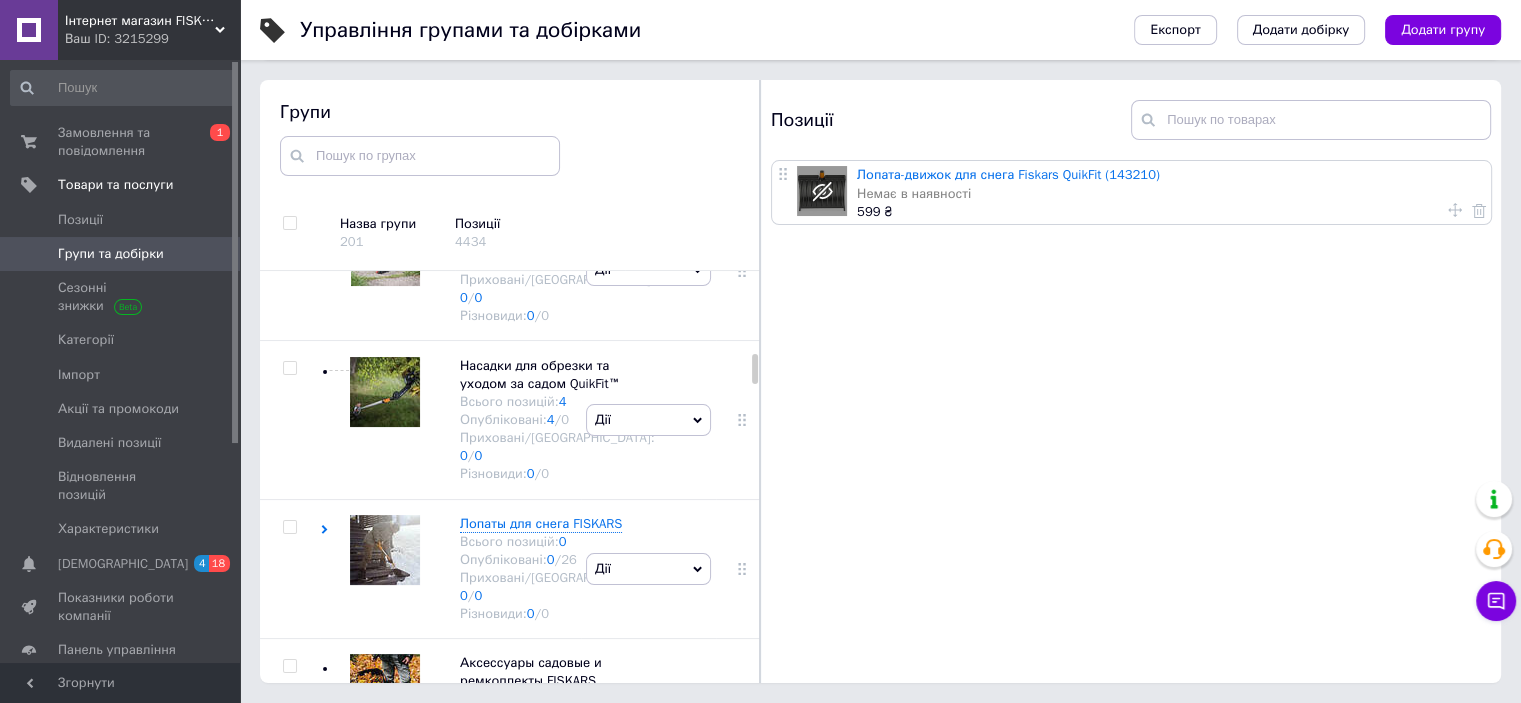 click on "Дії" at bounding box center [648, -169] 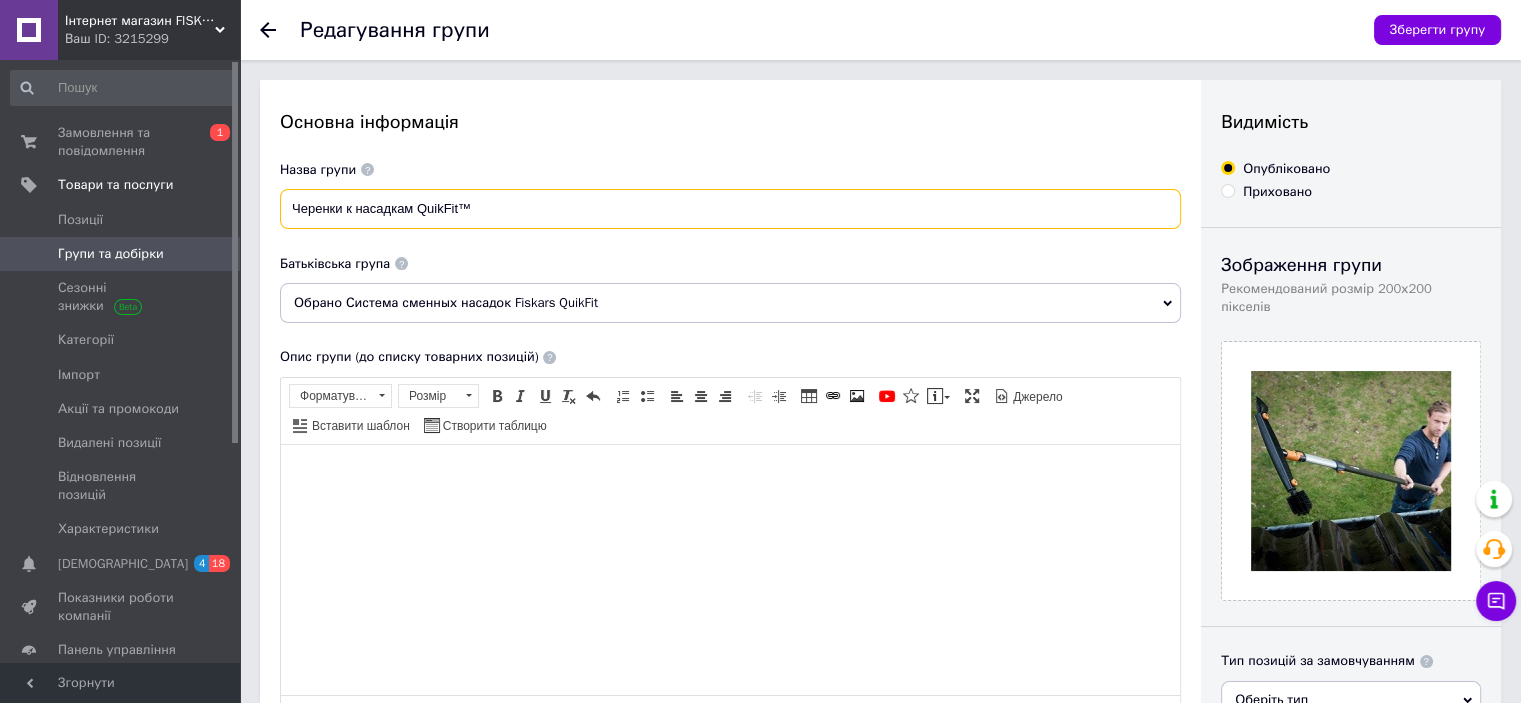 drag, startPoint x: 411, startPoint y: 215, endPoint x: 348, endPoint y: 210, distance: 63.1981 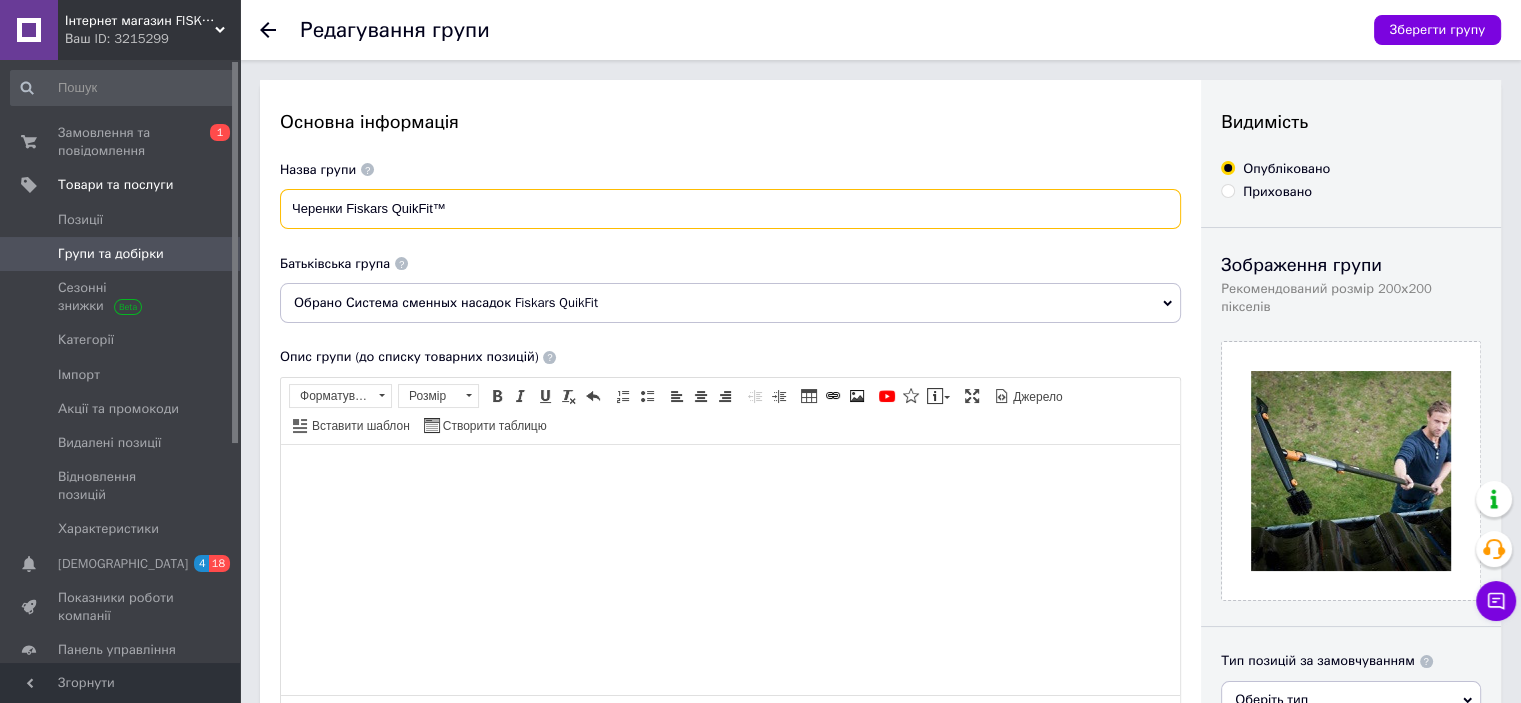 click on "Черенки Fiskars QuikFit™" at bounding box center [730, 209] 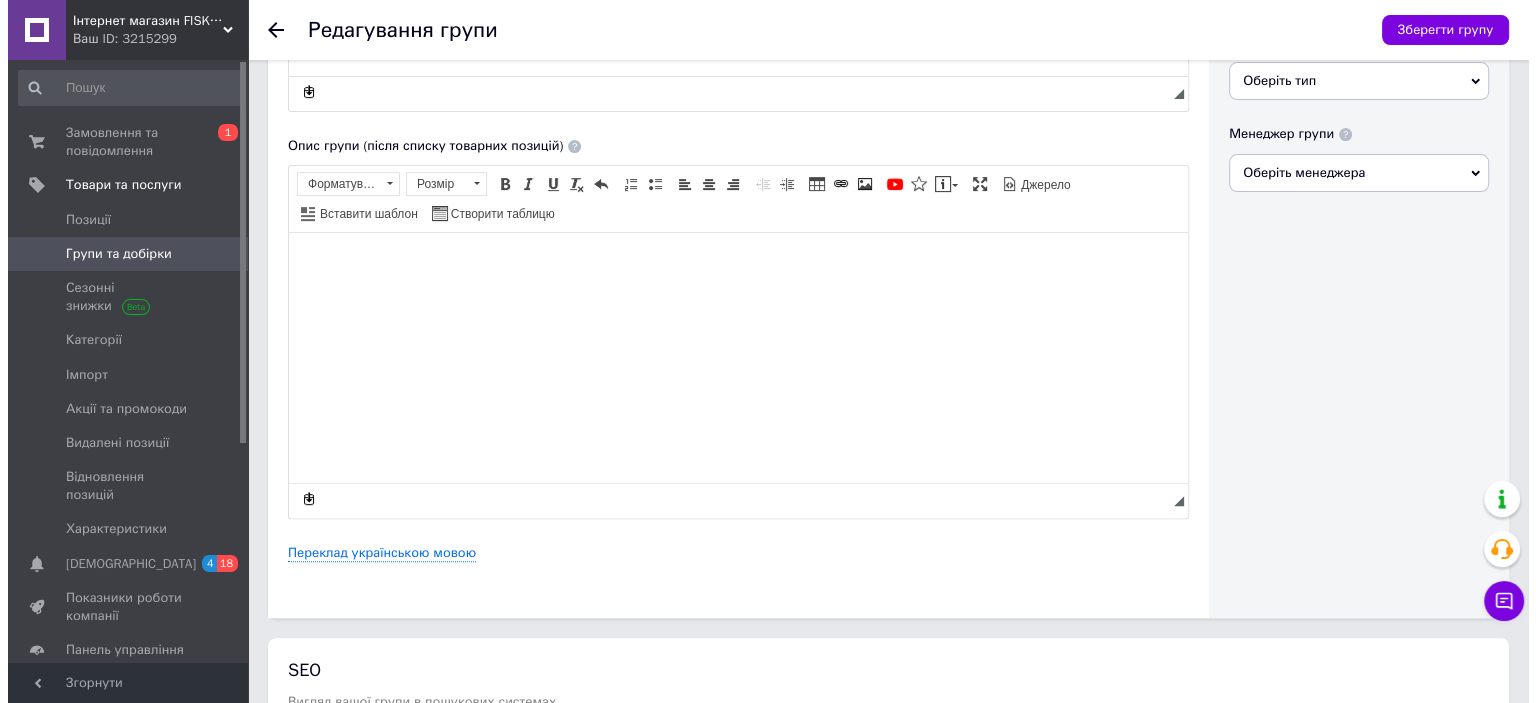scroll, scrollTop: 666, scrollLeft: 0, axis: vertical 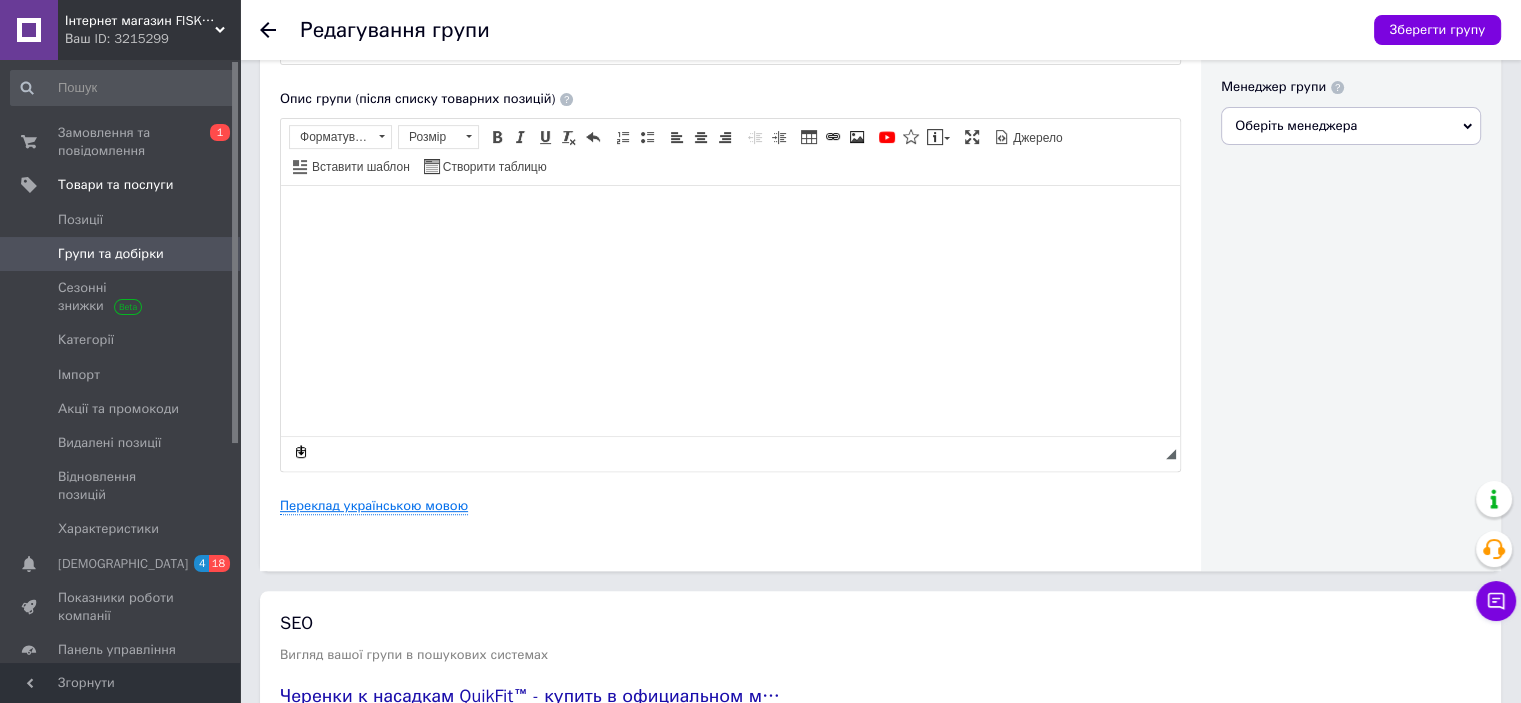 type on "Черенки Fiskars QuikFit" 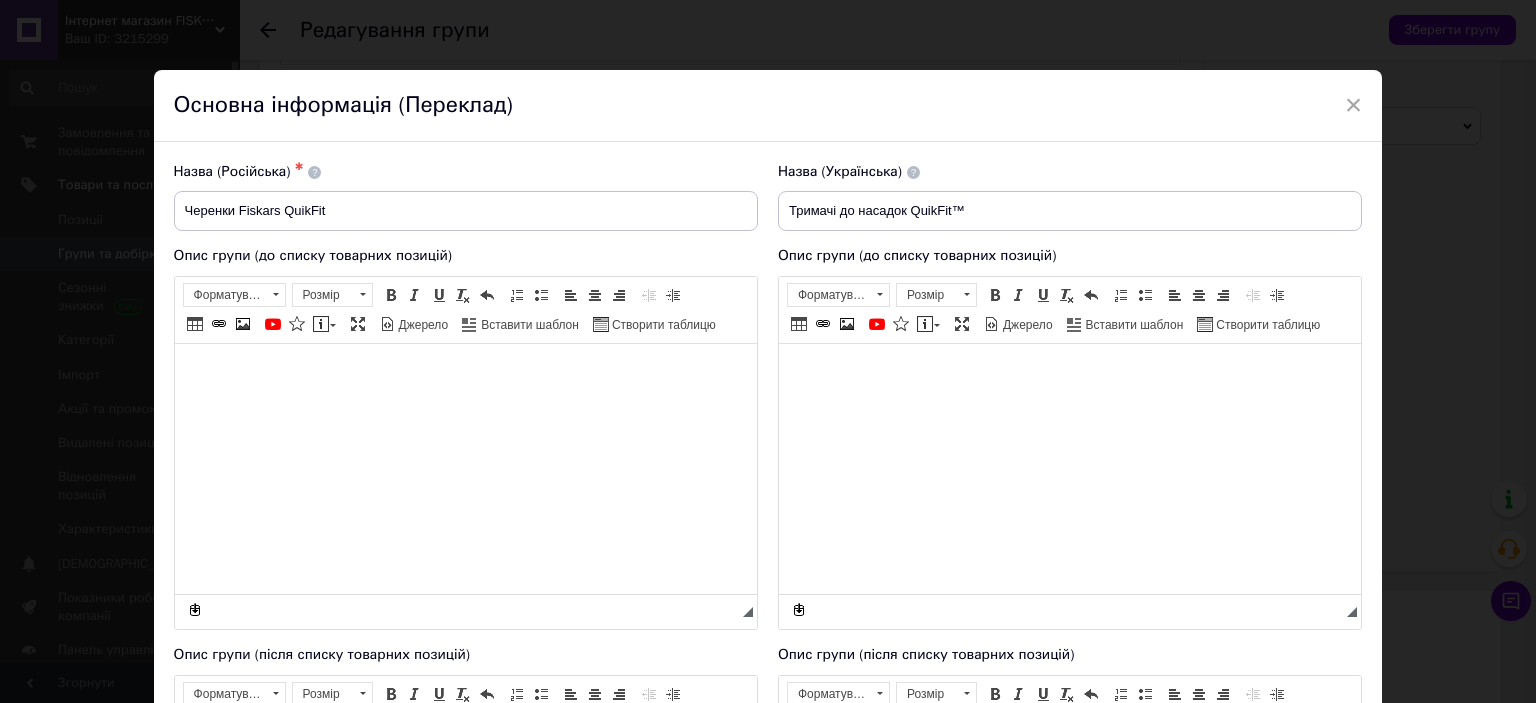 scroll, scrollTop: 0, scrollLeft: 0, axis: both 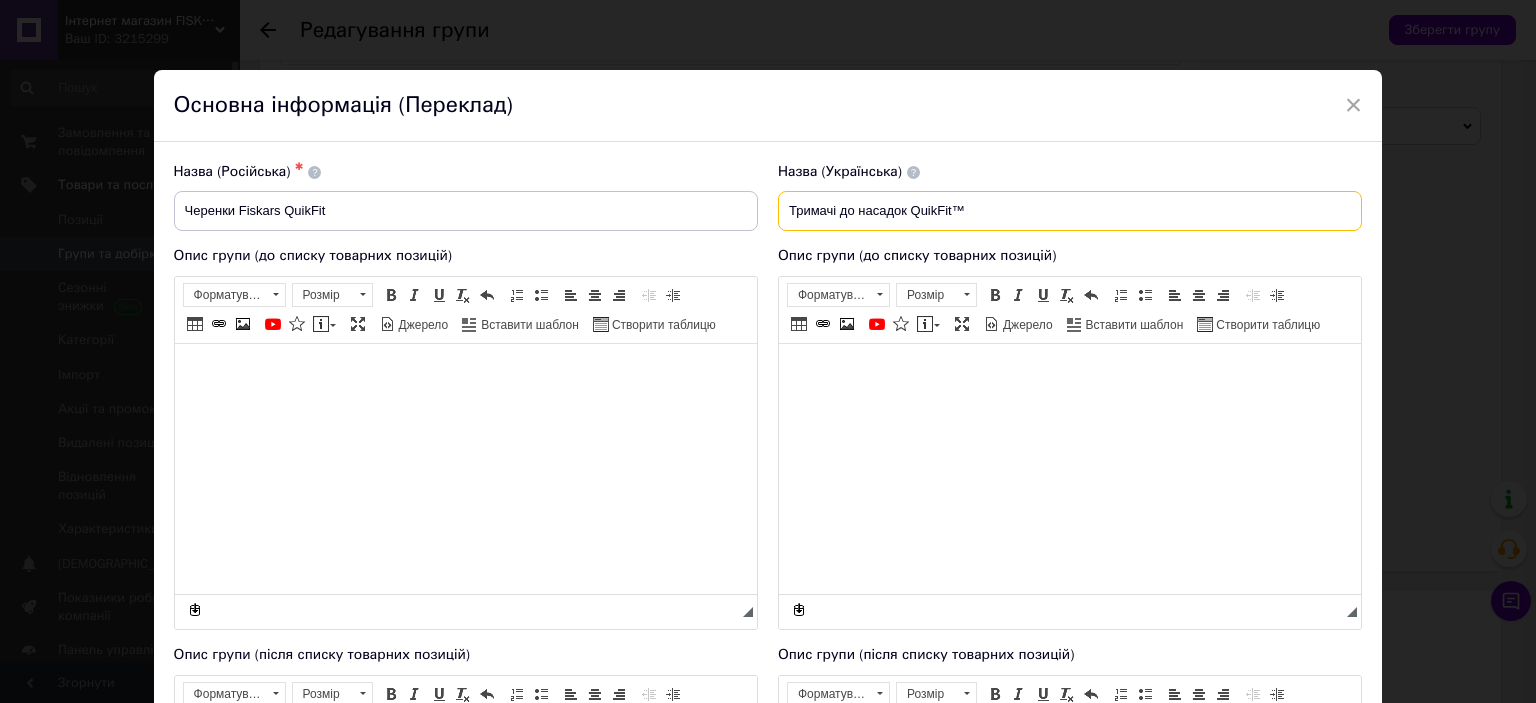 drag, startPoint x: 904, startPoint y: 210, endPoint x: 839, endPoint y: 213, distance: 65.06919 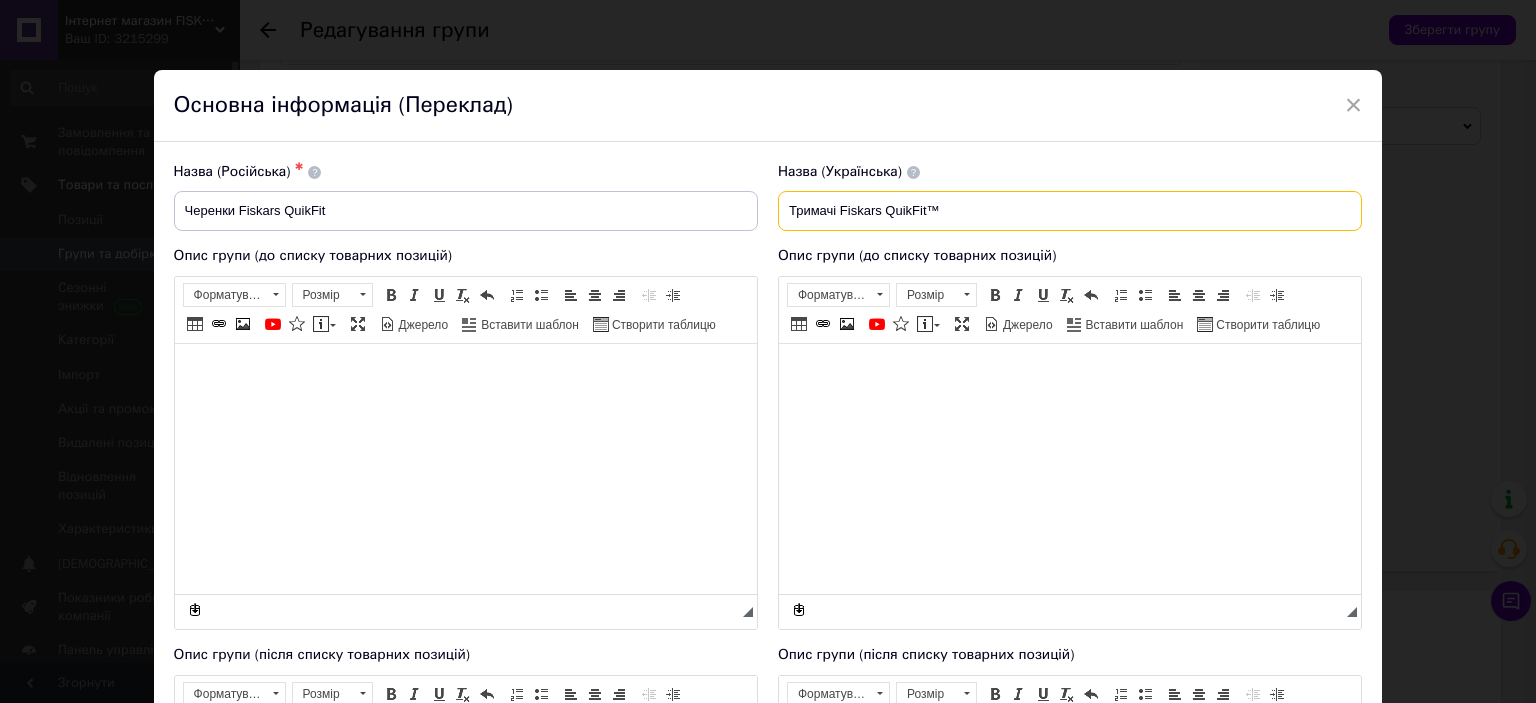 click on "Тримачі Fiskars QuikFit™" at bounding box center (1070, 211) 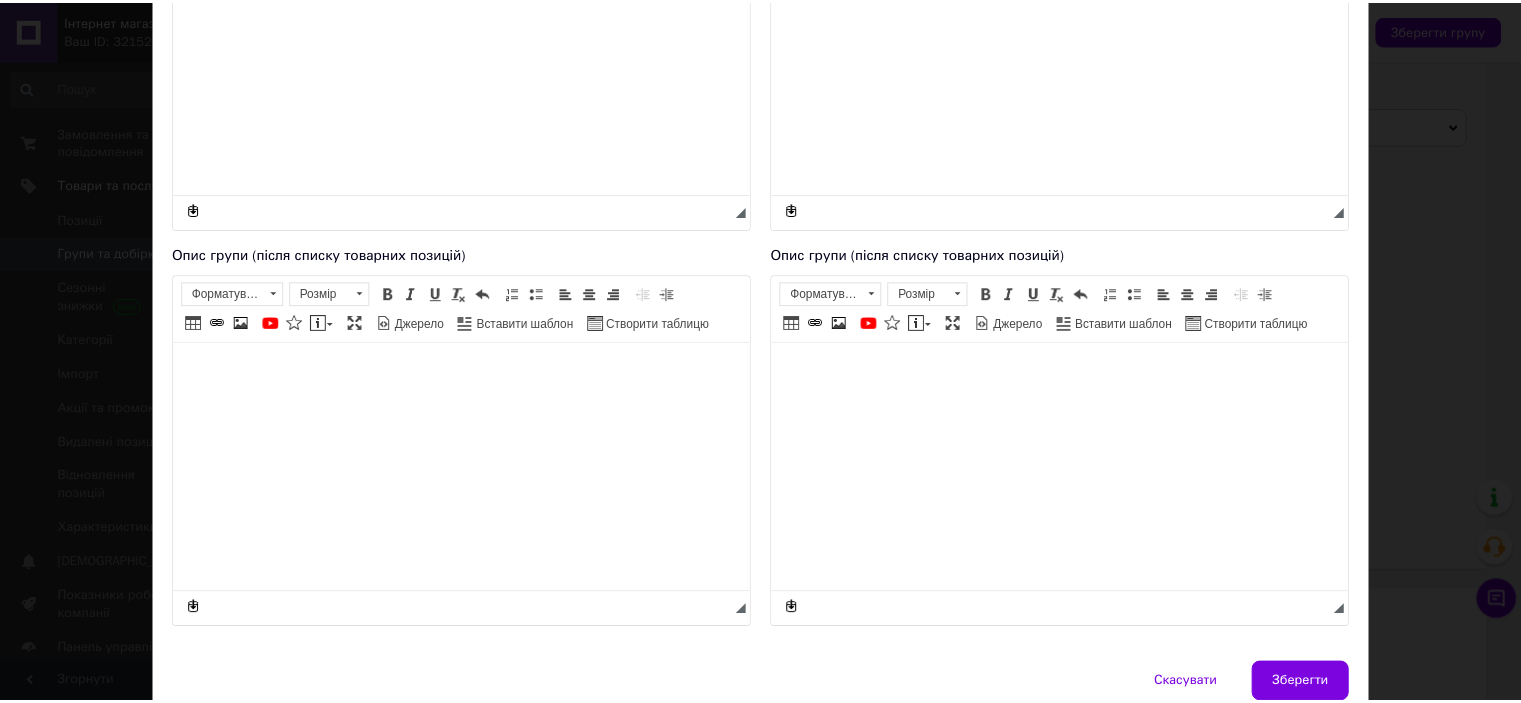 scroll, scrollTop: 485, scrollLeft: 0, axis: vertical 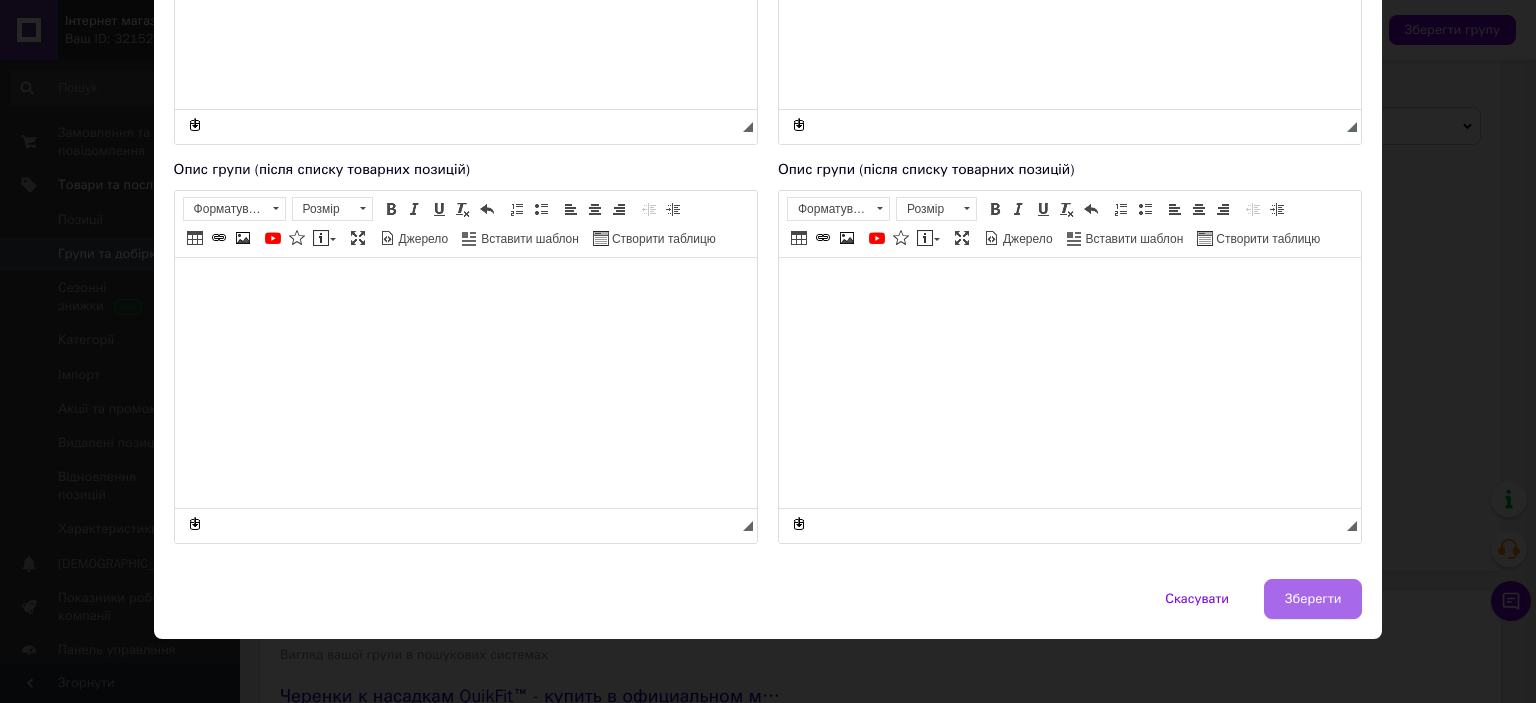 type on "Тримачі Fiskars QuikFit" 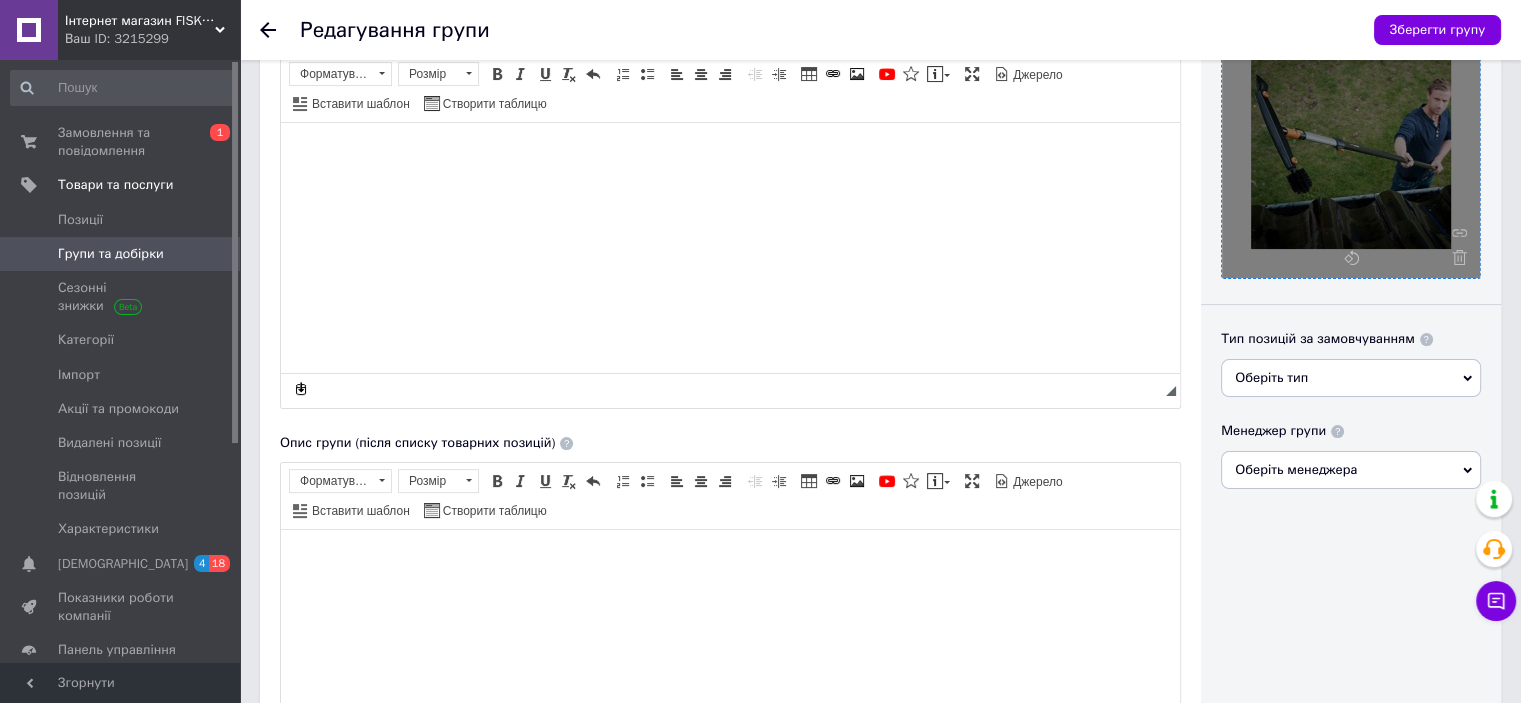 scroll, scrollTop: 266, scrollLeft: 0, axis: vertical 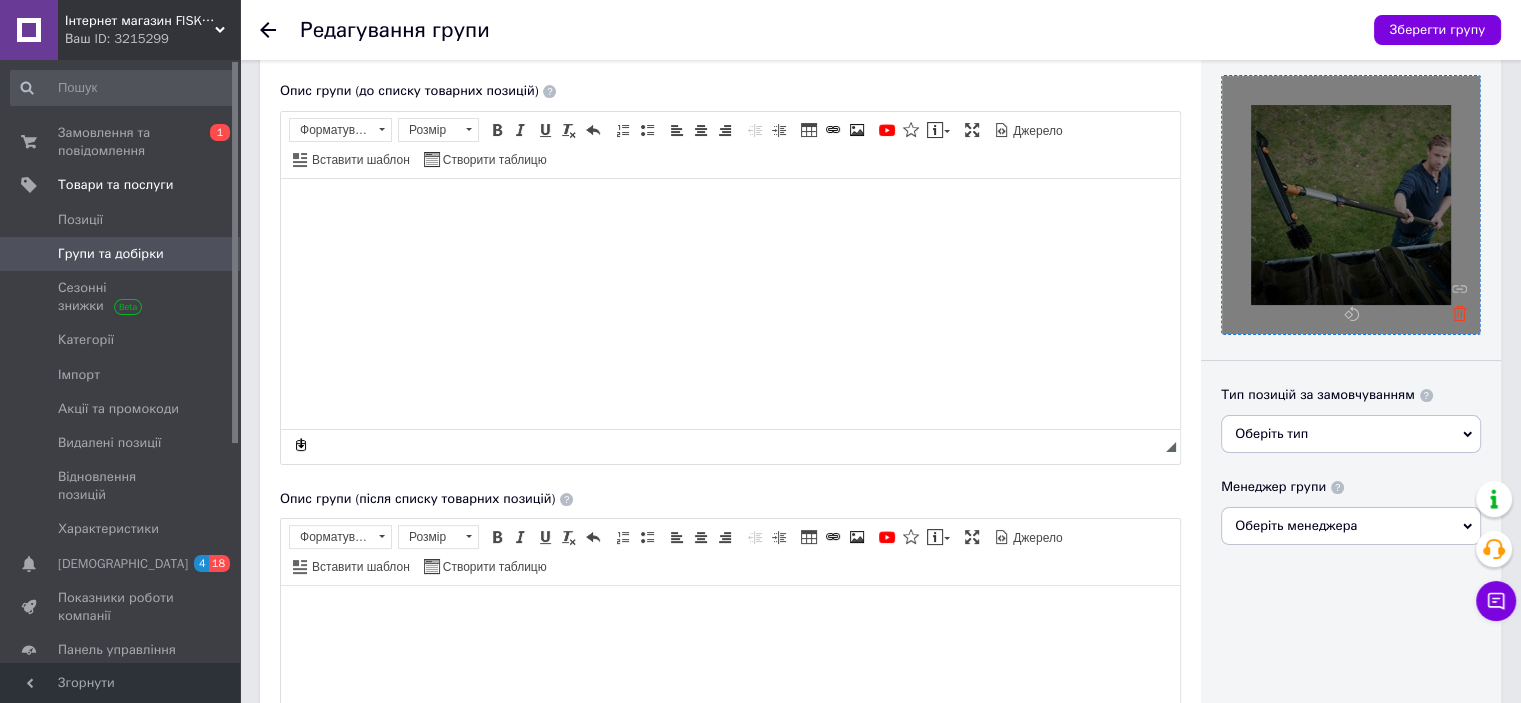 click 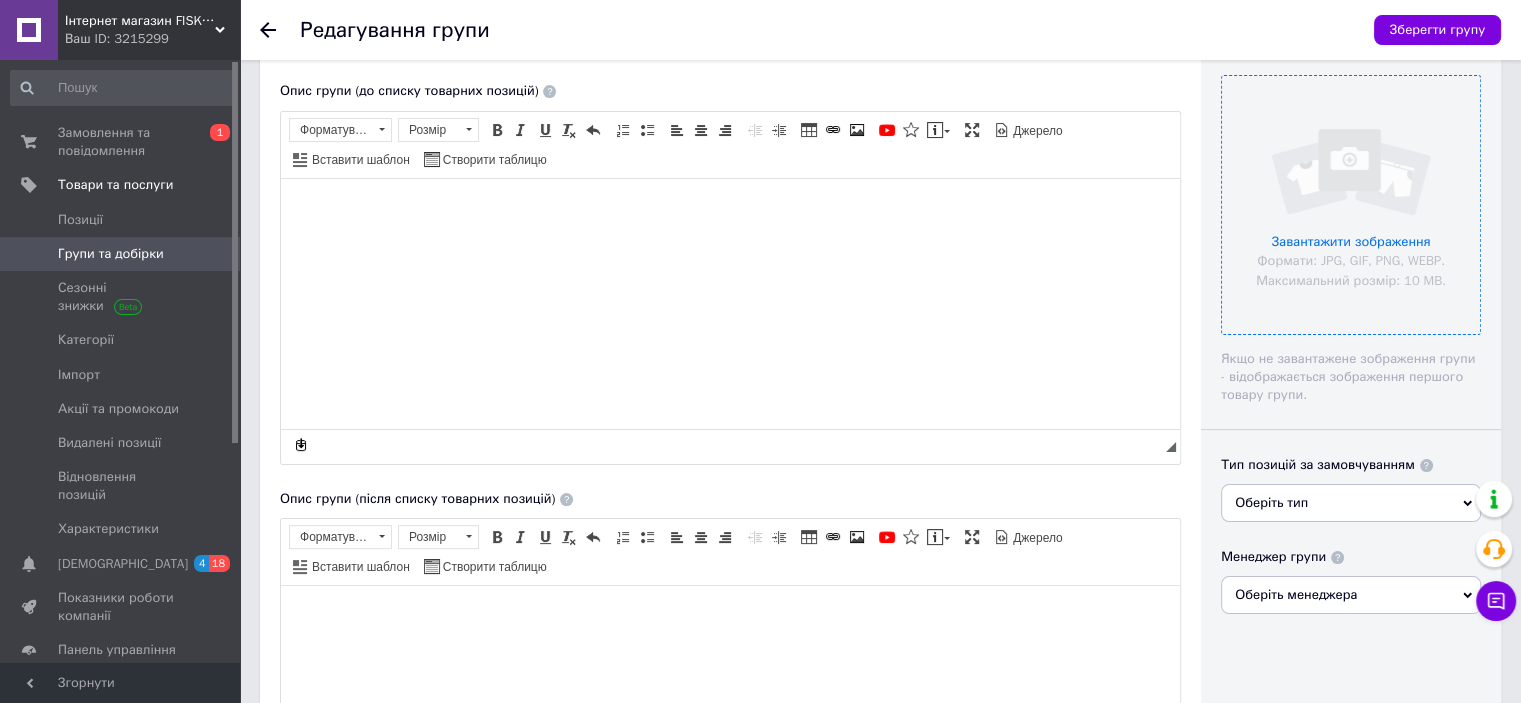 click at bounding box center (1351, 205) 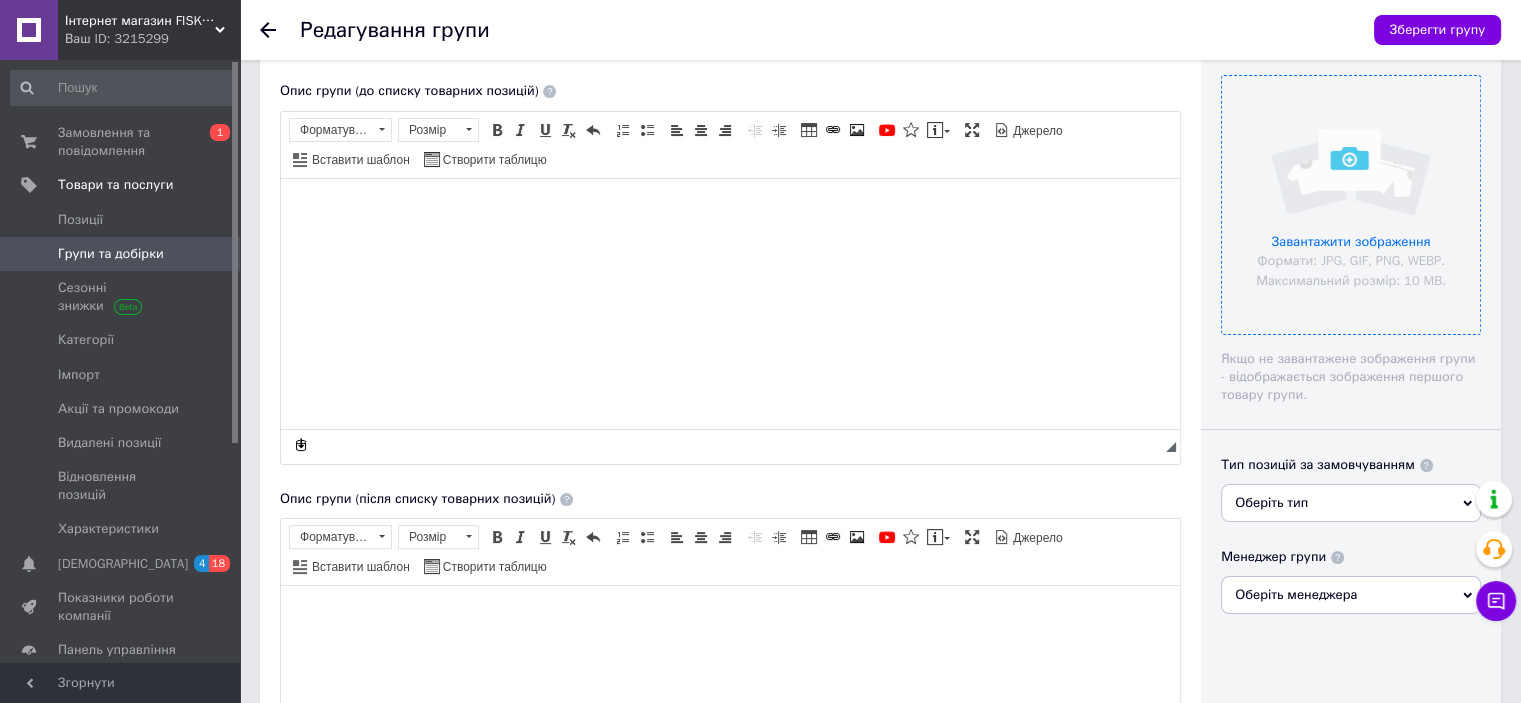 click at bounding box center [1351, 205] 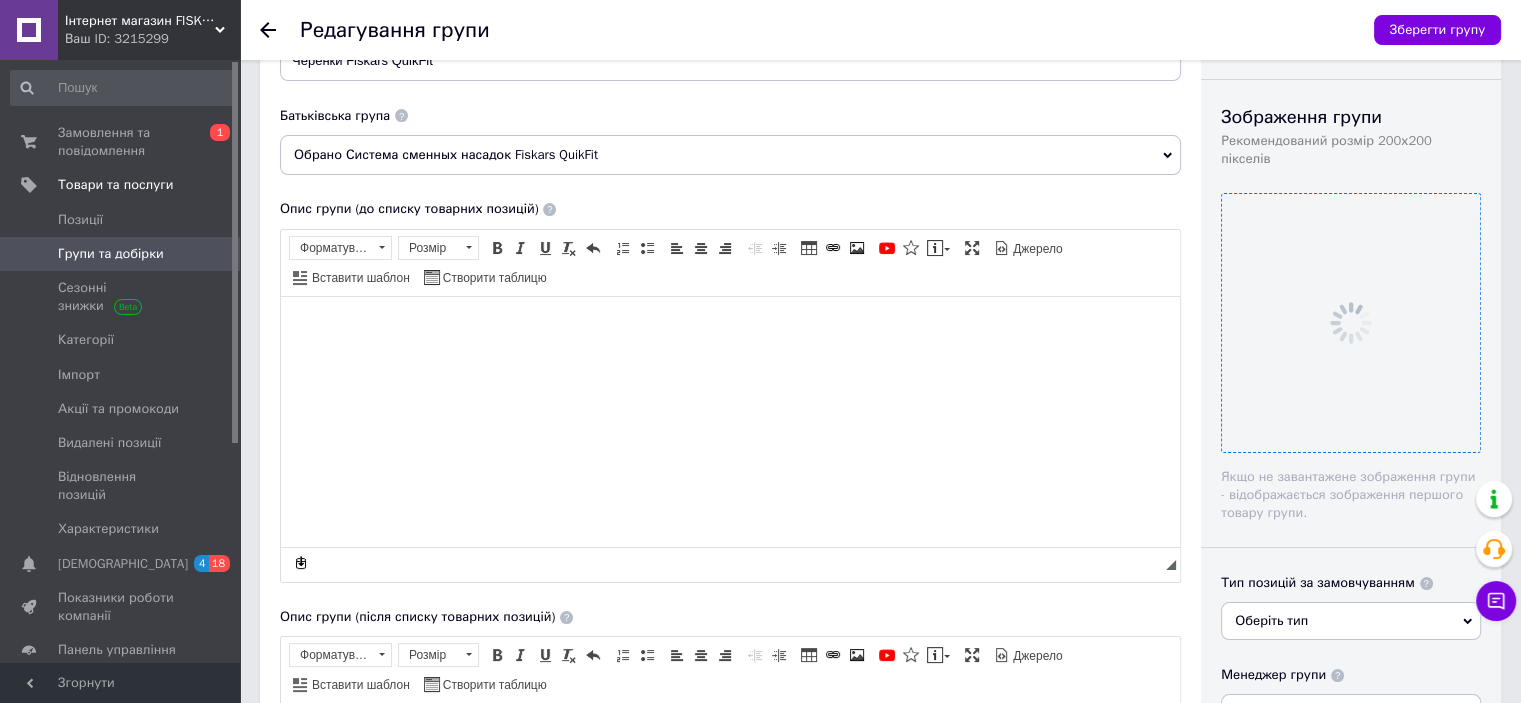 scroll, scrollTop: 0, scrollLeft: 0, axis: both 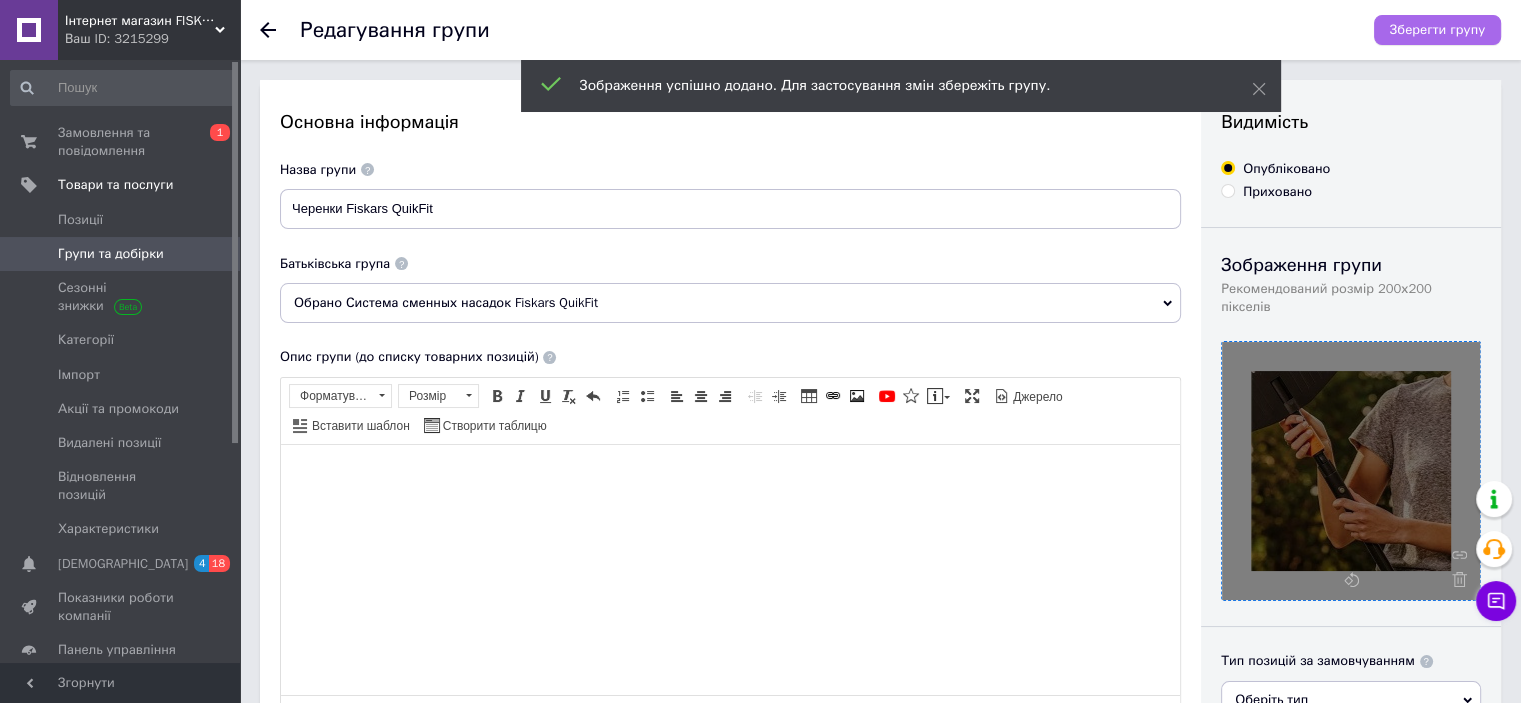 click on "Зберегти групу" at bounding box center (1437, 30) 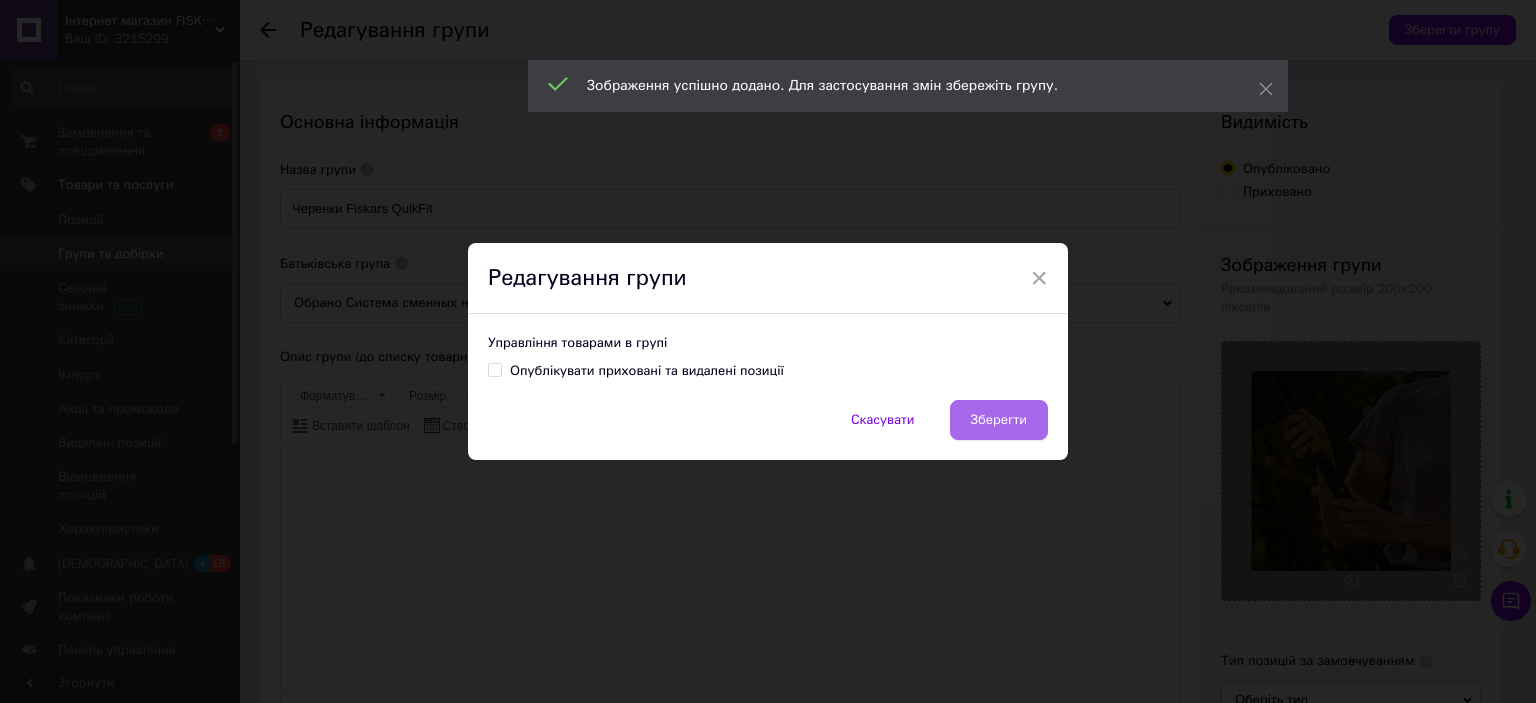 click on "Зберегти" at bounding box center [999, 420] 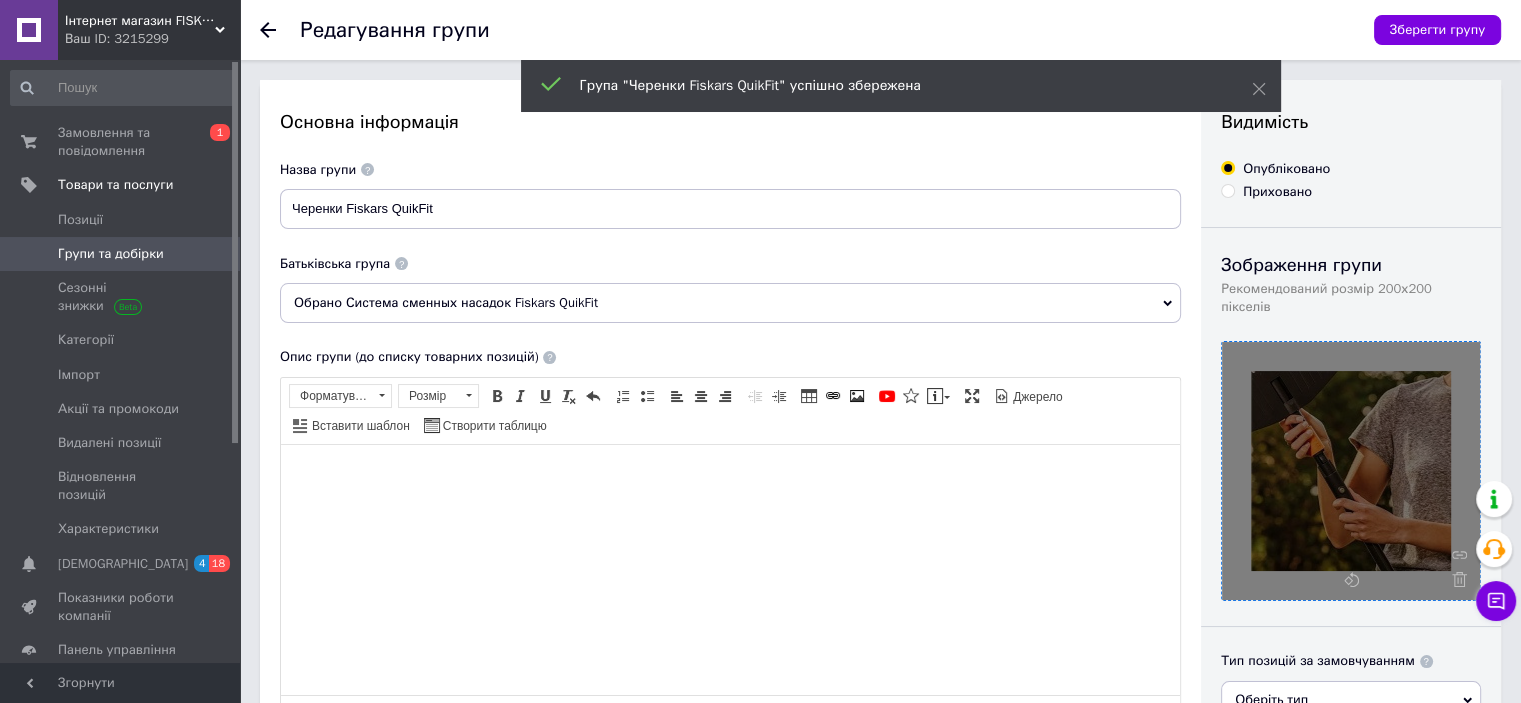 click 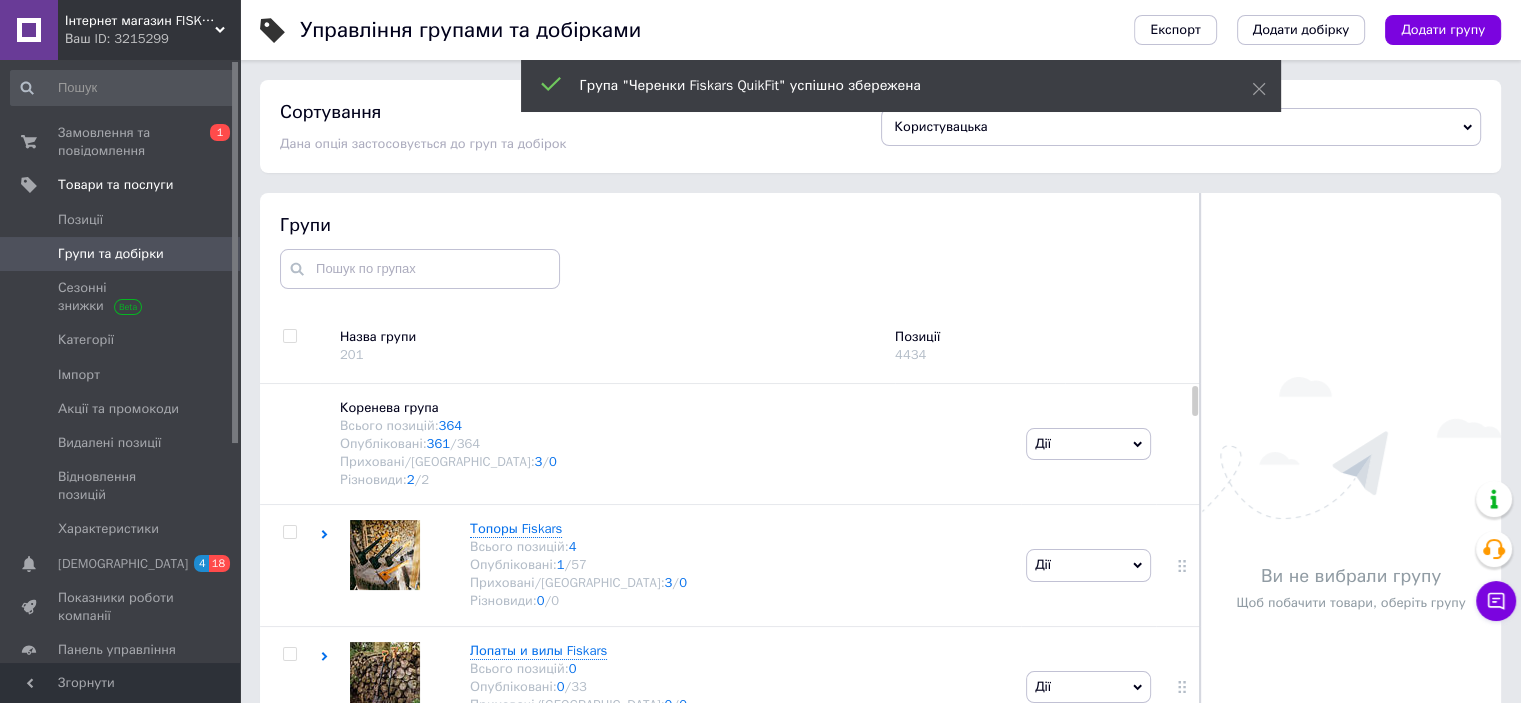 scroll, scrollTop: 73, scrollLeft: 0, axis: vertical 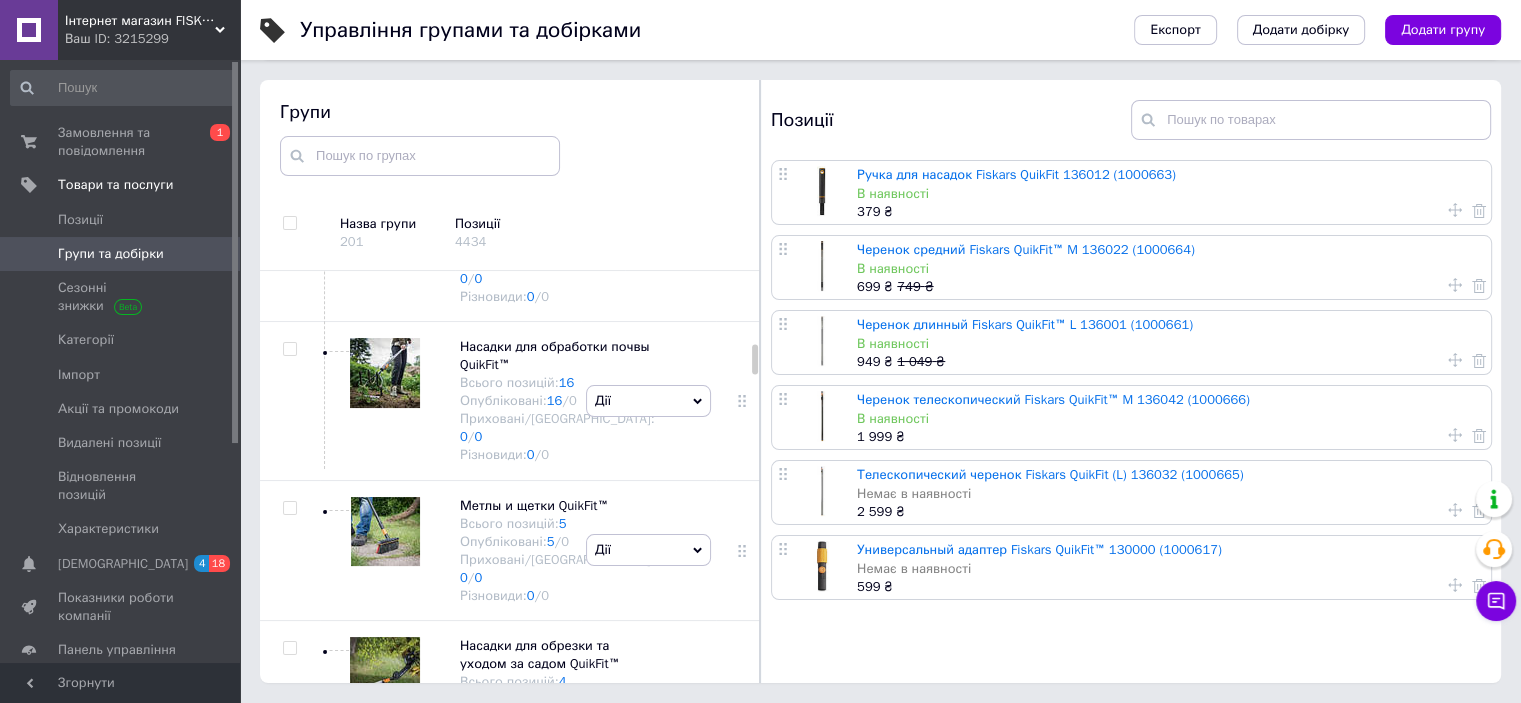 click at bounding box center [385, -66] 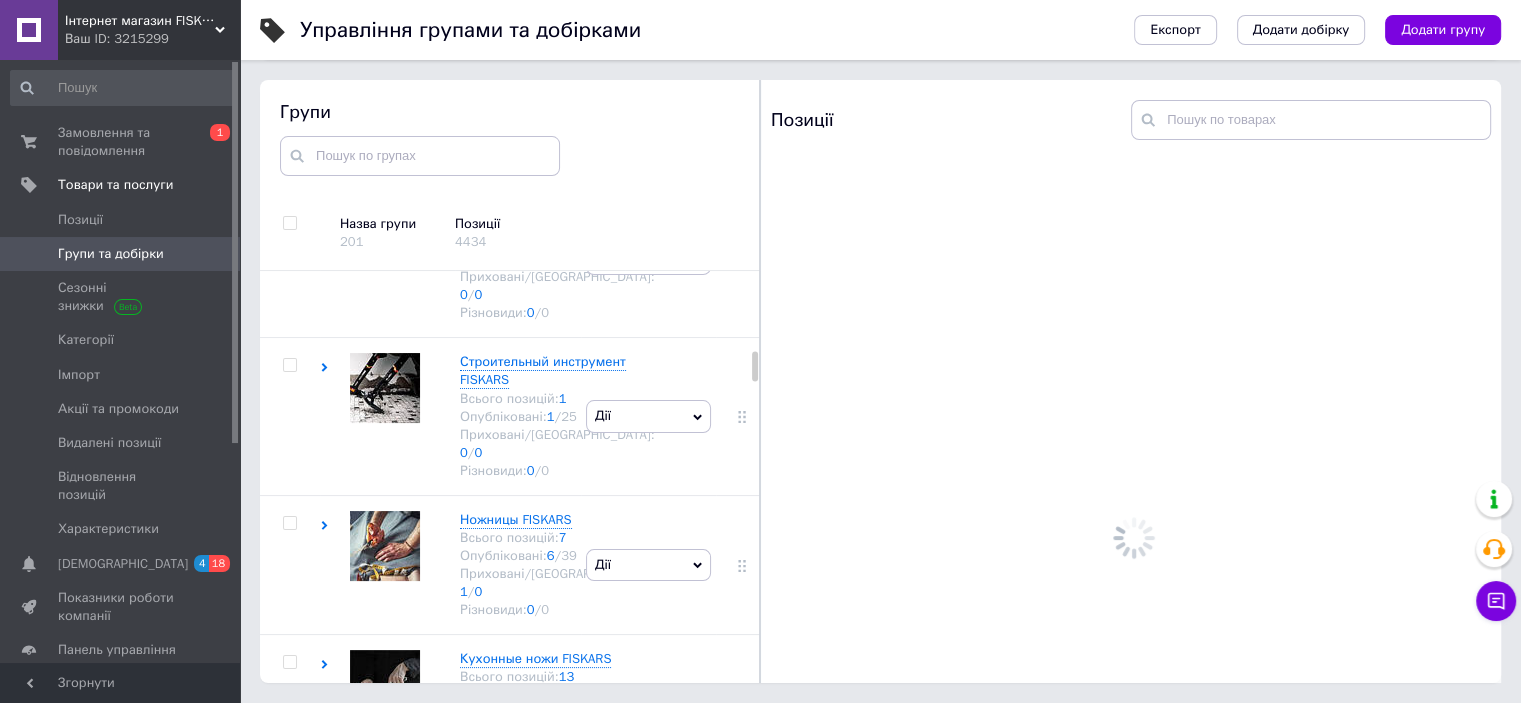 click at bounding box center [385, -66] 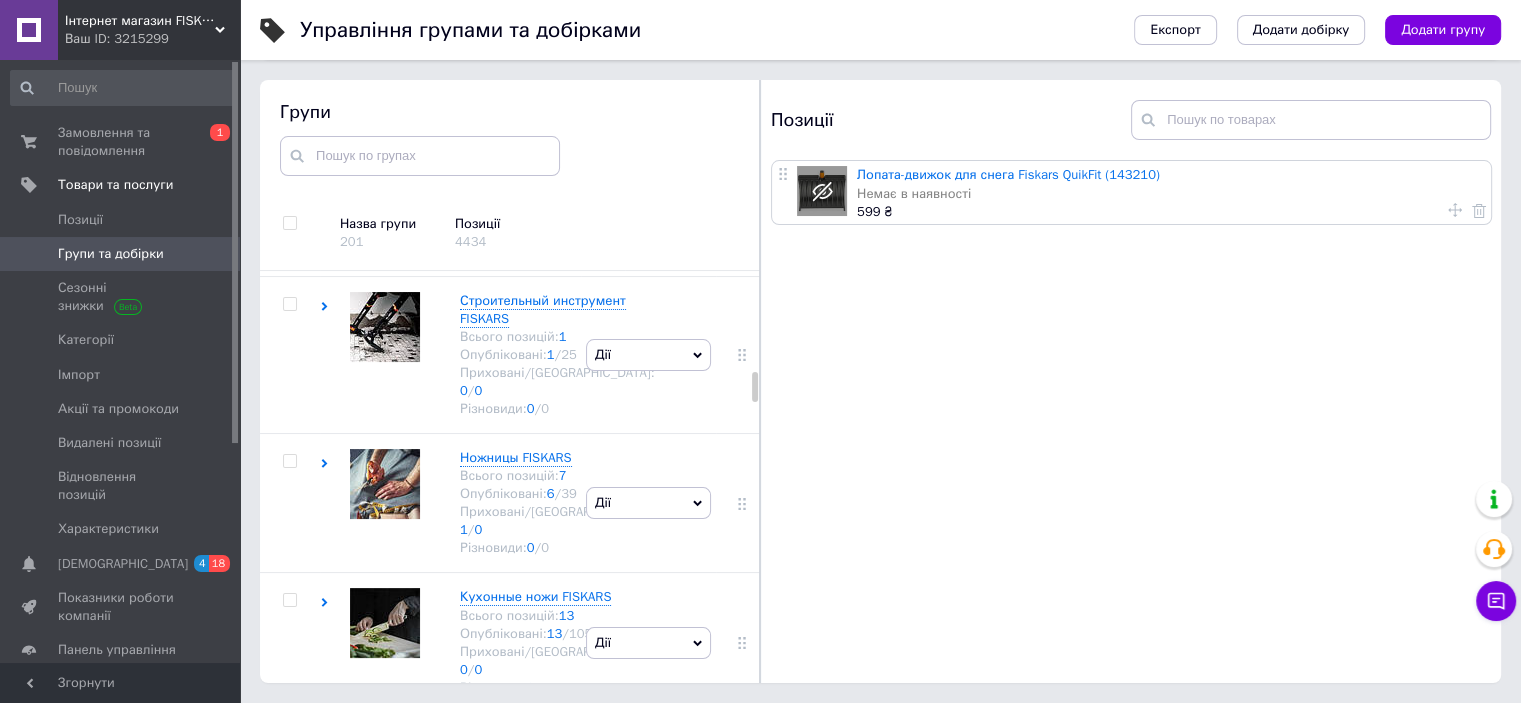 scroll, scrollTop: 3012, scrollLeft: 0, axis: vertical 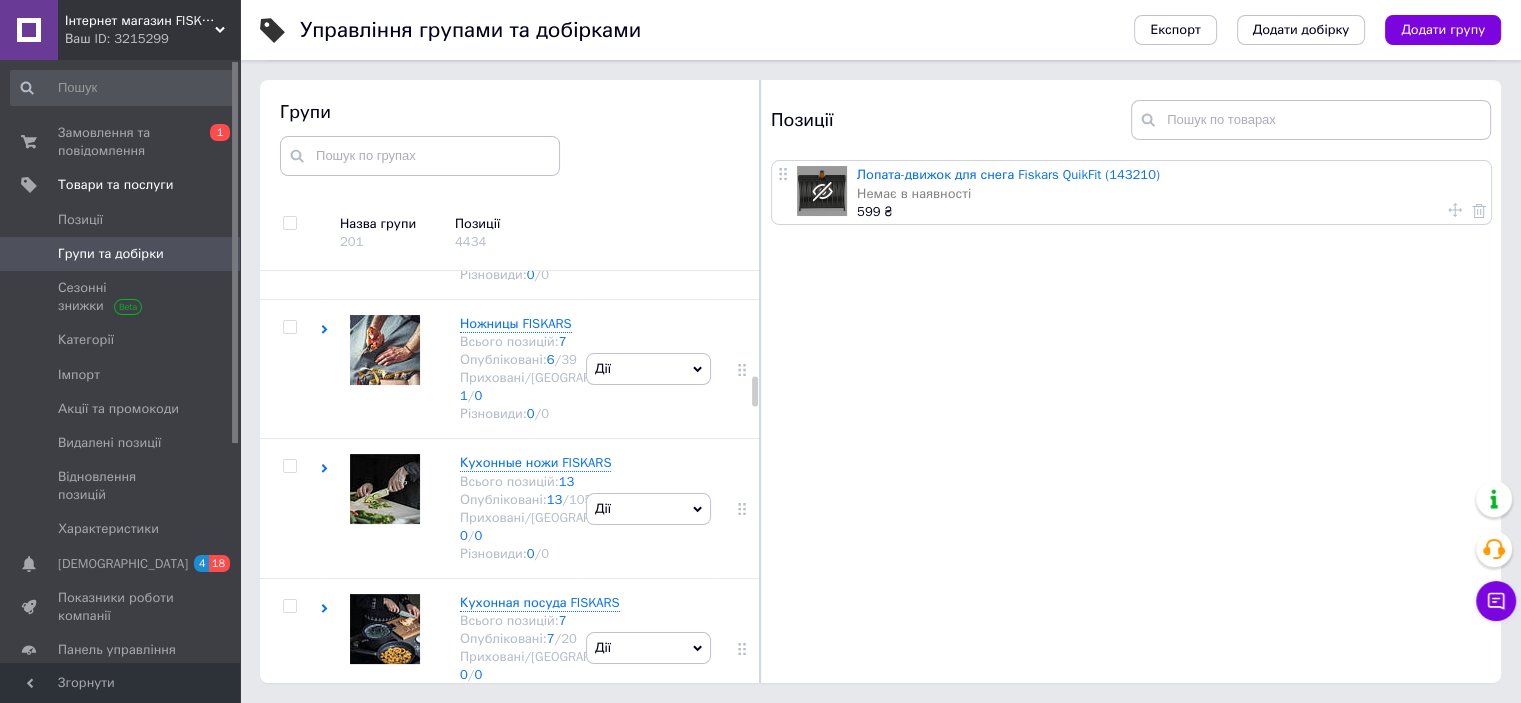click at bounding box center [385, -262] 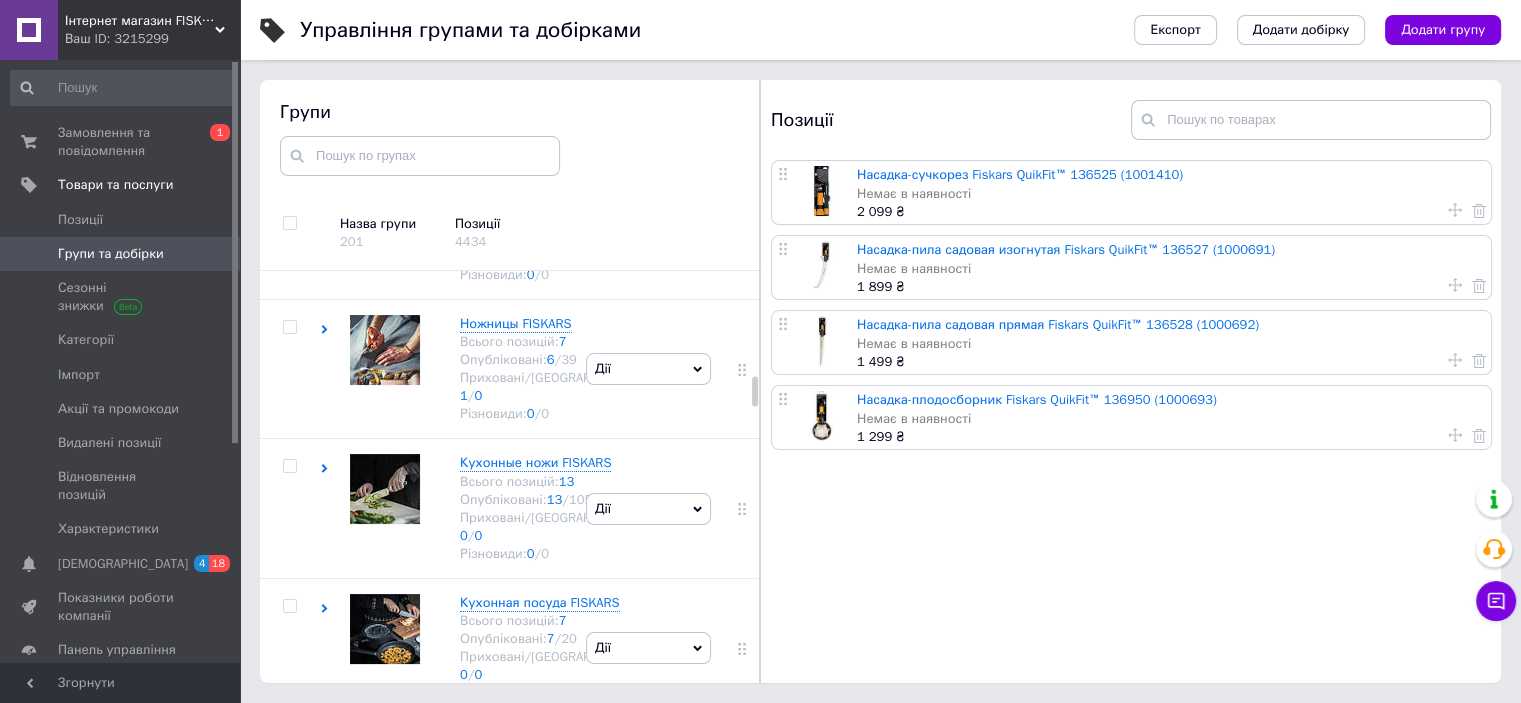 click at bounding box center [385, -403] 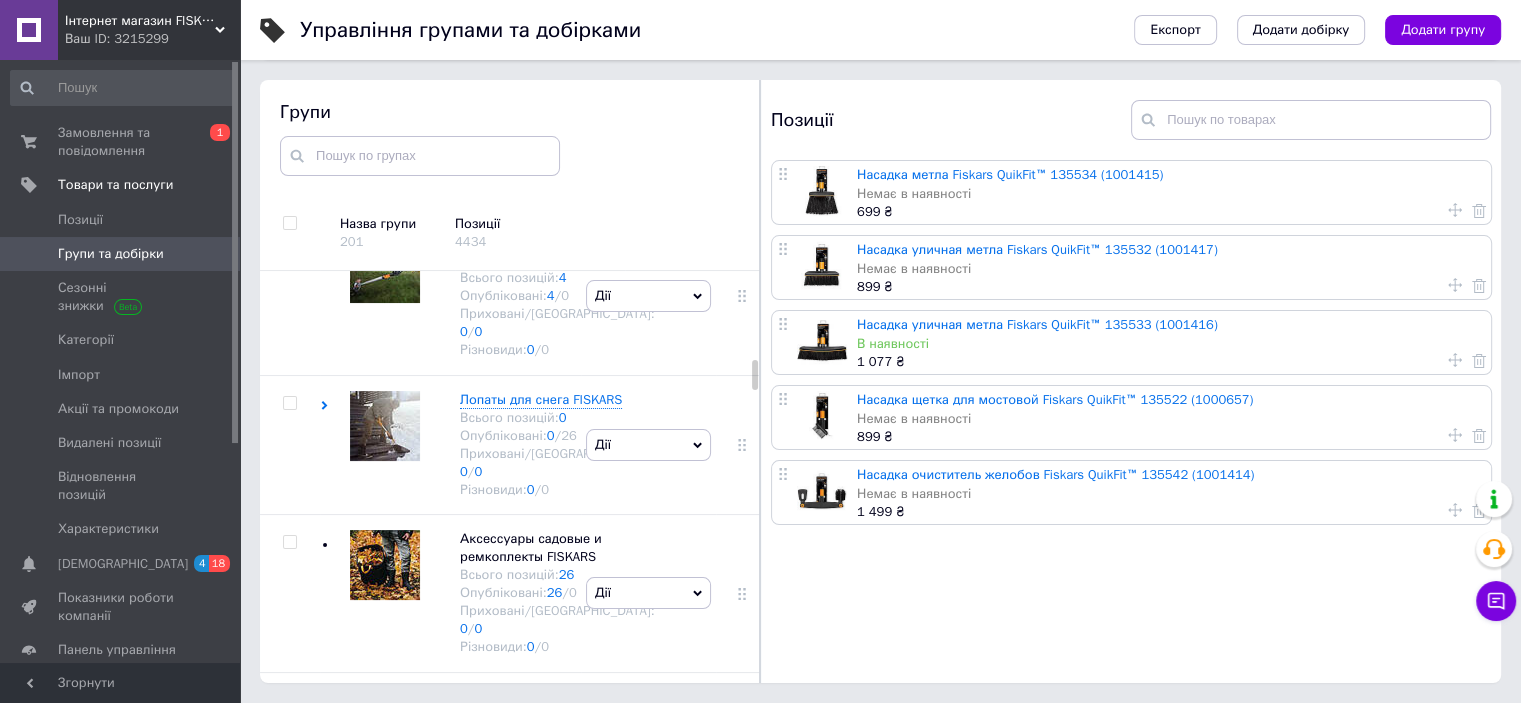scroll, scrollTop: 2478, scrollLeft: 0, axis: vertical 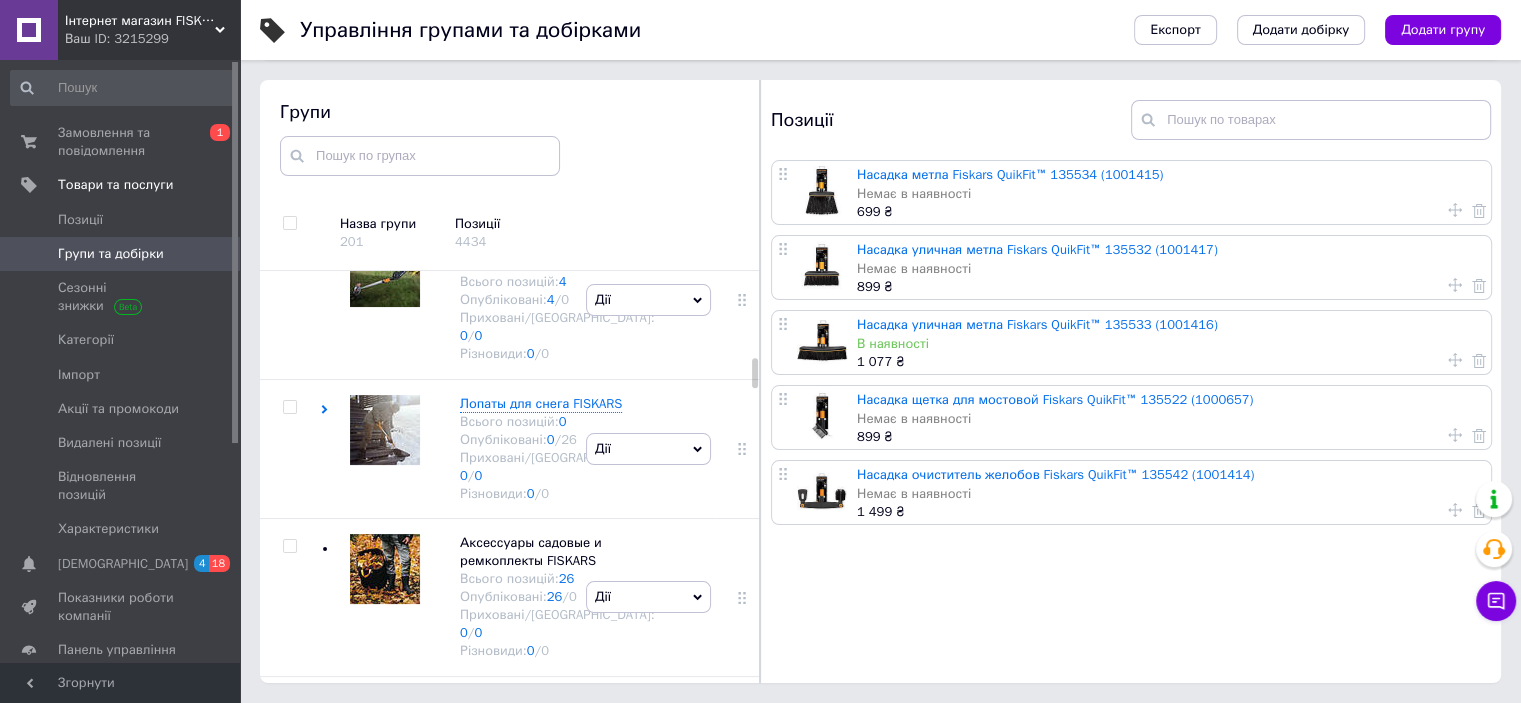 click at bounding box center [385, -167] 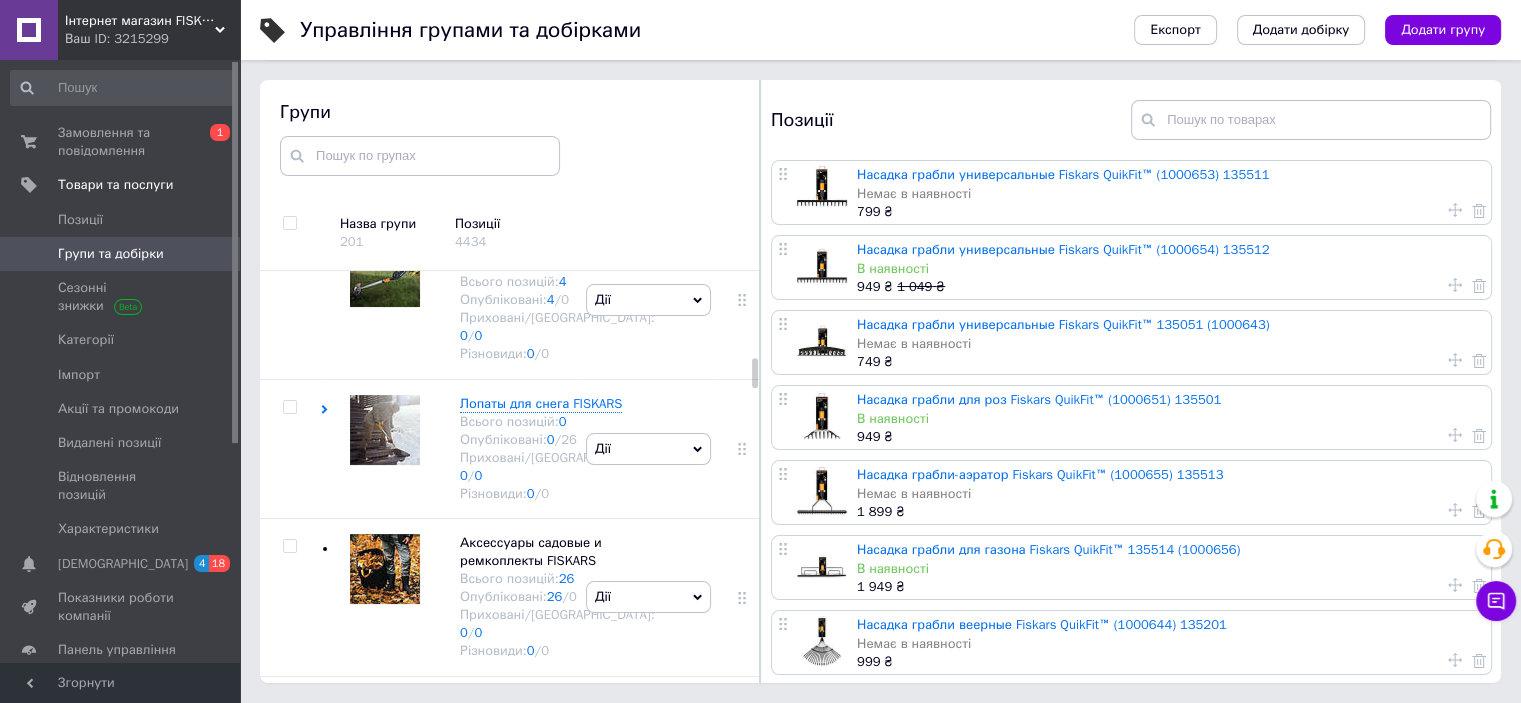 click at bounding box center (385, -167) 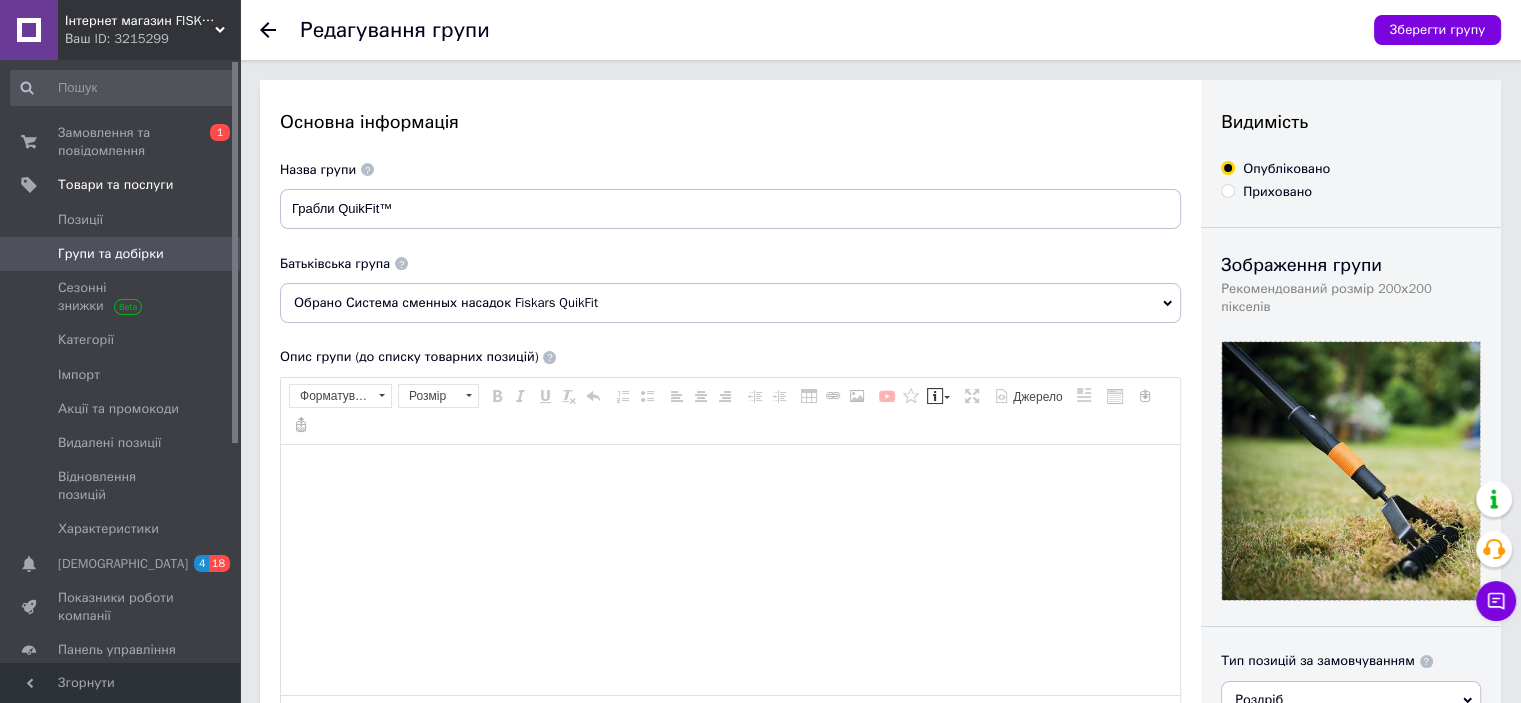 scroll, scrollTop: 0, scrollLeft: 0, axis: both 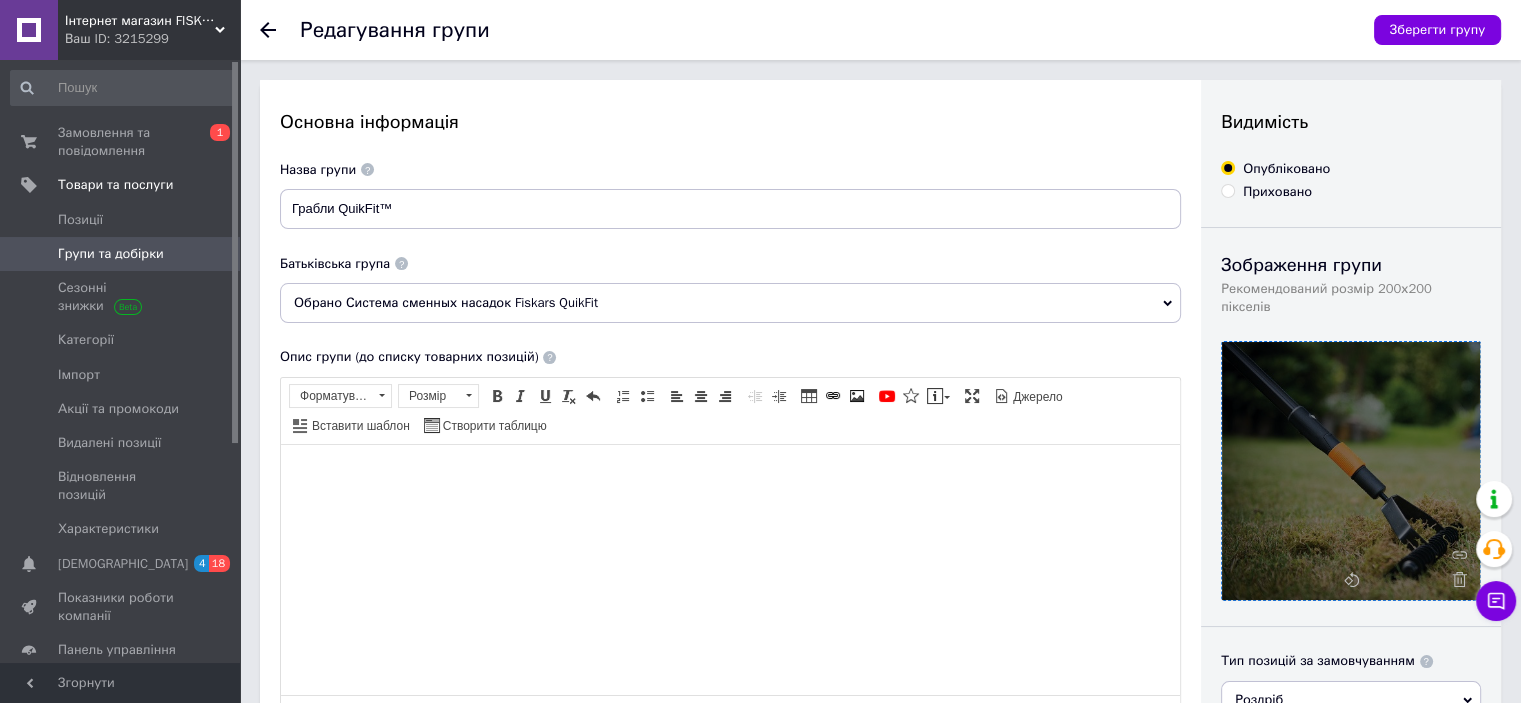 click at bounding box center [1351, 471] 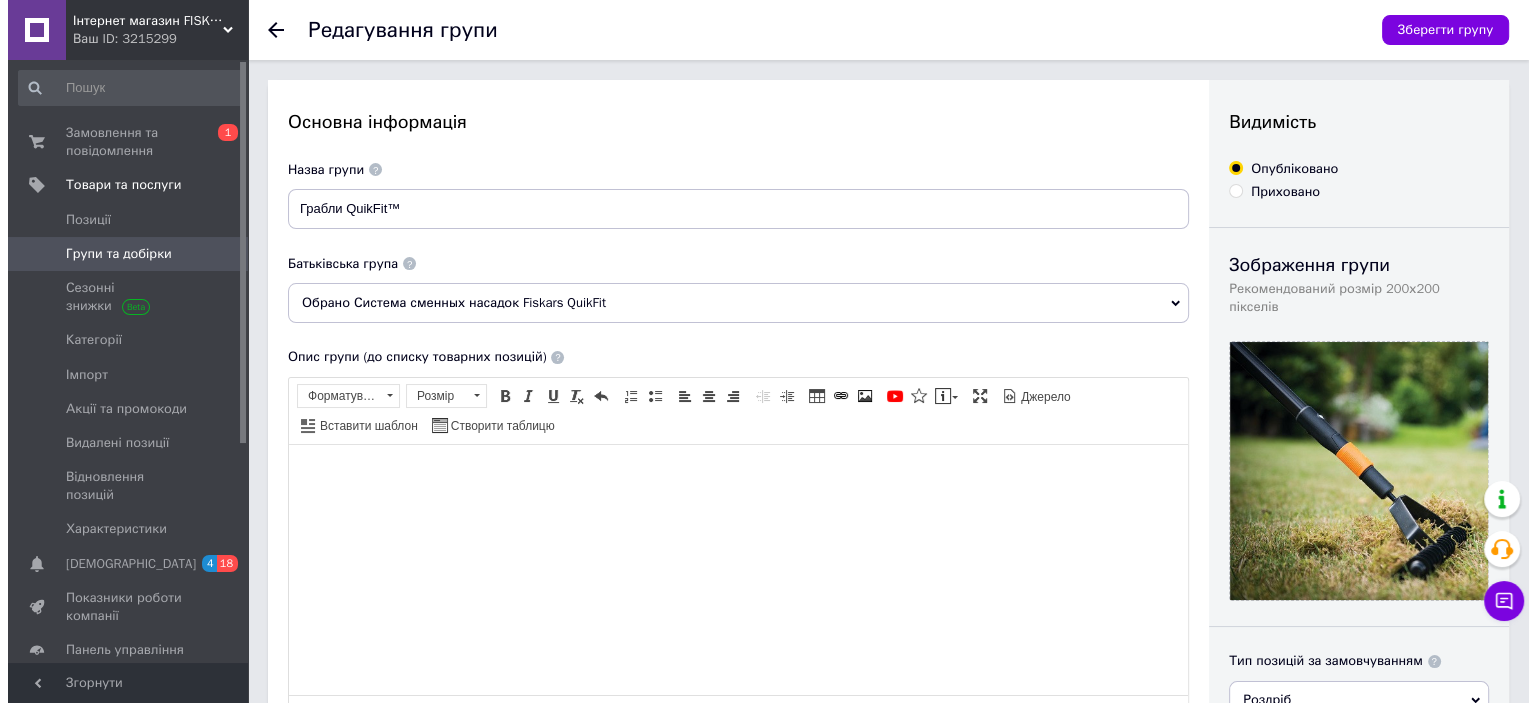 scroll, scrollTop: 666, scrollLeft: 0, axis: vertical 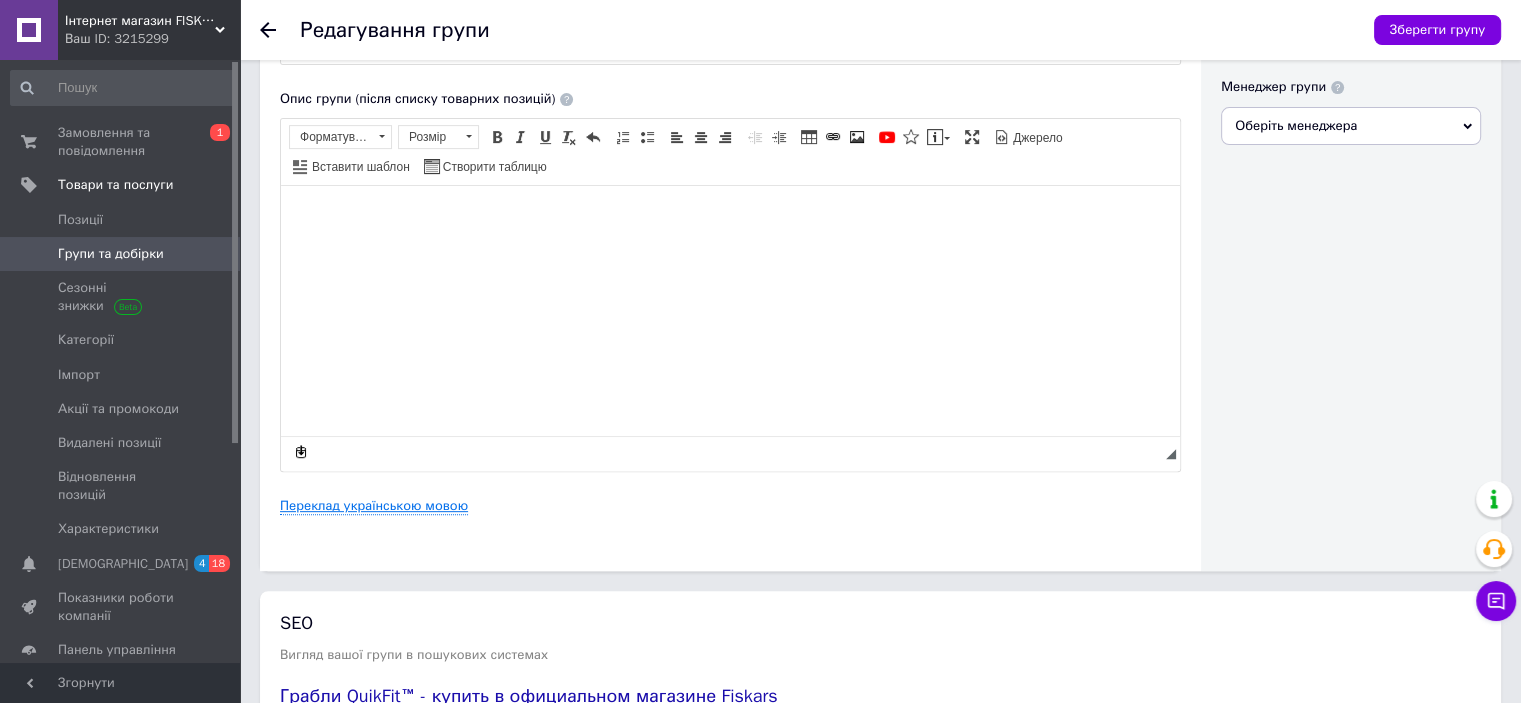 click on "Переклад українською мовою" at bounding box center [374, 506] 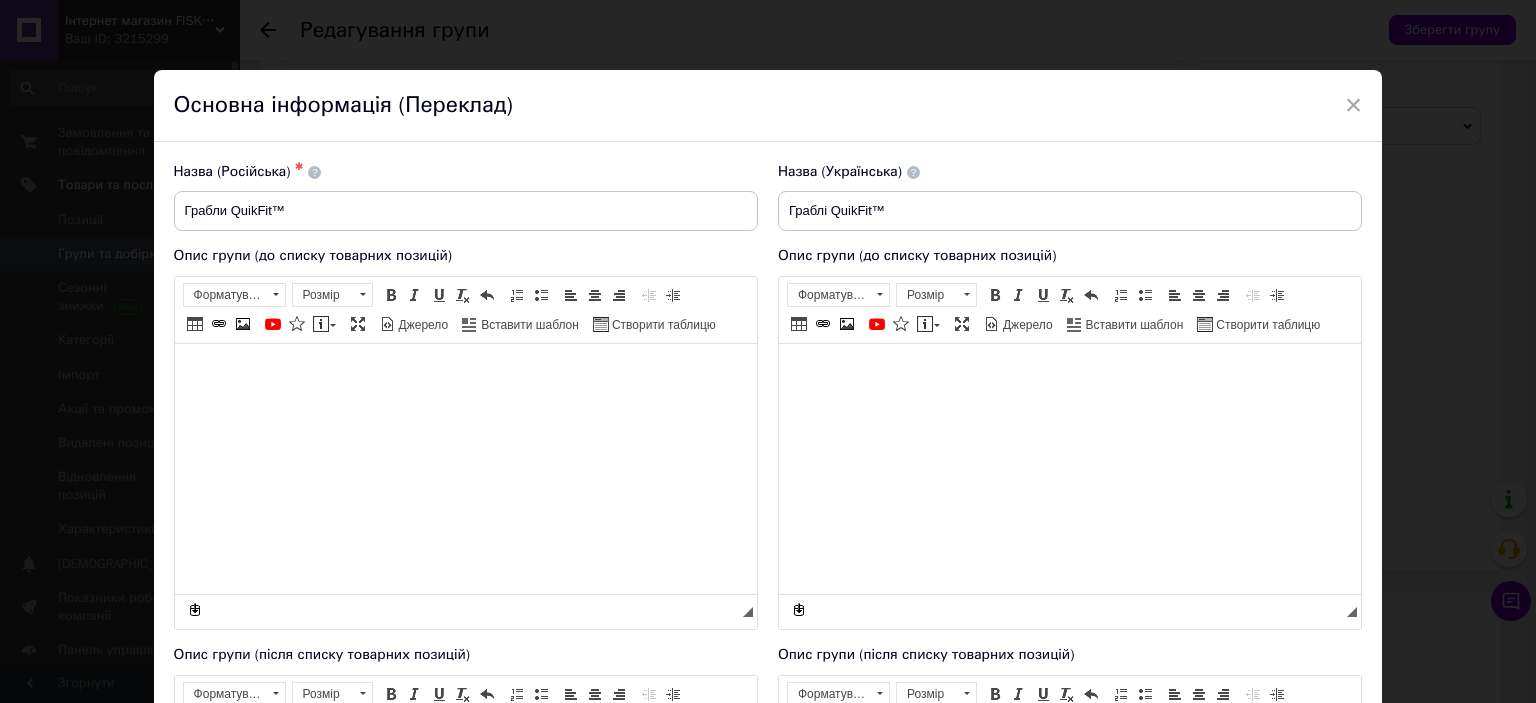 scroll, scrollTop: 0, scrollLeft: 0, axis: both 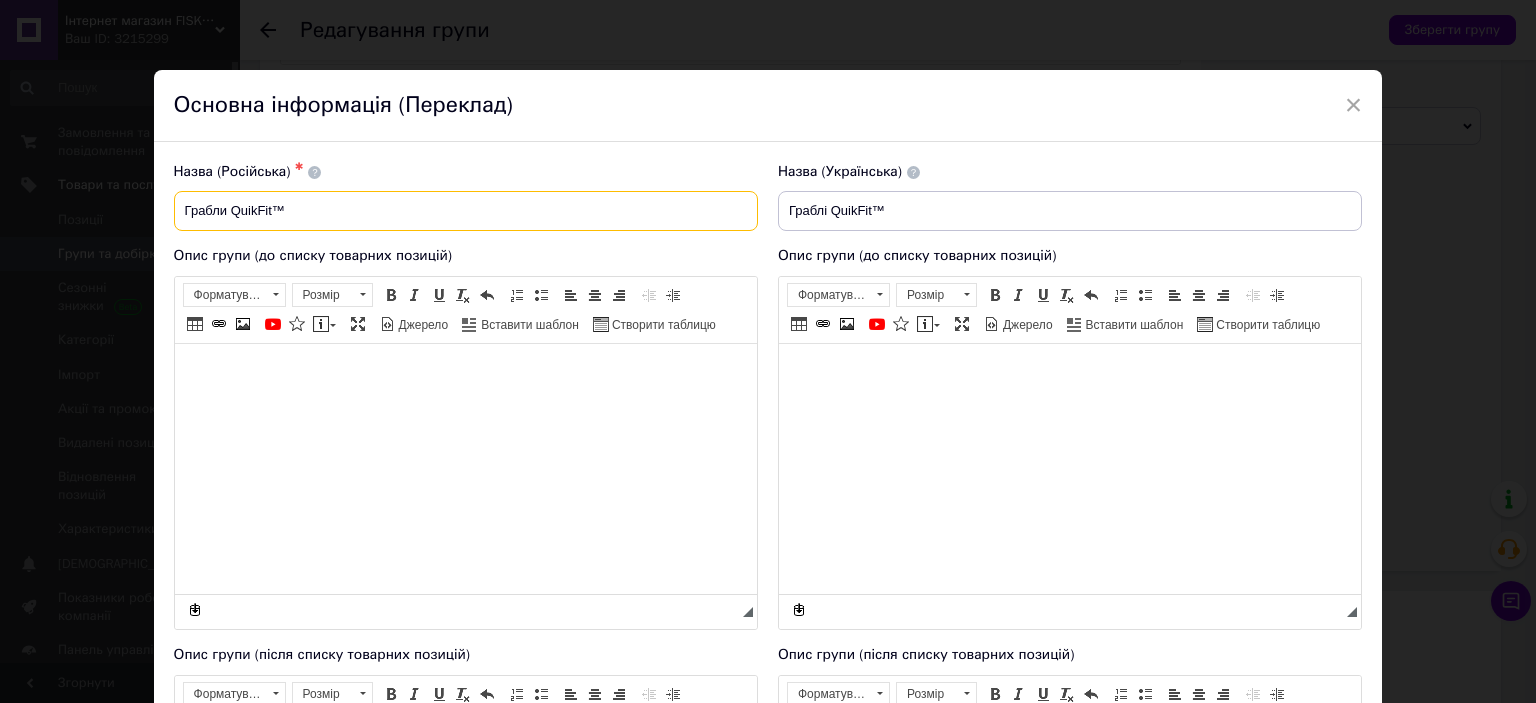 click on "Грабли QuikFit™" at bounding box center [466, 211] 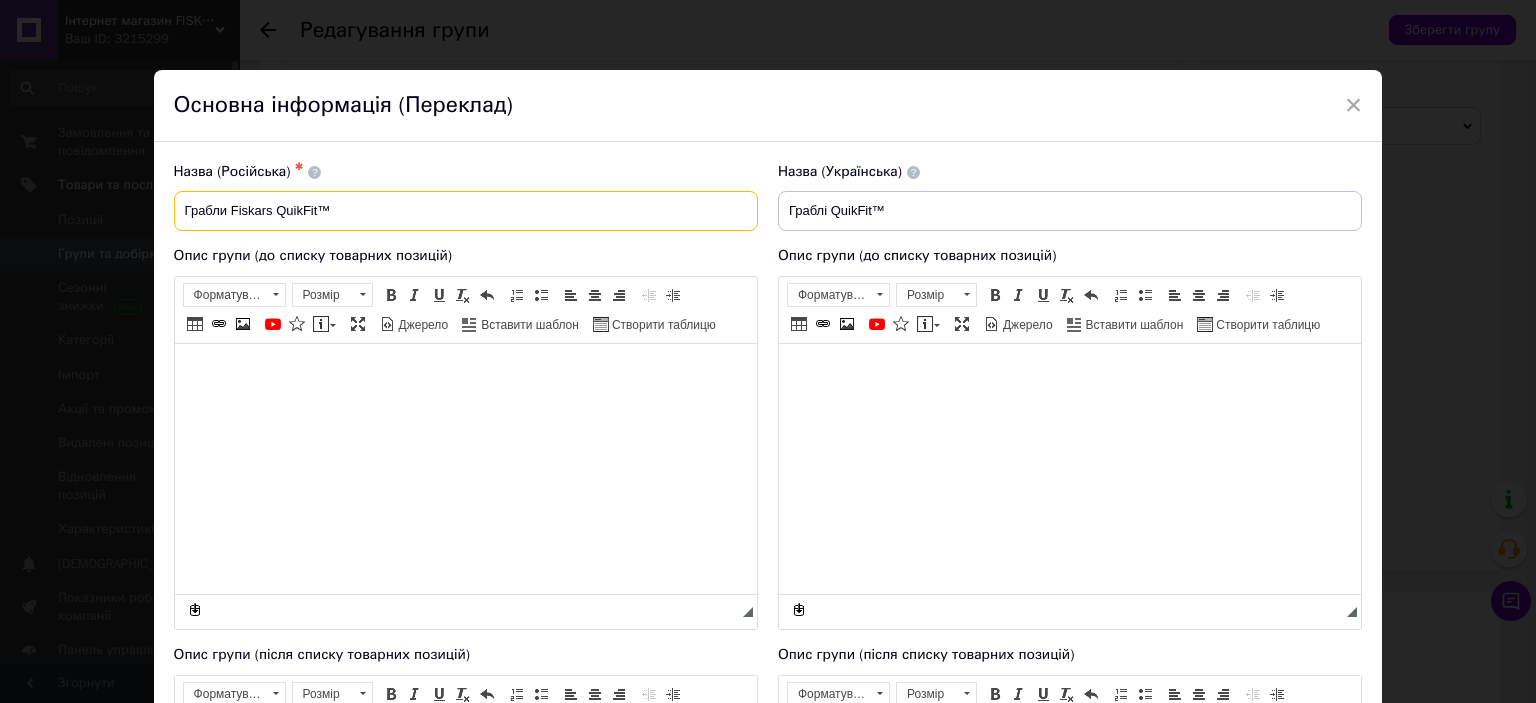 click on "Грабли Fiskars QuikFit™" at bounding box center (466, 211) 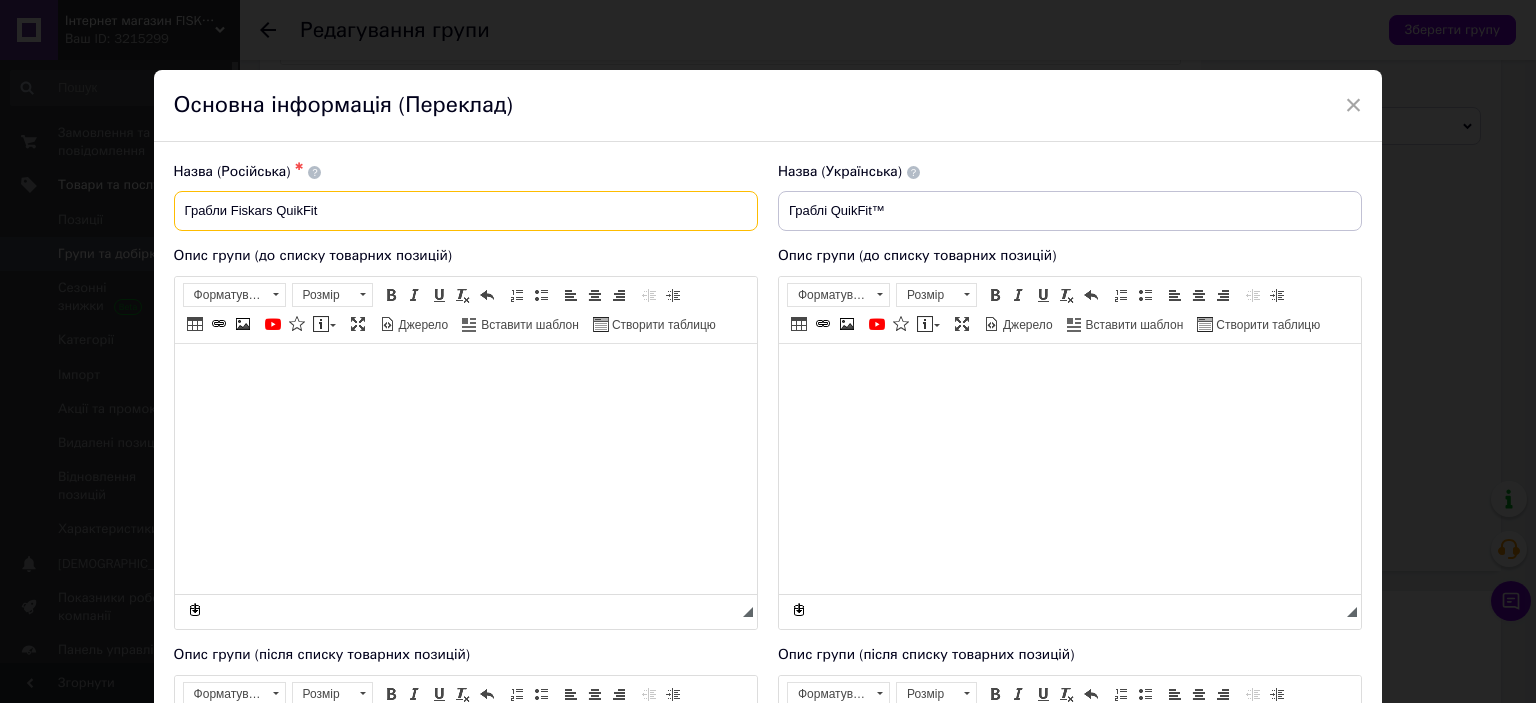 type on "Грабли Fiskars QuikFit" 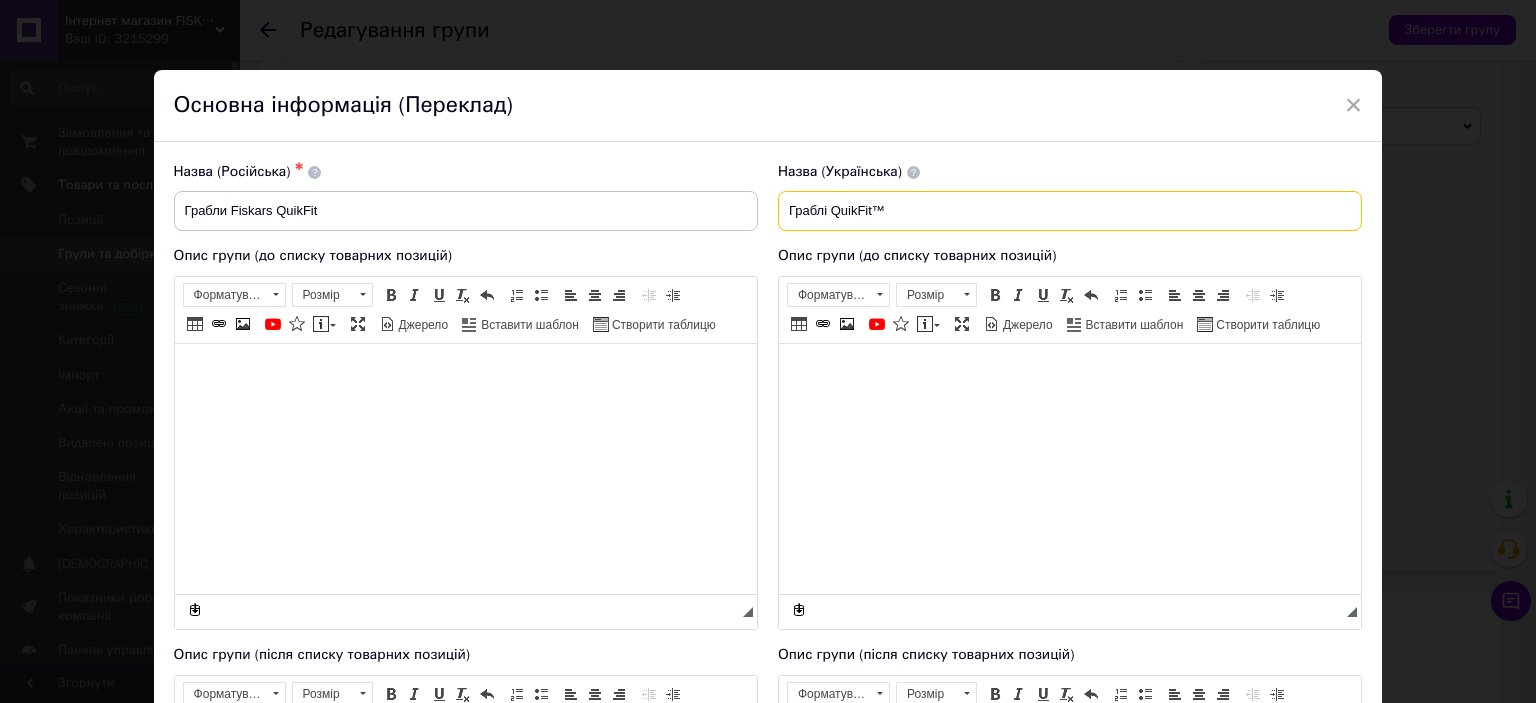 click on "Граблі QuikFit™" at bounding box center [1070, 211] 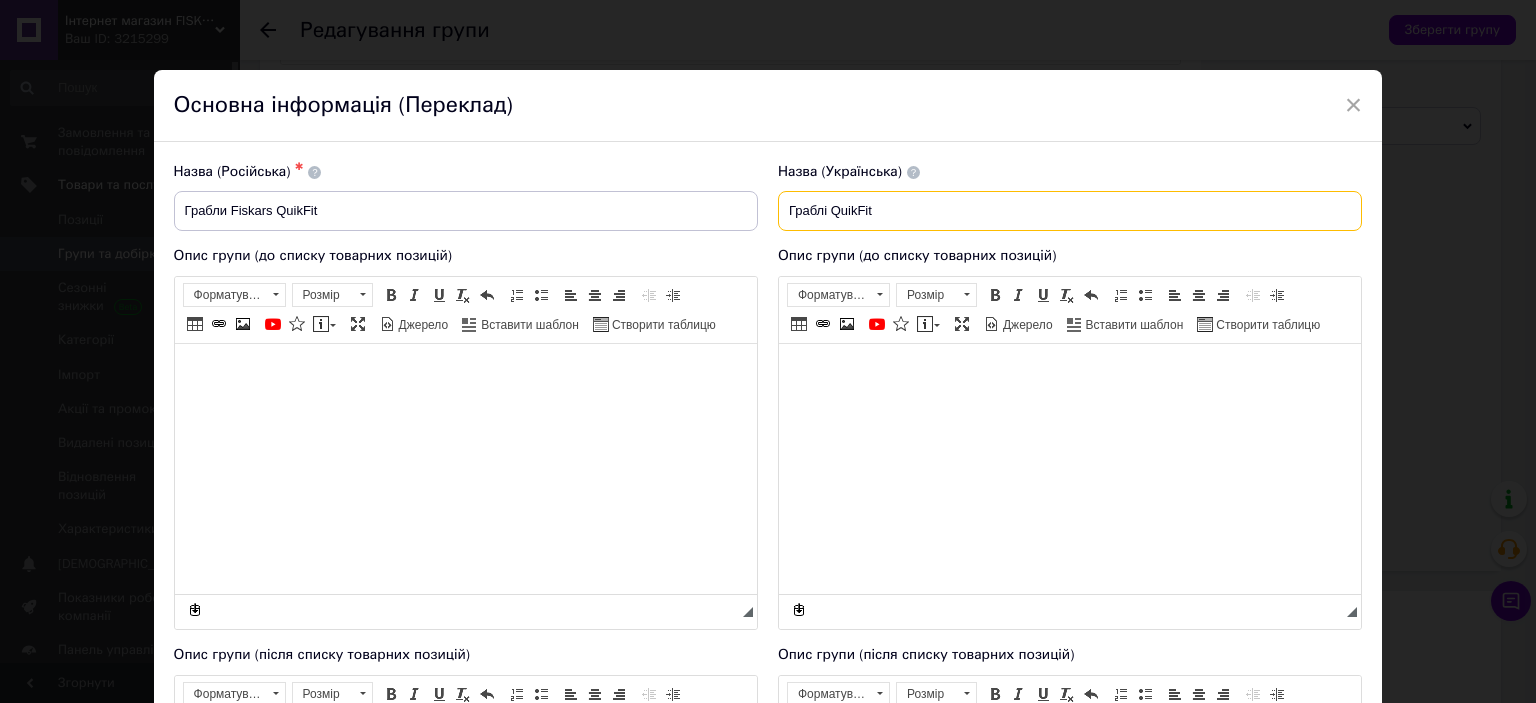 click on "Граблі QuikFit" at bounding box center (1070, 211) 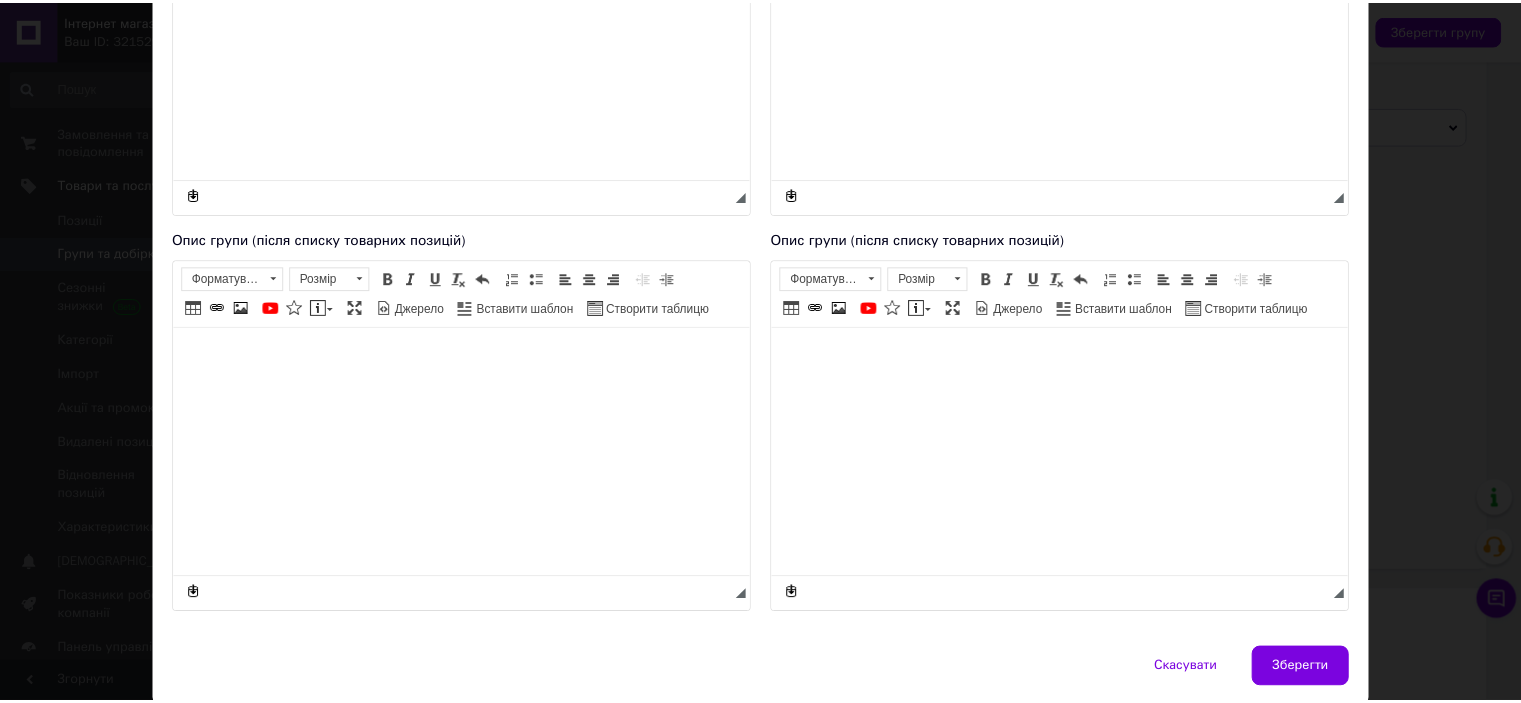 scroll, scrollTop: 485, scrollLeft: 0, axis: vertical 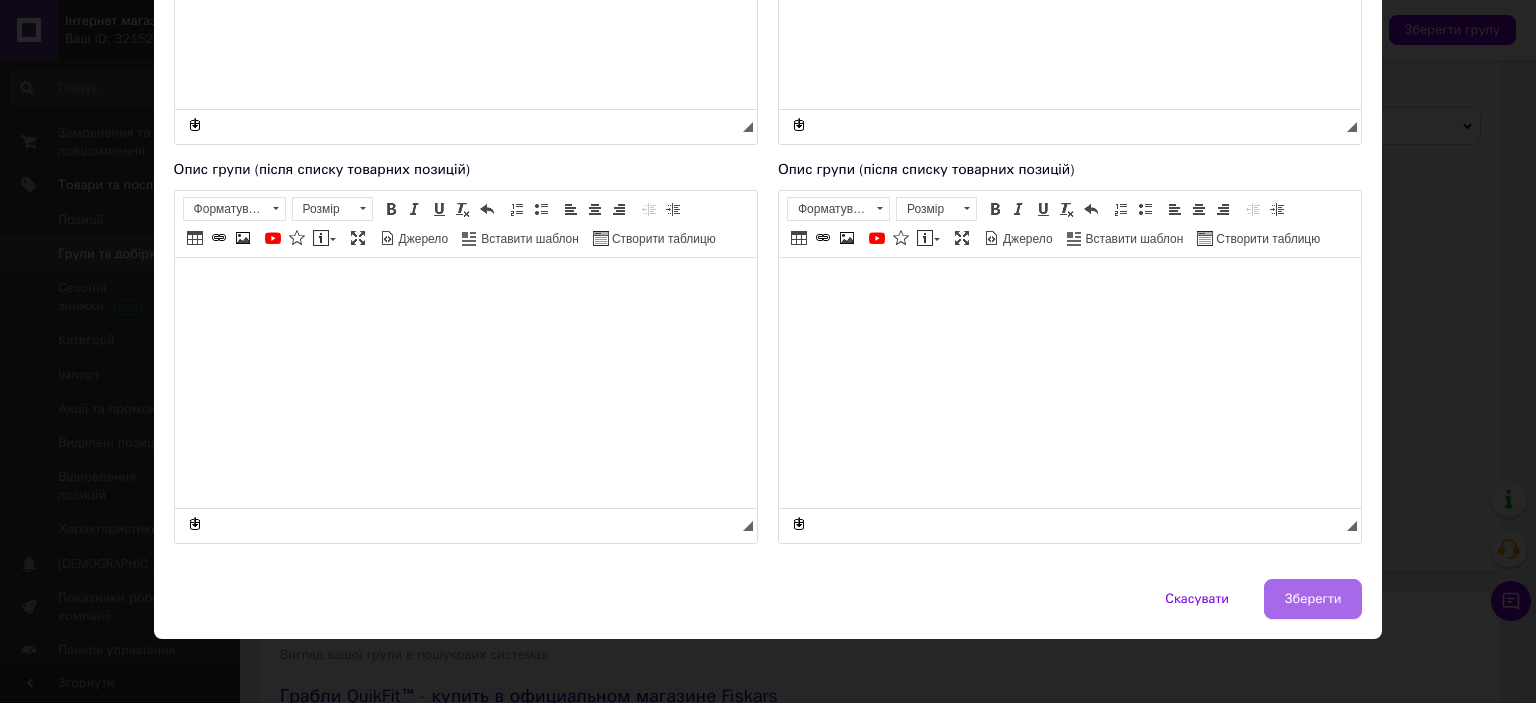 type on "Граблі Fiskars QuikFit" 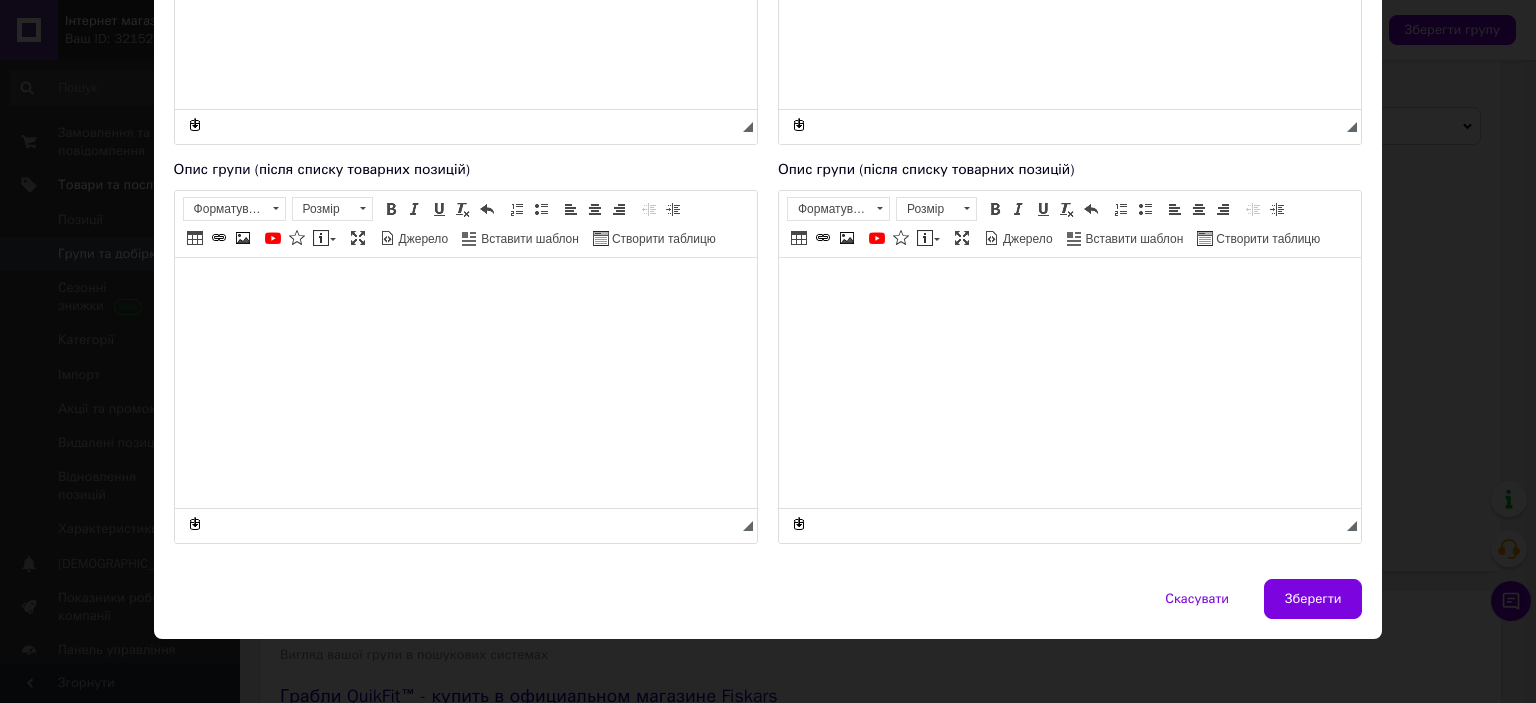 type on "Грабли Fiskars QuikFit" 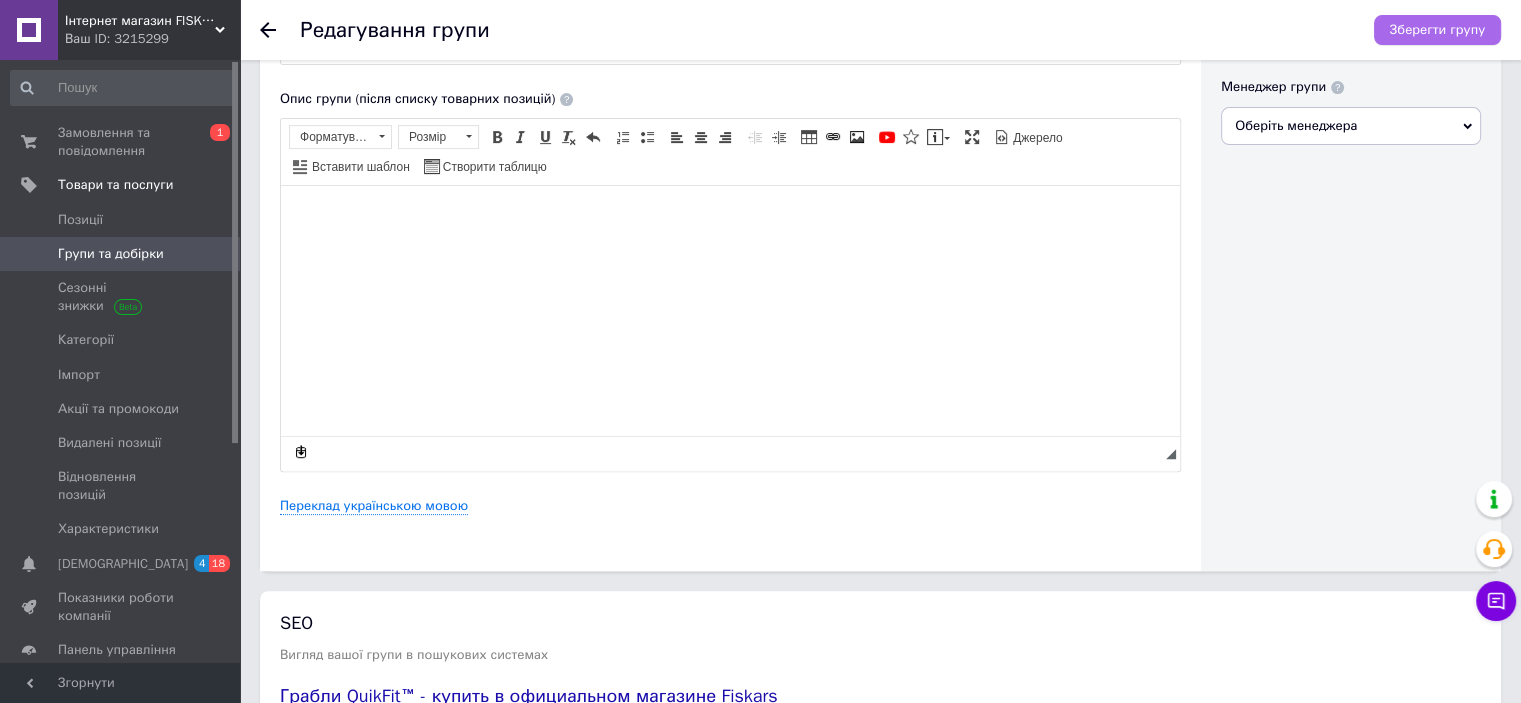 click on "Зберегти групу" at bounding box center [1437, 30] 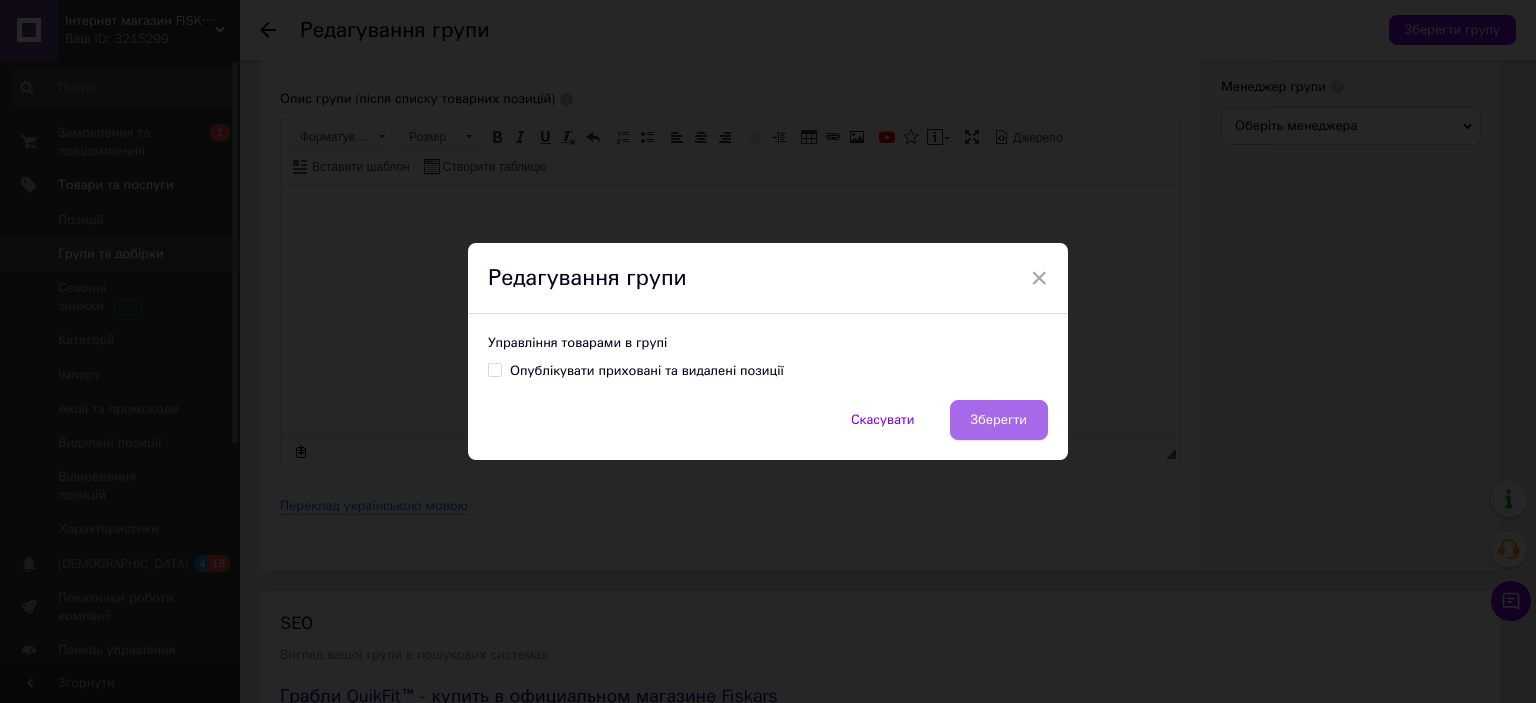 click on "Зберегти" at bounding box center (999, 420) 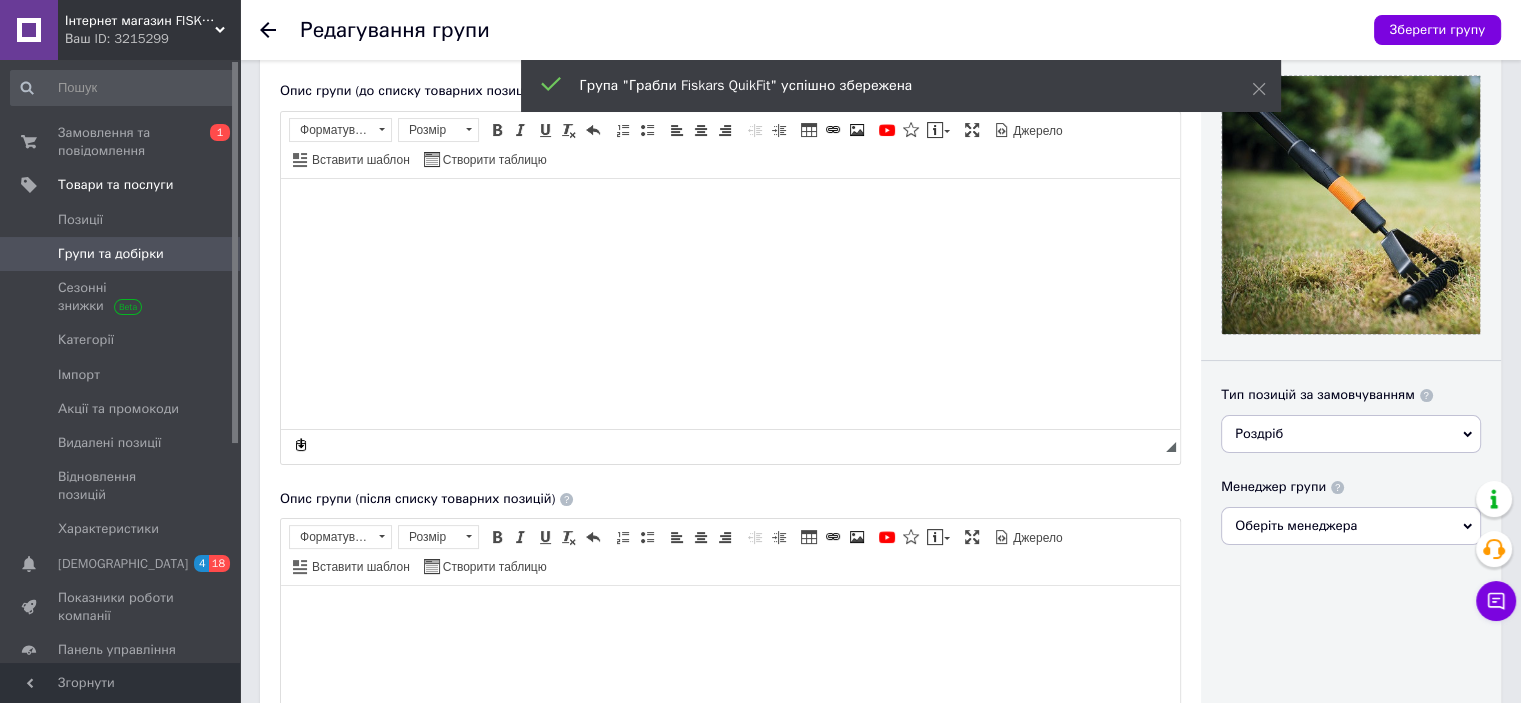scroll, scrollTop: 0, scrollLeft: 0, axis: both 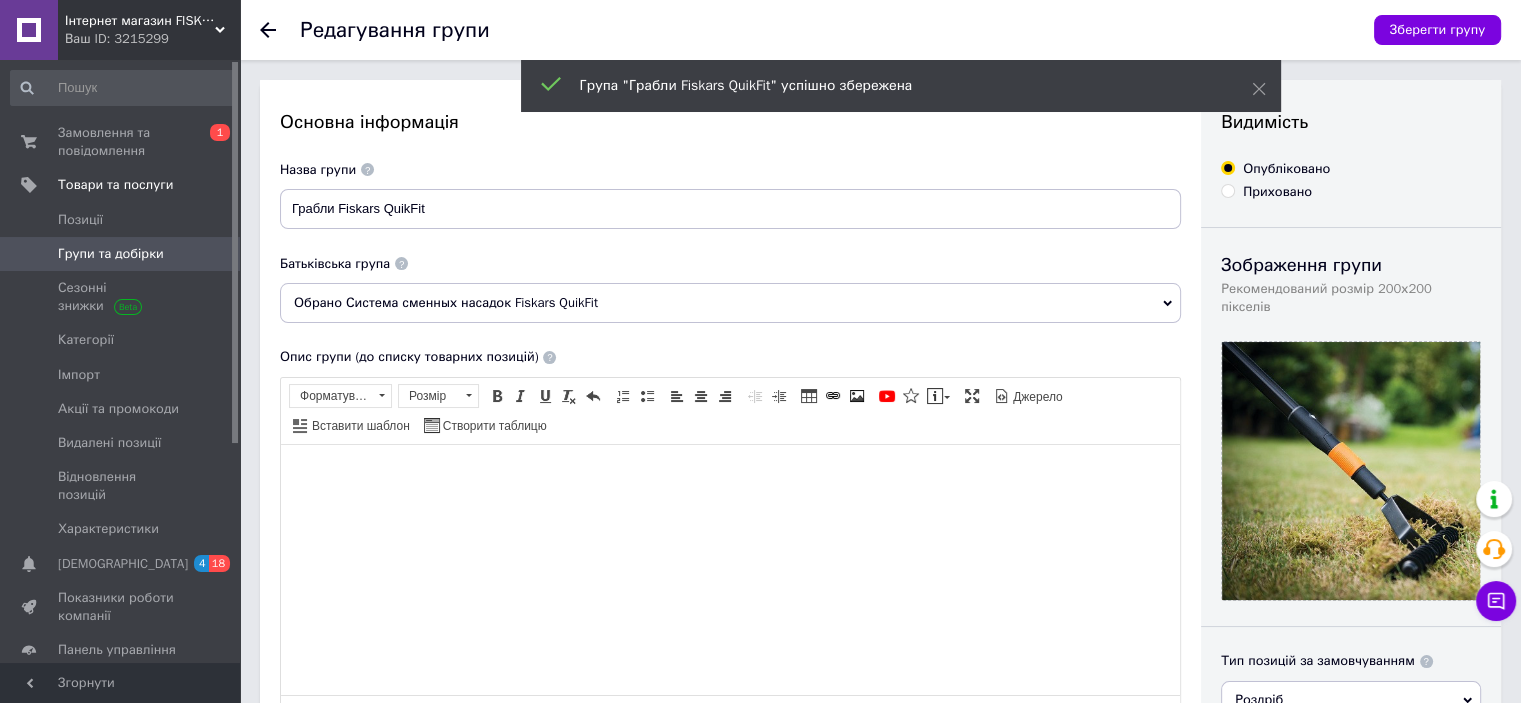 click 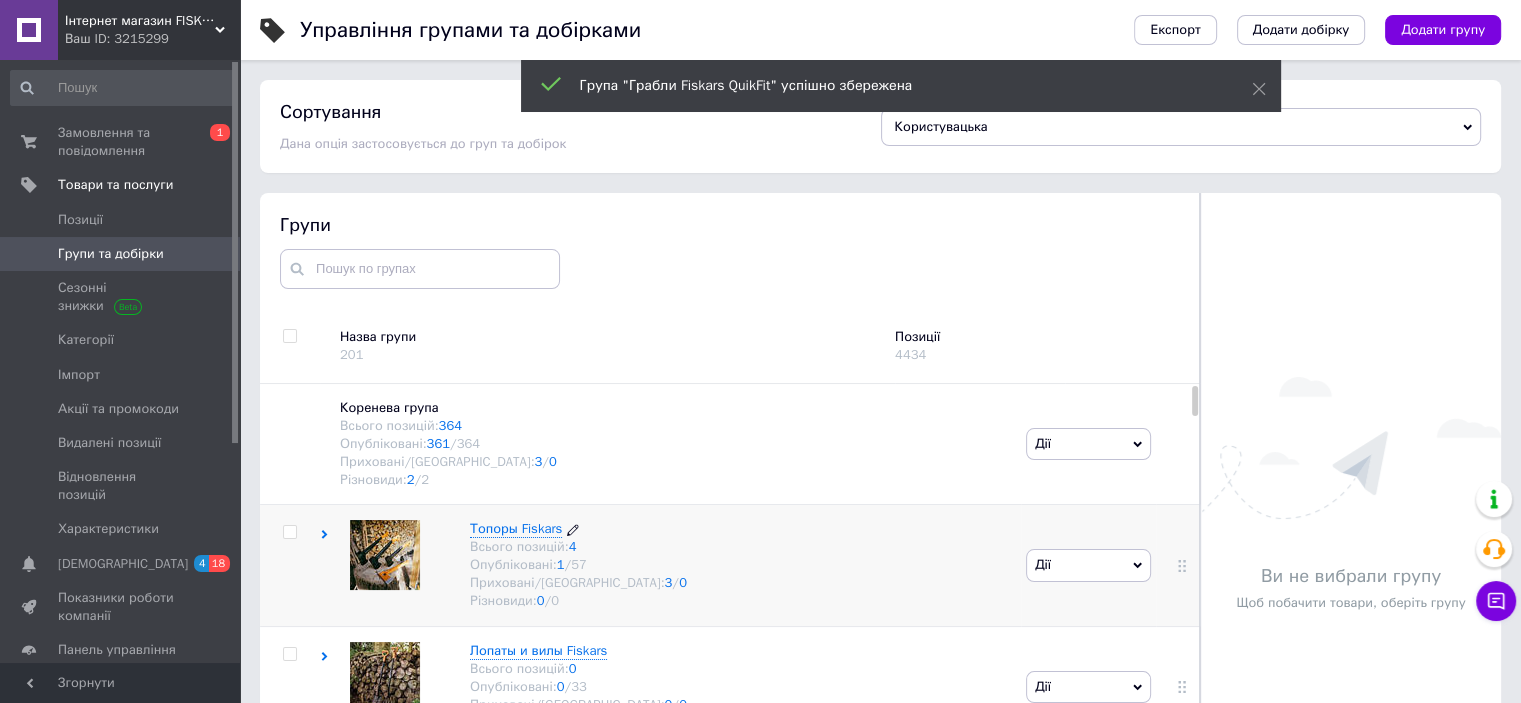 scroll, scrollTop: 72, scrollLeft: 0, axis: vertical 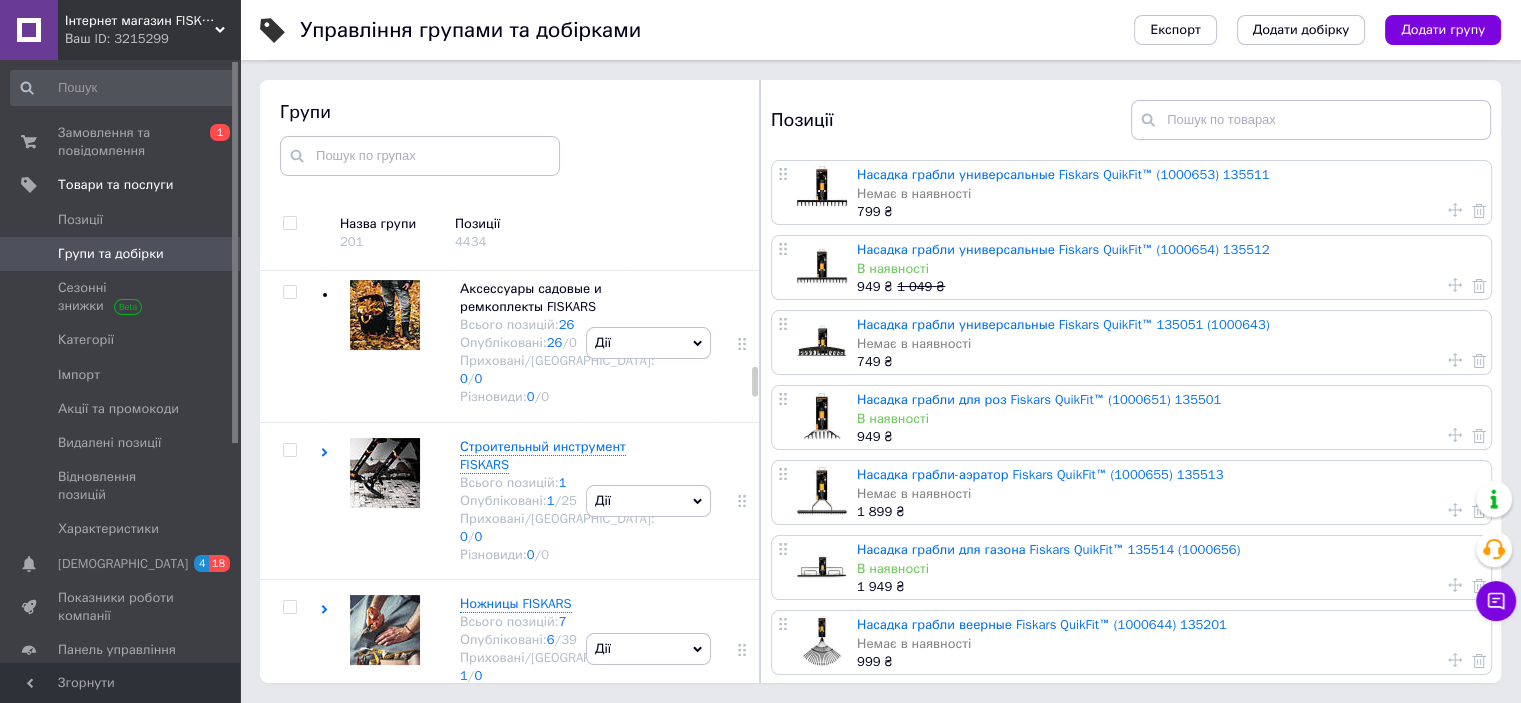 click at bounding box center [385, -281] 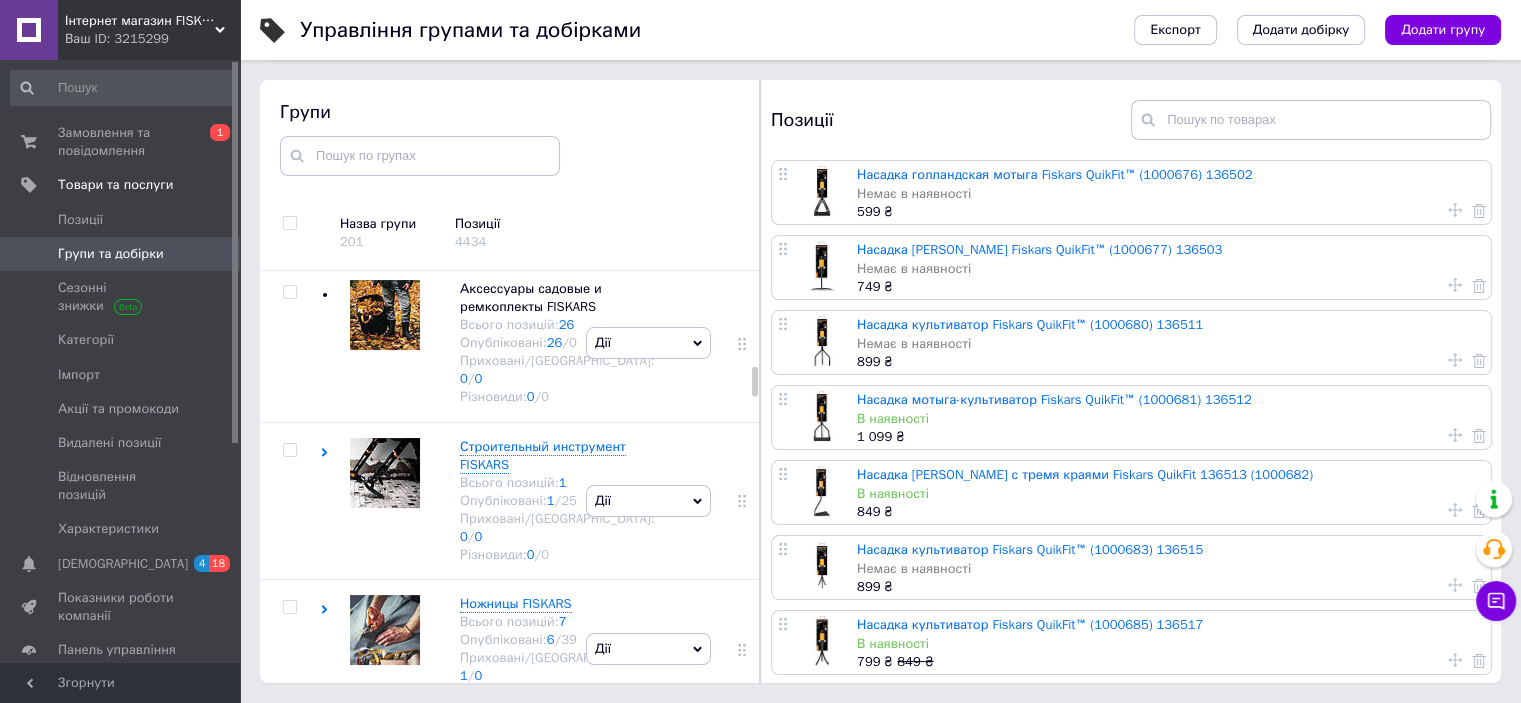 click on "Дії" at bounding box center (648, -253) 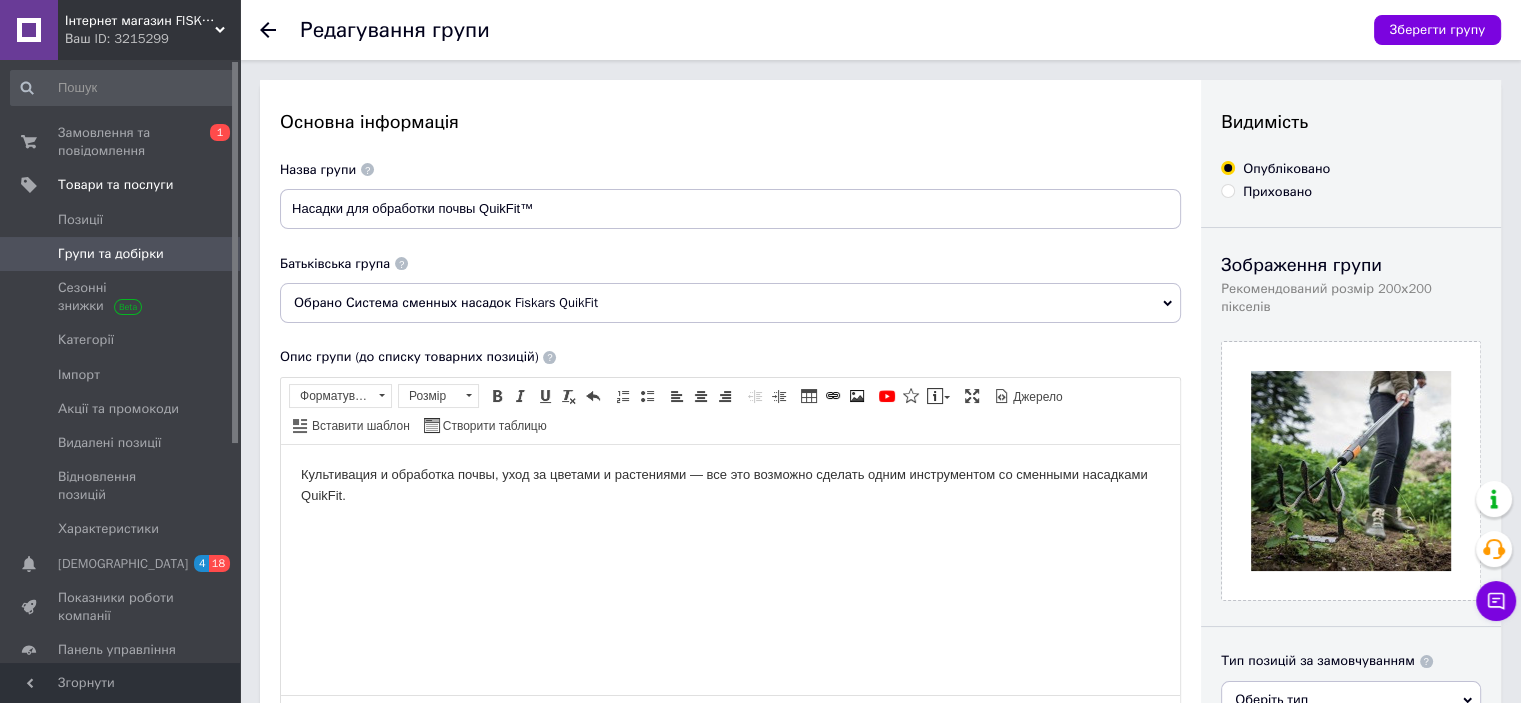 scroll, scrollTop: 0, scrollLeft: 0, axis: both 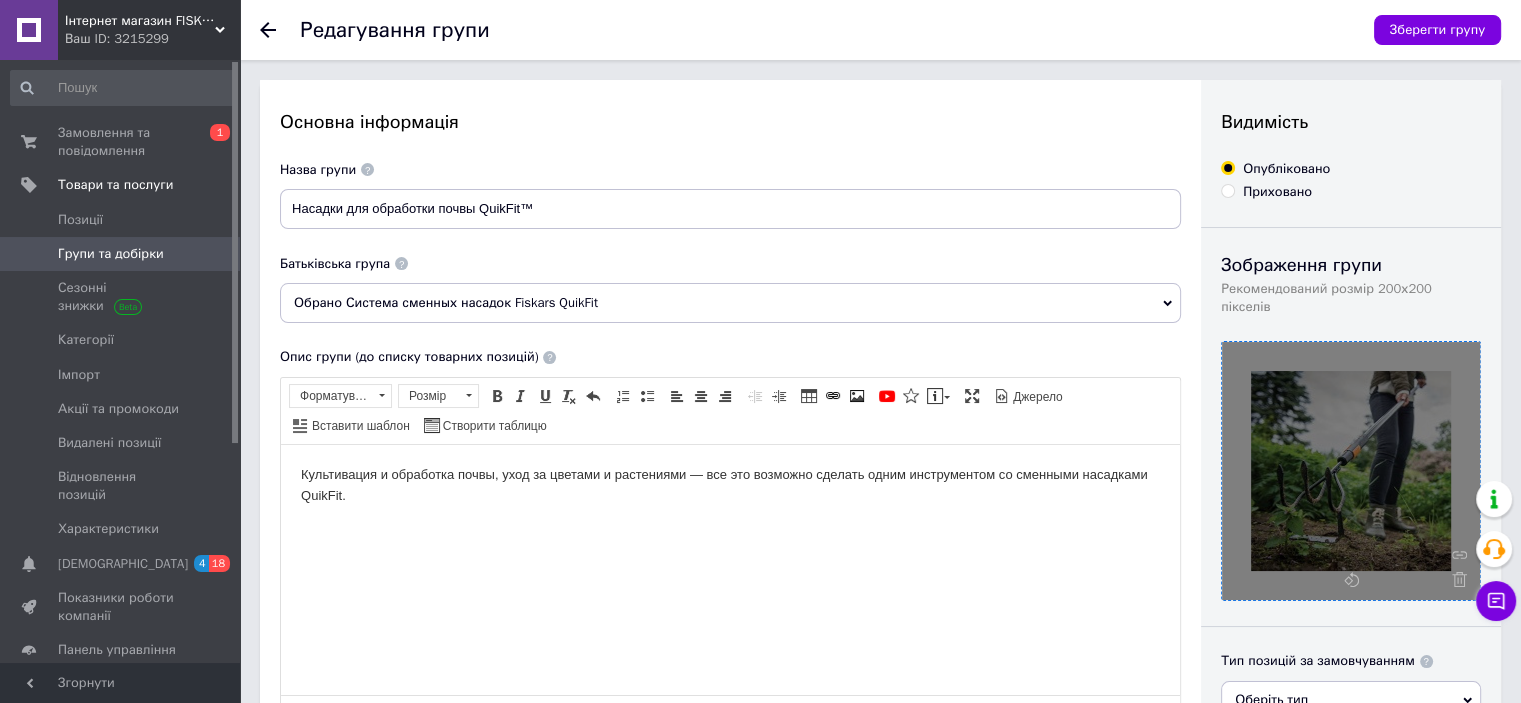 click at bounding box center [1351, 471] 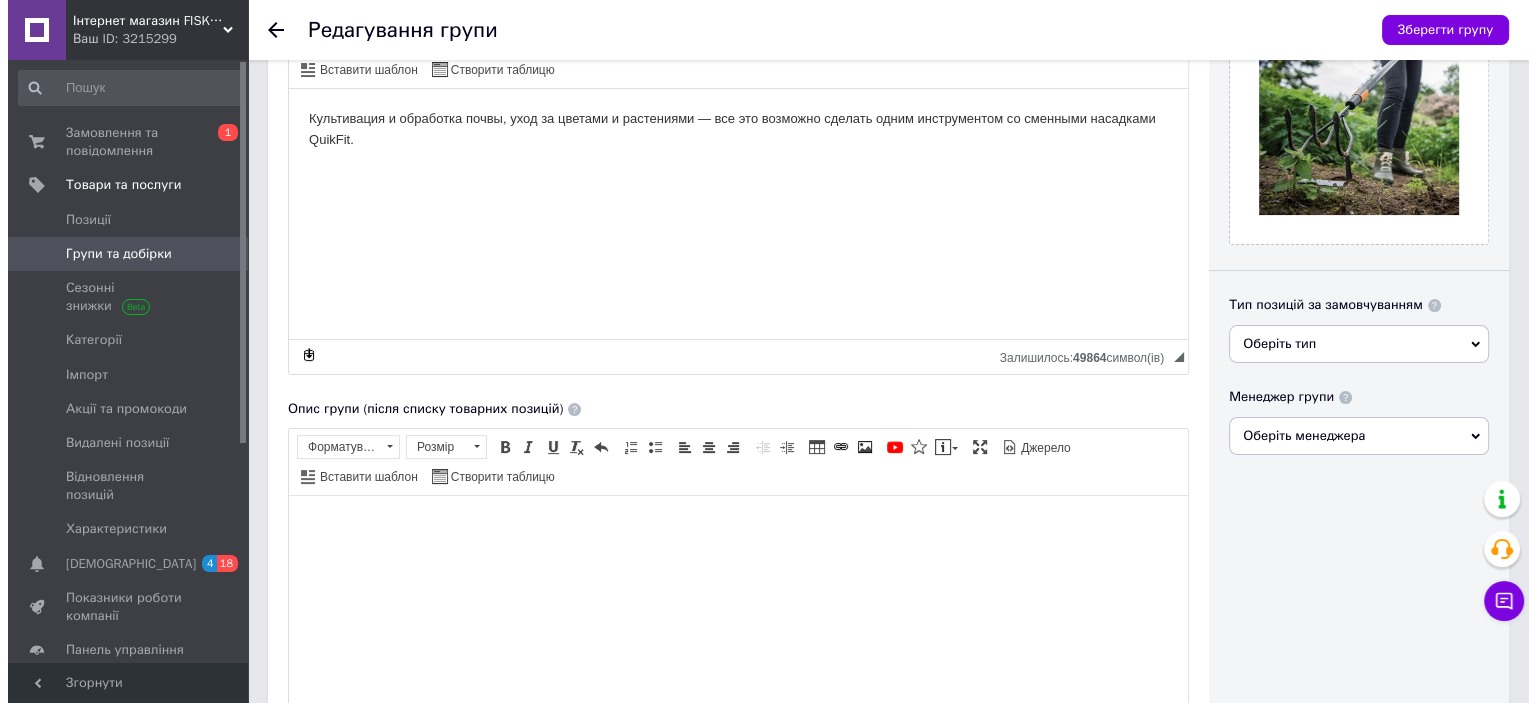 scroll, scrollTop: 533, scrollLeft: 0, axis: vertical 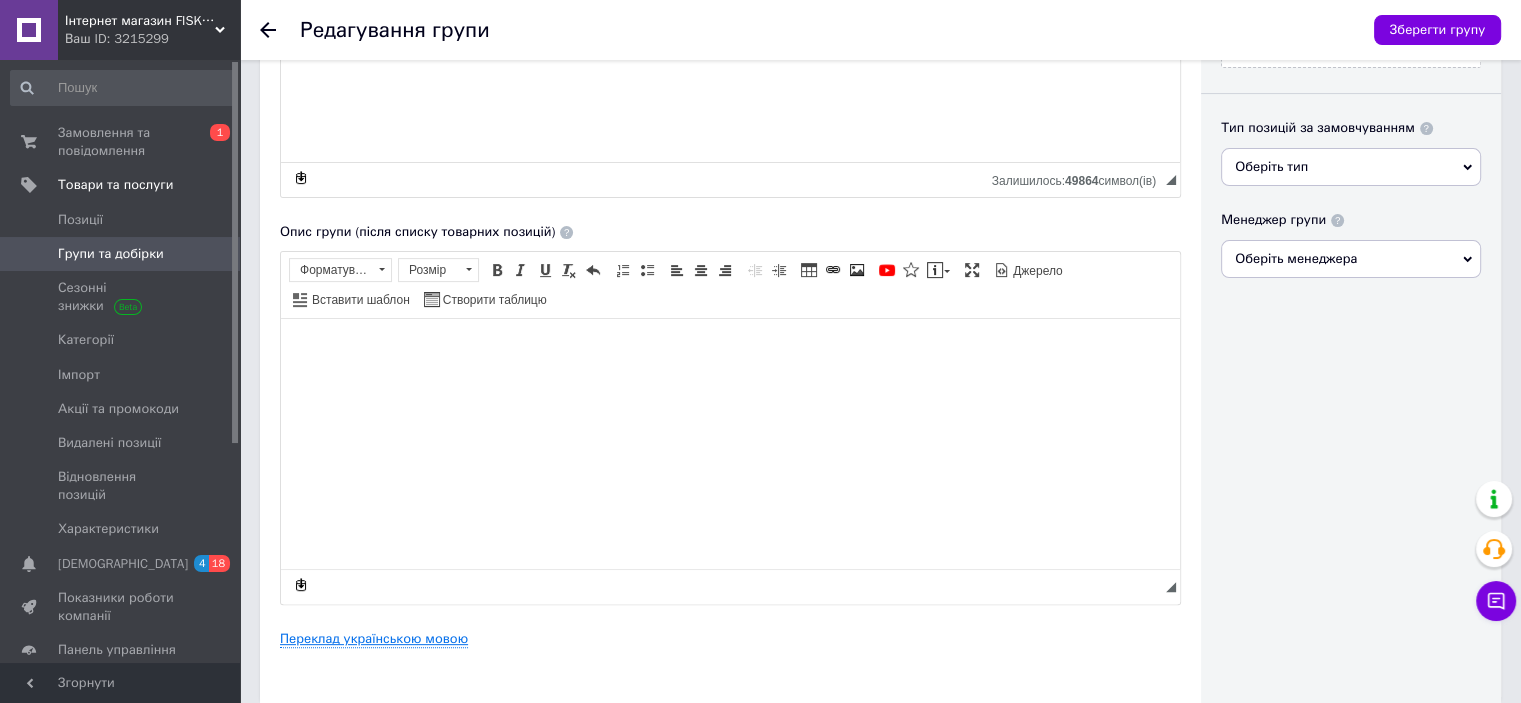 click on "Переклад українською мовою" at bounding box center (374, 639) 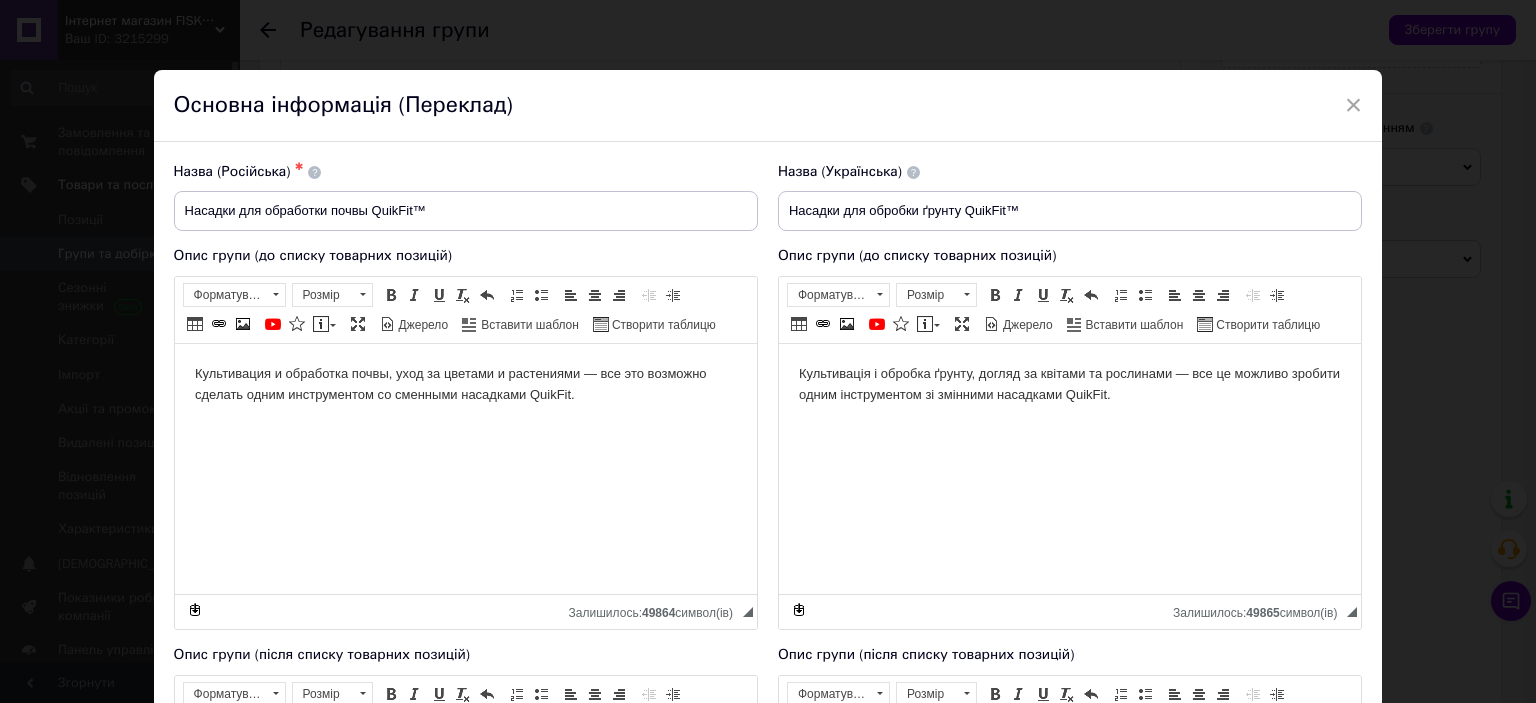scroll, scrollTop: 0, scrollLeft: 0, axis: both 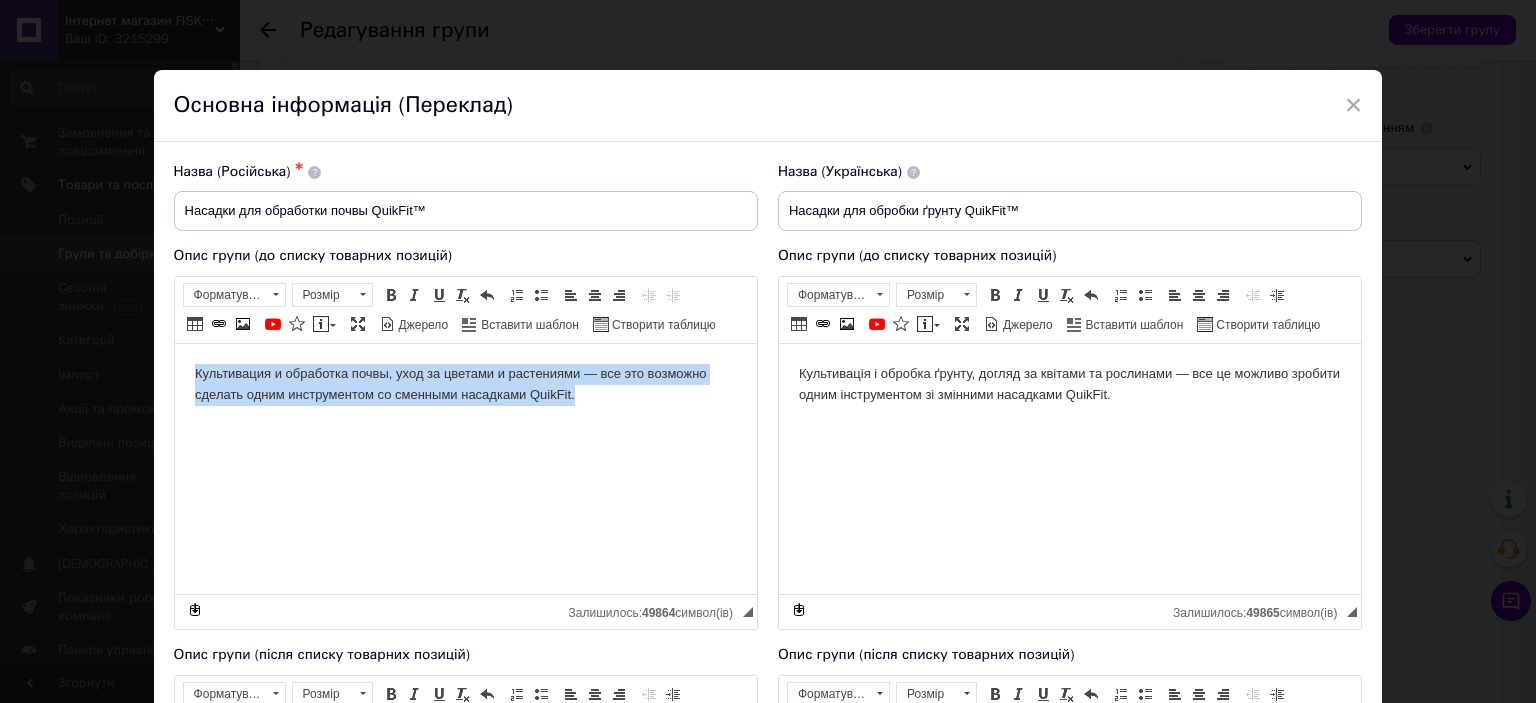 drag, startPoint x: 655, startPoint y: 405, endPoint x: 104, endPoint y: 351, distance: 553.6398 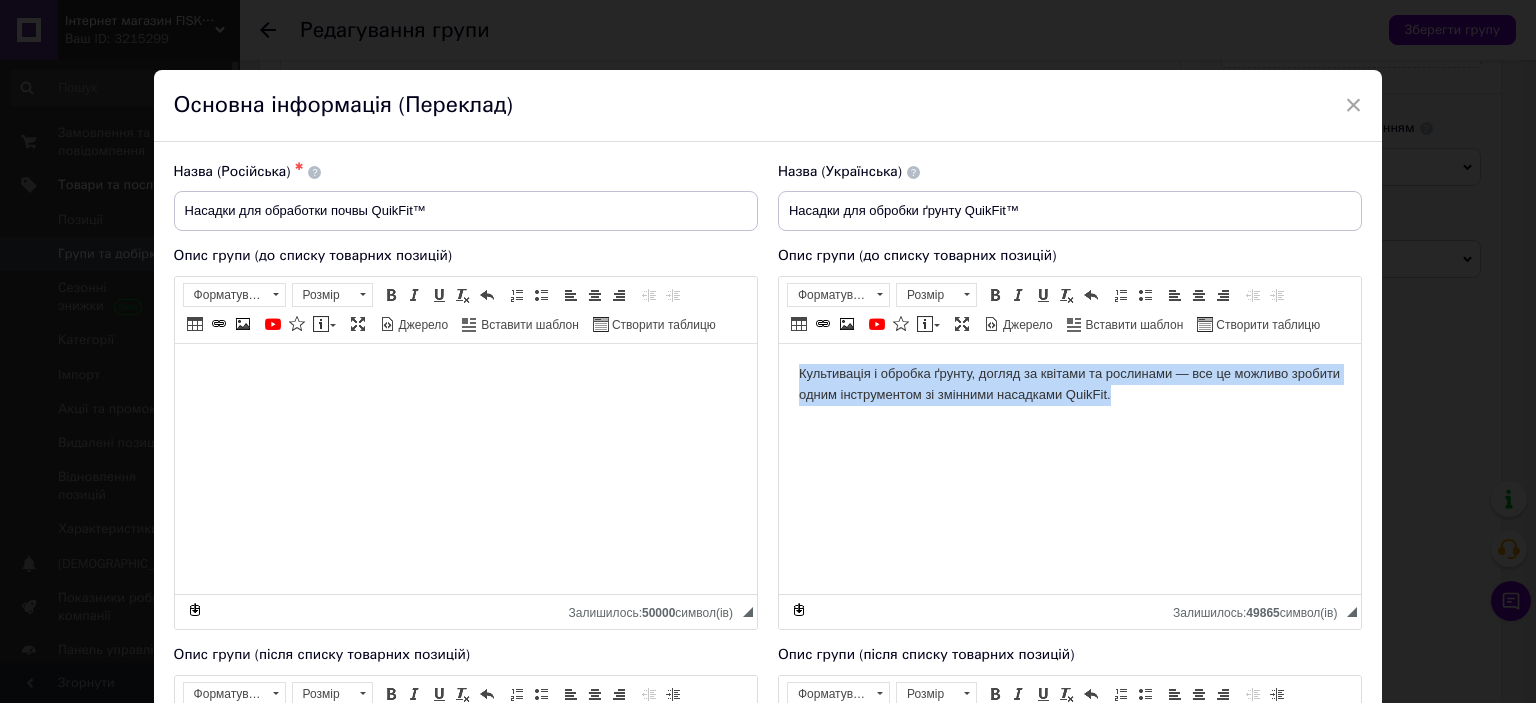 drag, startPoint x: 1182, startPoint y: 395, endPoint x: 563, endPoint y: 375, distance: 619.323 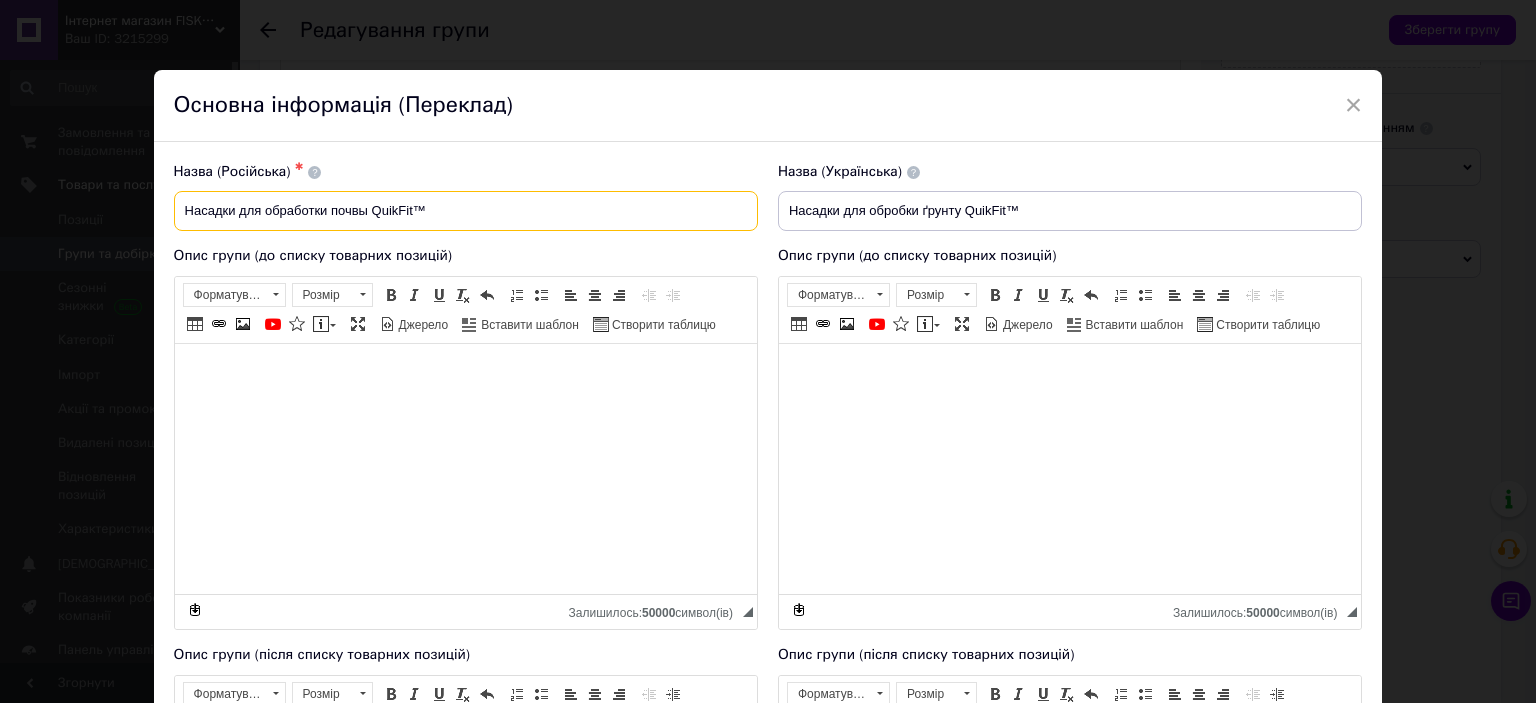 click on "Насадки для обработки почвы QuikFit™" at bounding box center [466, 211] 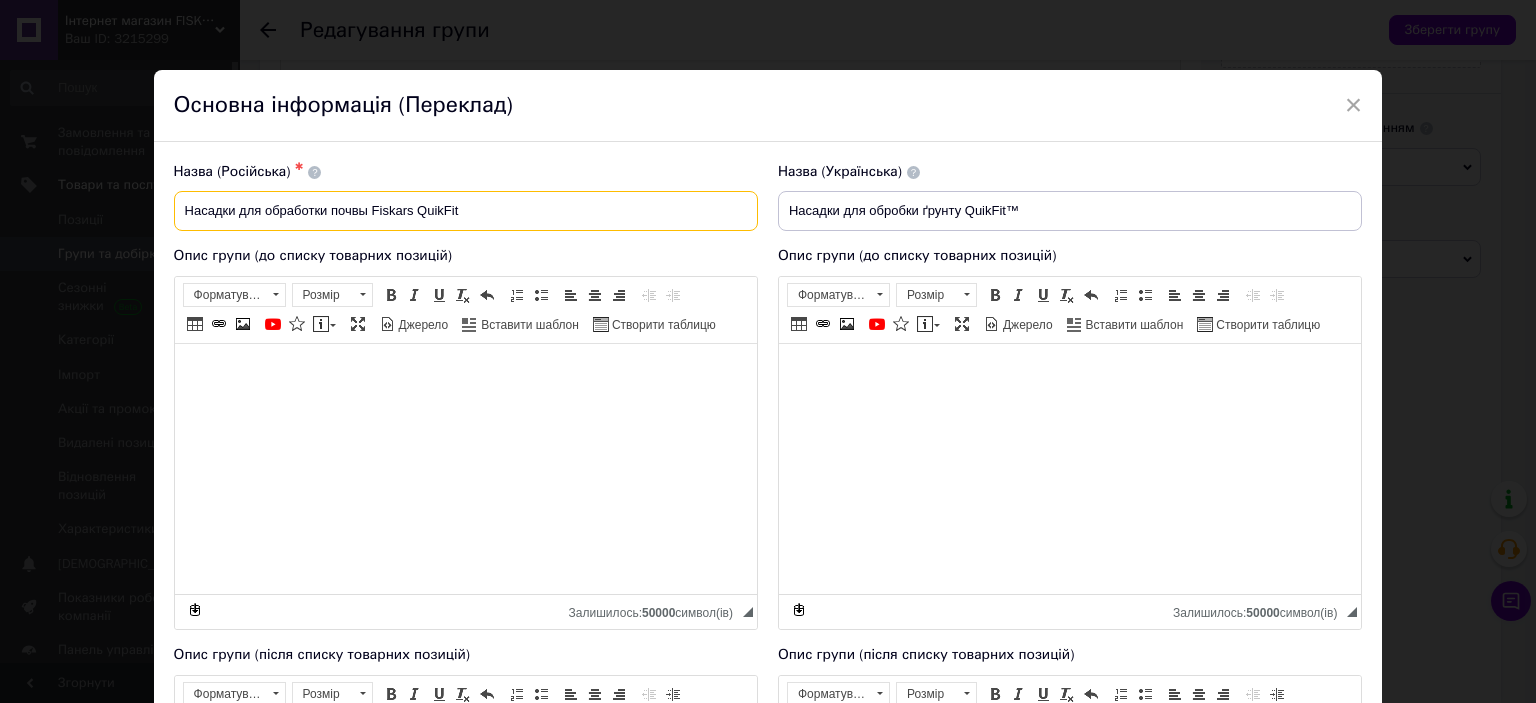 type on "Насадки для обработки почвы Fiskars QuikFit" 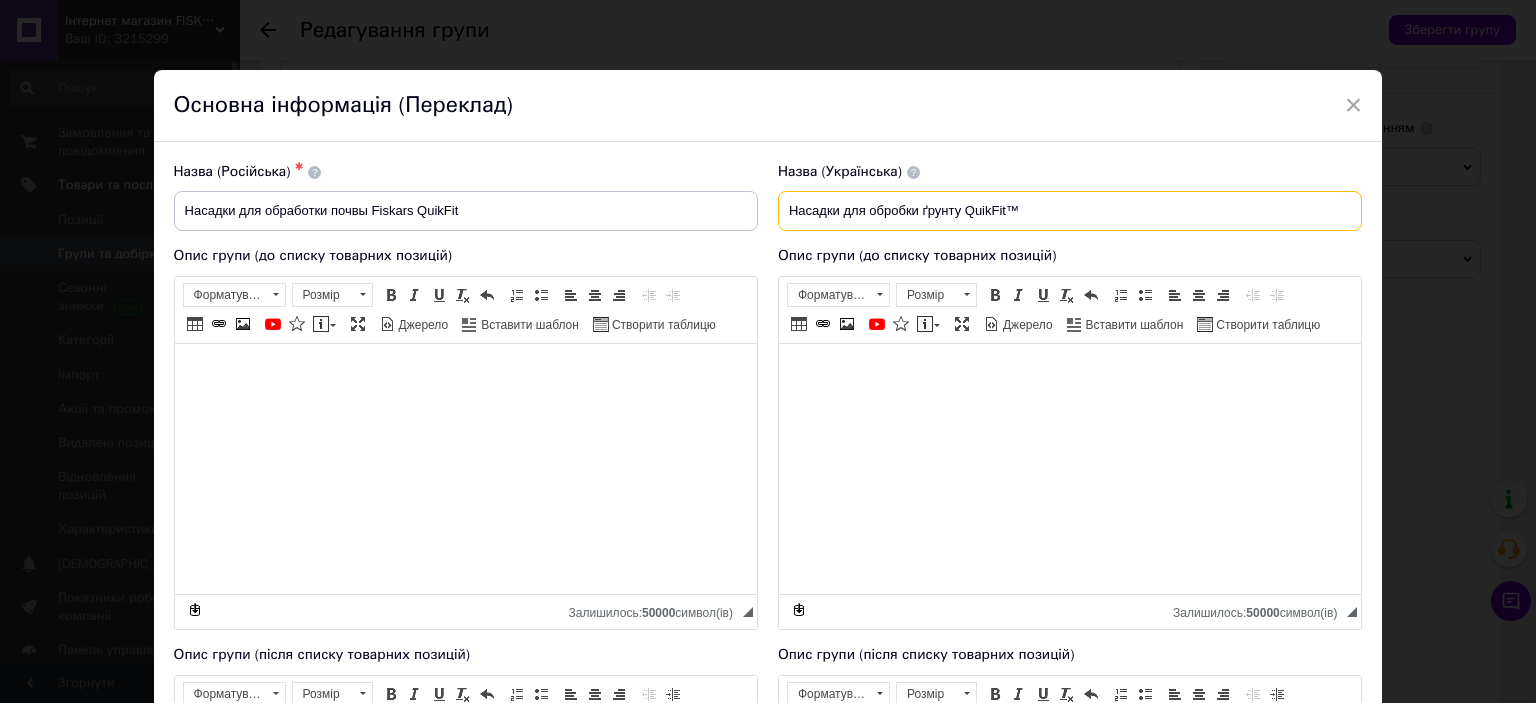 click on "Насадки для обробки ґрунту QuikFit™" at bounding box center (1070, 211) 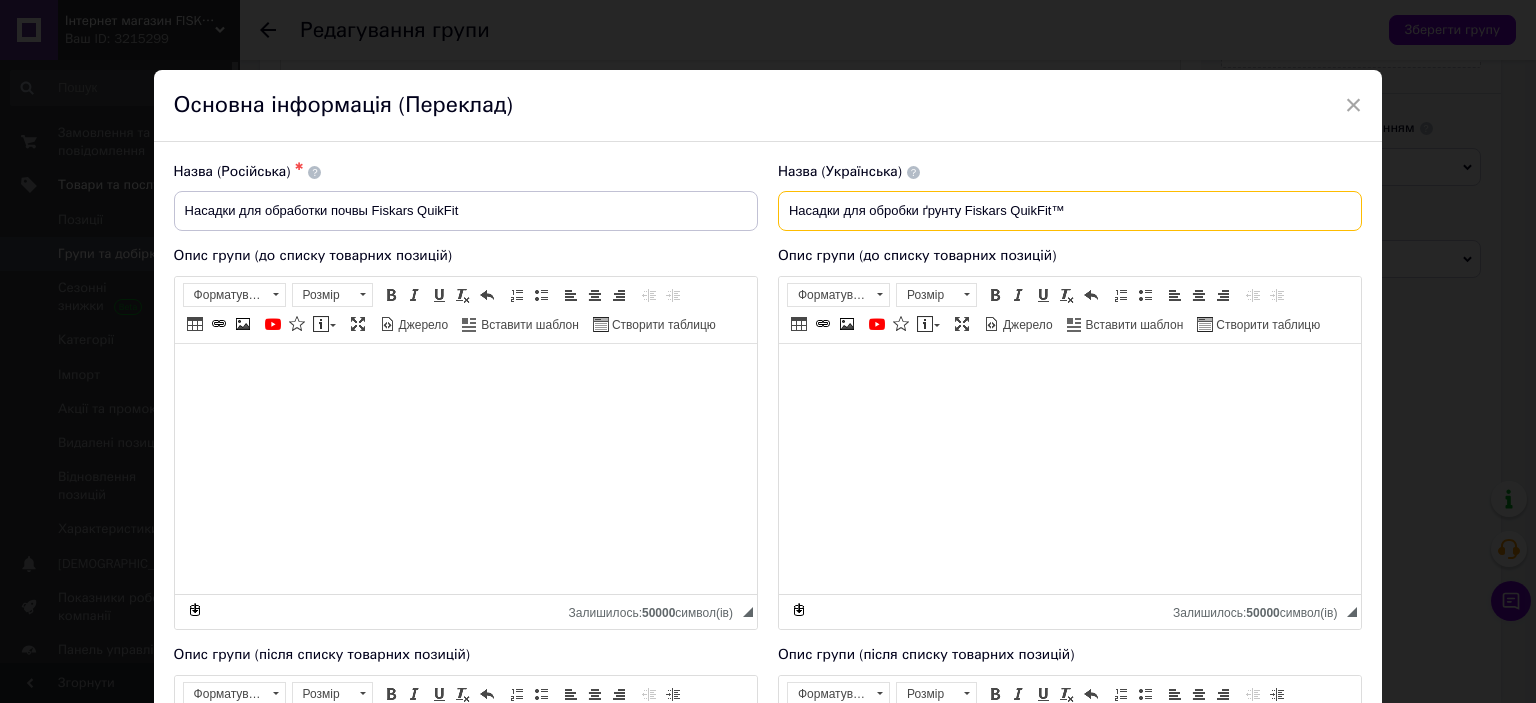 click on "Насадки для обробки ґрунту Fiskars QuikFit™" at bounding box center [1070, 211] 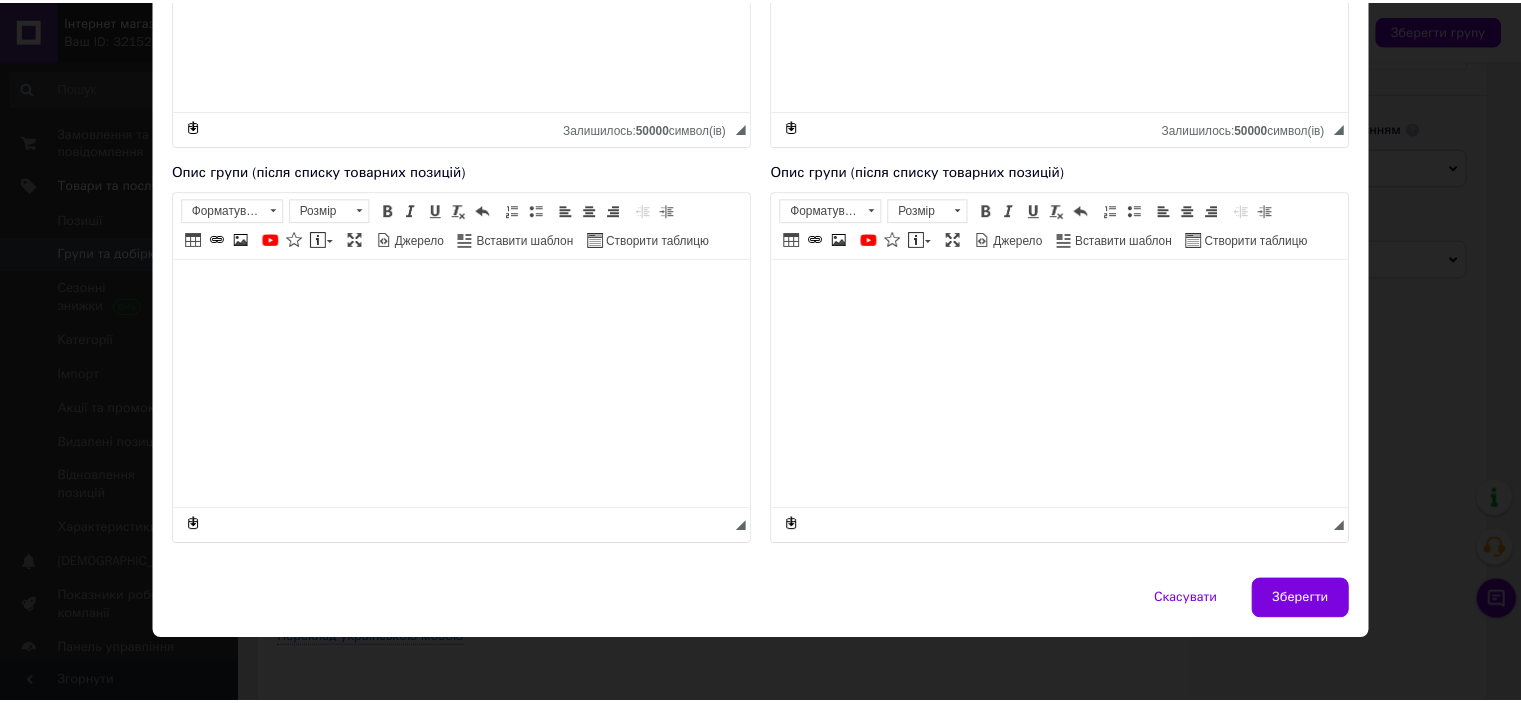 scroll, scrollTop: 485, scrollLeft: 0, axis: vertical 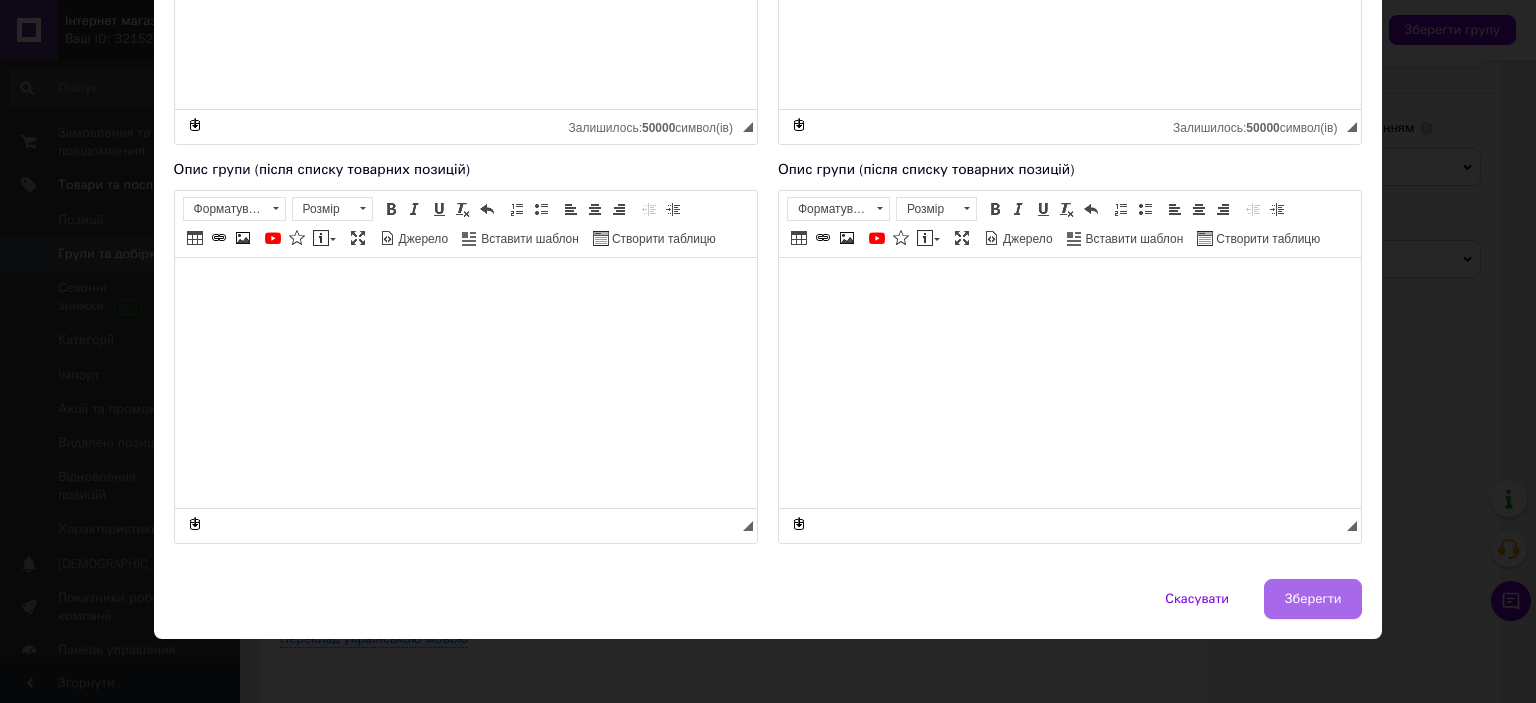 type on "Насадки для обробки ґрунту Fiskars QuikFit" 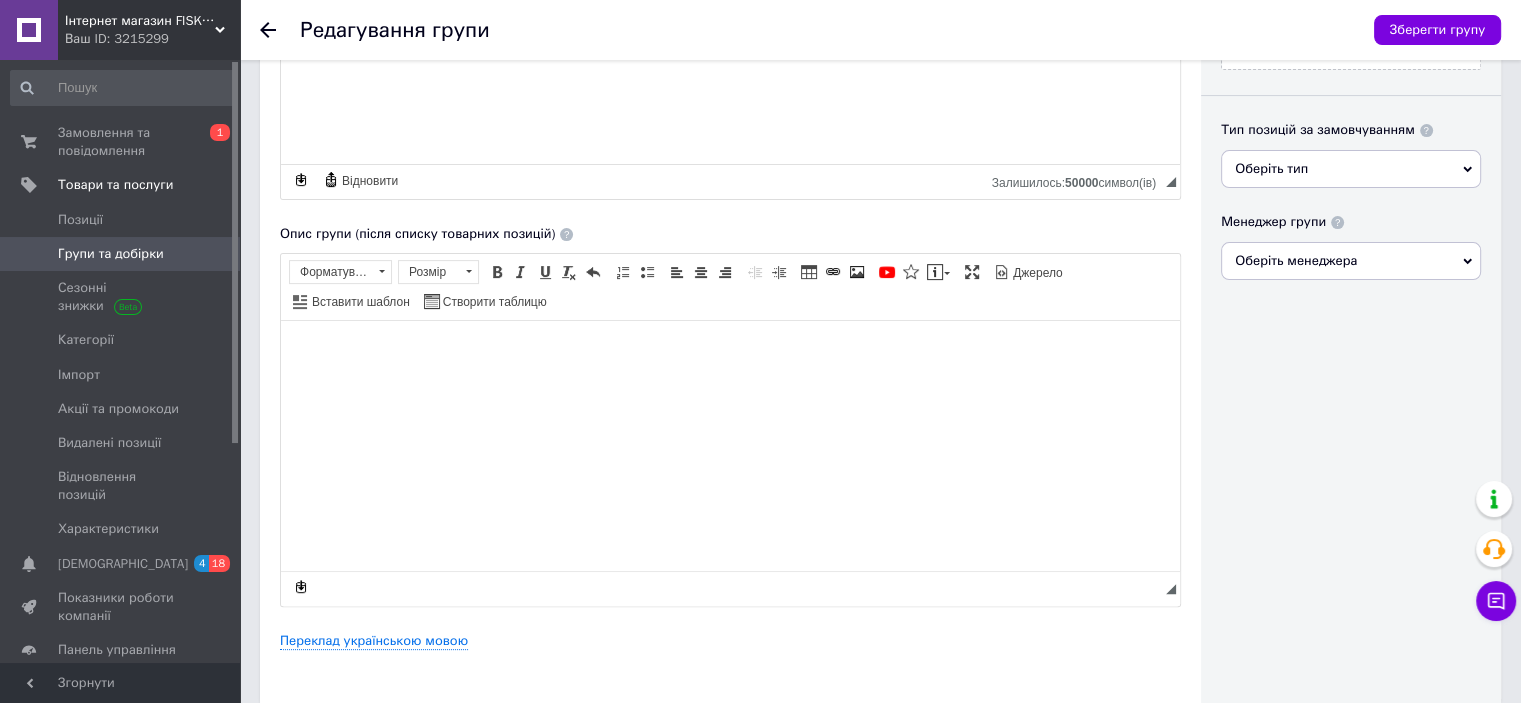 scroll, scrollTop: 133, scrollLeft: 0, axis: vertical 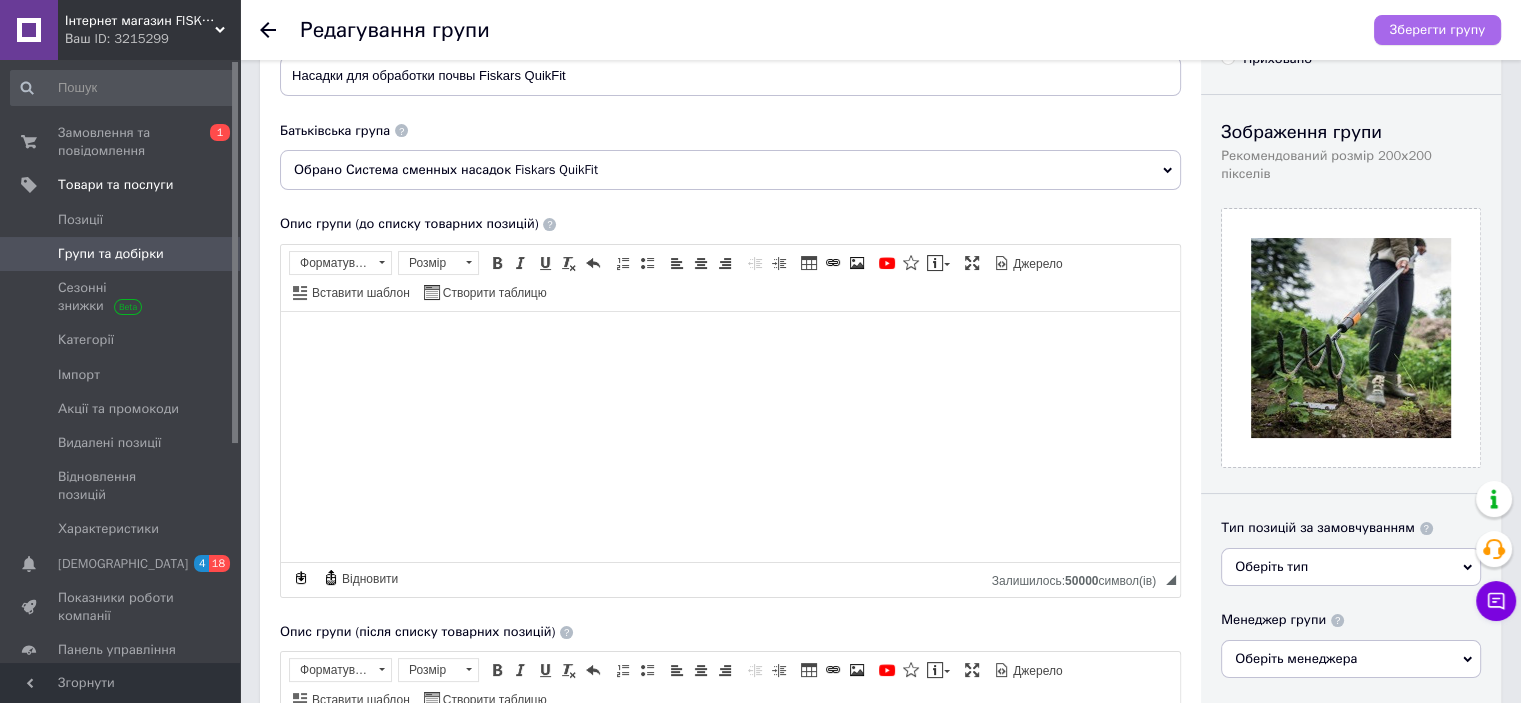 click on "Зберегти групу" at bounding box center [1437, 30] 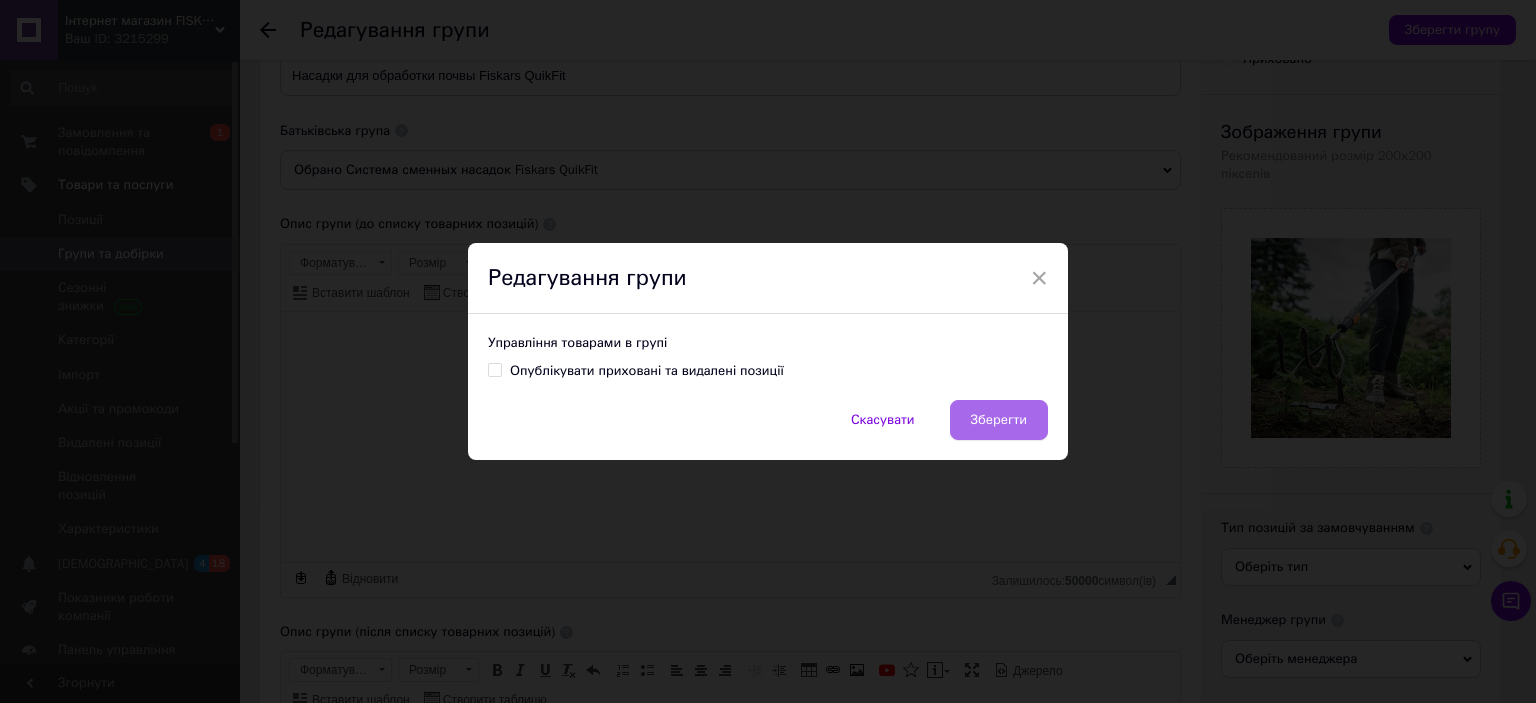 click on "Зберегти" at bounding box center [999, 420] 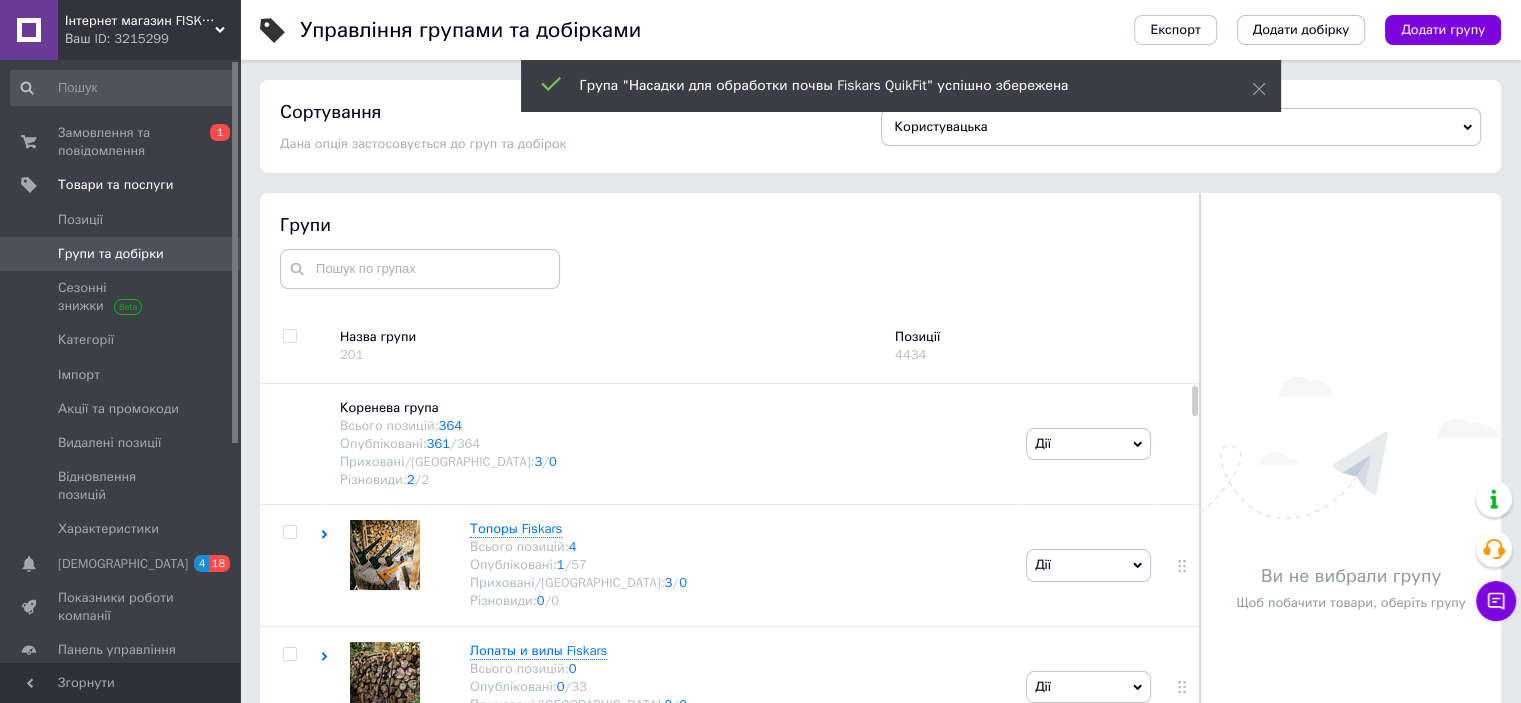 scroll, scrollTop: 73, scrollLeft: 0, axis: vertical 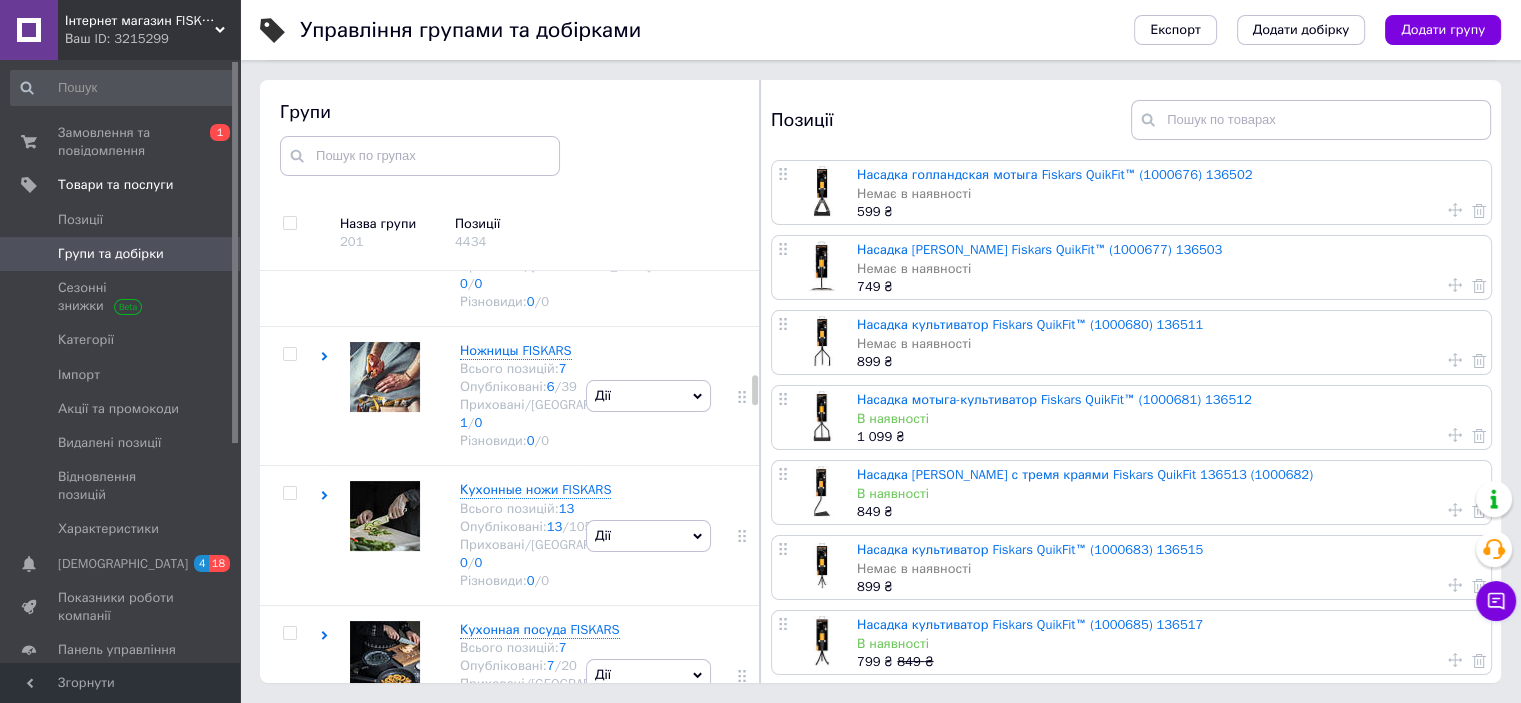 click on "Дії" at bounding box center [648, -357] 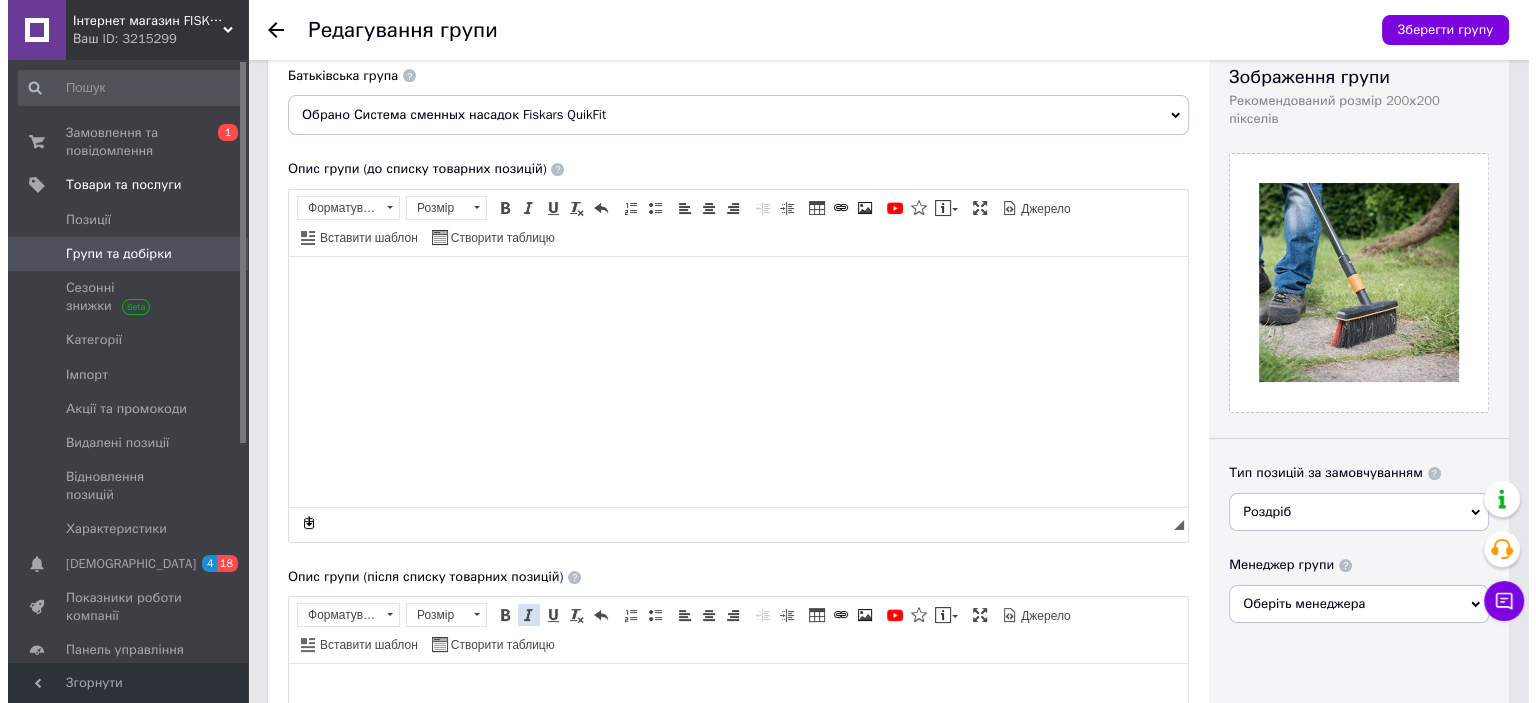 scroll, scrollTop: 533, scrollLeft: 0, axis: vertical 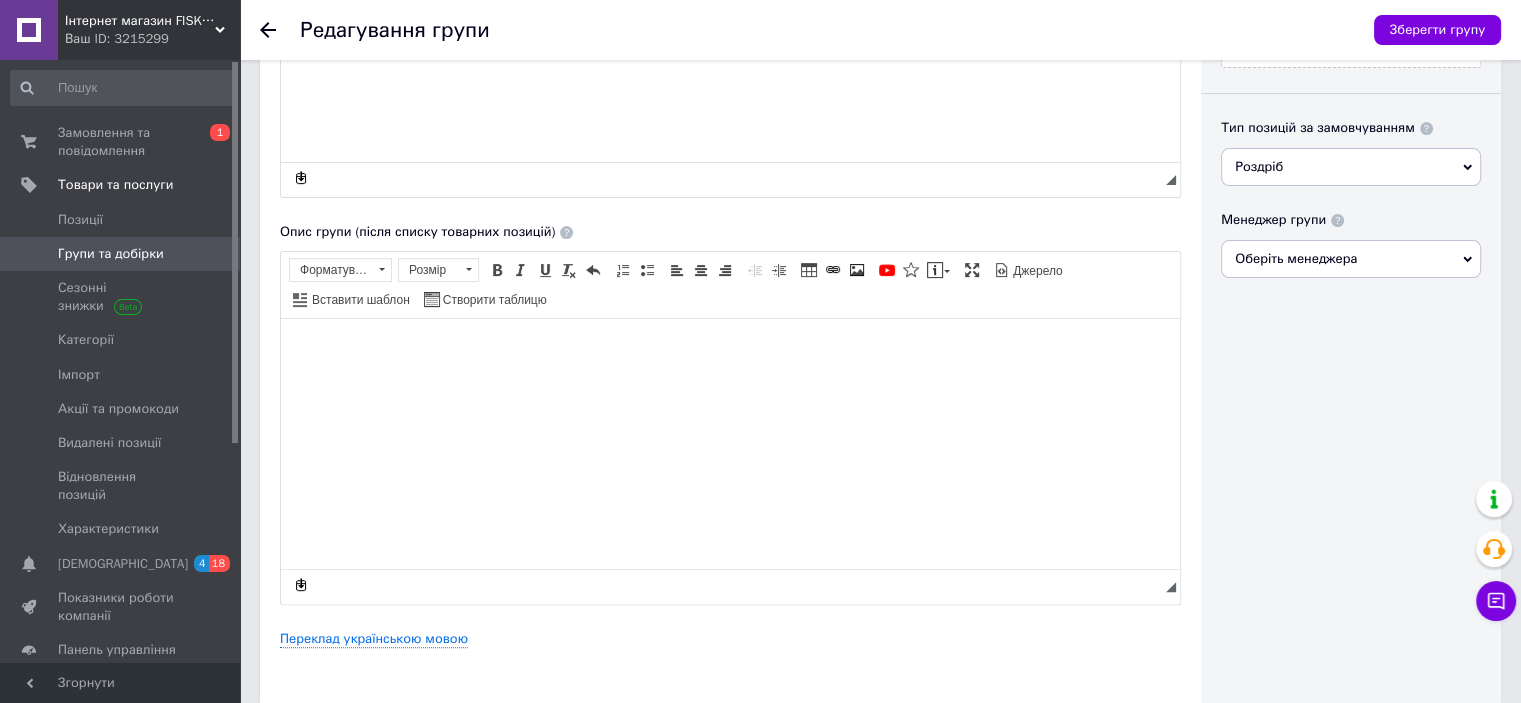 click on "Основна інформація Назва групи Метлы и щетки QuikFit™ Батьківська група Обрано Система сменных насадок Fiskars QuikFit Опис групи (до списку товарних позицій) Розширений текстовий редактор, 189B9972-DC59-4BC6-911D-3E1E0761442C Панель інструментів редактора Форматування Форматування Розмір Розмір   Жирний  Сполучення клавіш Ctrl+B   Курсив  Сполучення клавіш Ctrl+I   Підкреслений  Сполучення клавіш Ctrl+U   Видалити форматування   Повернути  Сполучення клавіш Ctrl+Z   Вставити/видалити нумерований список   Вставити/видалити маркований список   По лівому краю   По центру         Таблиця" at bounding box center [730, 125] 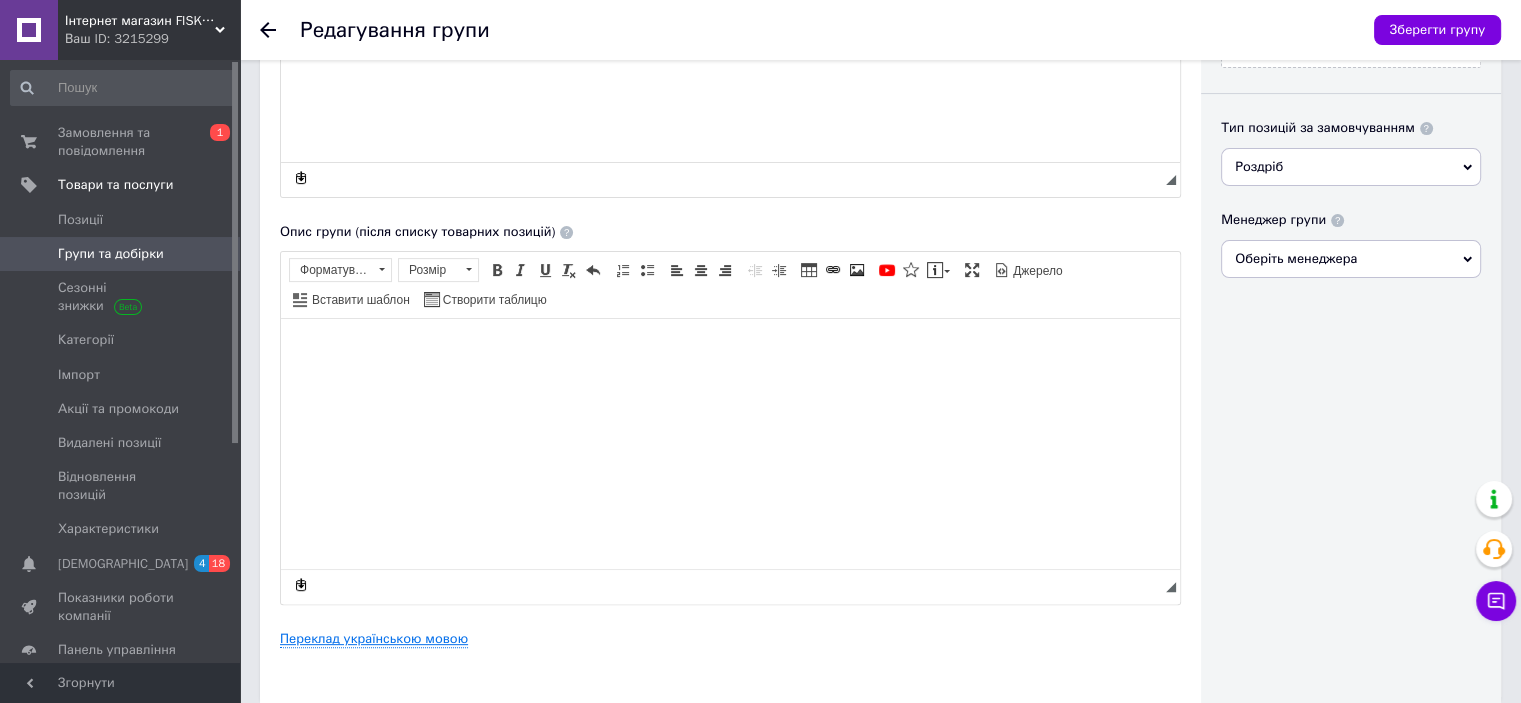click on "Переклад українською мовою" at bounding box center (374, 639) 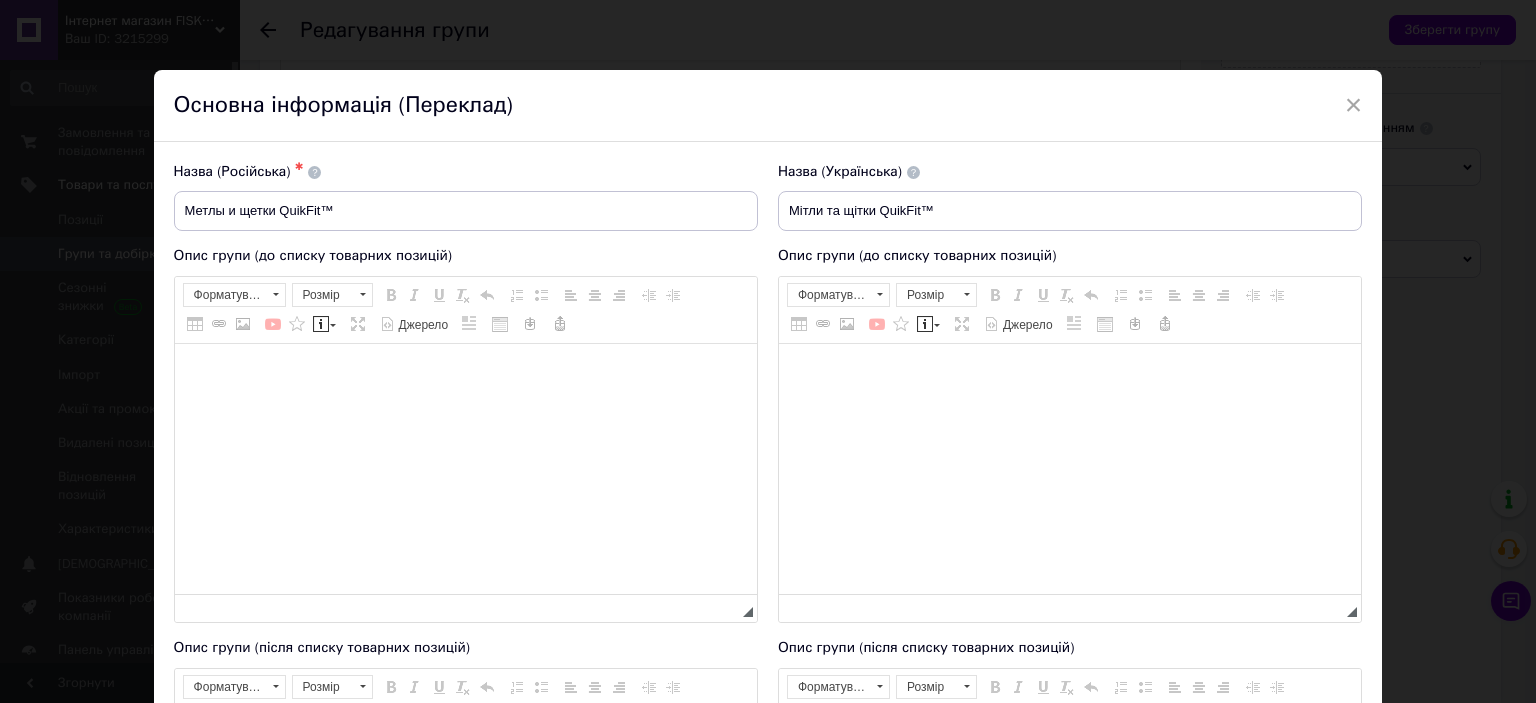 scroll, scrollTop: 0, scrollLeft: 0, axis: both 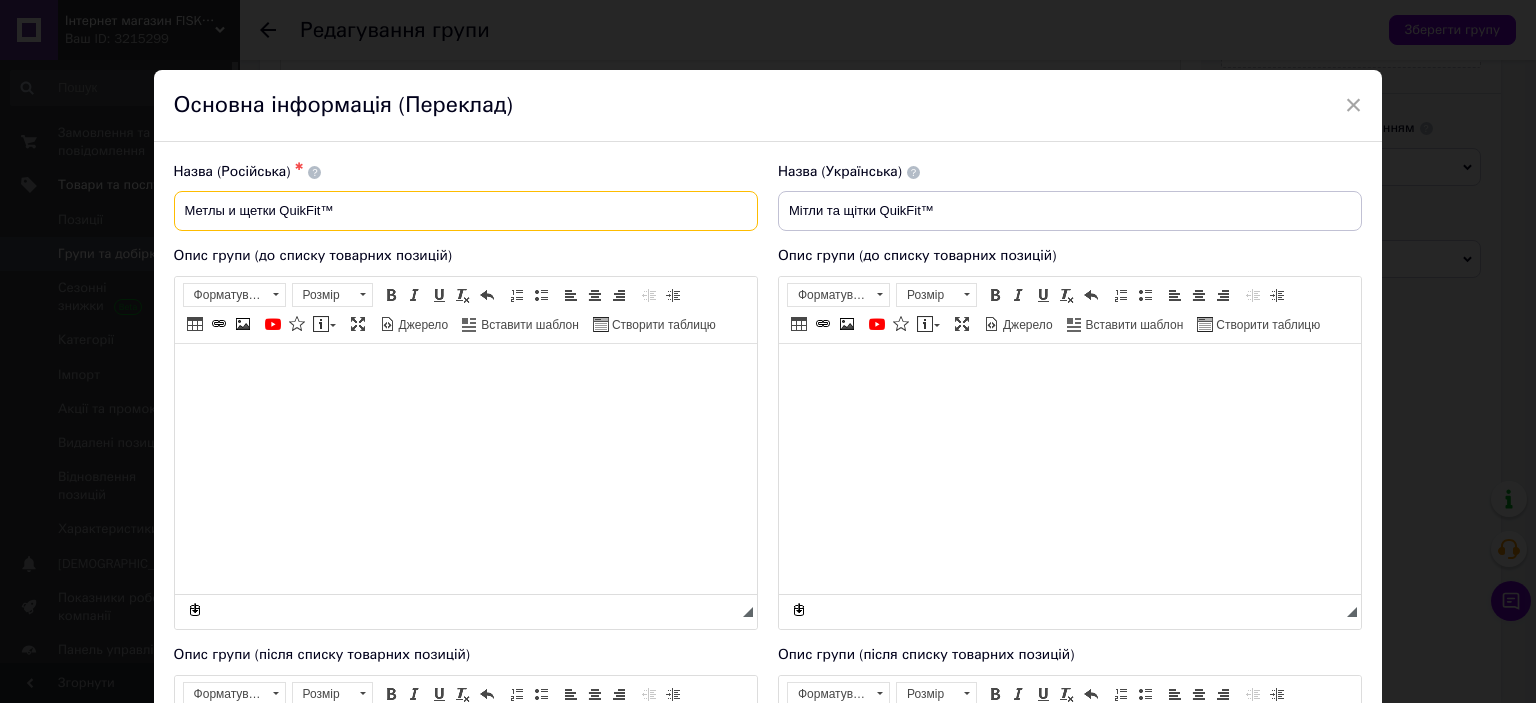 drag, startPoint x: 247, startPoint y: 208, endPoint x: 164, endPoint y: 199, distance: 83.48653 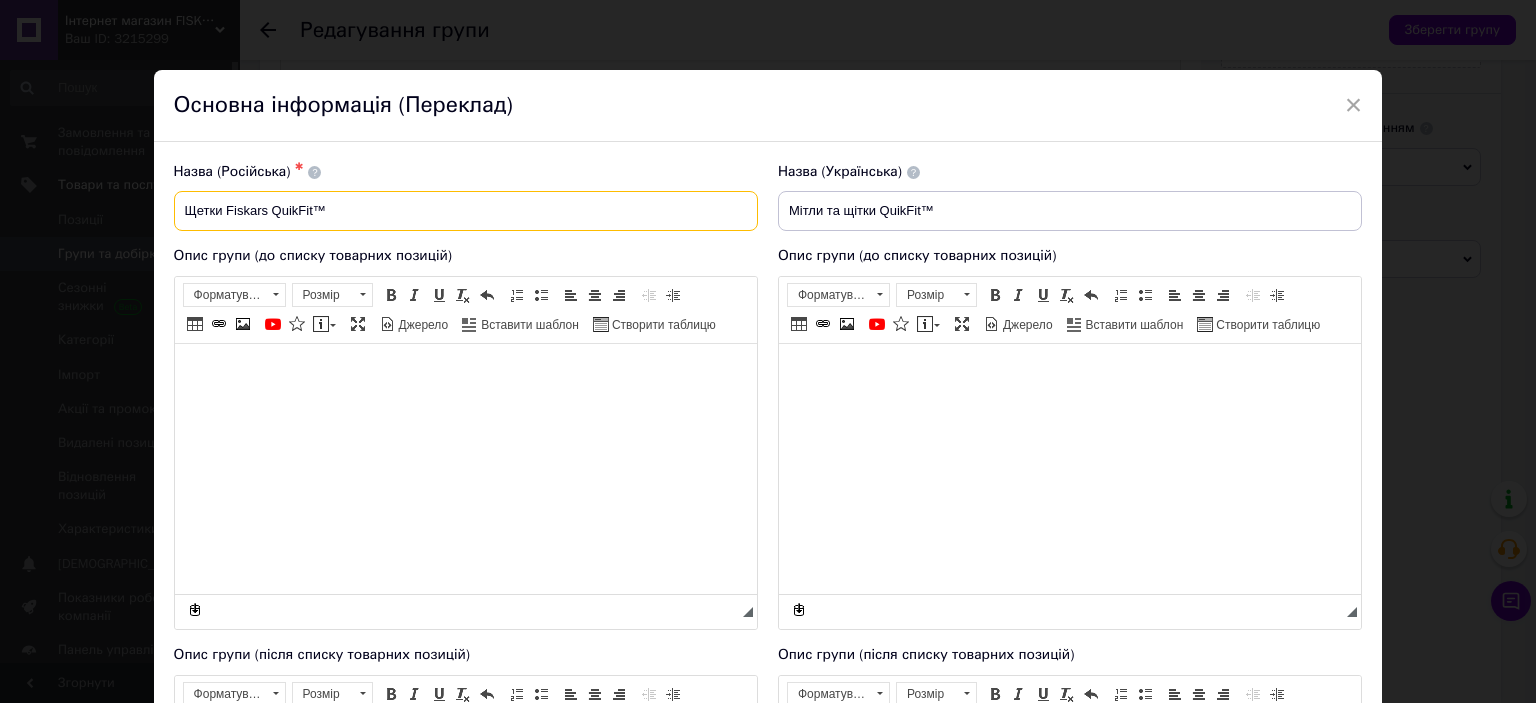click on "Щетки Fiskars QuikFit™" at bounding box center [466, 211] 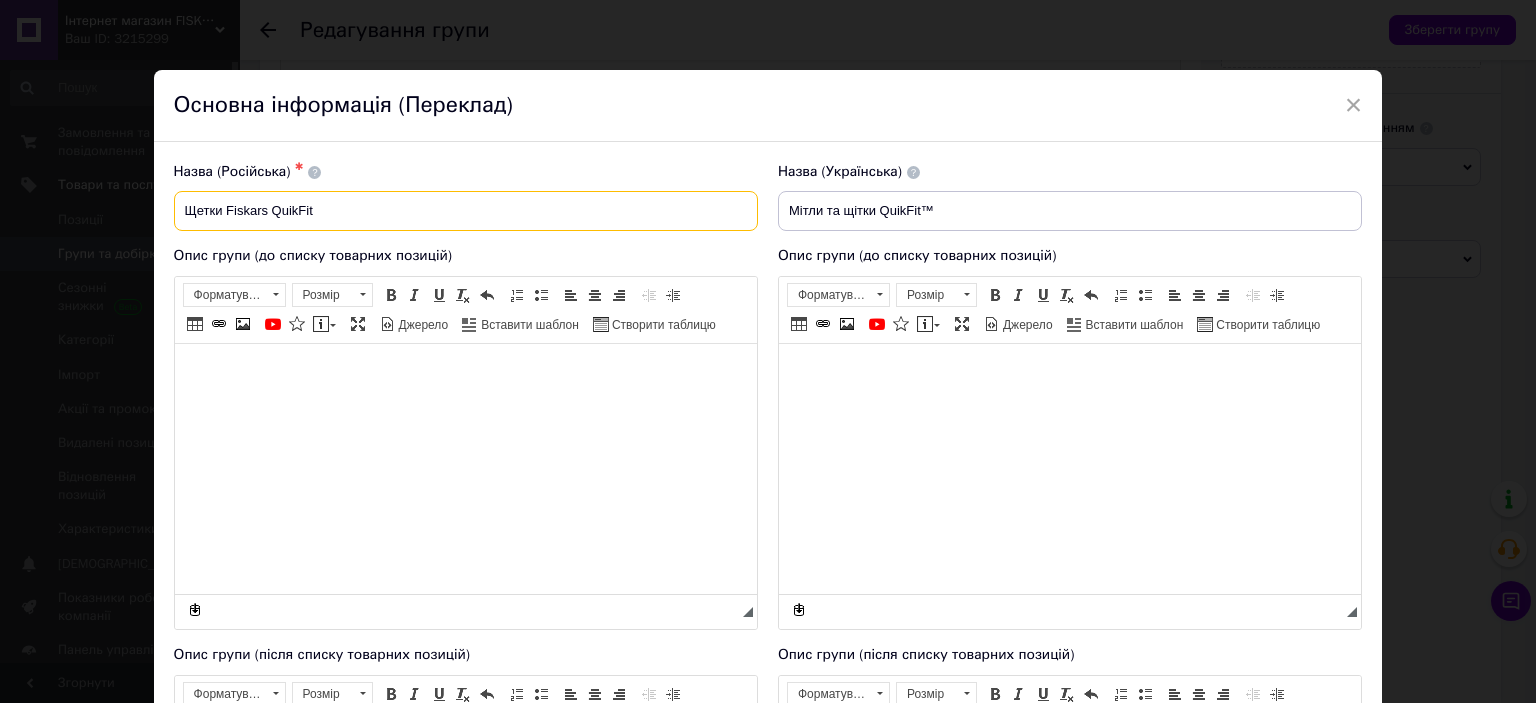 type on "Щетки Fiskars QuikFit" 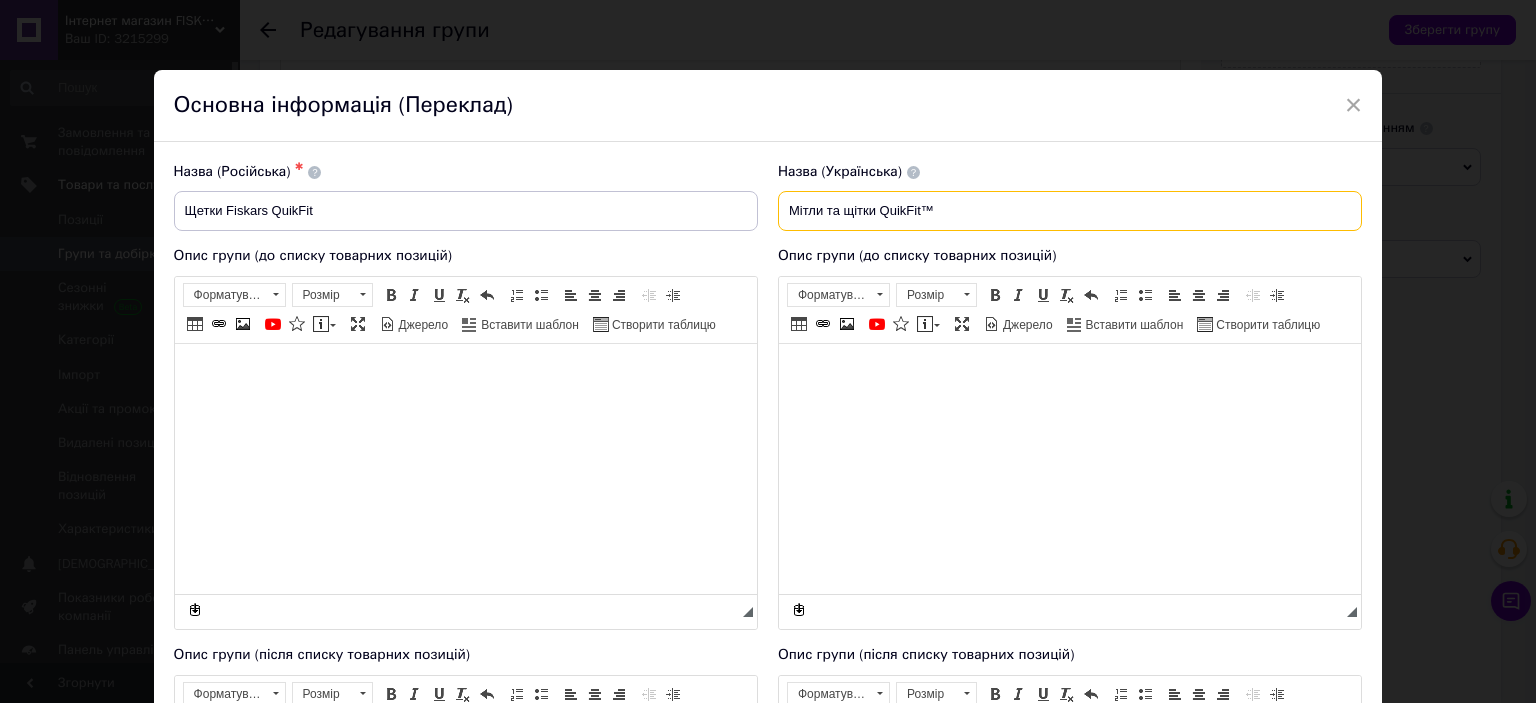 drag, startPoint x: 847, startPoint y: 211, endPoint x: 724, endPoint y: 202, distance: 123.32883 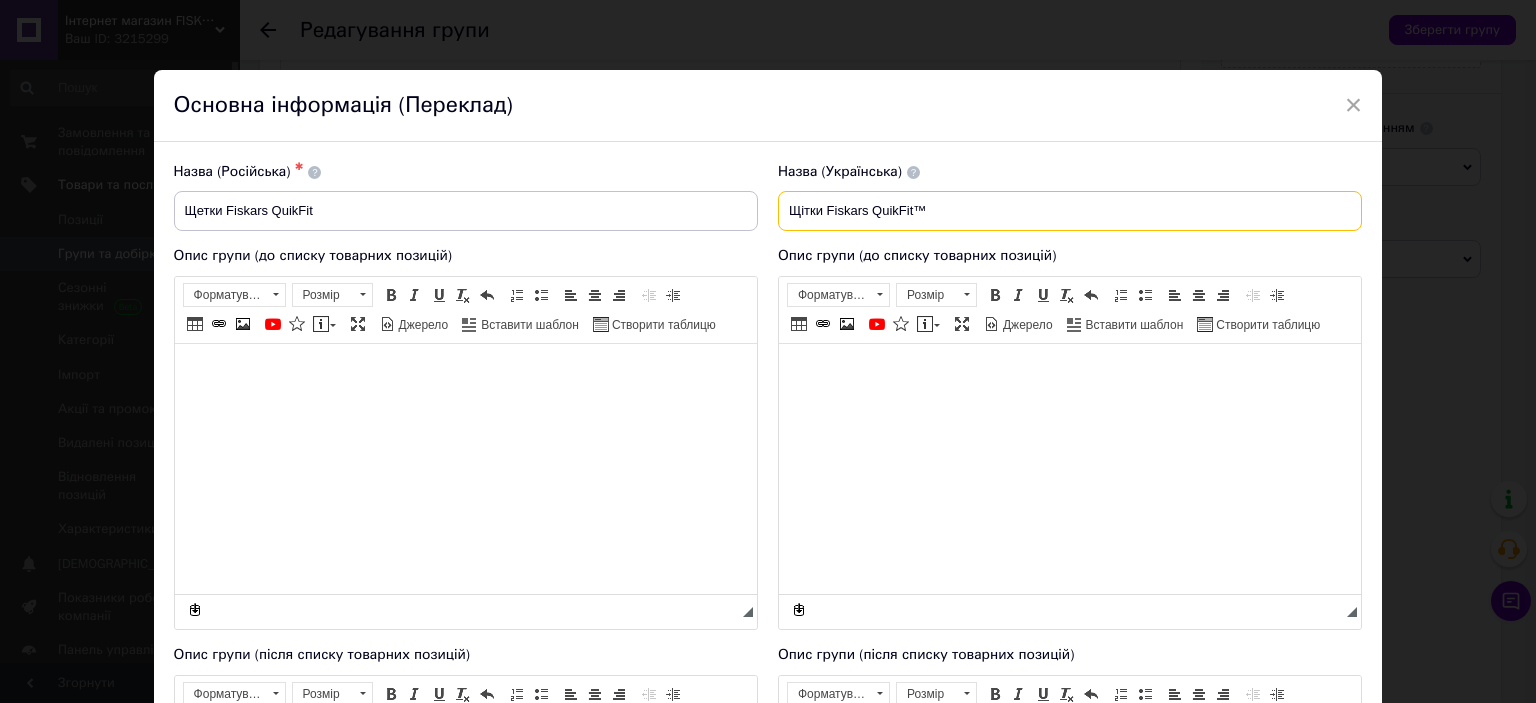 click on "Щітки Fiskars QuikFit™" at bounding box center (1070, 211) 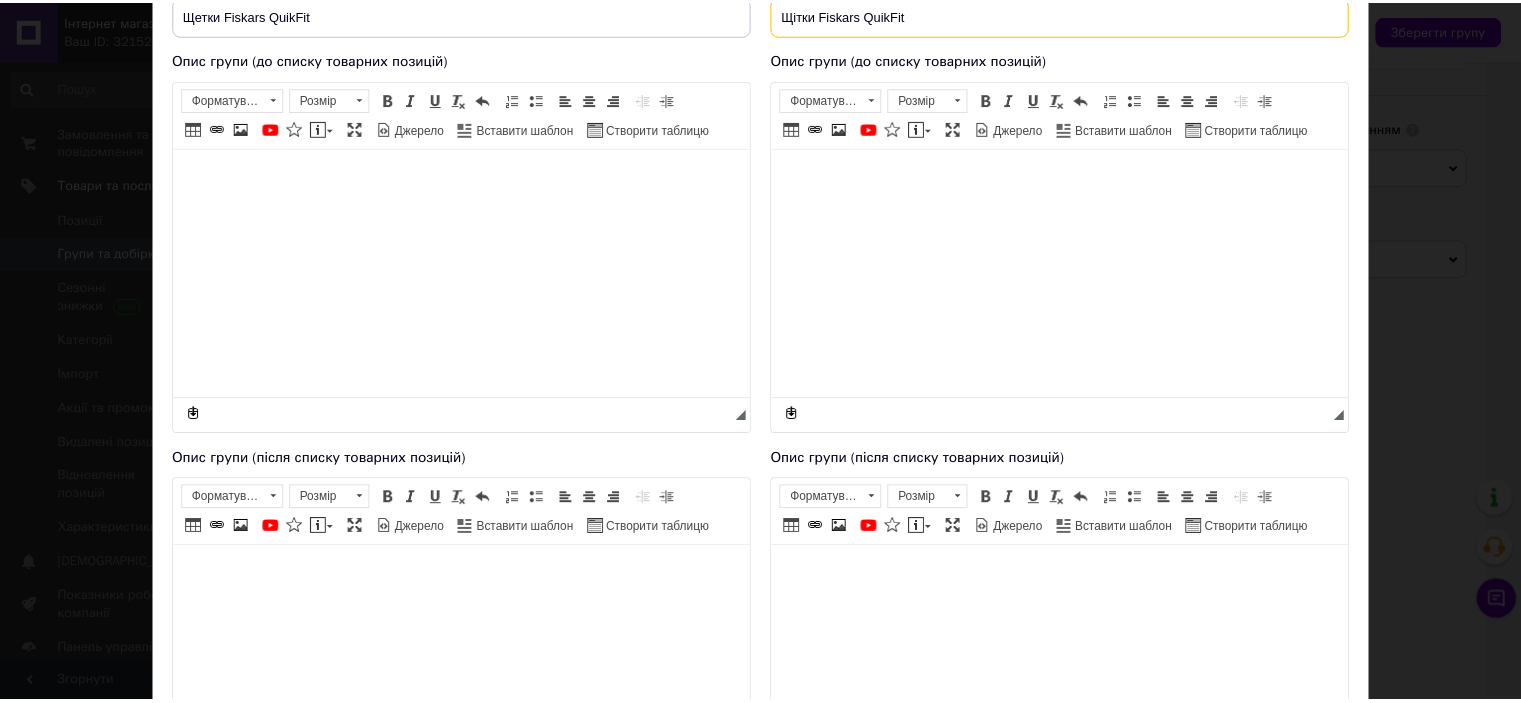 scroll, scrollTop: 485, scrollLeft: 0, axis: vertical 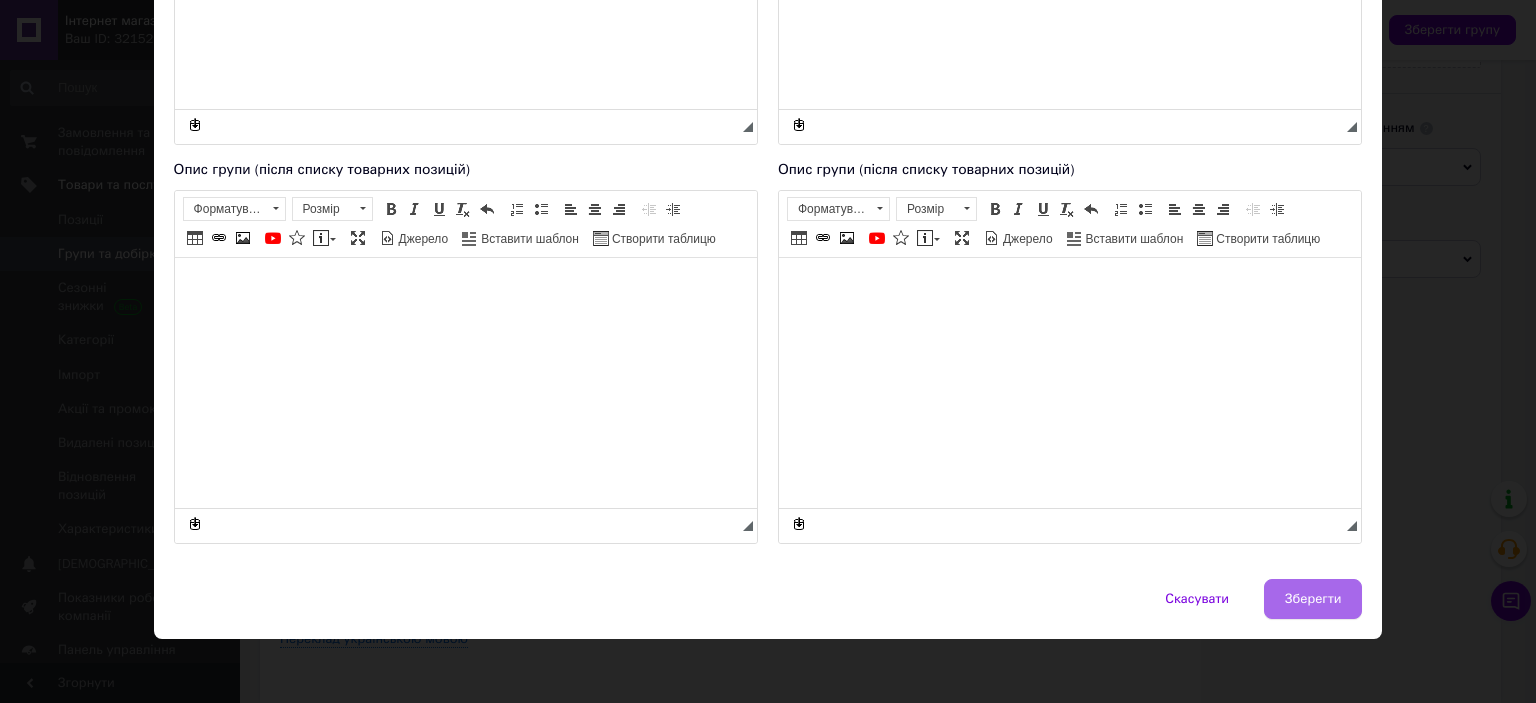 type on "Щітки Fiskars QuikFit" 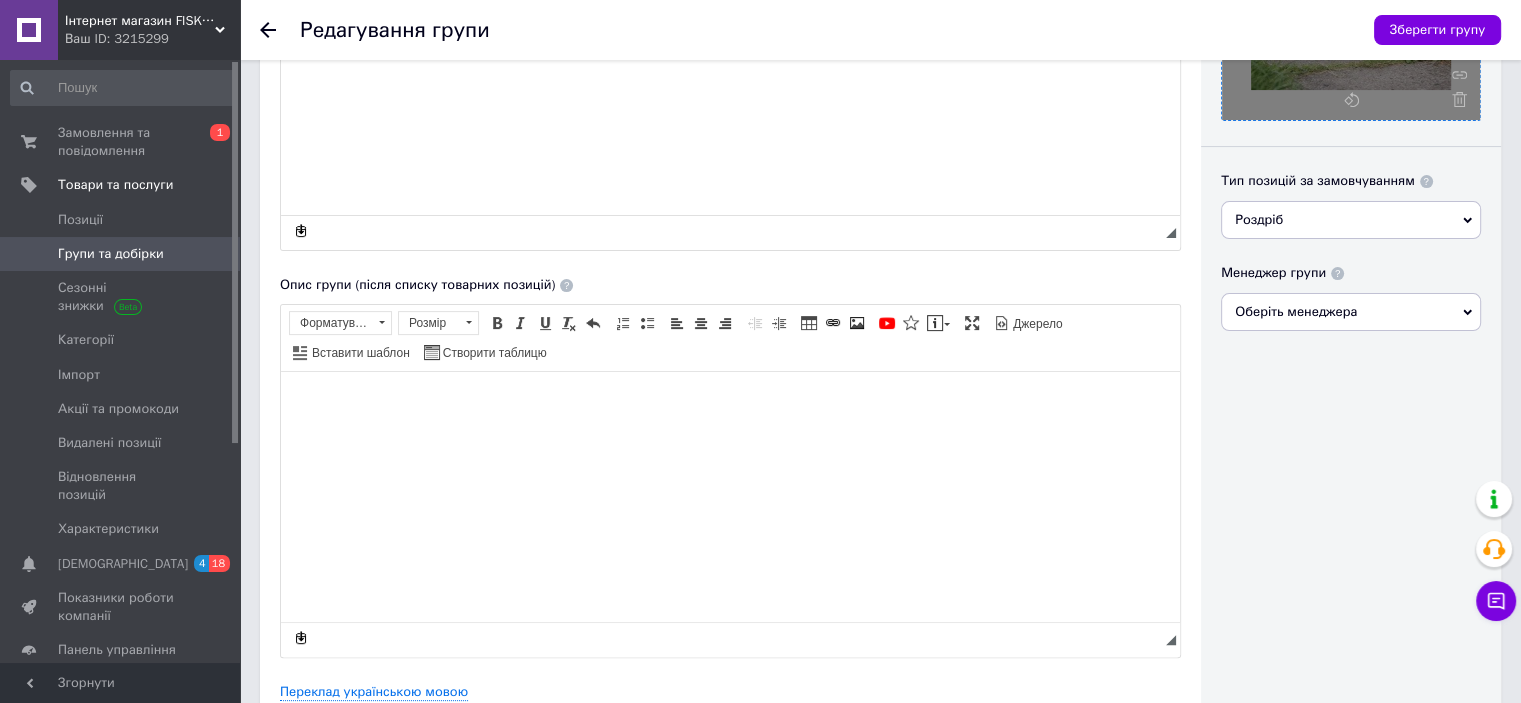 scroll, scrollTop: 0, scrollLeft: 0, axis: both 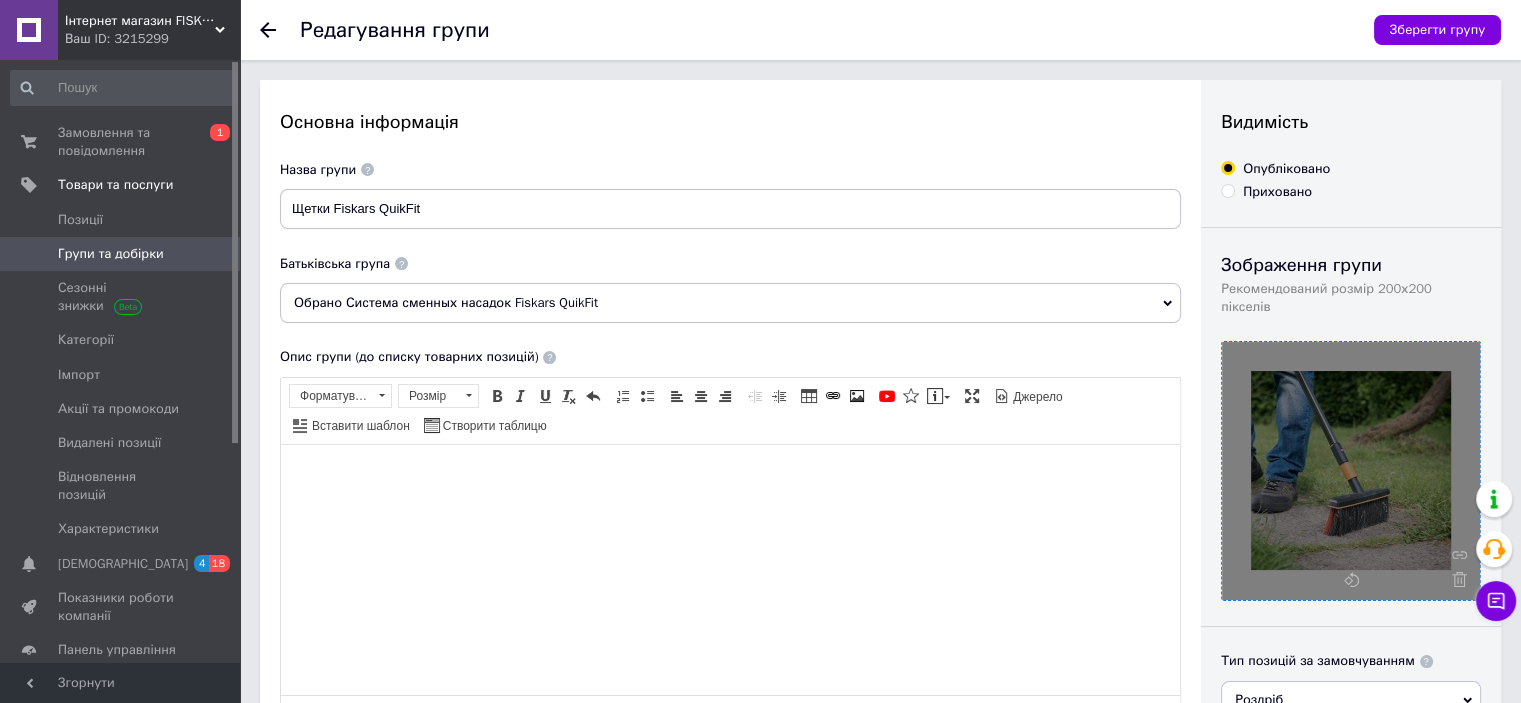 click at bounding box center (1351, 471) 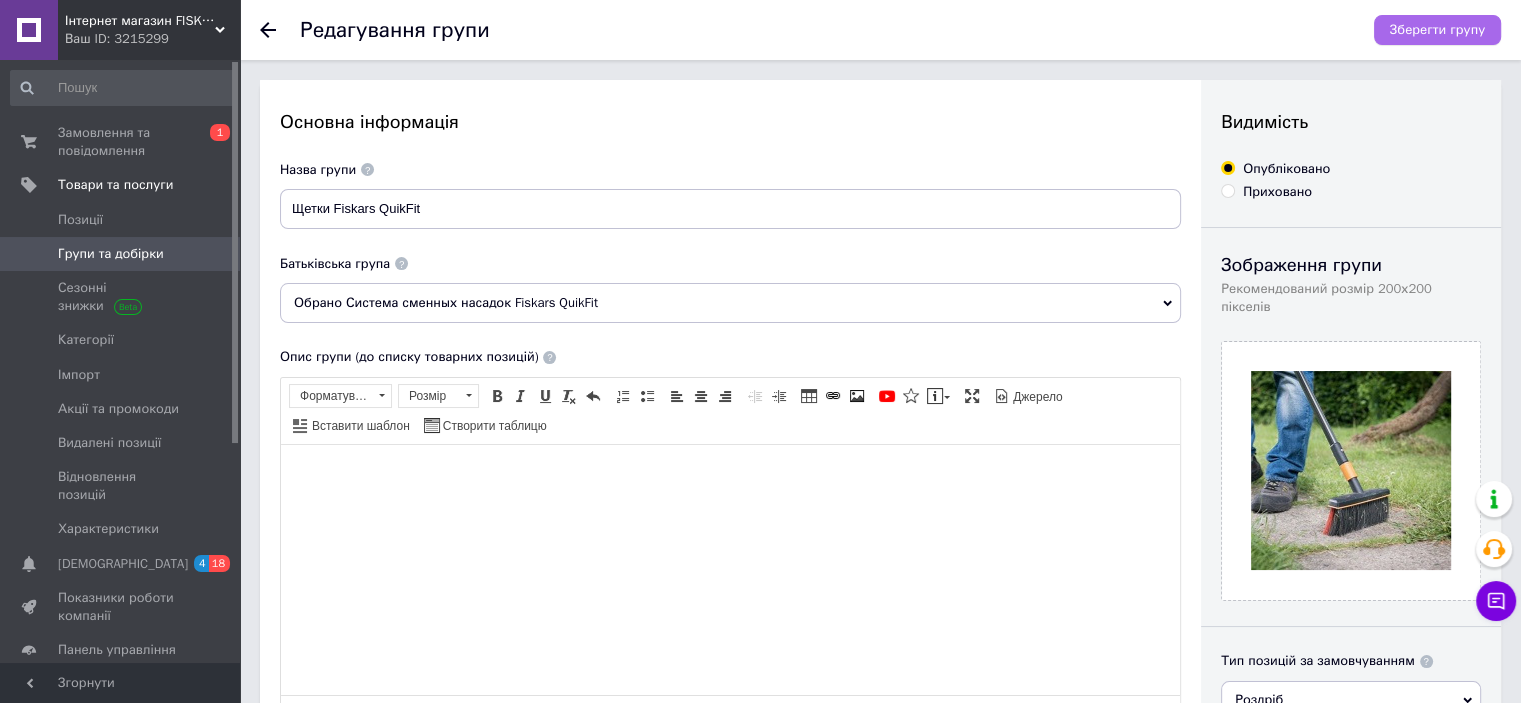 click on "Зберегти групу" at bounding box center [1437, 30] 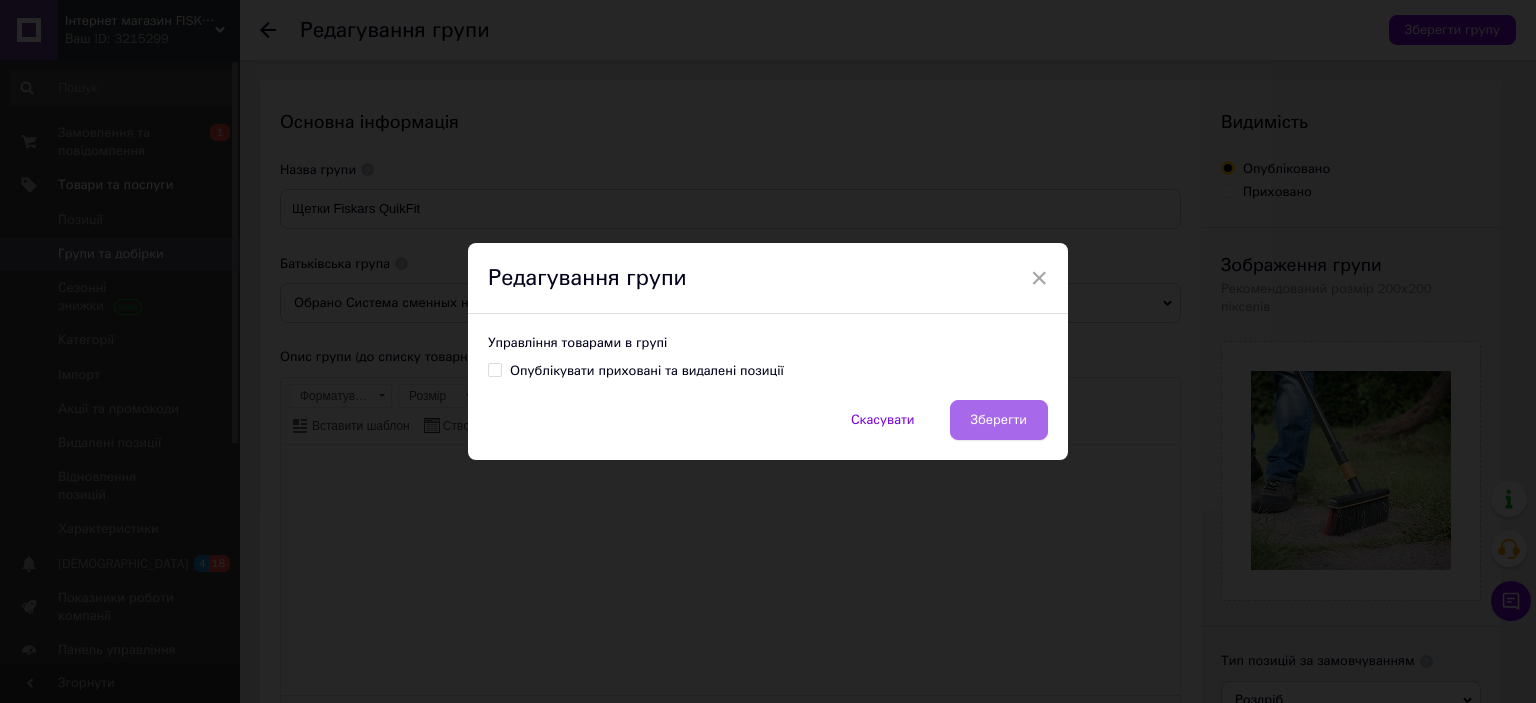 click on "Зберегти" at bounding box center (999, 420) 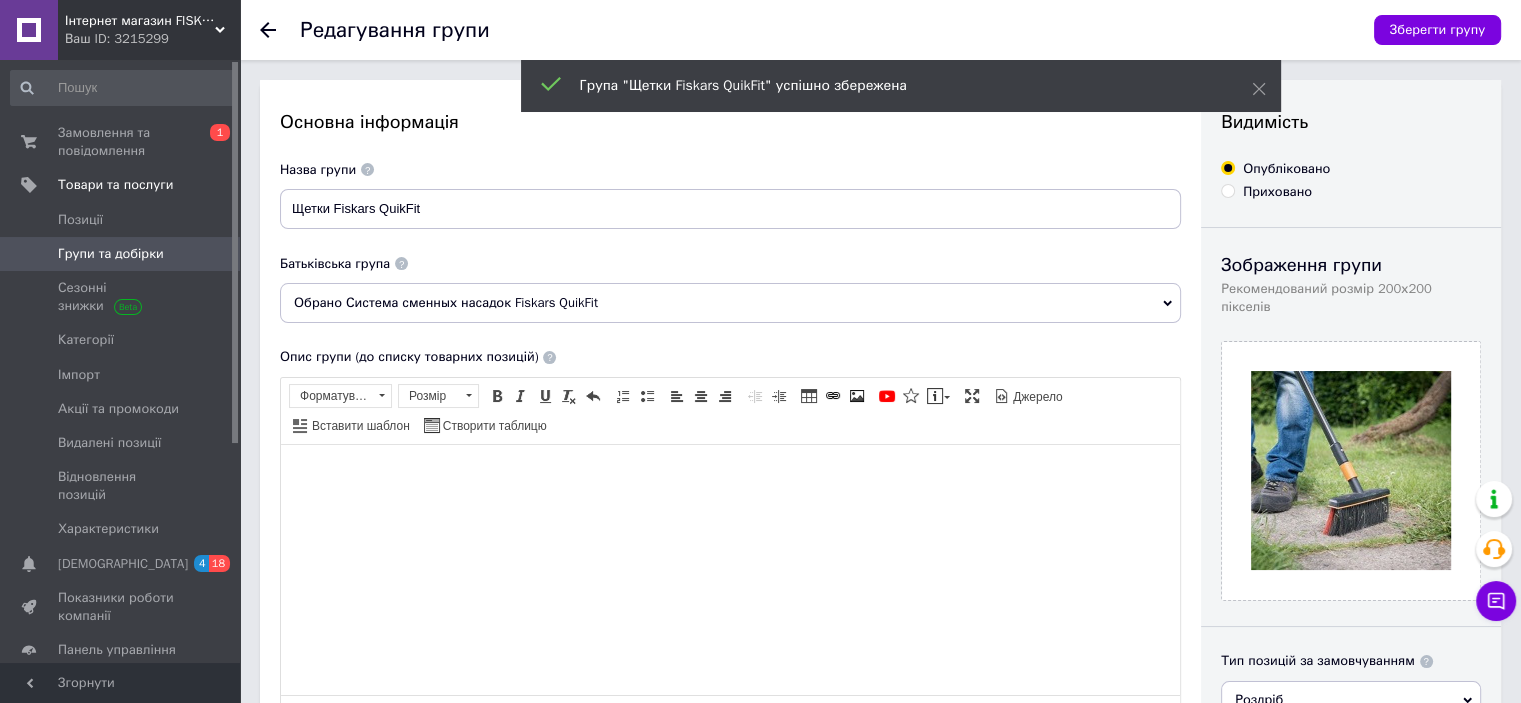 click 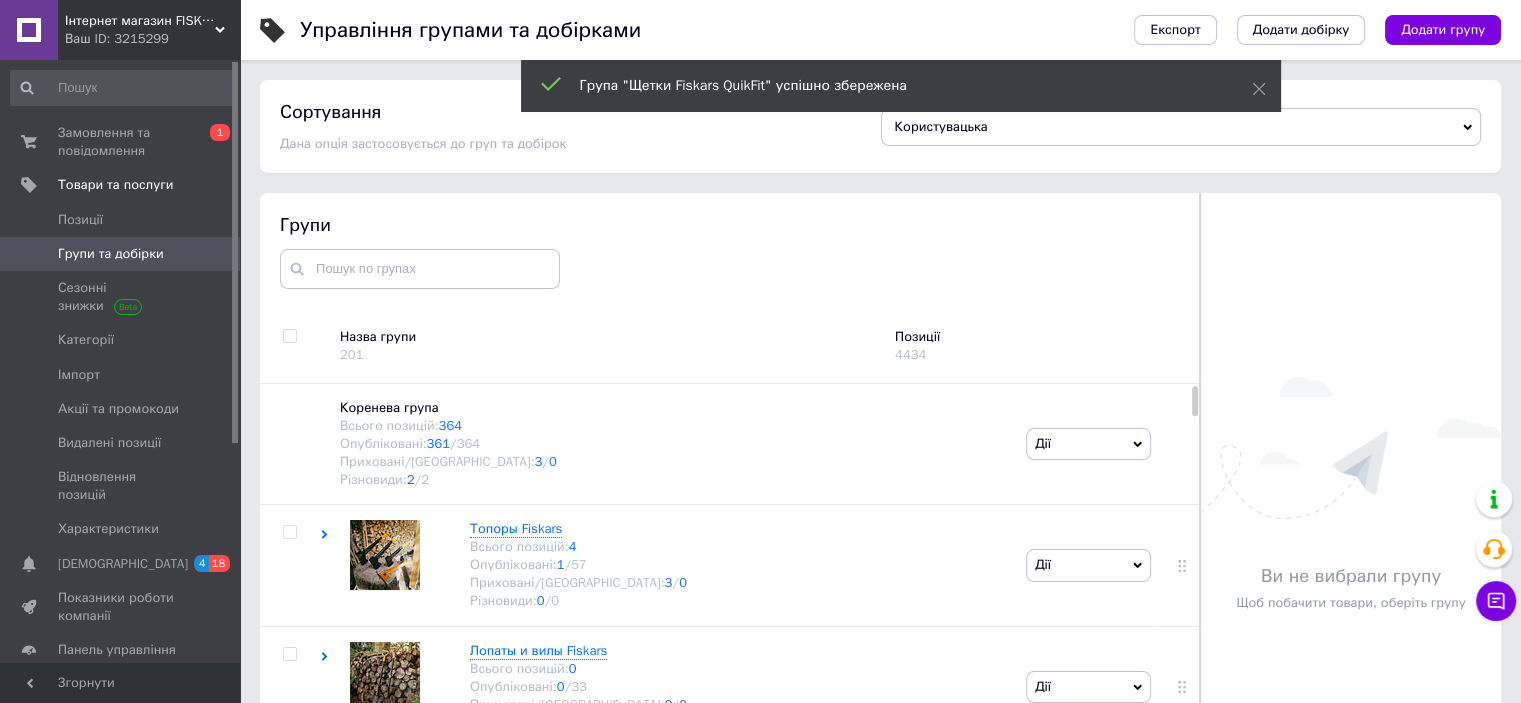 scroll, scrollTop: 113, scrollLeft: 0, axis: vertical 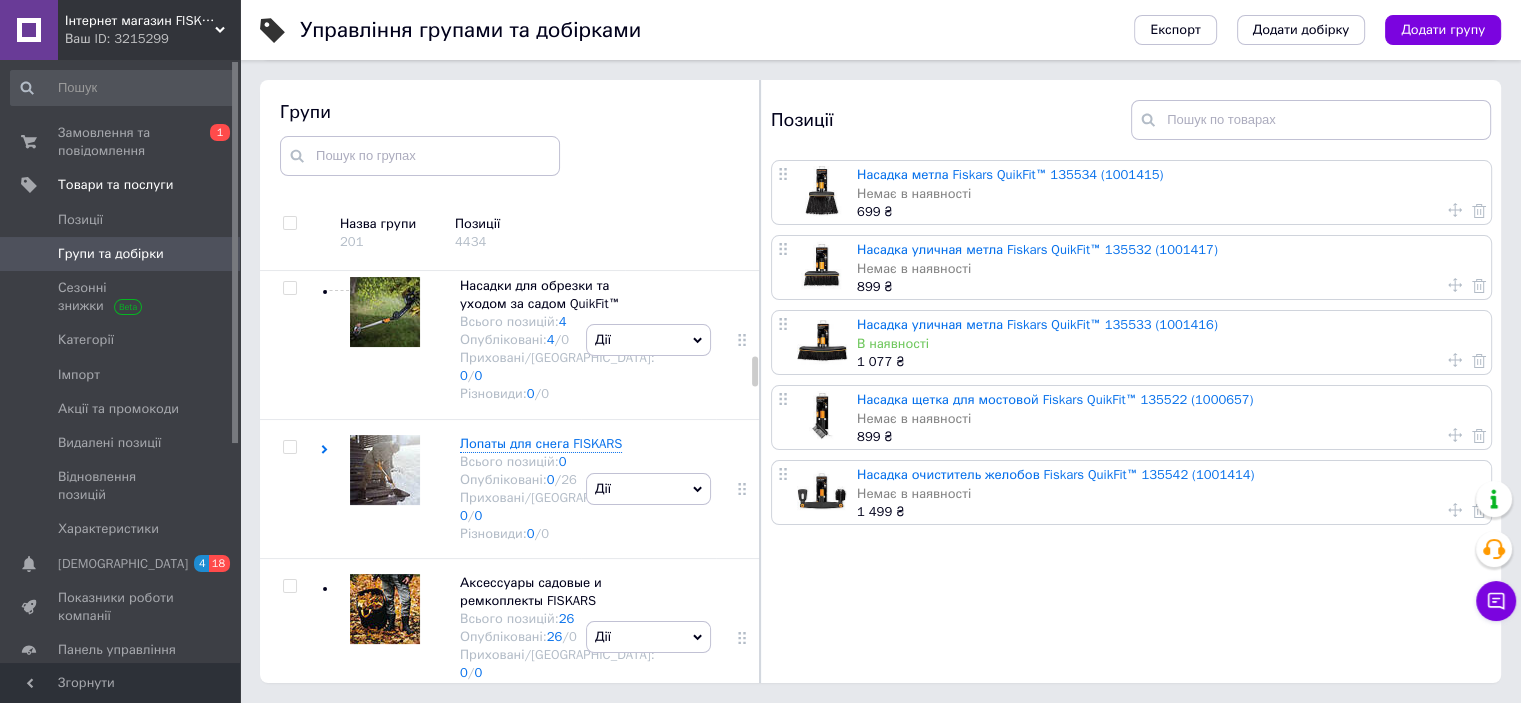 click at bounding box center (385, -268) 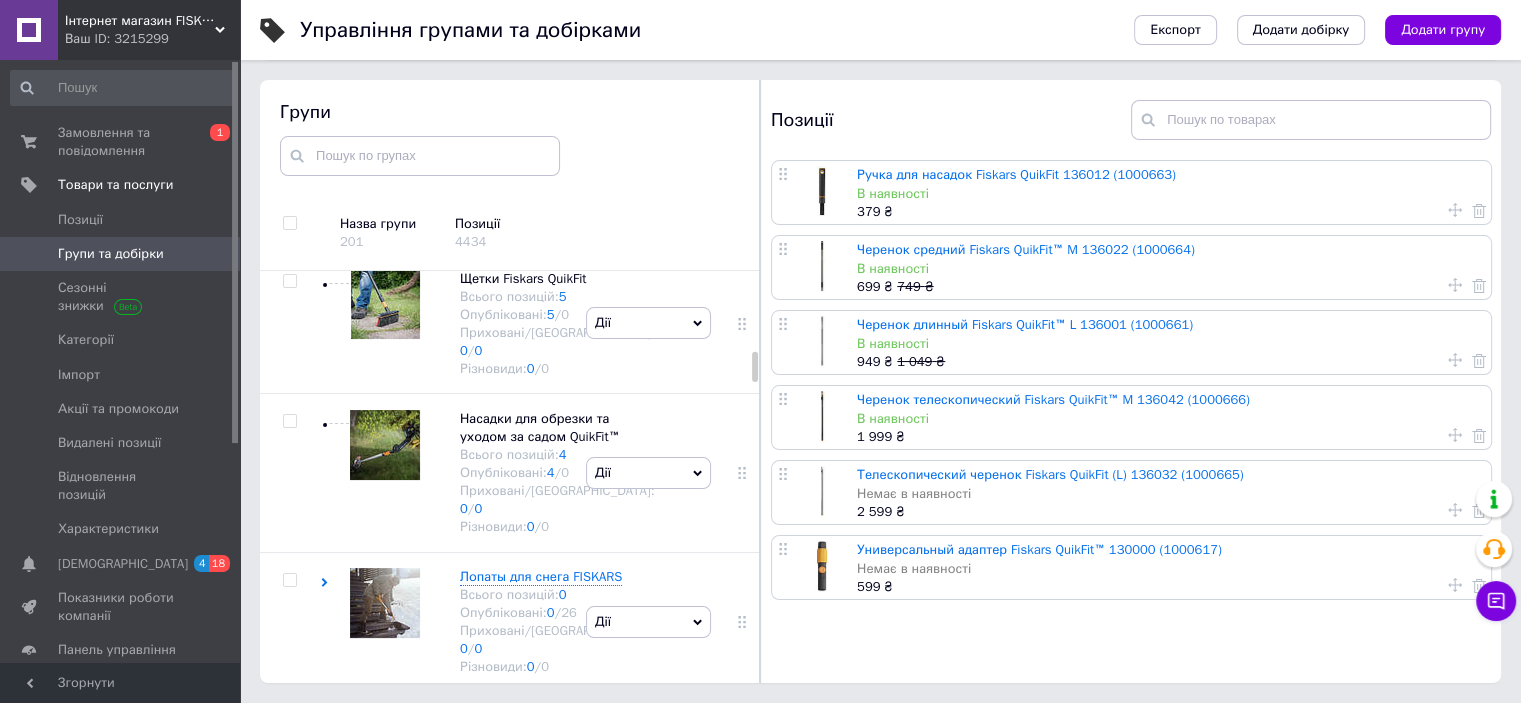 scroll, scrollTop: 2172, scrollLeft: 0, axis: vertical 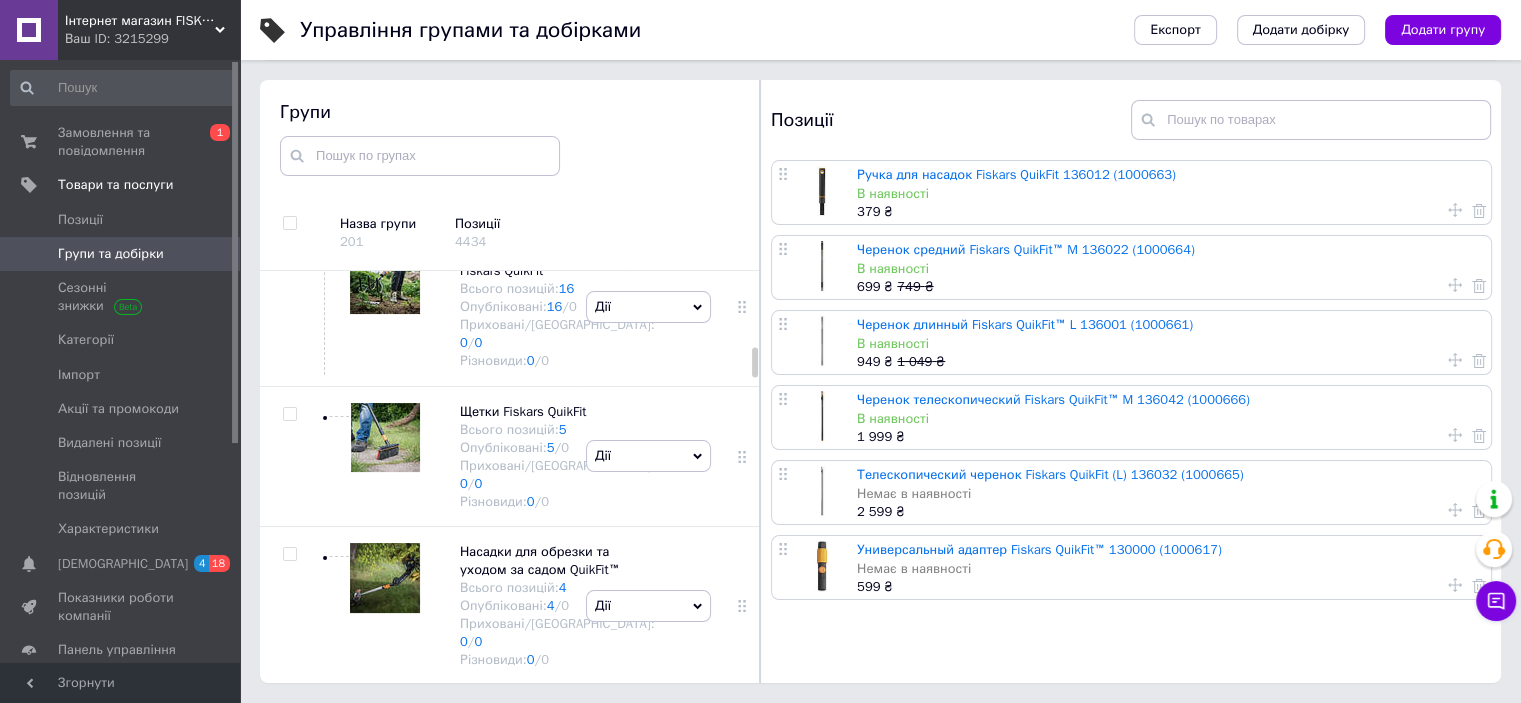 click at bounding box center [385, -160] 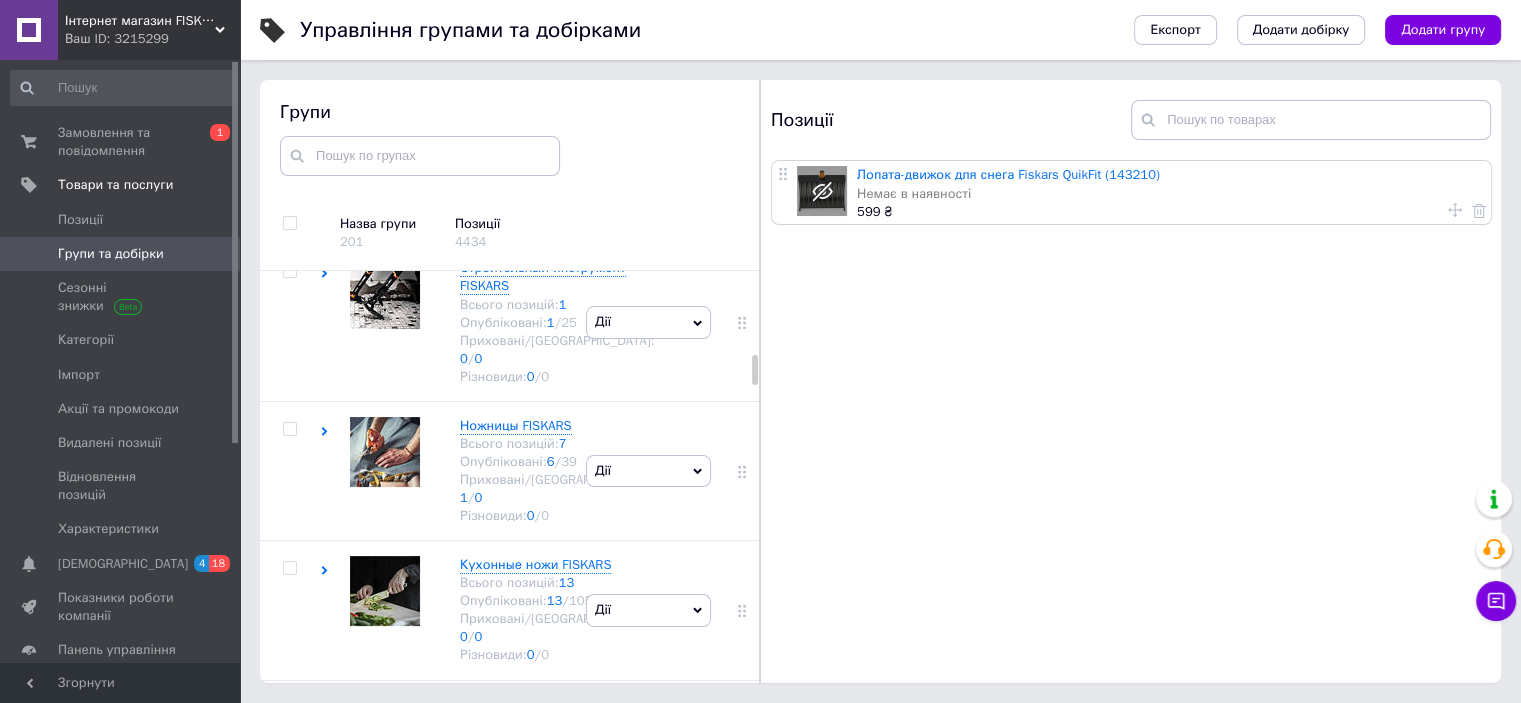 click at bounding box center [385, -160] 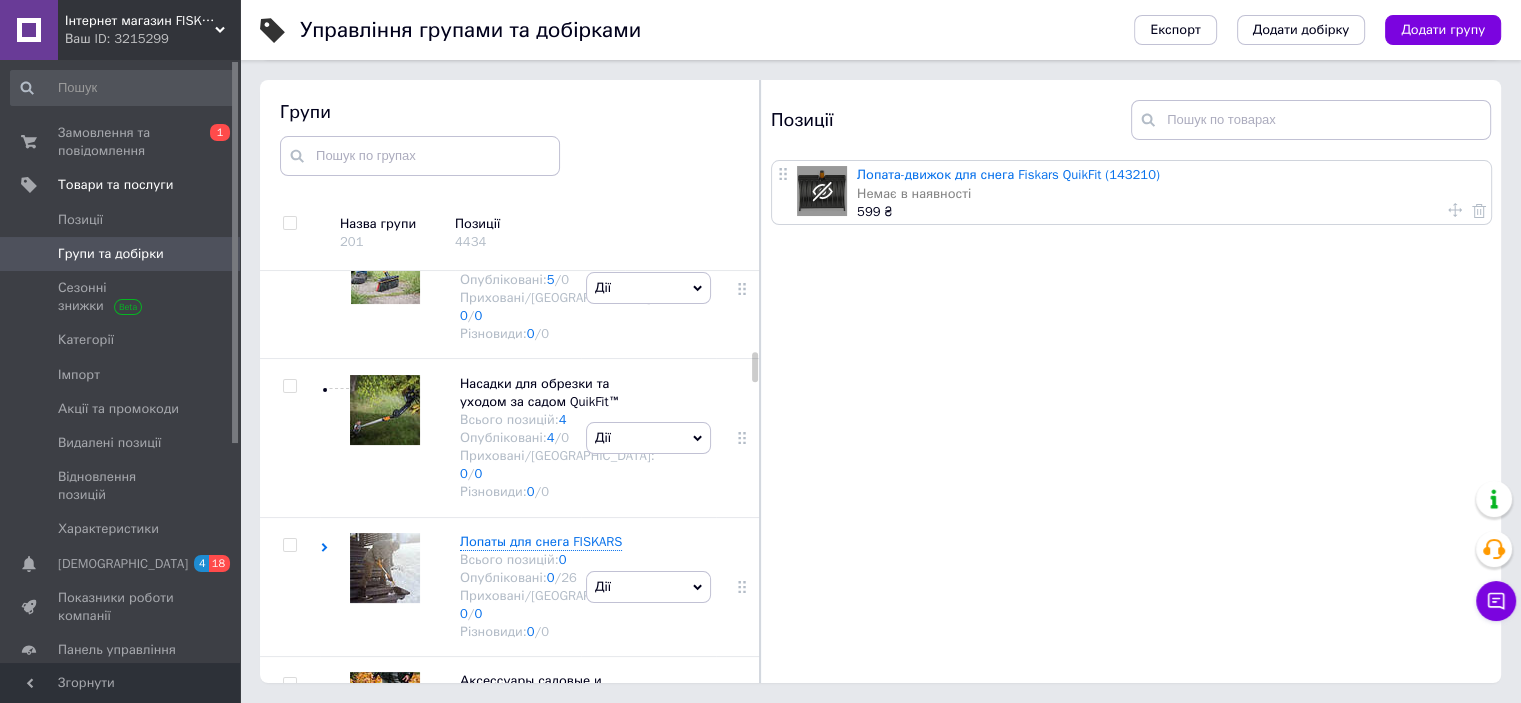 scroll, scrollTop: 2438, scrollLeft: 0, axis: vertical 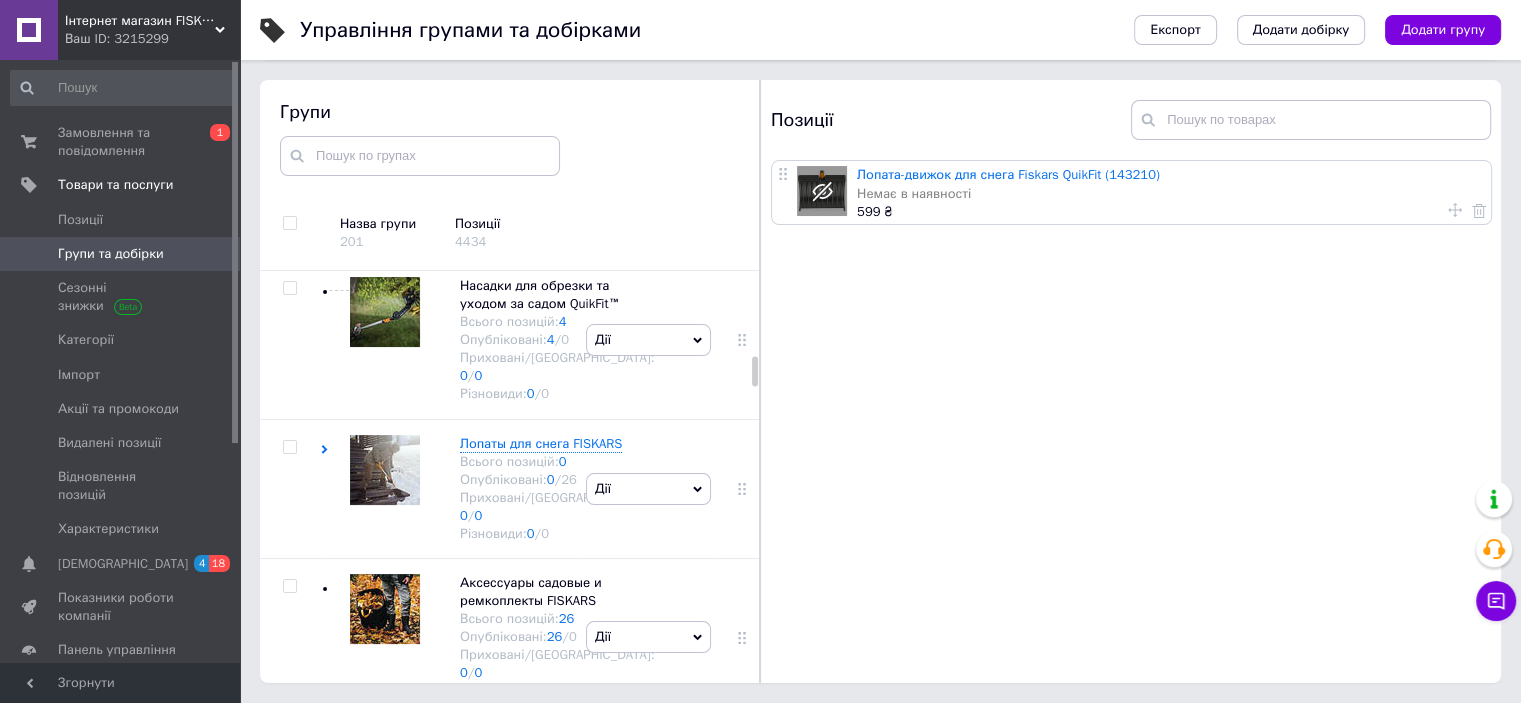 click at bounding box center (385, -268) 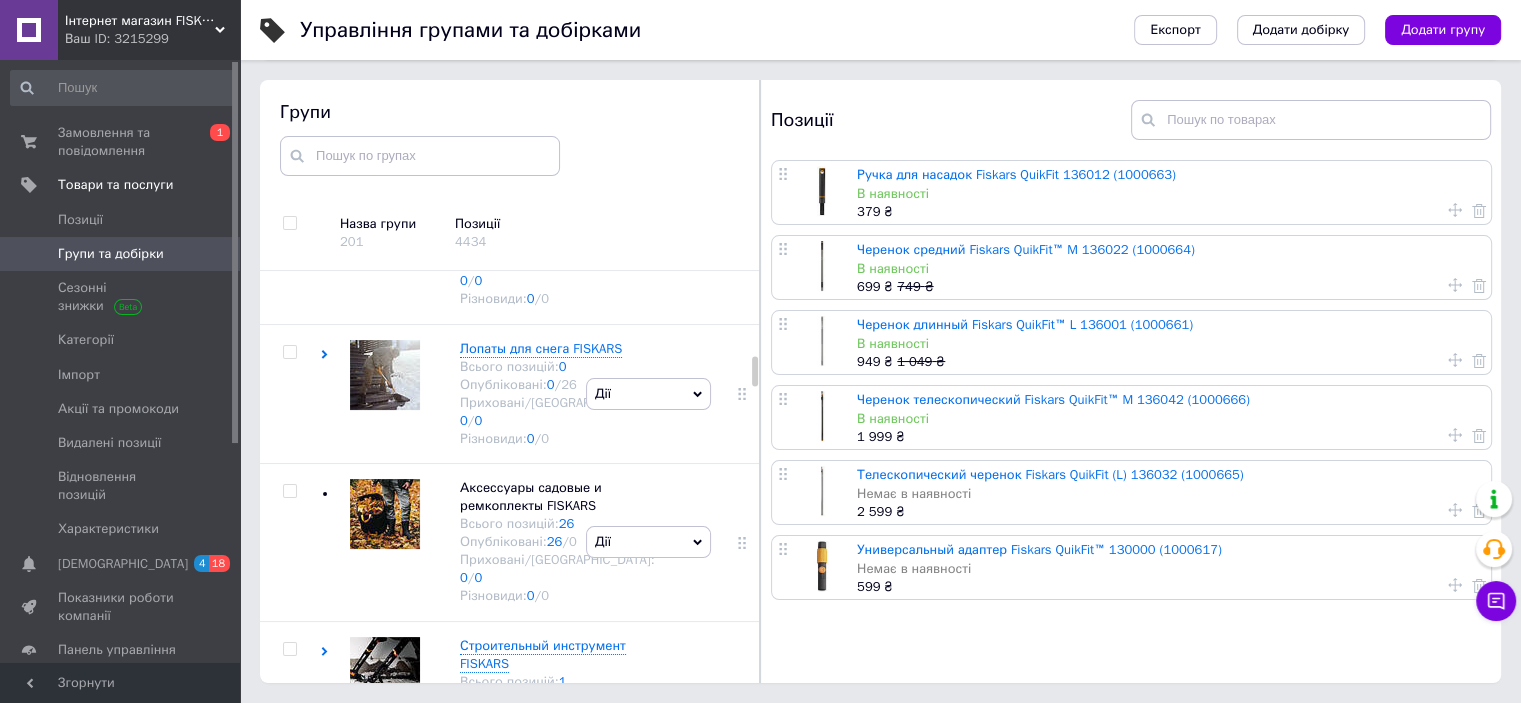 scroll, scrollTop: 2572, scrollLeft: 0, axis: vertical 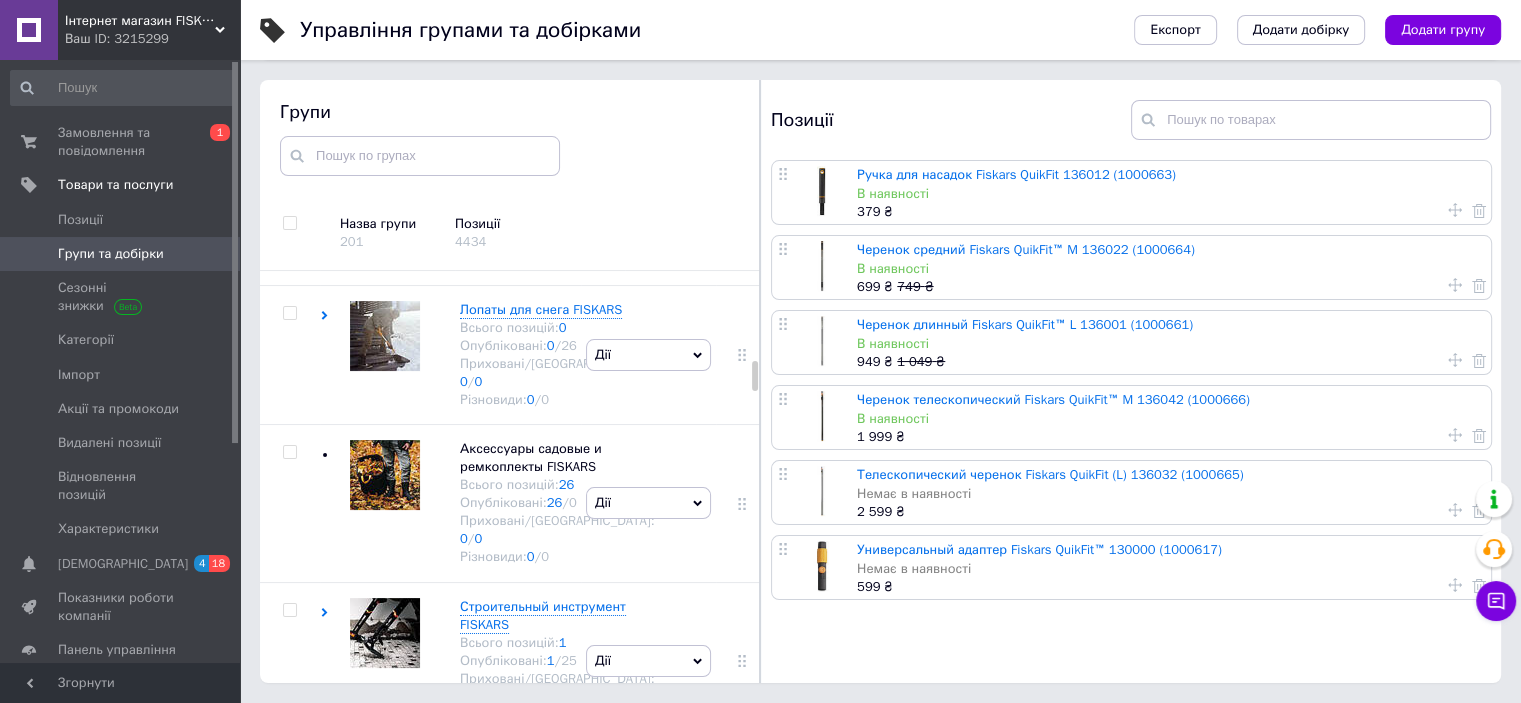 click at bounding box center [385, -261] 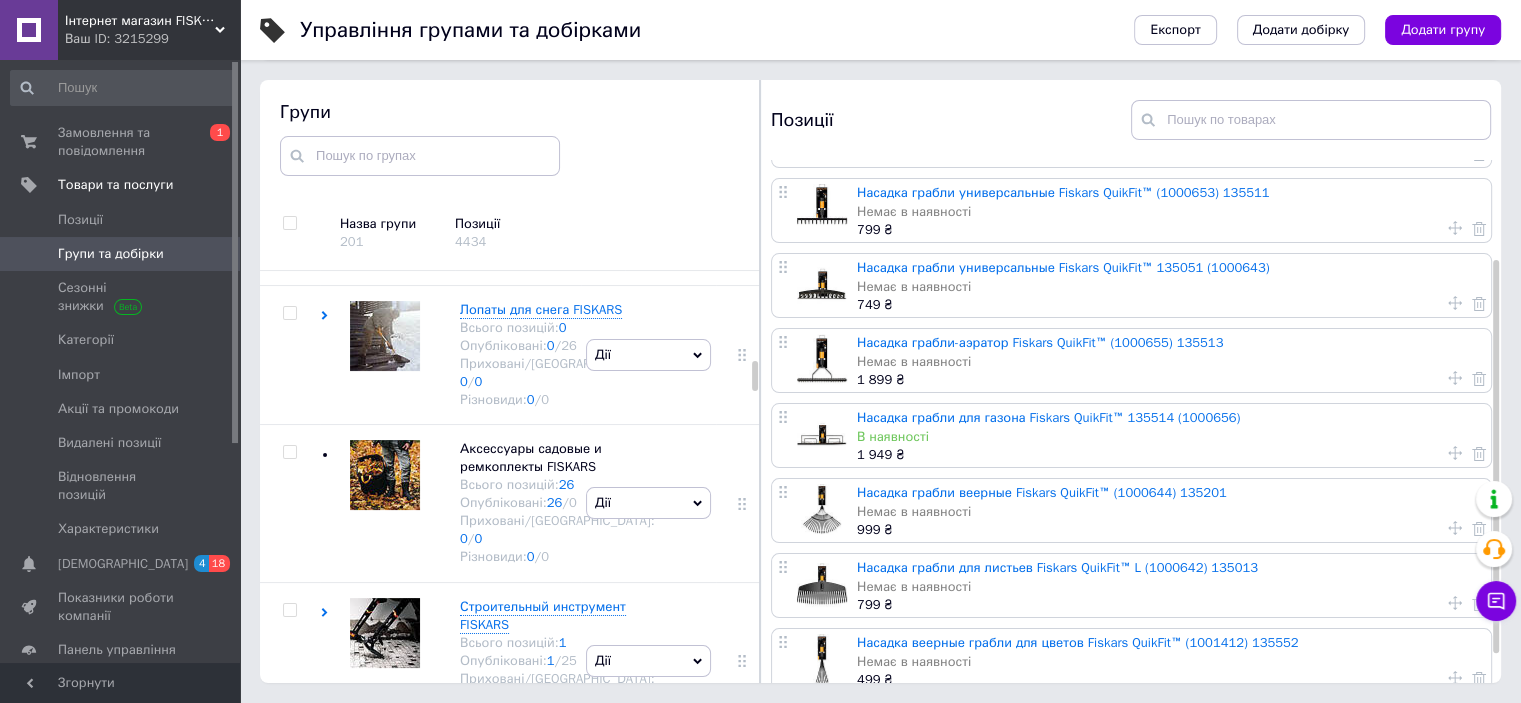 scroll, scrollTop: 171, scrollLeft: 0, axis: vertical 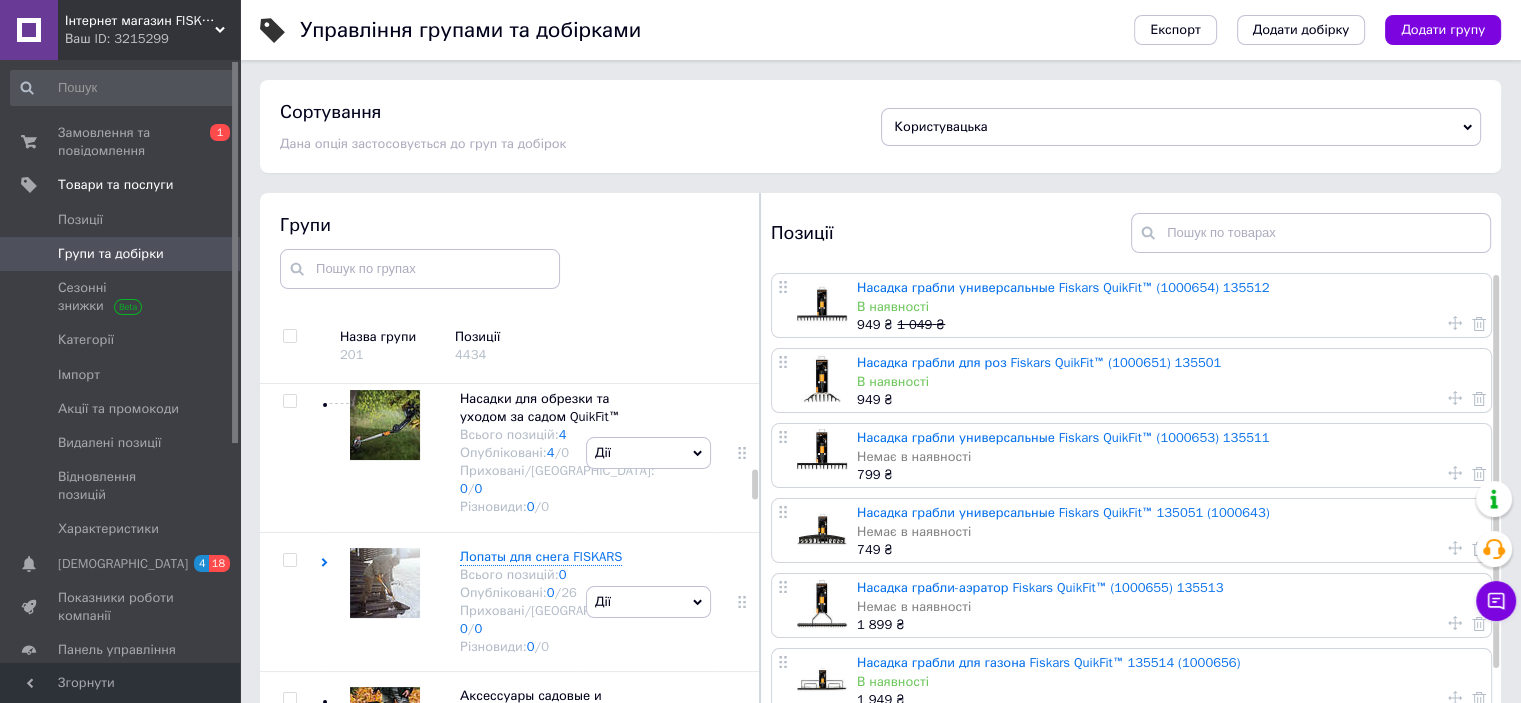 click at bounding box center [385, -155] 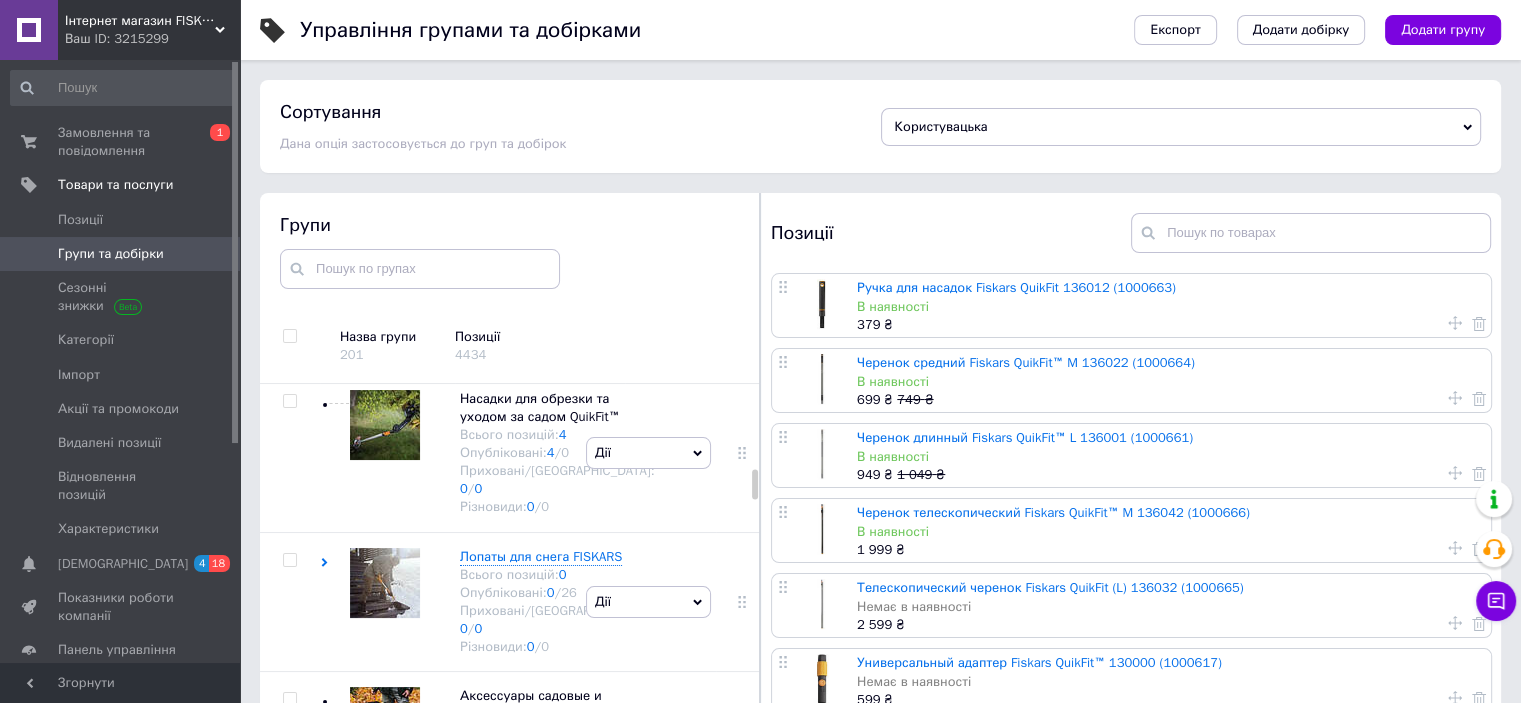 scroll, scrollTop: 2572, scrollLeft: 0, axis: vertical 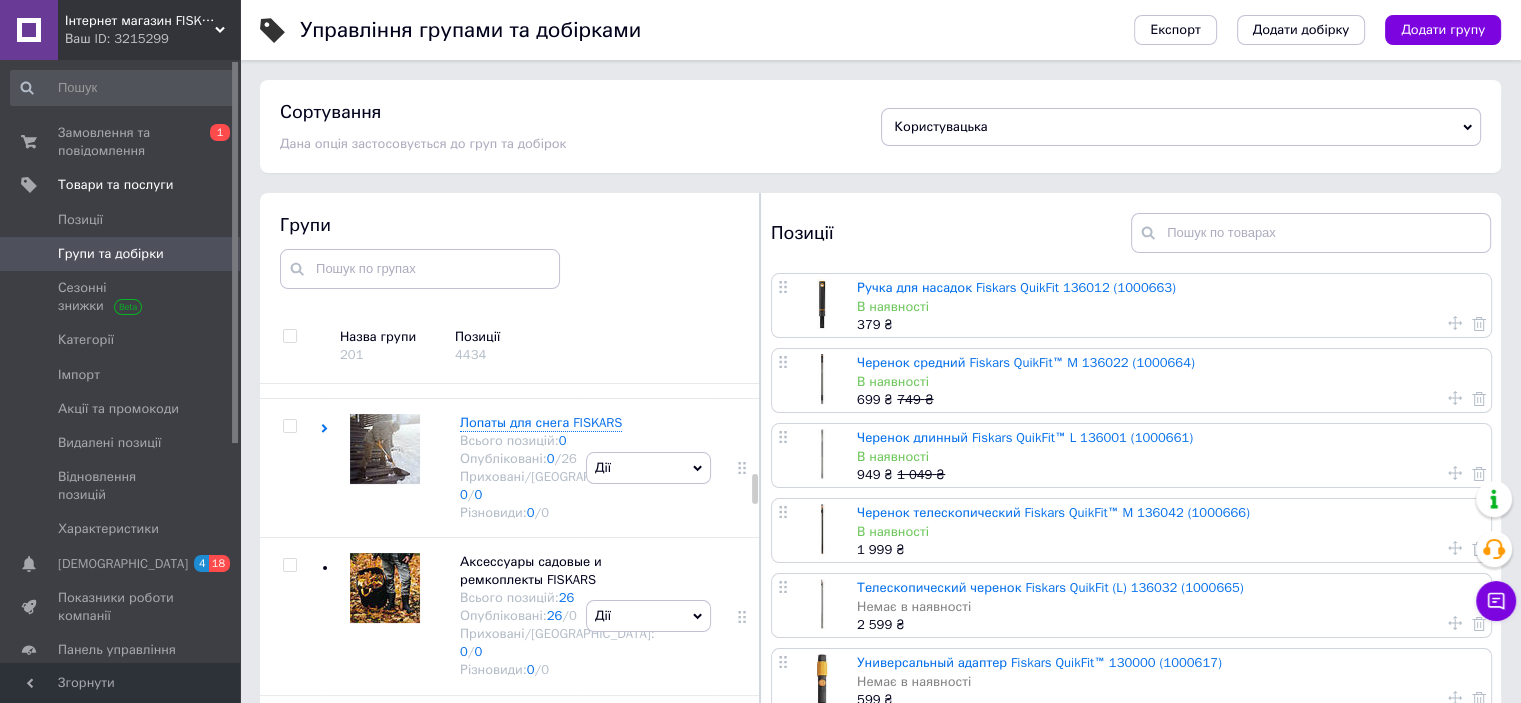 click at bounding box center (385, -148) 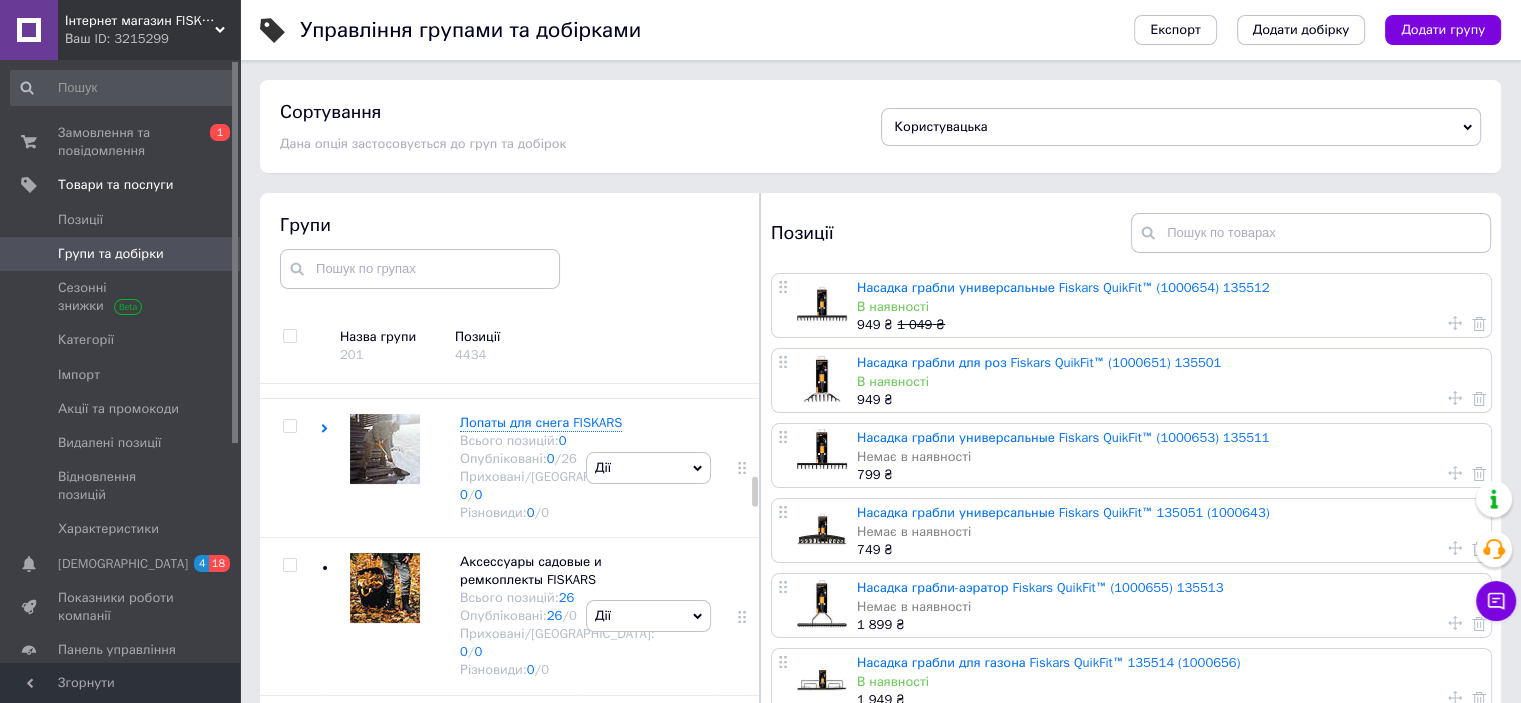 scroll, scrollTop: 2705, scrollLeft: 0, axis: vertical 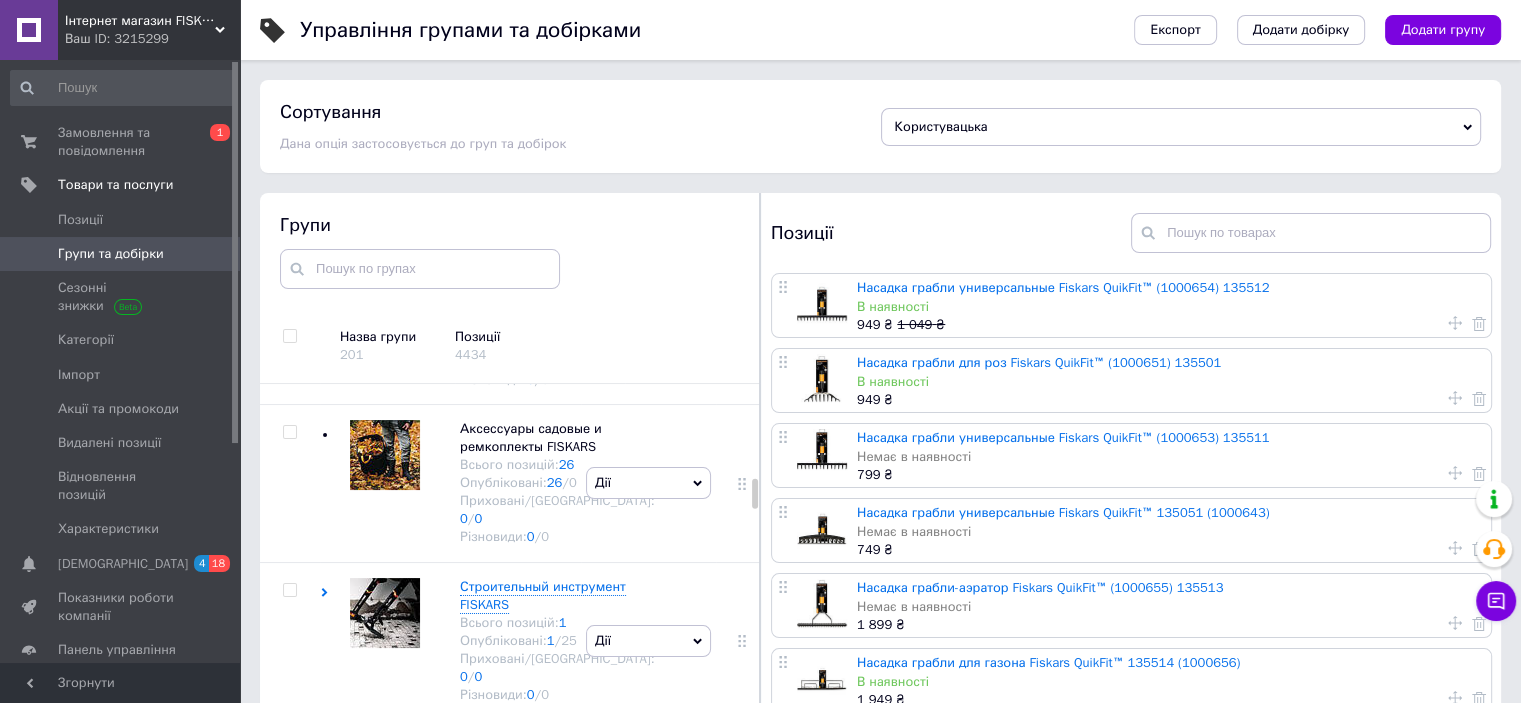 click at bounding box center [385, -141] 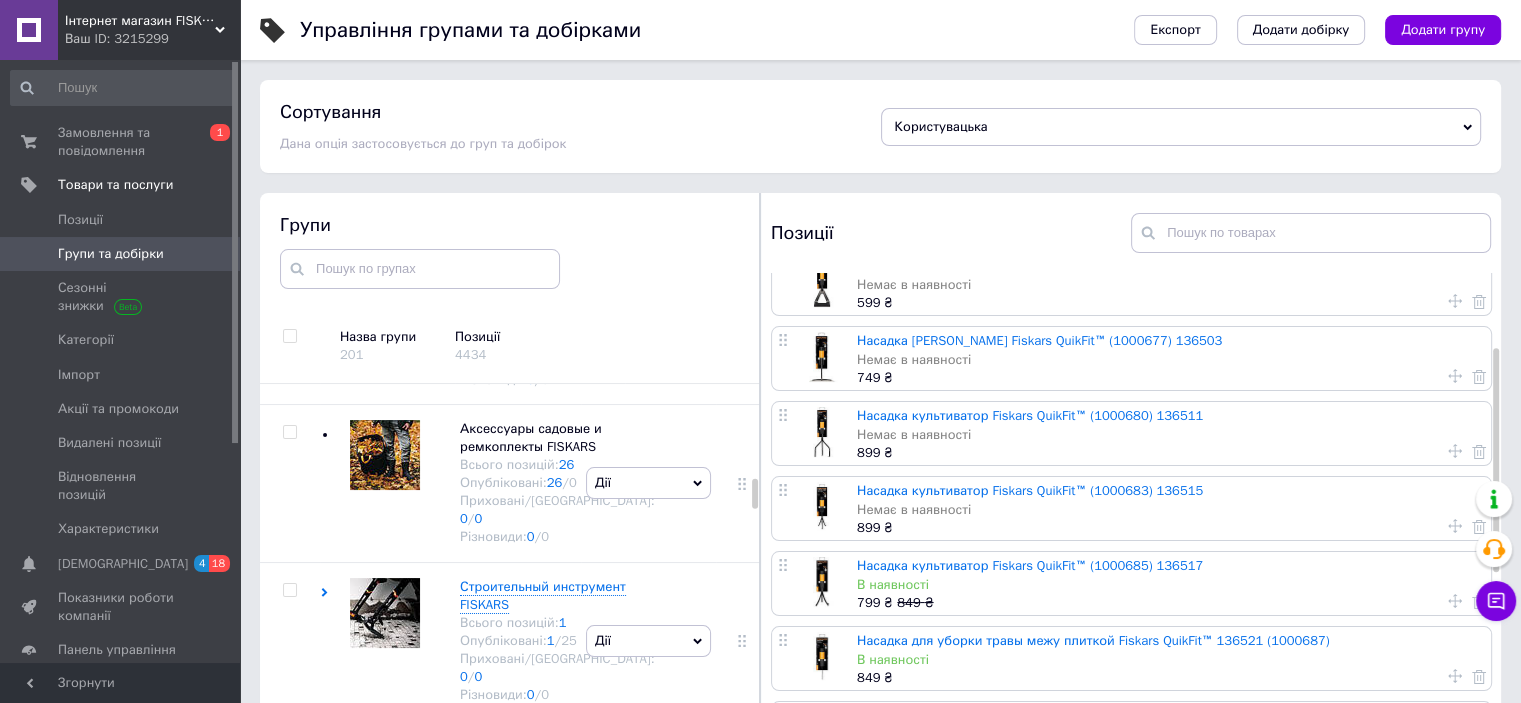 scroll, scrollTop: 133, scrollLeft: 0, axis: vertical 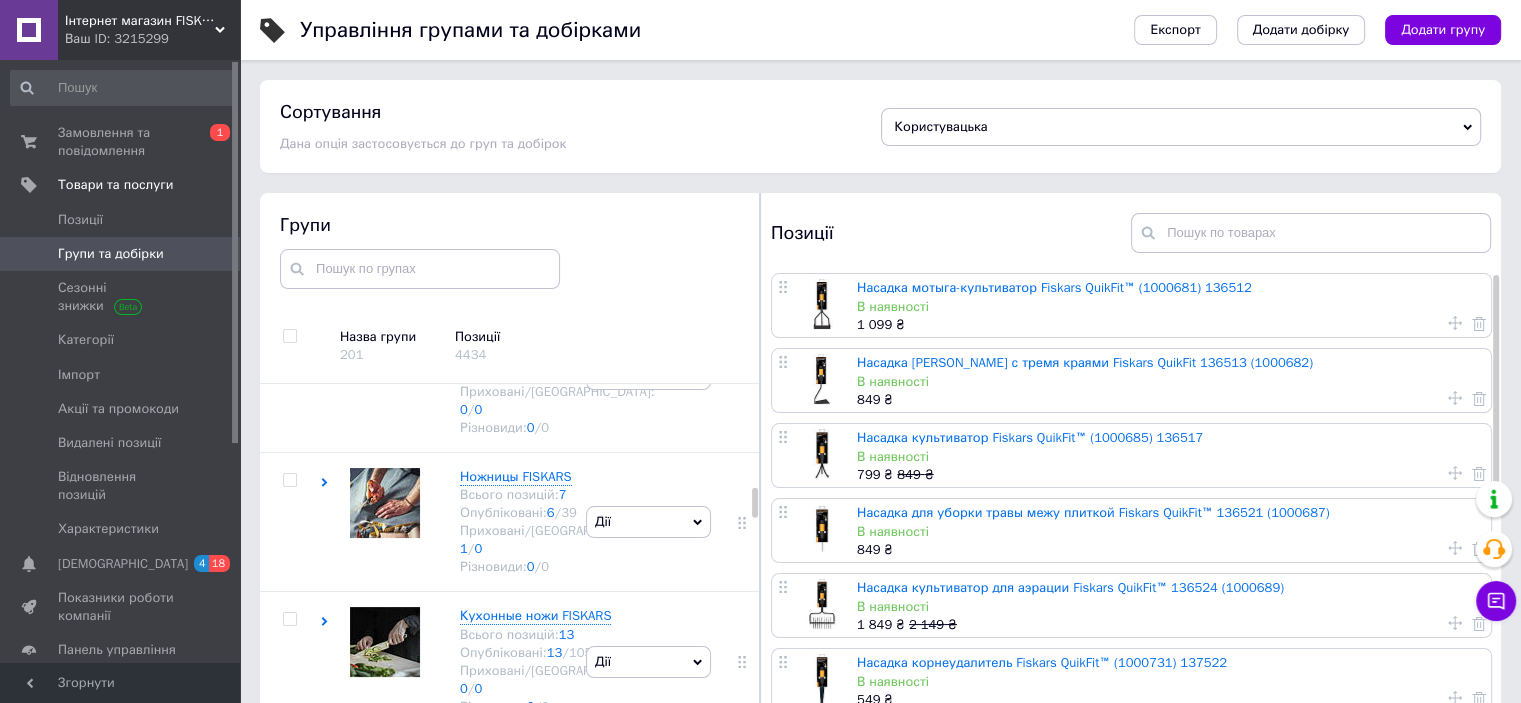 click at bounding box center [385, -250] 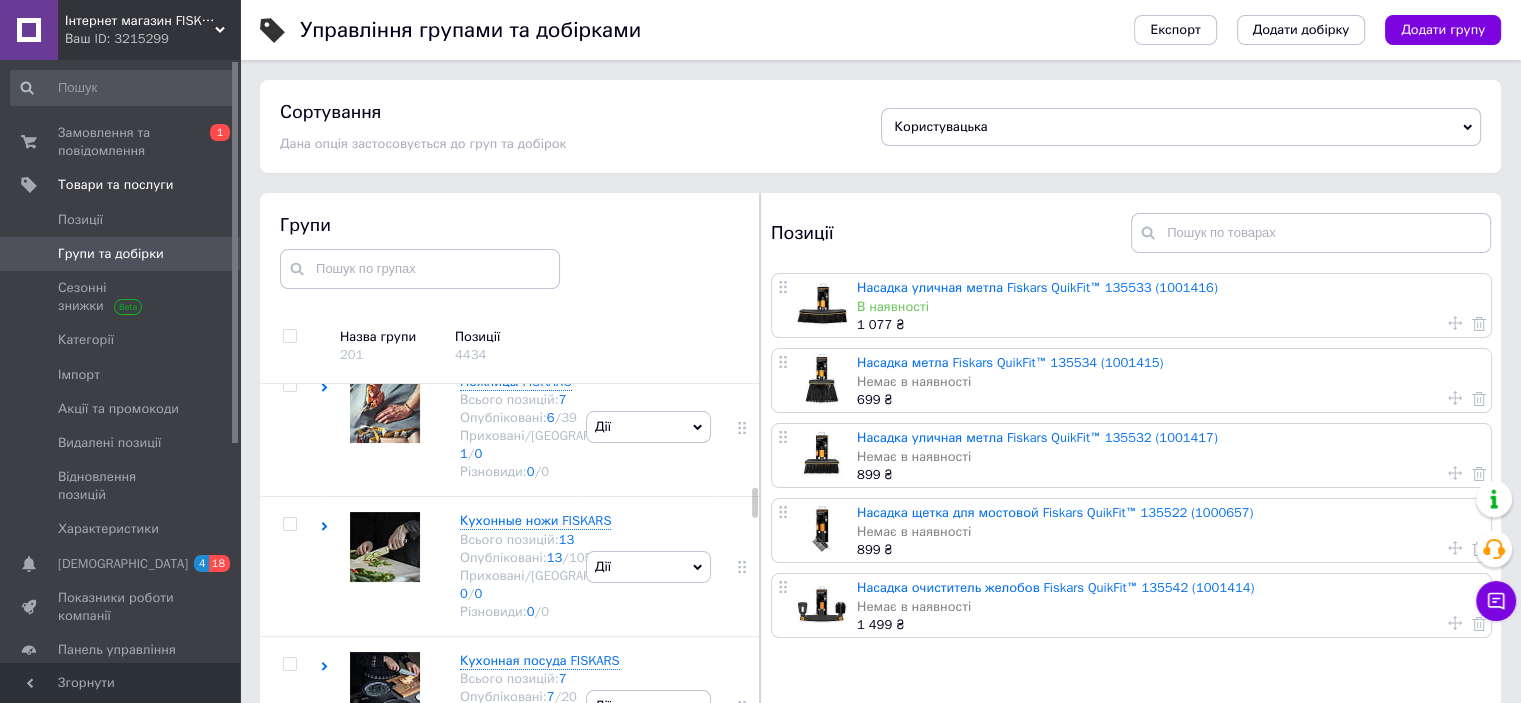 scroll, scrollTop: 3105, scrollLeft: 0, axis: vertical 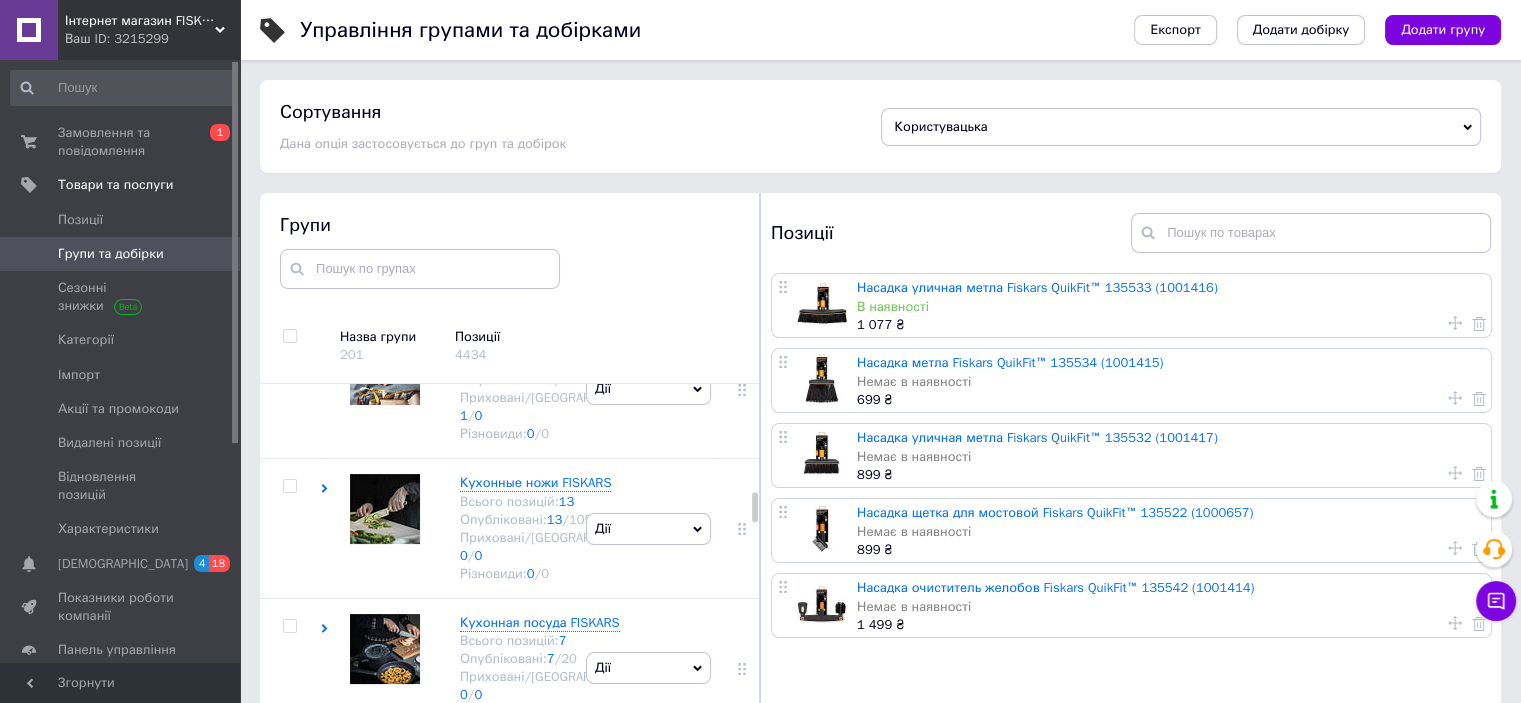 click at bounding box center (385, -242) 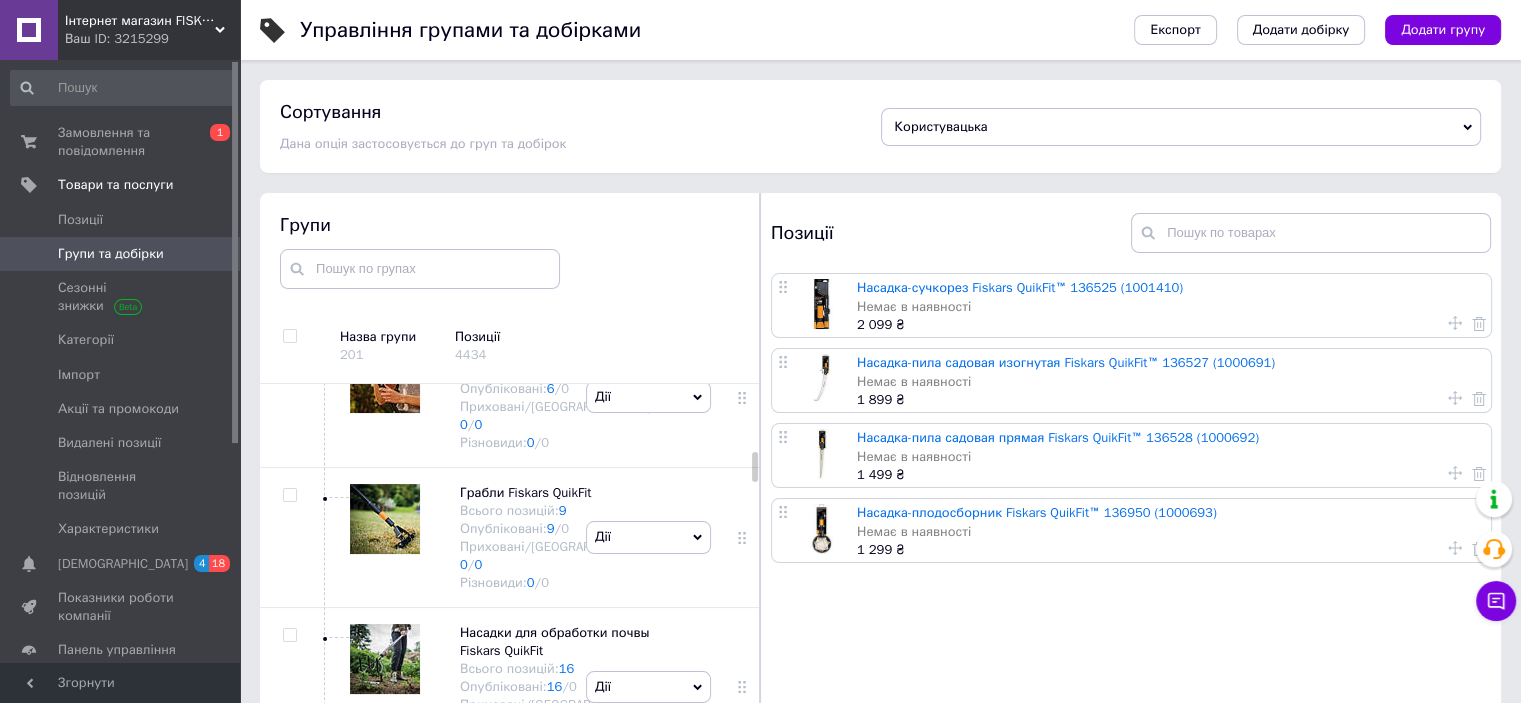 scroll, scrollTop: 2172, scrollLeft: 0, axis: vertical 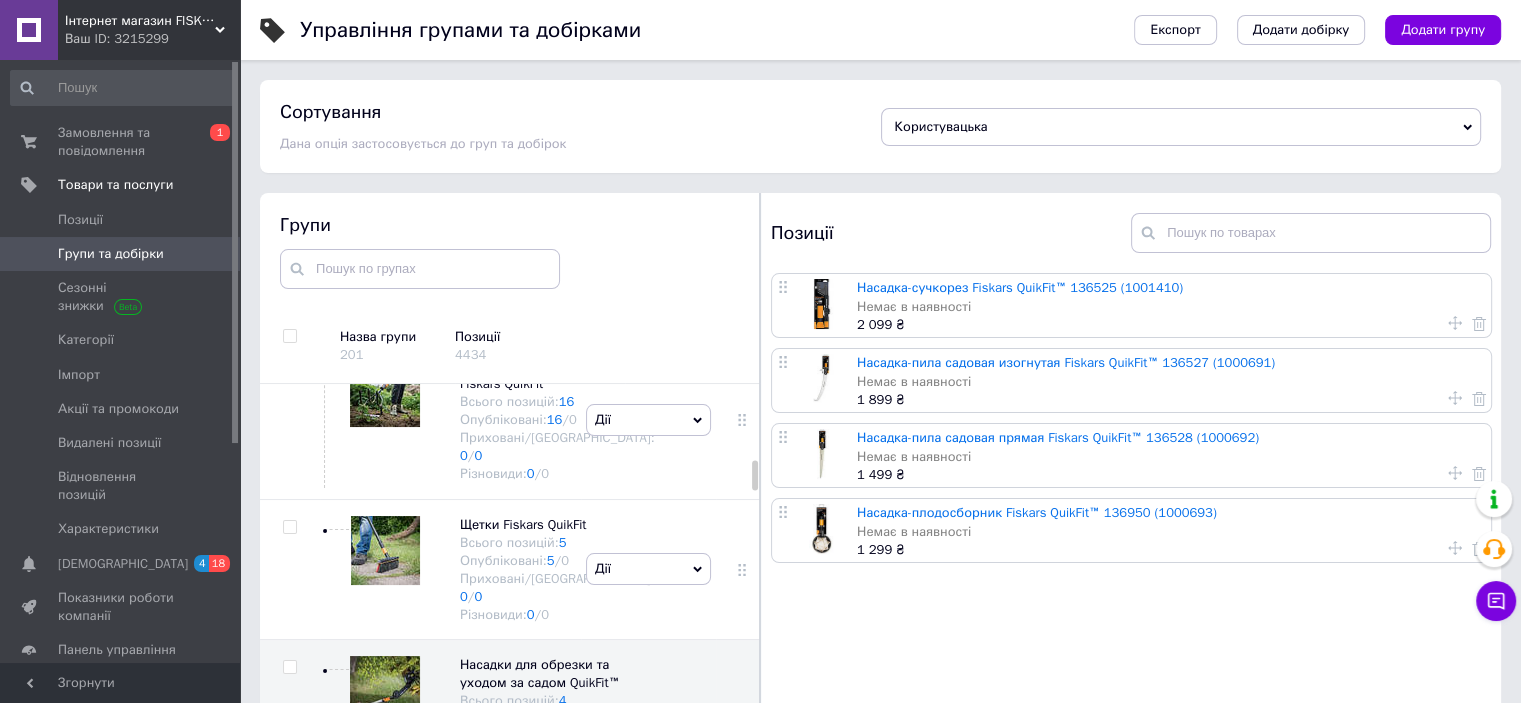 click at bounding box center [385, -47] 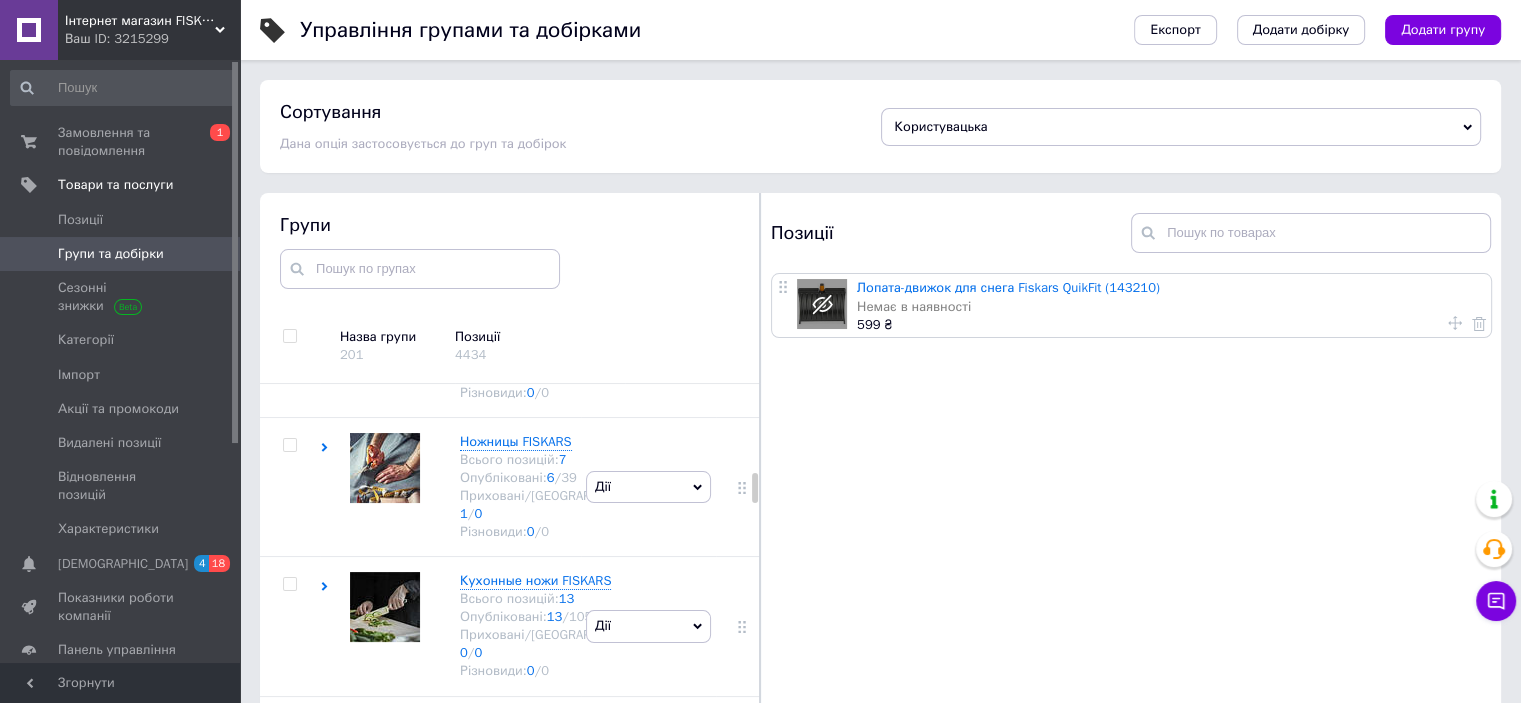 scroll, scrollTop: 2305, scrollLeft: 0, axis: vertical 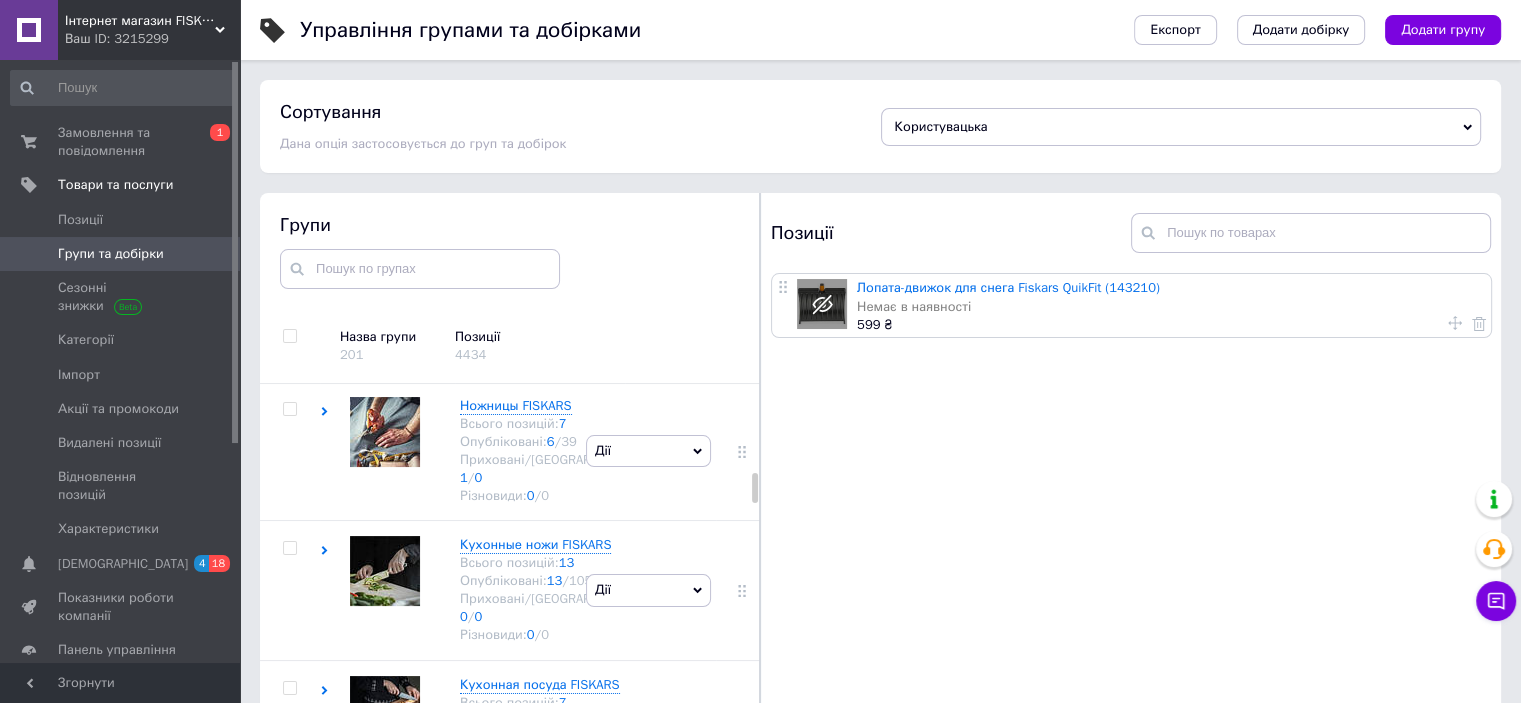 click at bounding box center (385, -23) 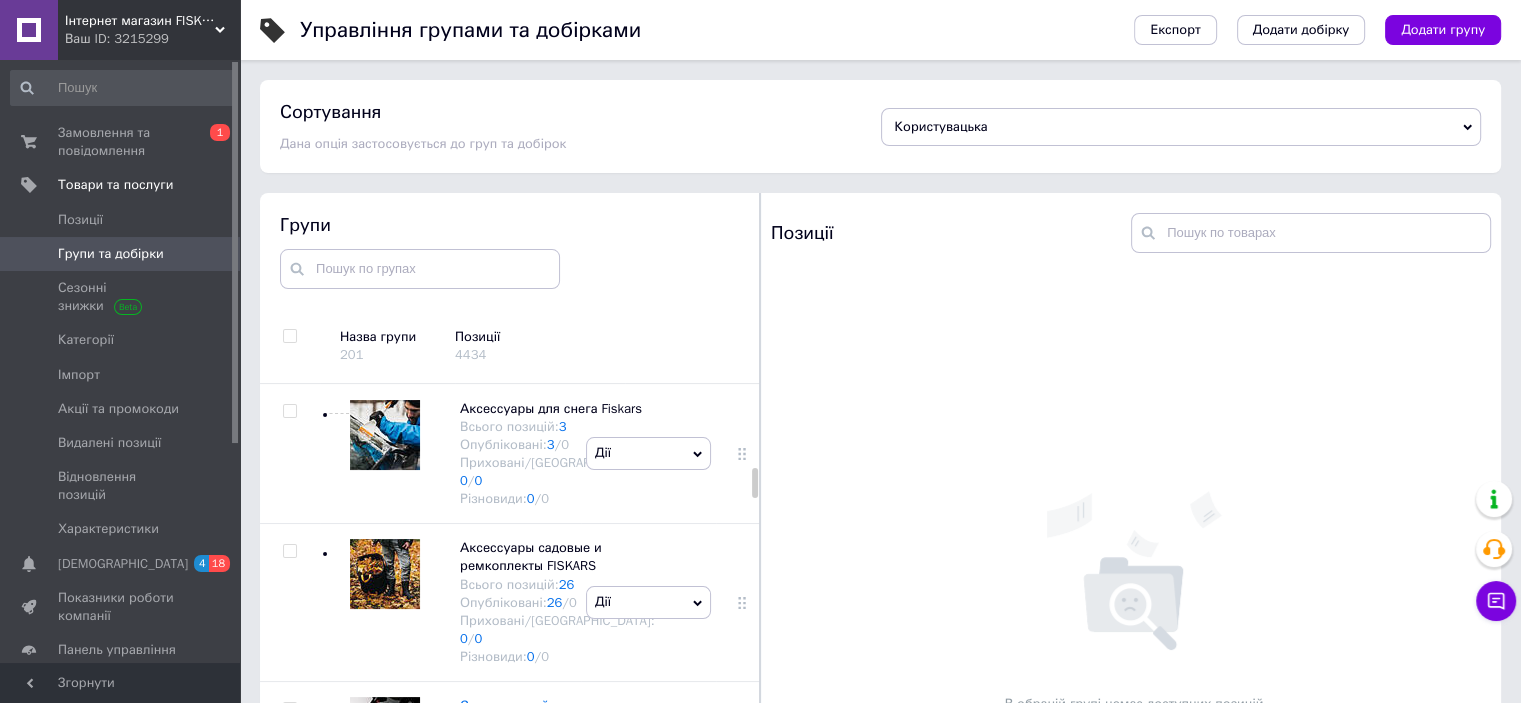 click at bounding box center (385, -23) 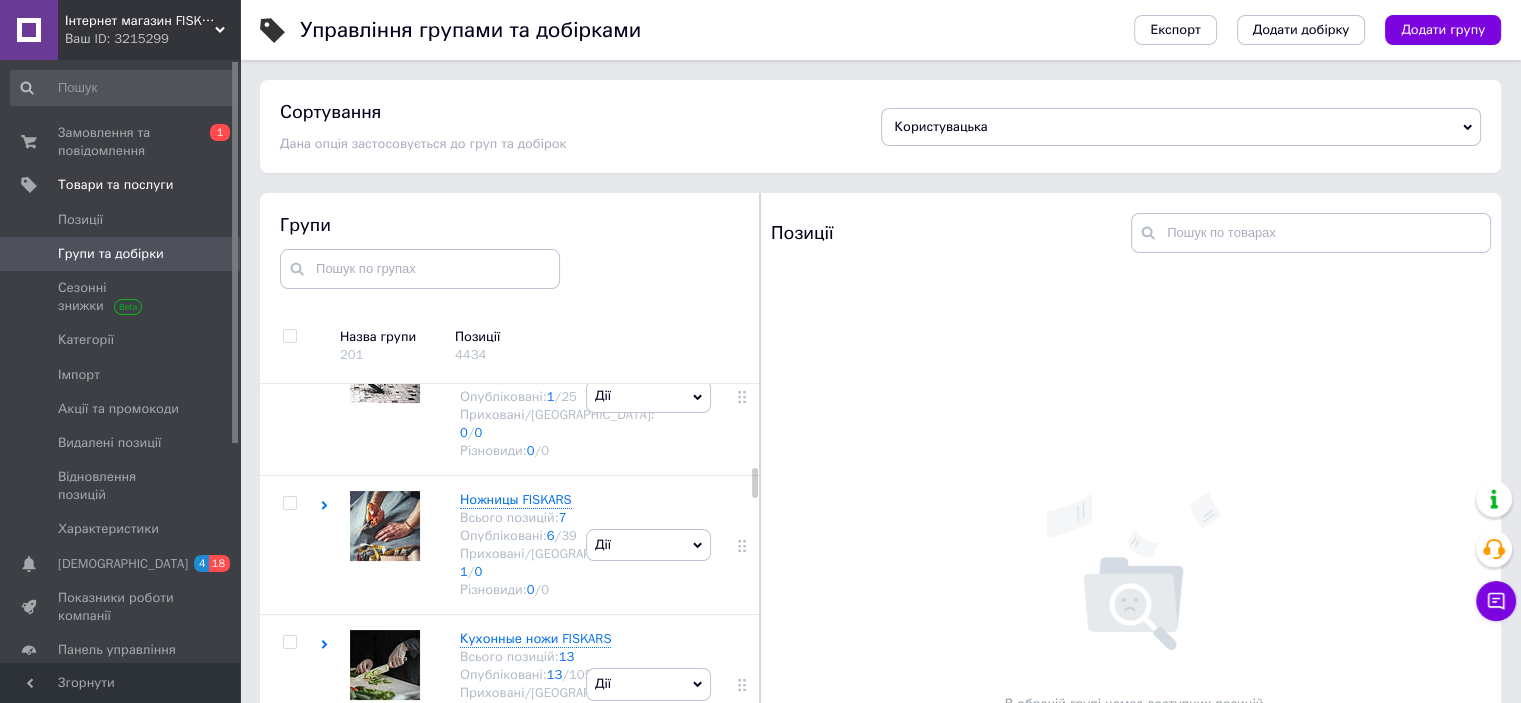 scroll, scrollTop: 2172, scrollLeft: 0, axis: vertical 